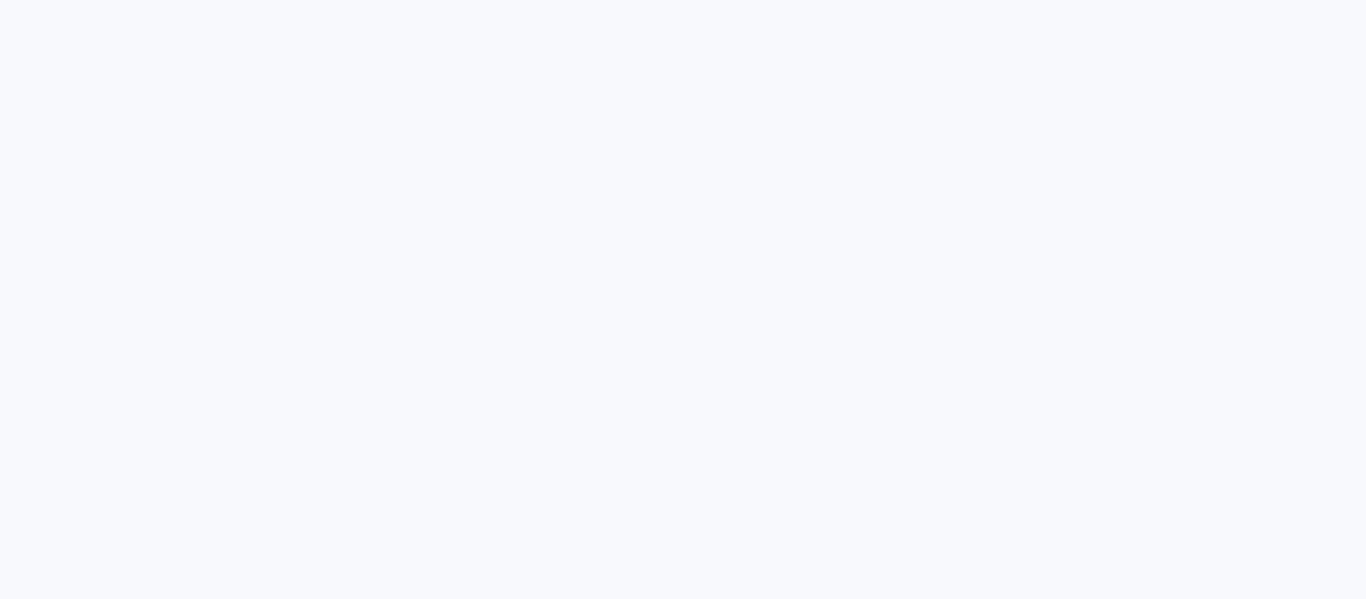 scroll, scrollTop: 0, scrollLeft: 0, axis: both 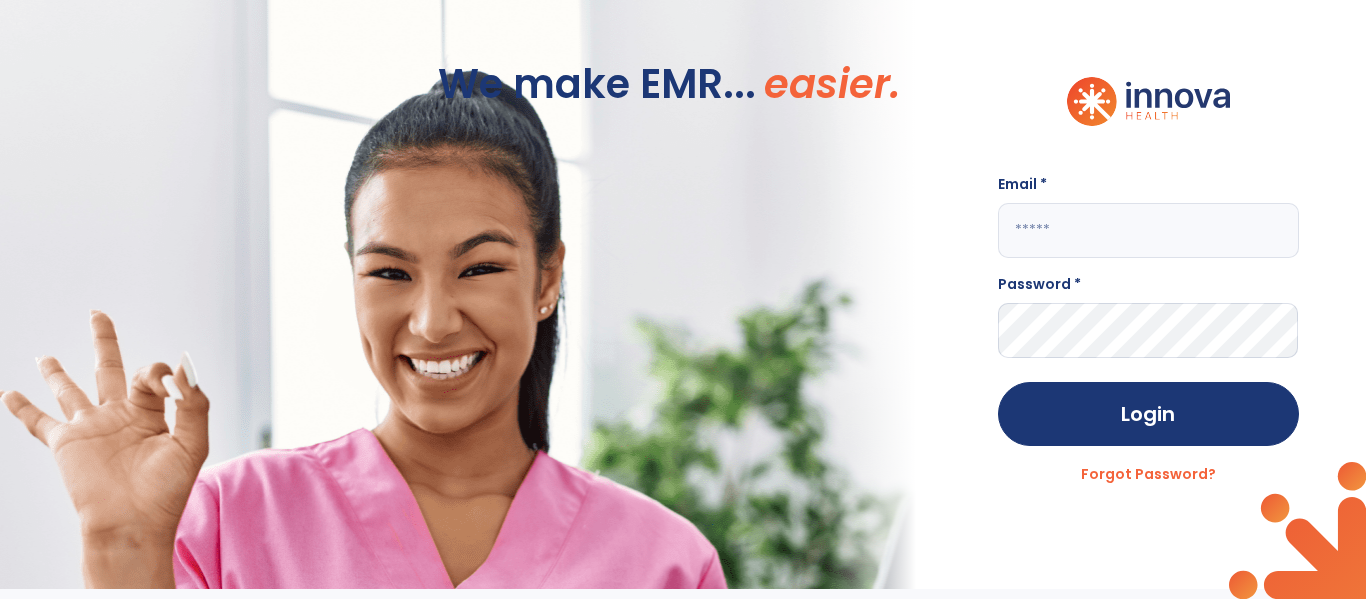 click 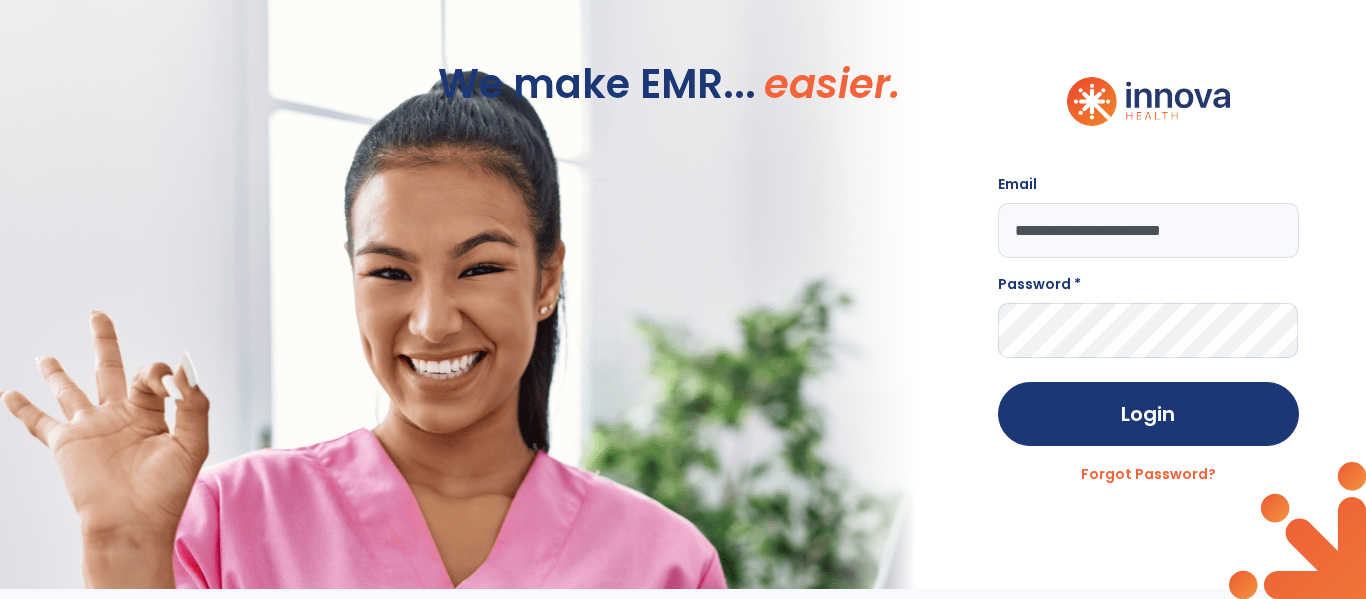 type on "**********" 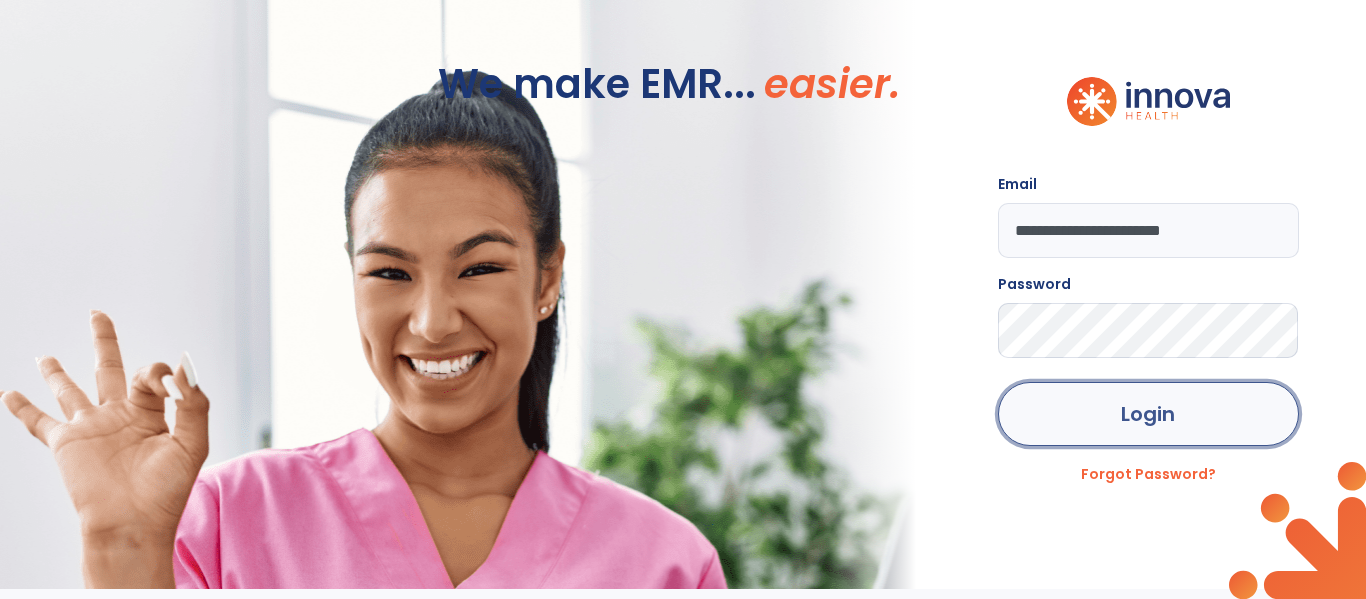 click on "Login" 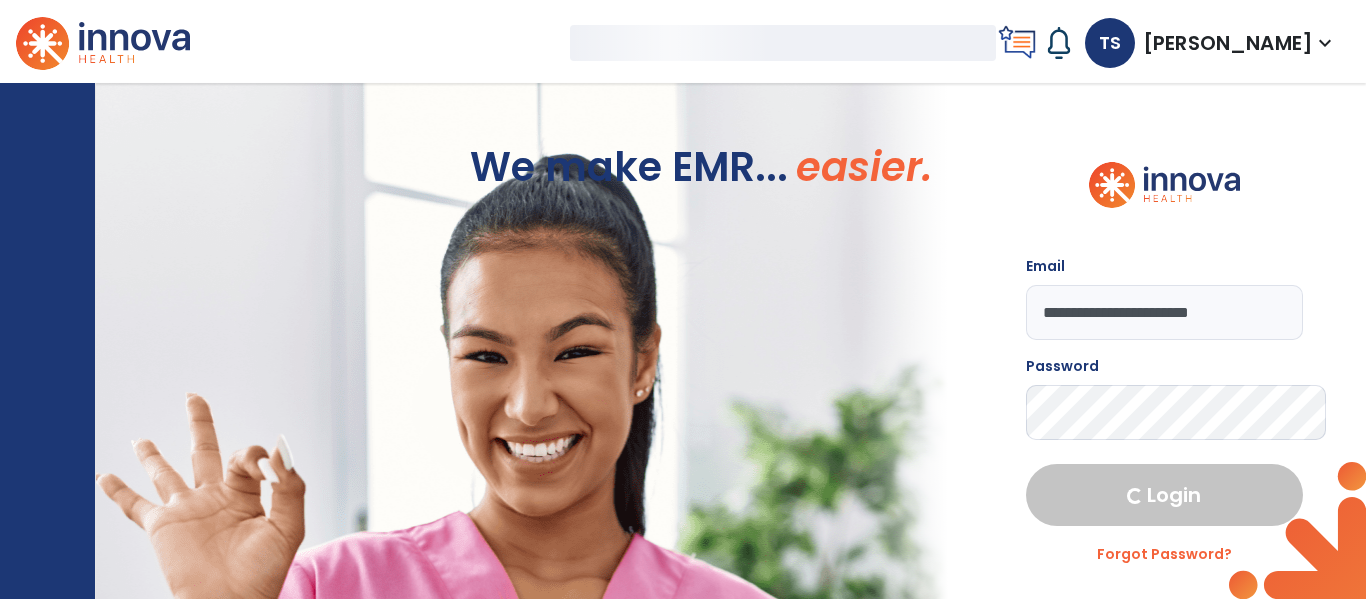 select on "****" 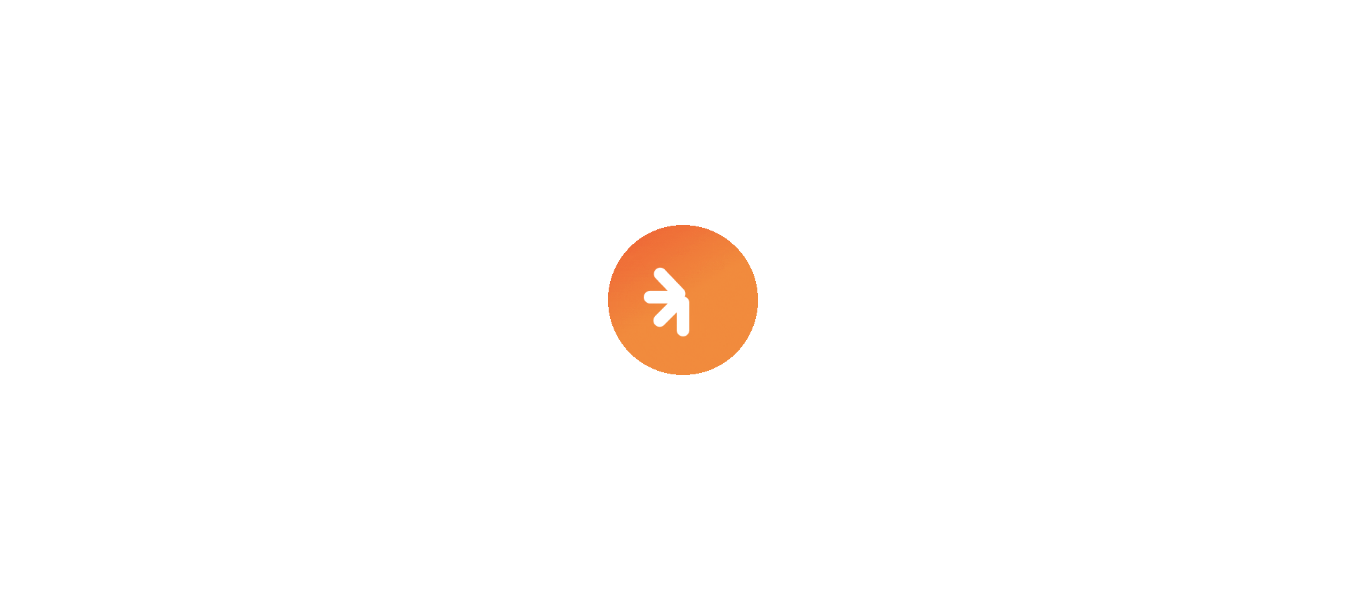 scroll, scrollTop: 0, scrollLeft: 0, axis: both 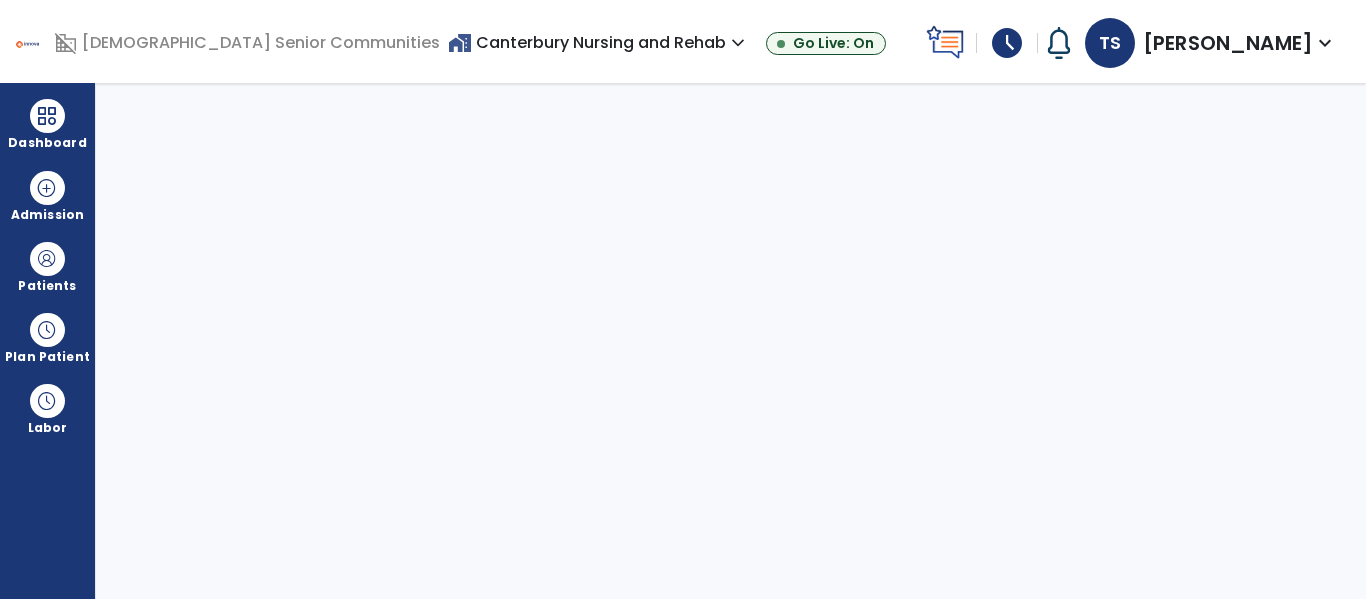 select on "****" 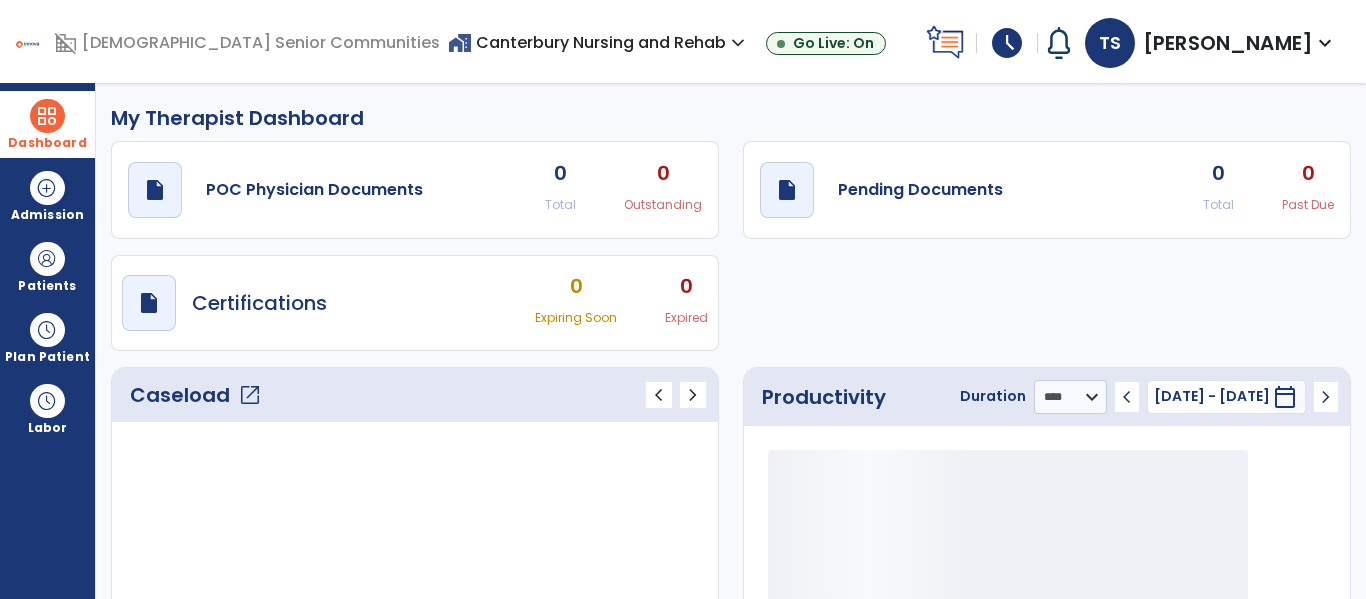 click on "Dashboard" at bounding box center (47, 124) 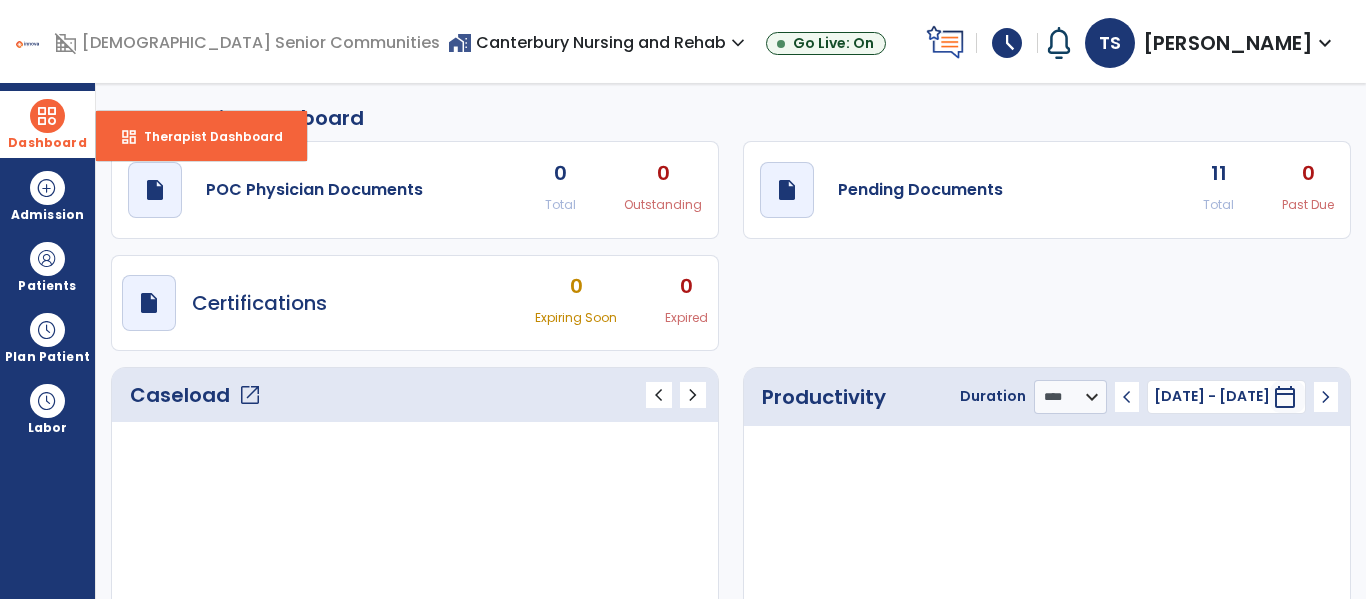 scroll, scrollTop: 0, scrollLeft: 0, axis: both 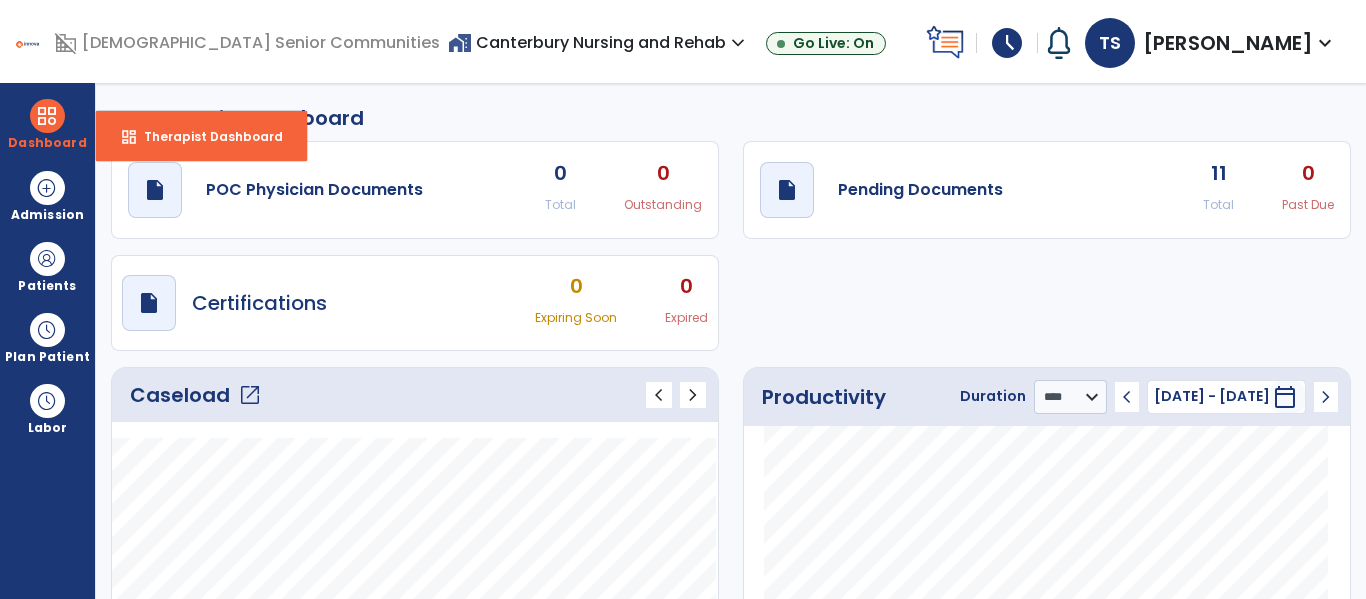 click on "Caseload   open_in_new" 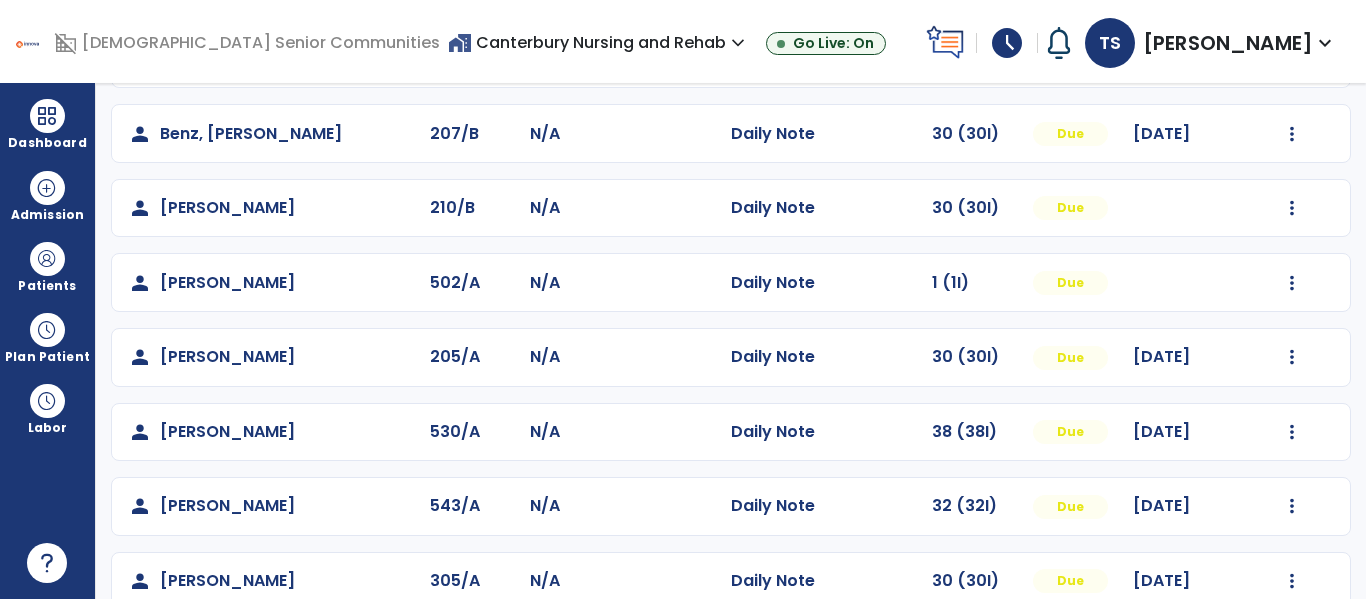 scroll, scrollTop: 204, scrollLeft: 0, axis: vertical 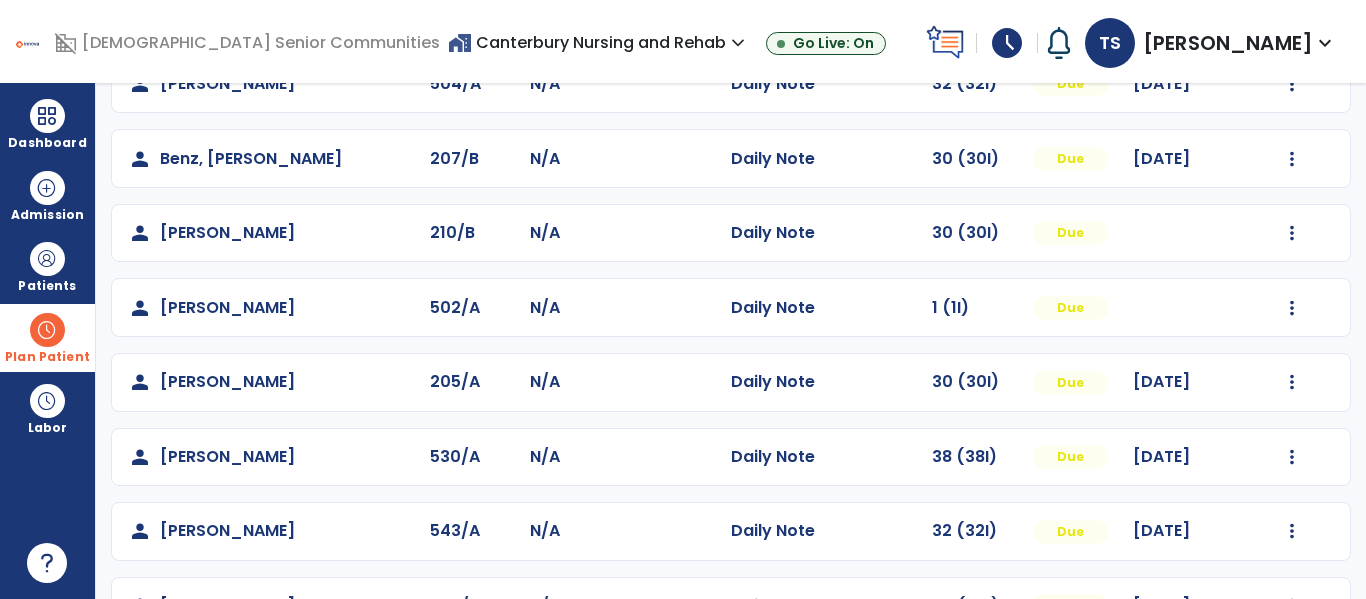 click at bounding box center [47, 330] 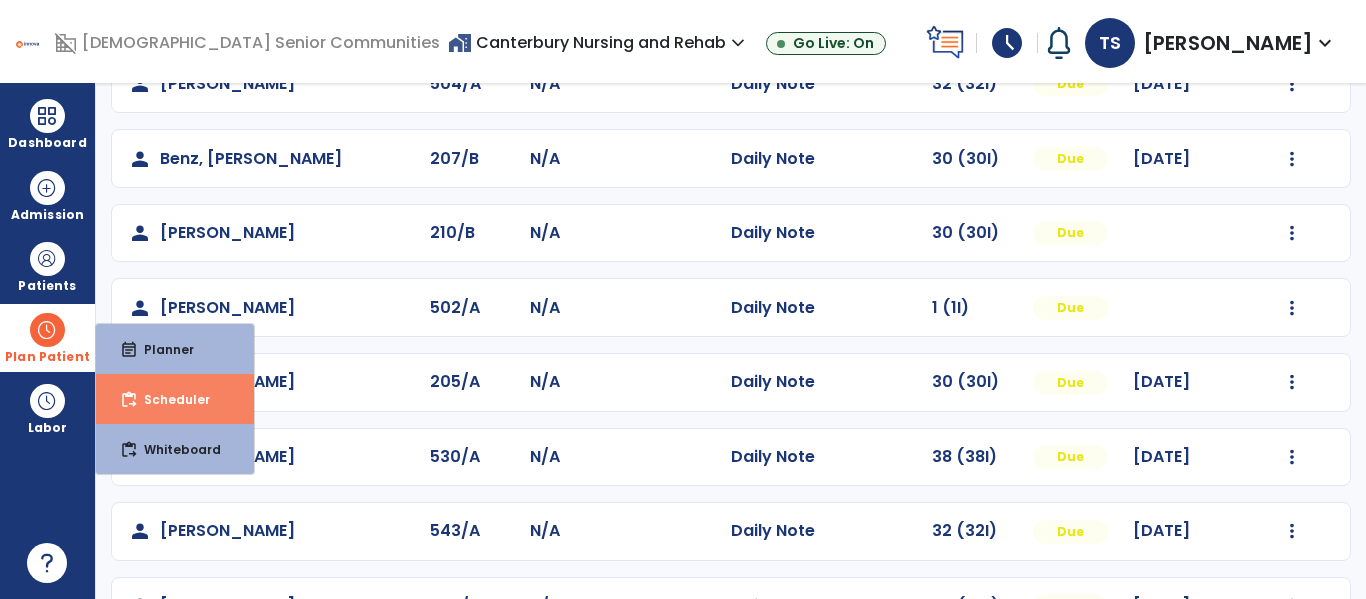click on "Scheduler" at bounding box center (169, 399) 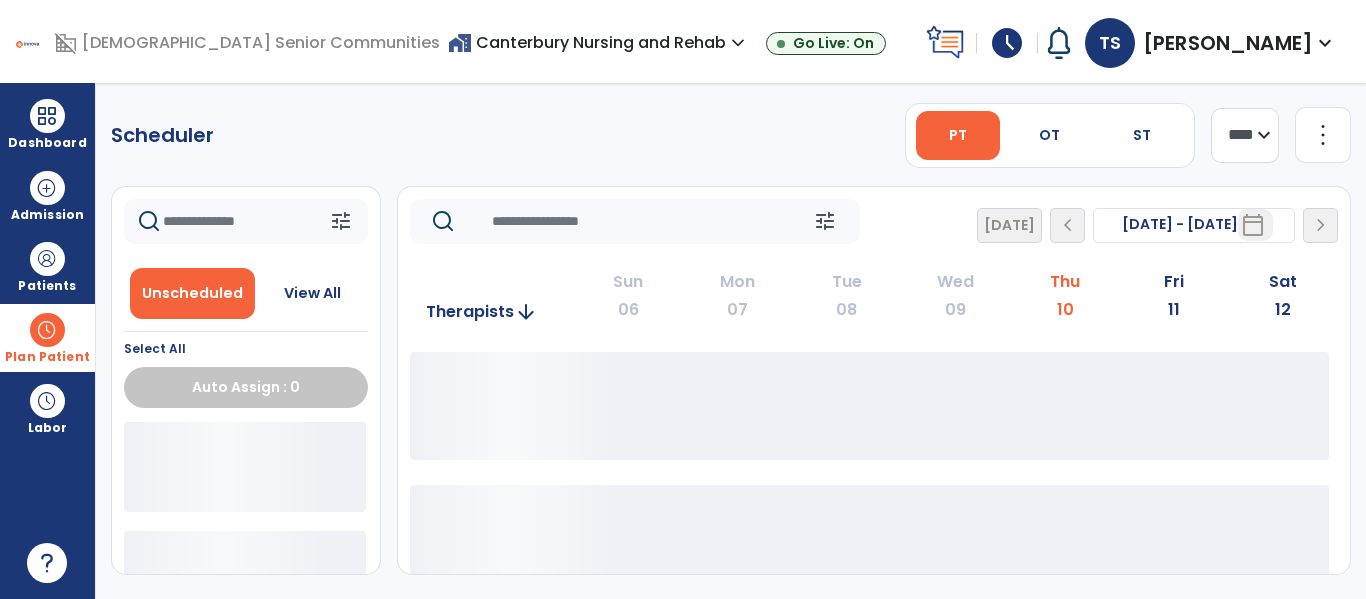 scroll, scrollTop: 0, scrollLeft: 0, axis: both 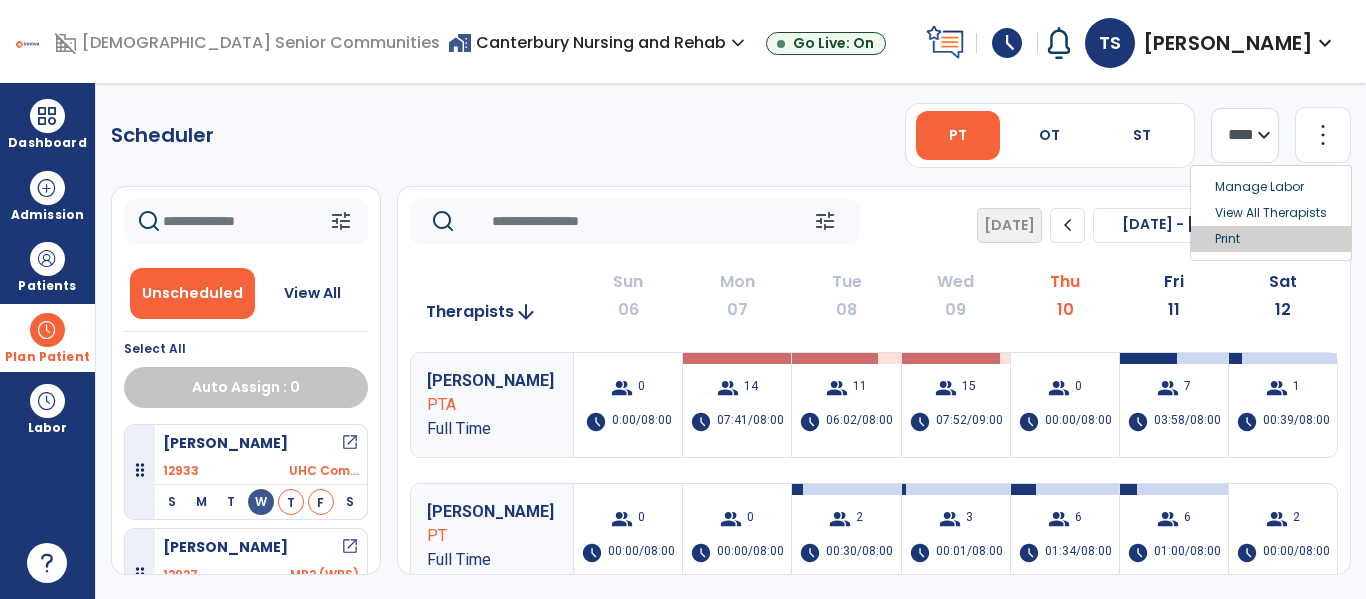 click on "Print" at bounding box center (1271, 239) 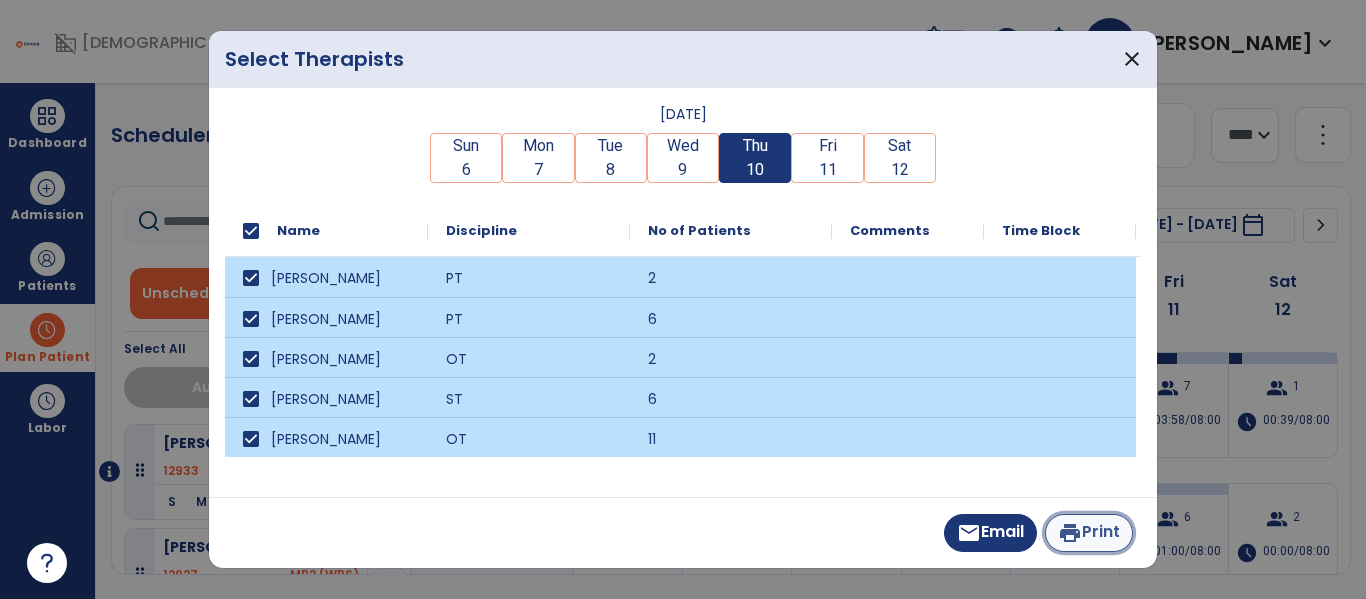 click on "print  Print" at bounding box center [1089, 533] 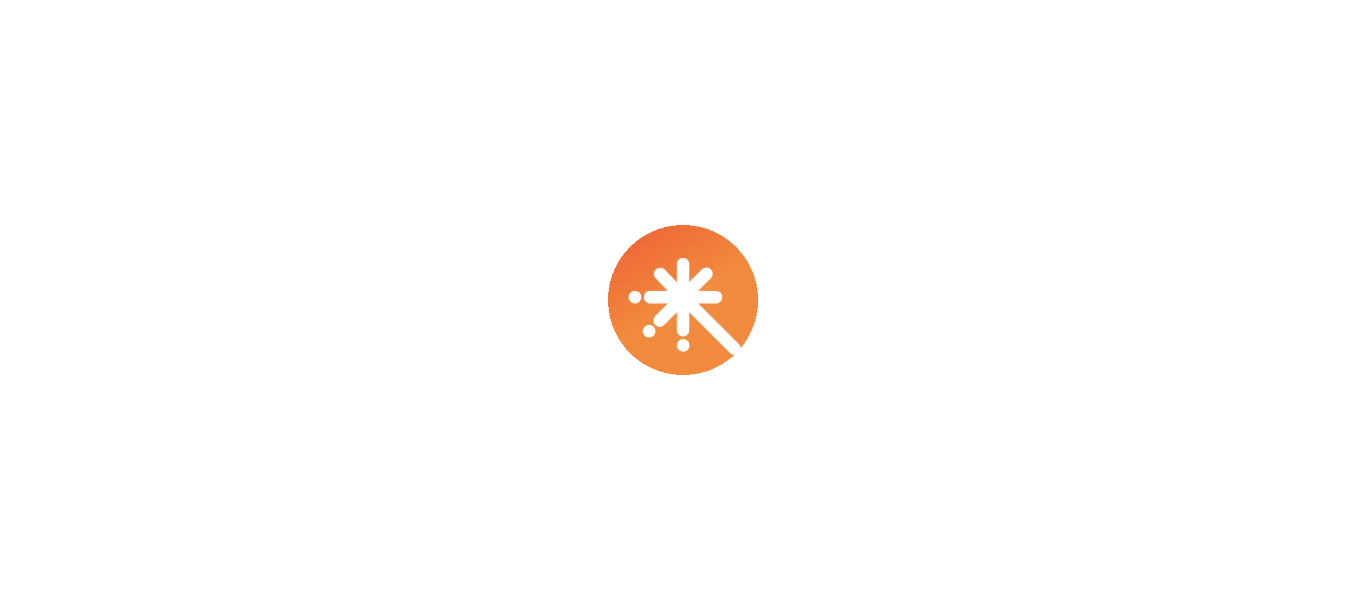 scroll, scrollTop: 0, scrollLeft: 0, axis: both 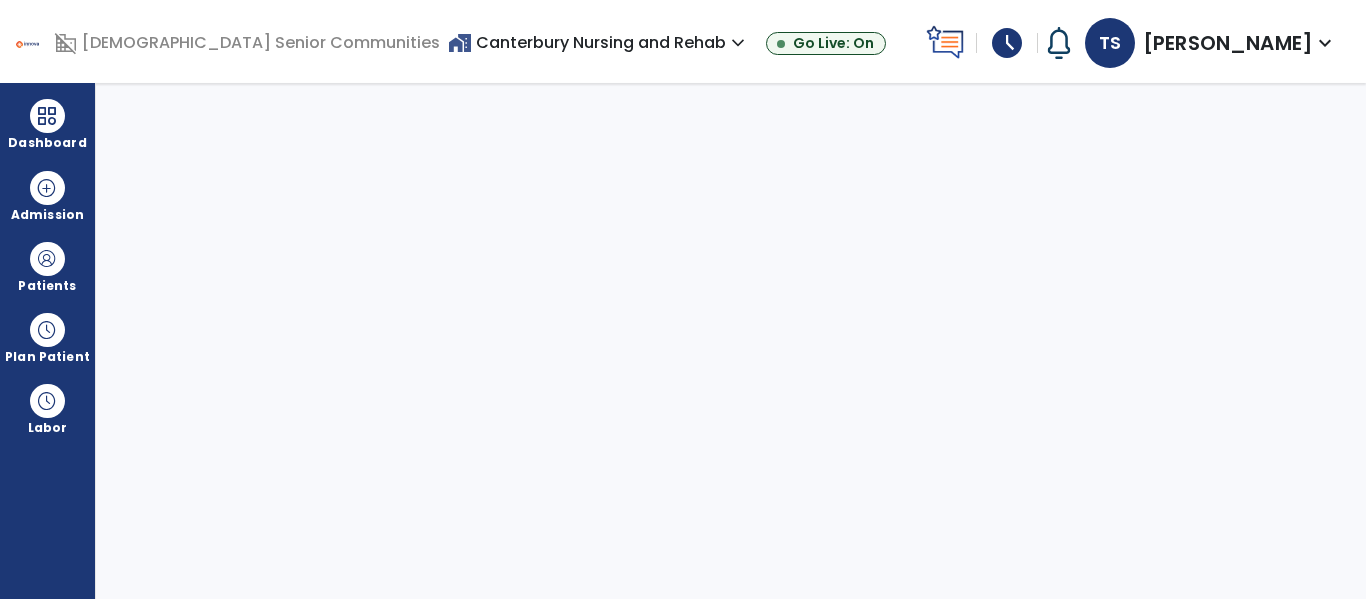 select on "****" 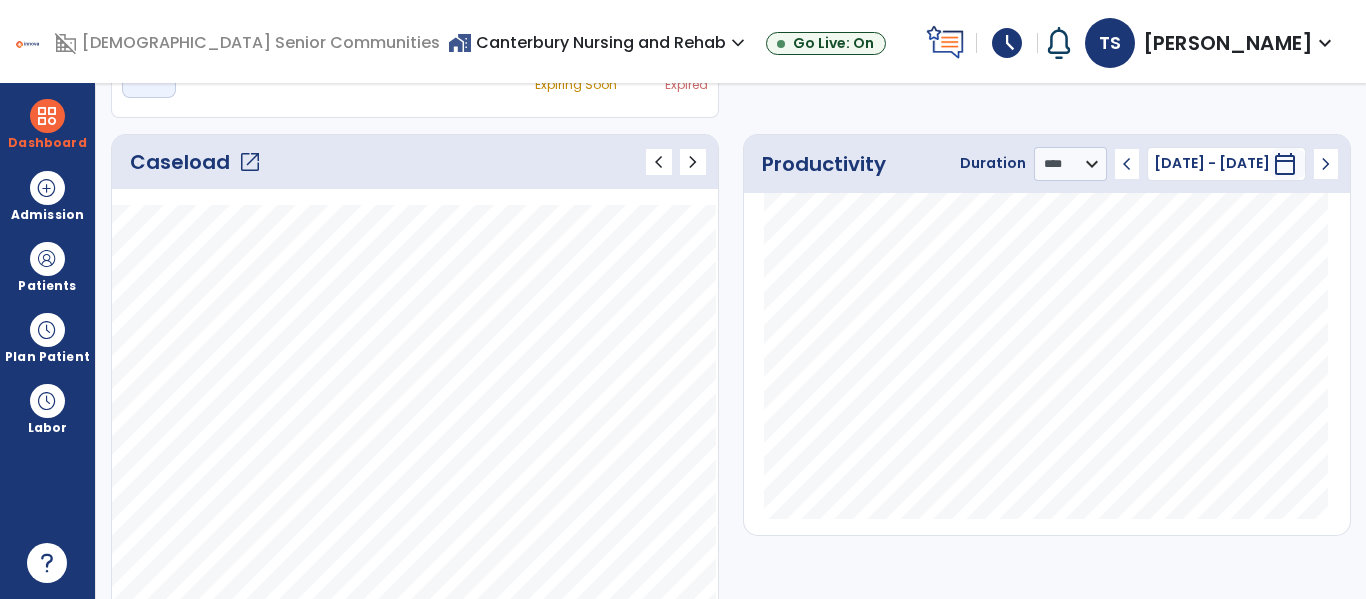 click on "Caseload   open_in_new" 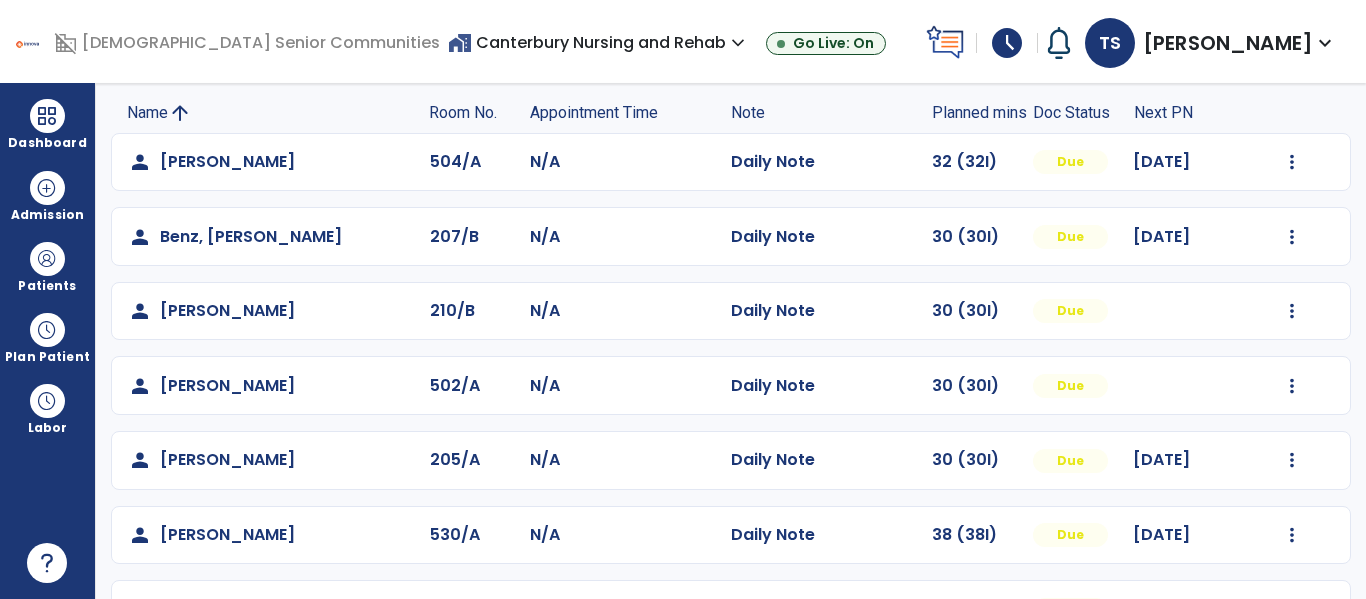 scroll, scrollTop: 0, scrollLeft: 0, axis: both 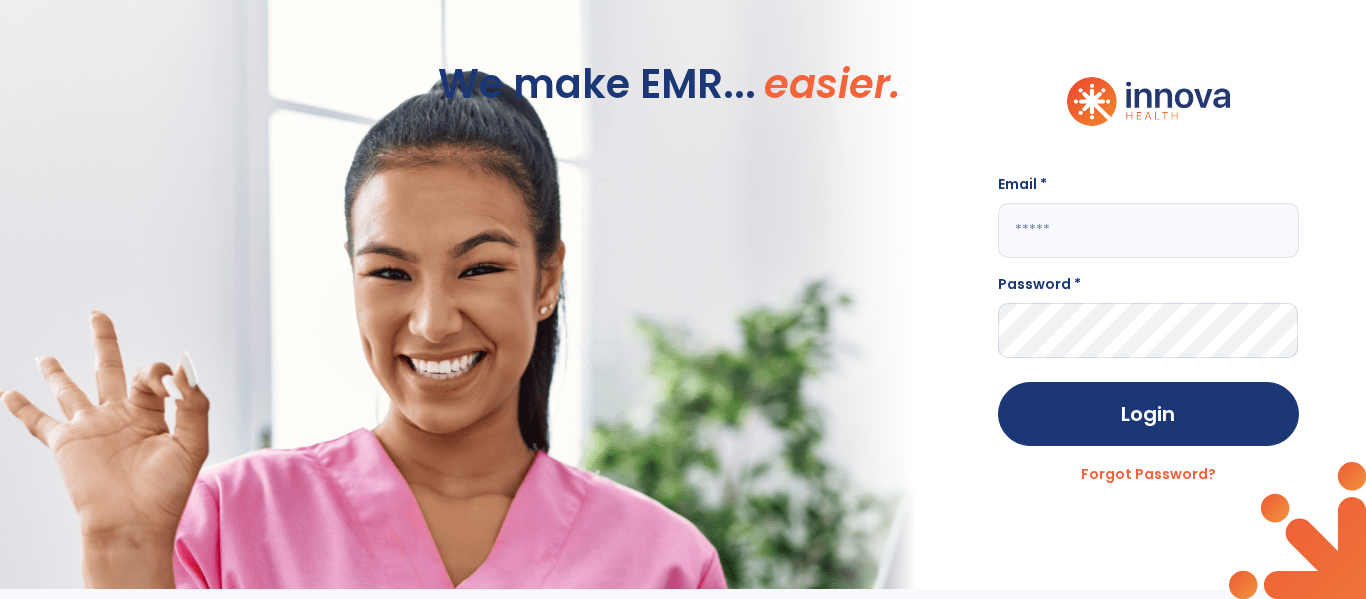 click 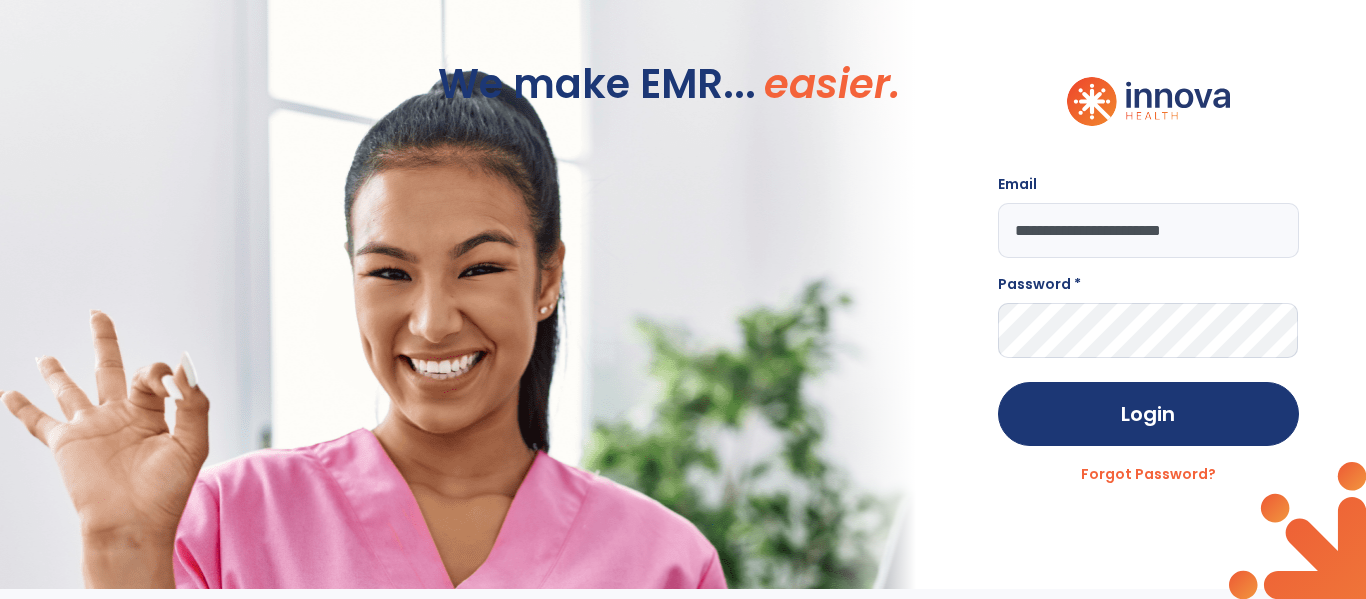 type on "**********" 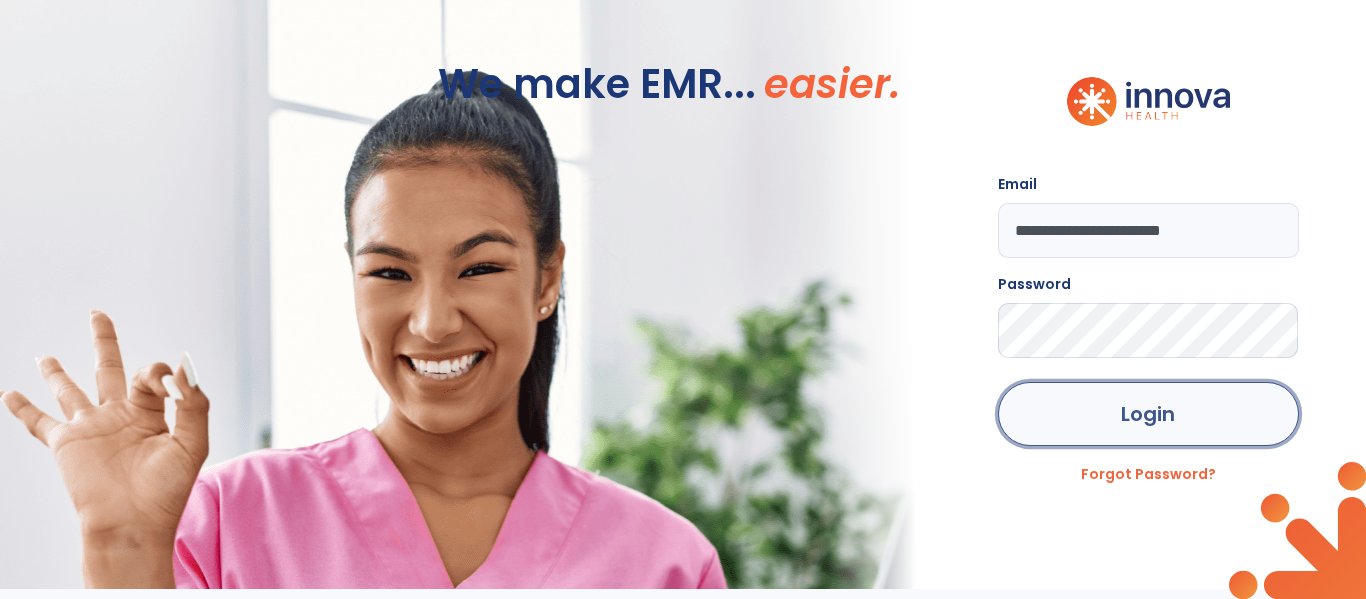 click on "Login" 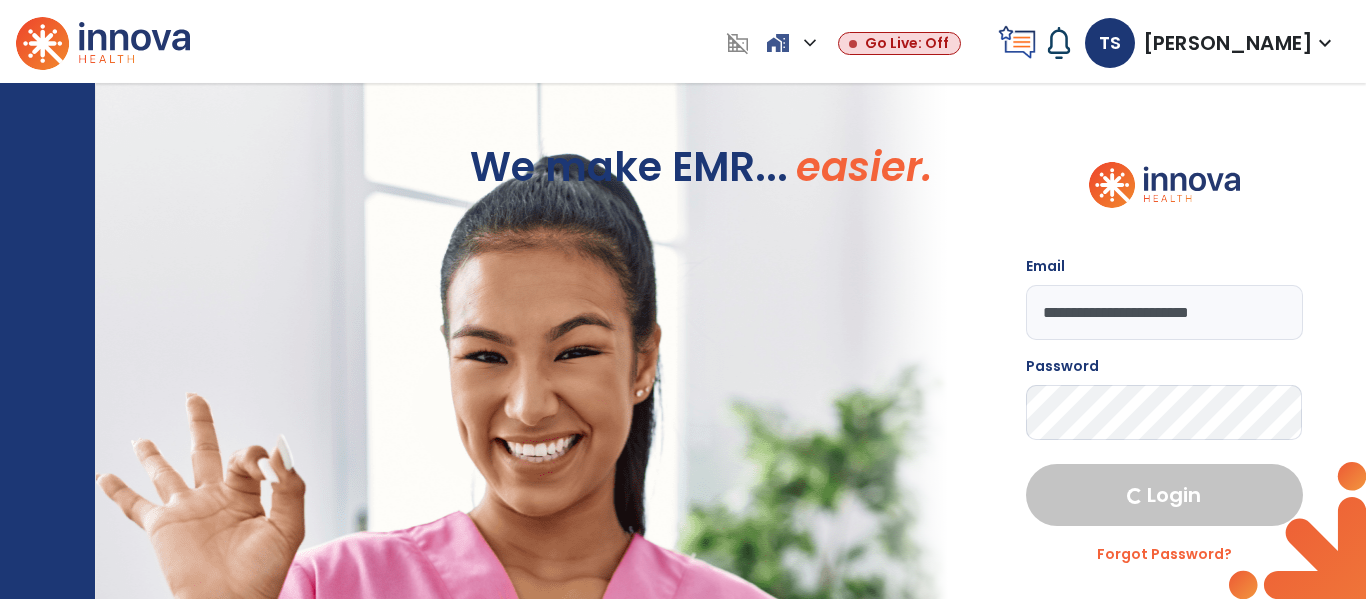 select on "****" 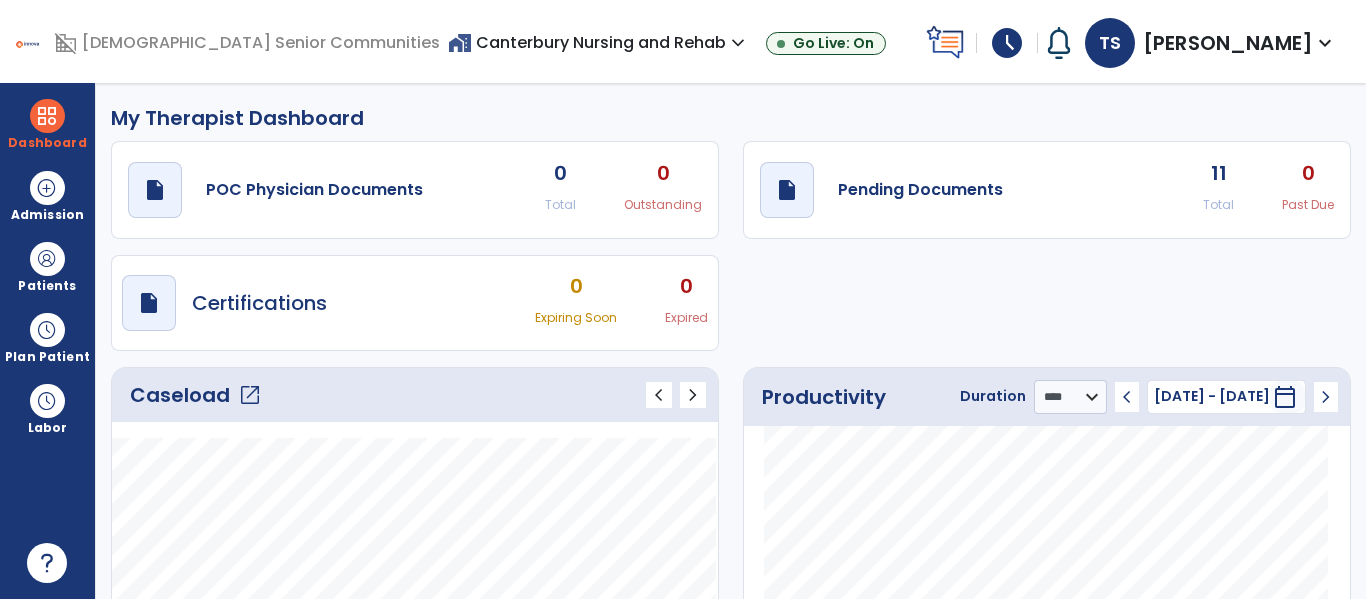 click on "Caseload   open_in_new" 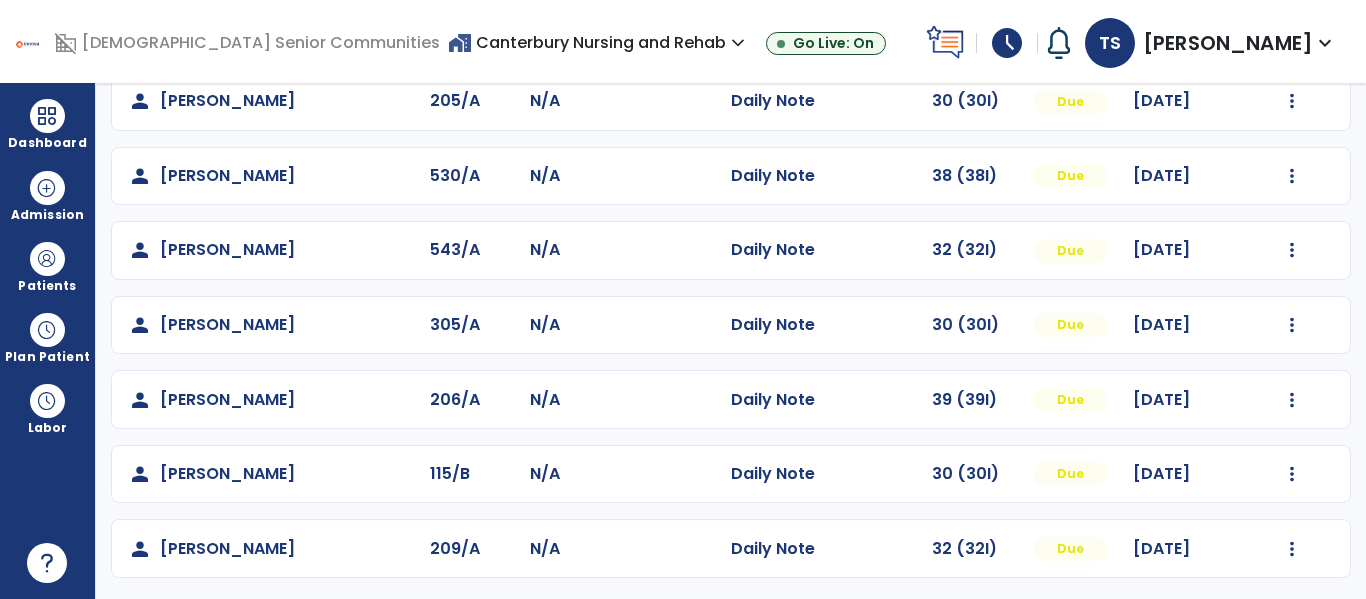 scroll, scrollTop: 488, scrollLeft: 0, axis: vertical 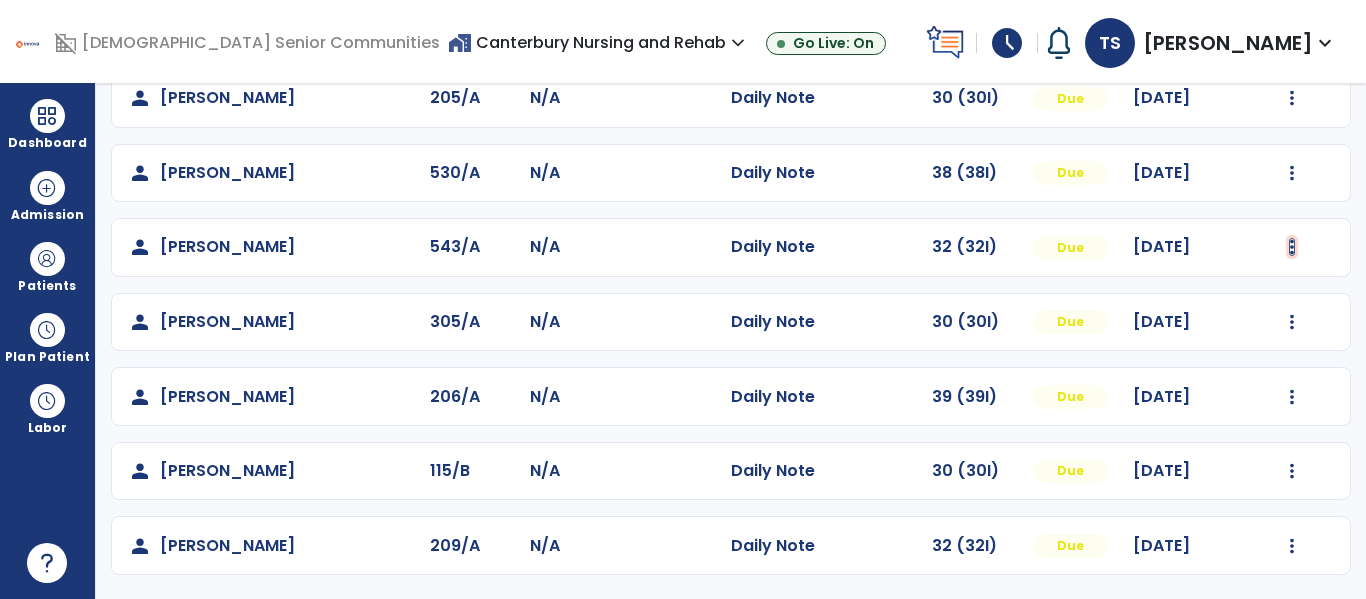 click at bounding box center (1292, -200) 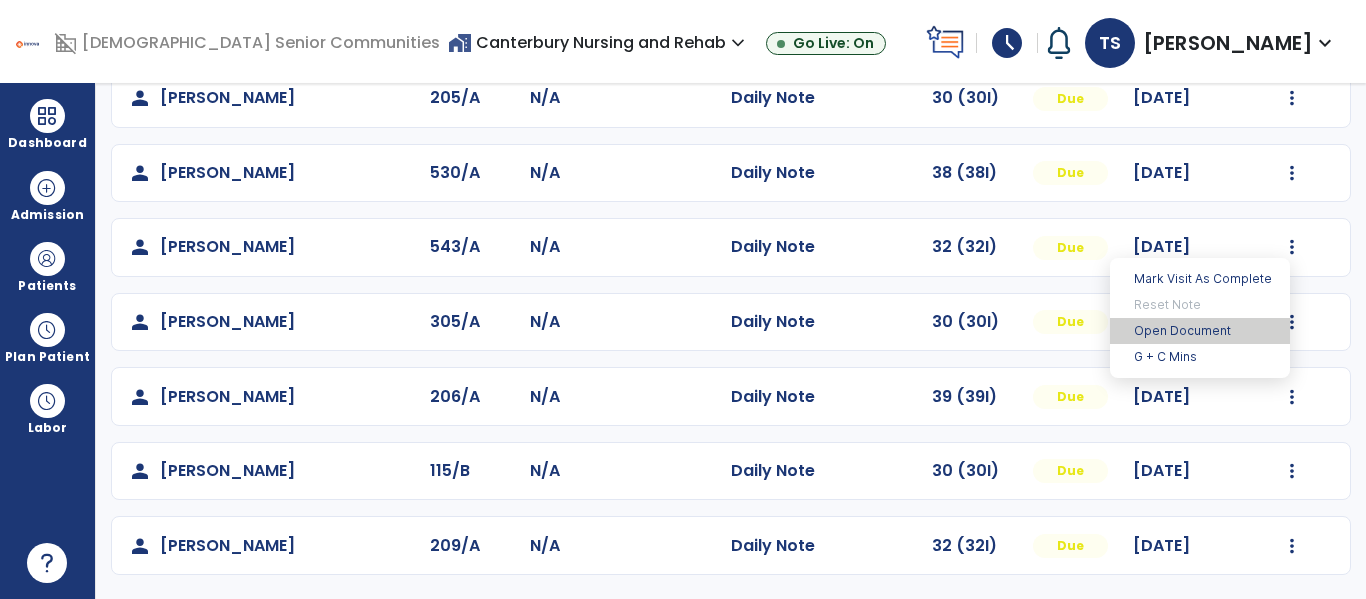 click on "Open Document" at bounding box center [1200, 331] 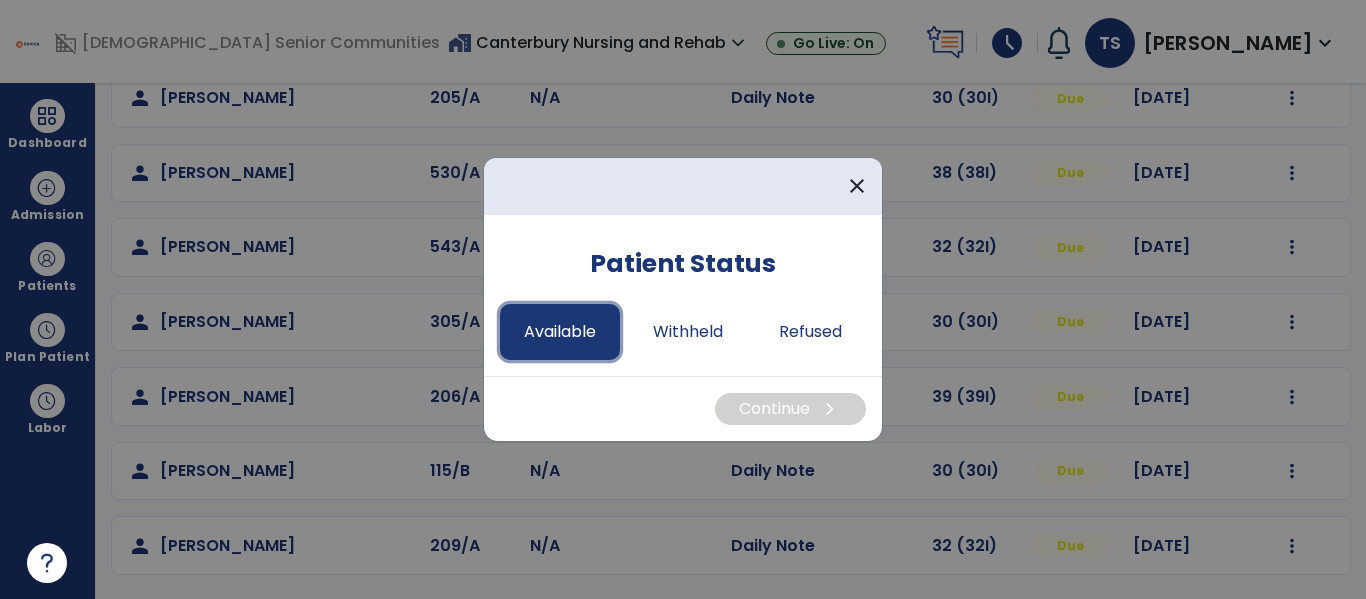 click on "Available" at bounding box center [560, 332] 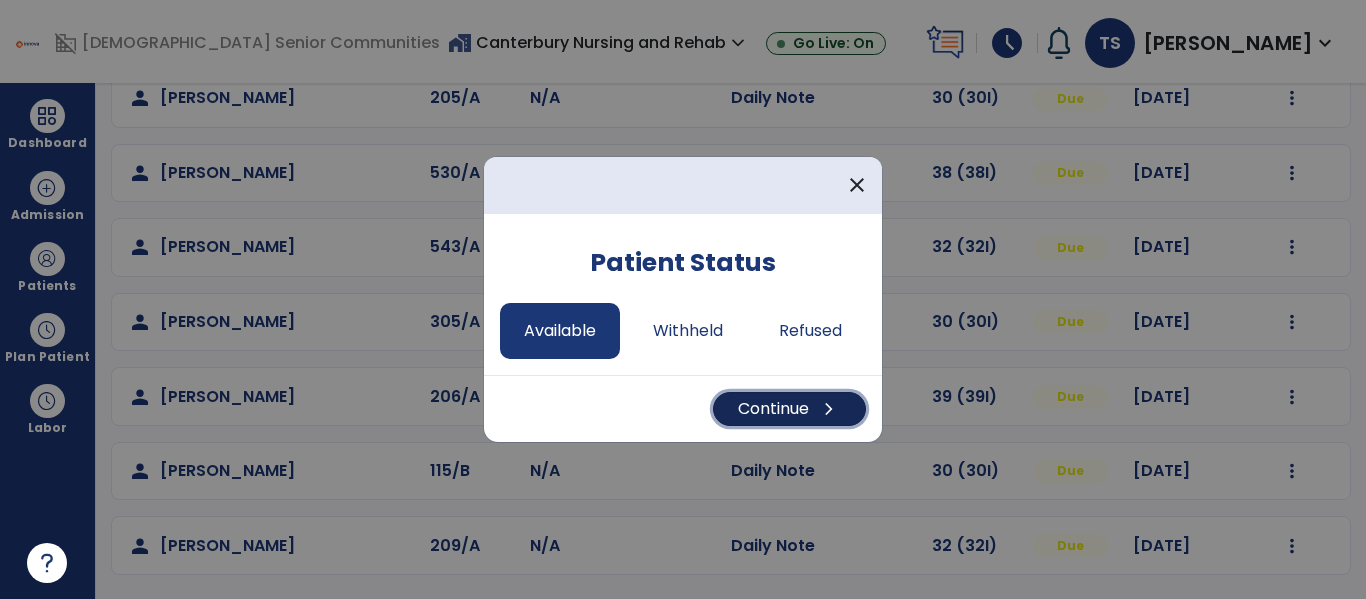 click on "Continue   chevron_right" at bounding box center [789, 409] 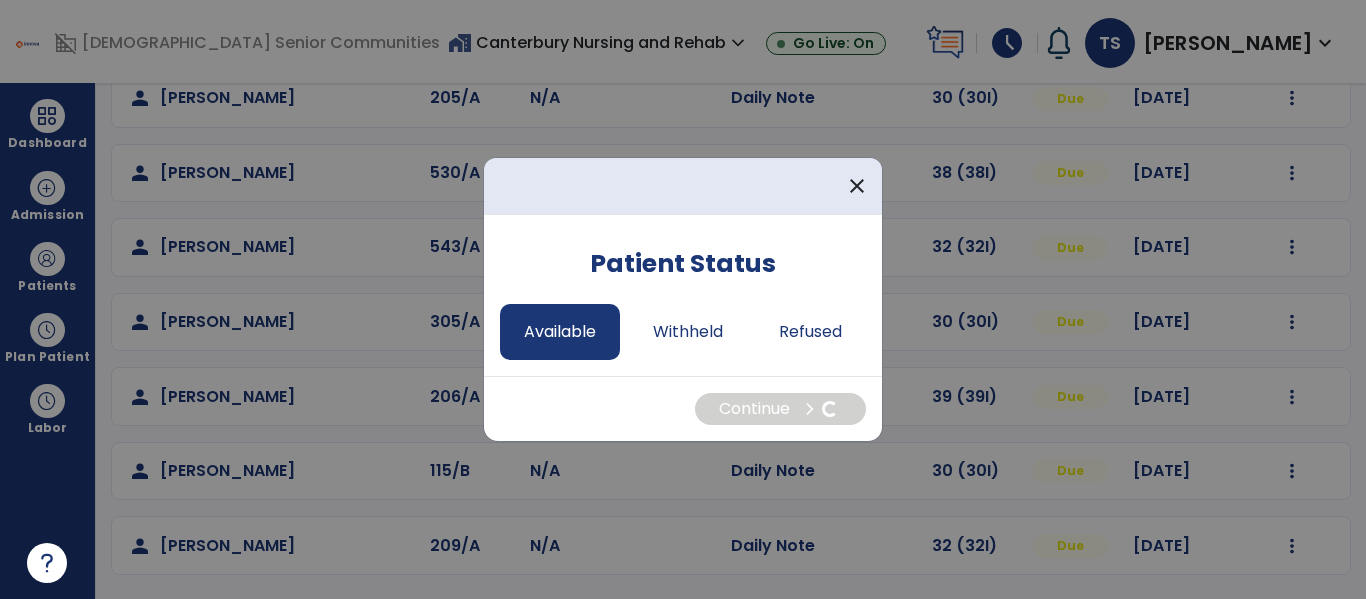 select on "*" 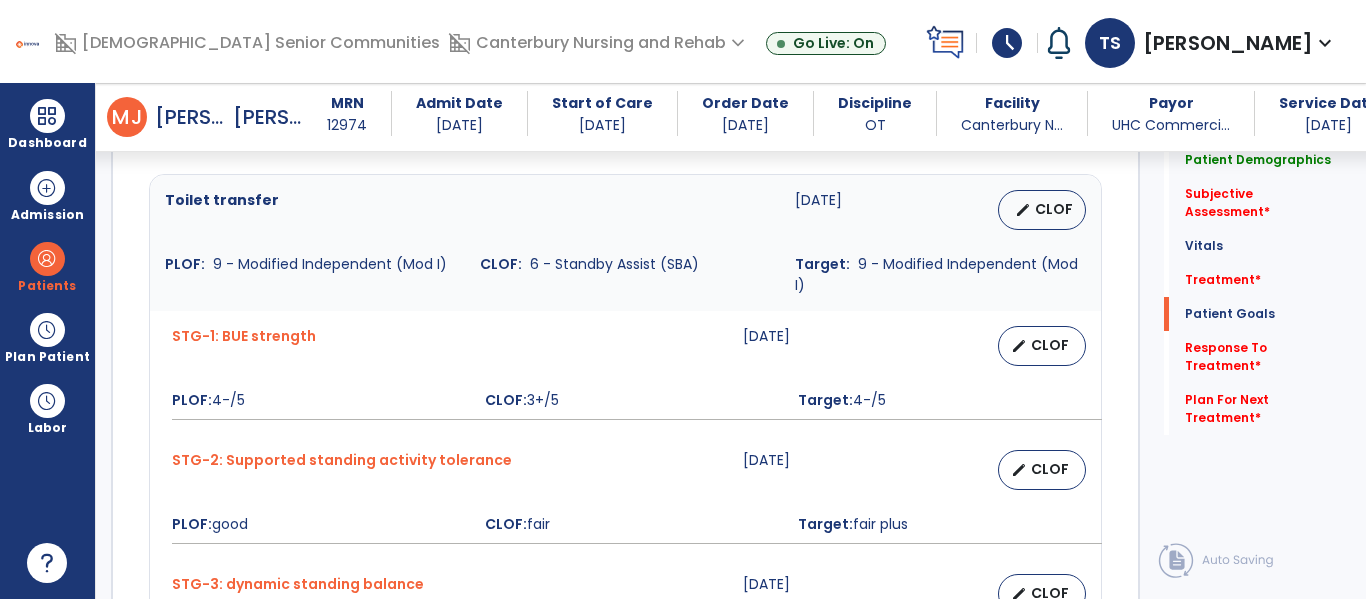 scroll, scrollTop: 1562, scrollLeft: 0, axis: vertical 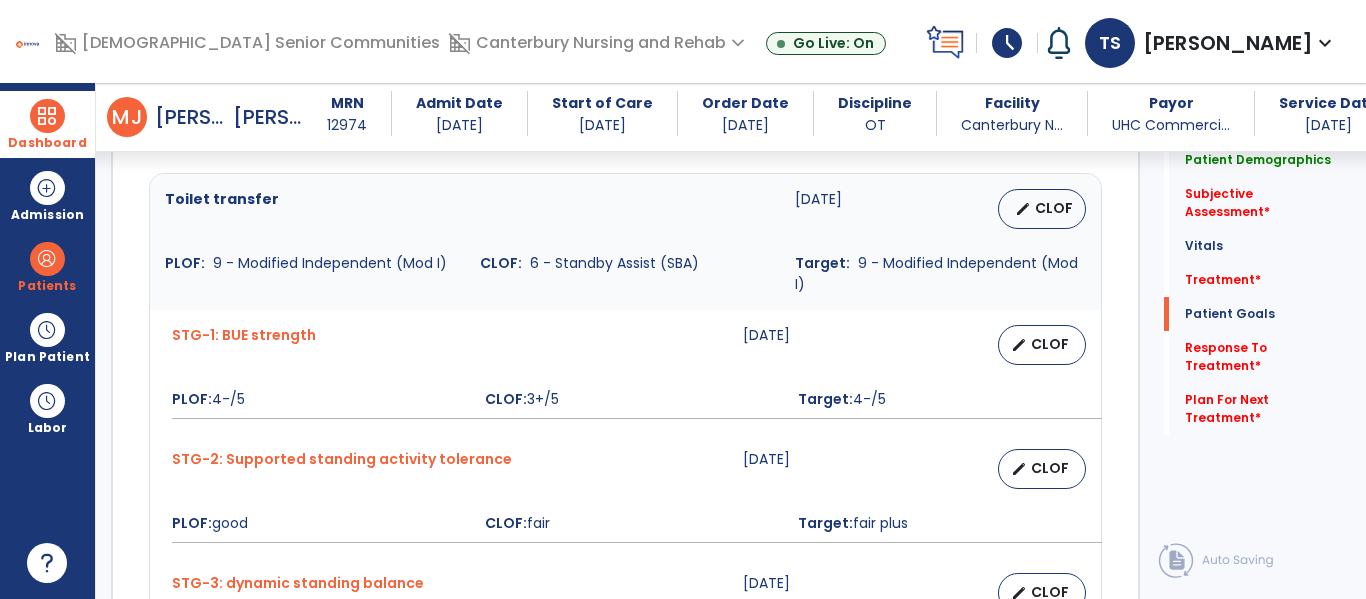 click on "Dashboard" at bounding box center (47, 124) 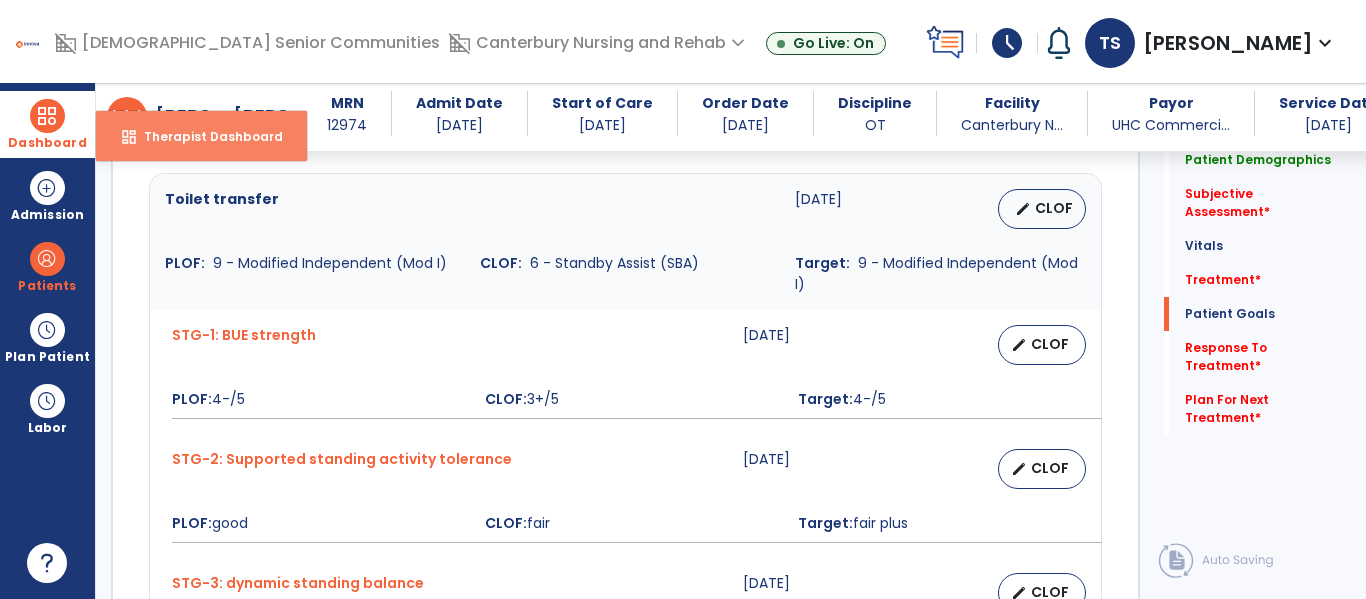 click on "Therapist Dashboard" at bounding box center (205, 136) 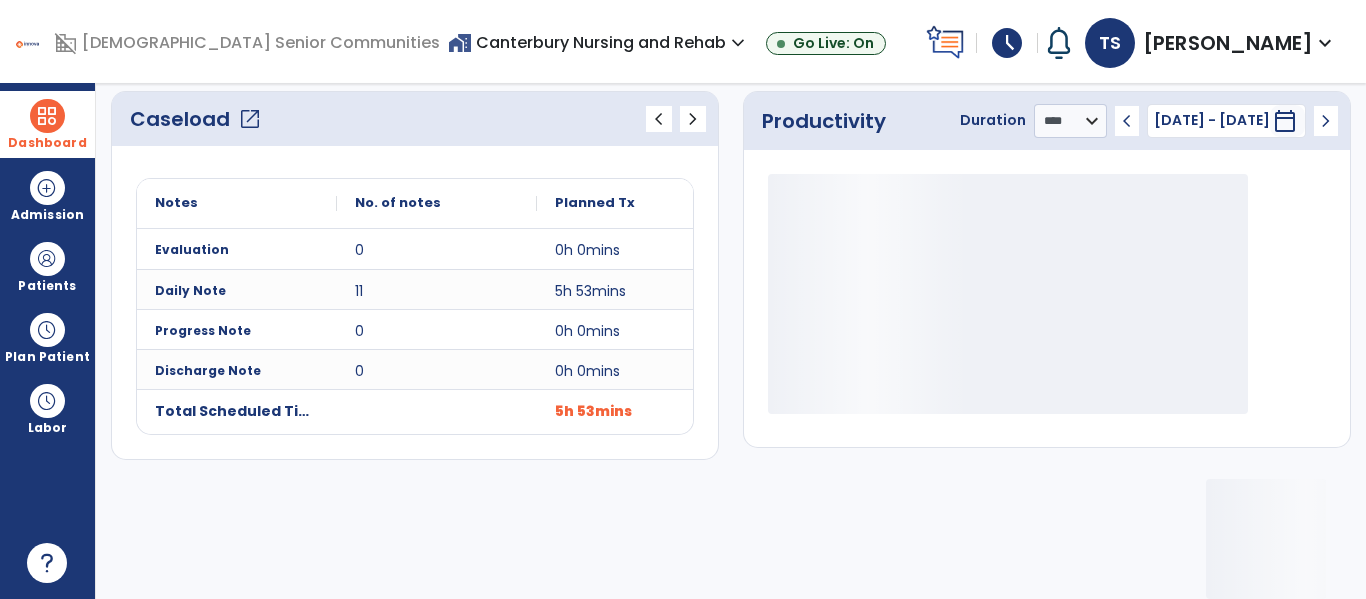 click on "Caseload   open_in_new" 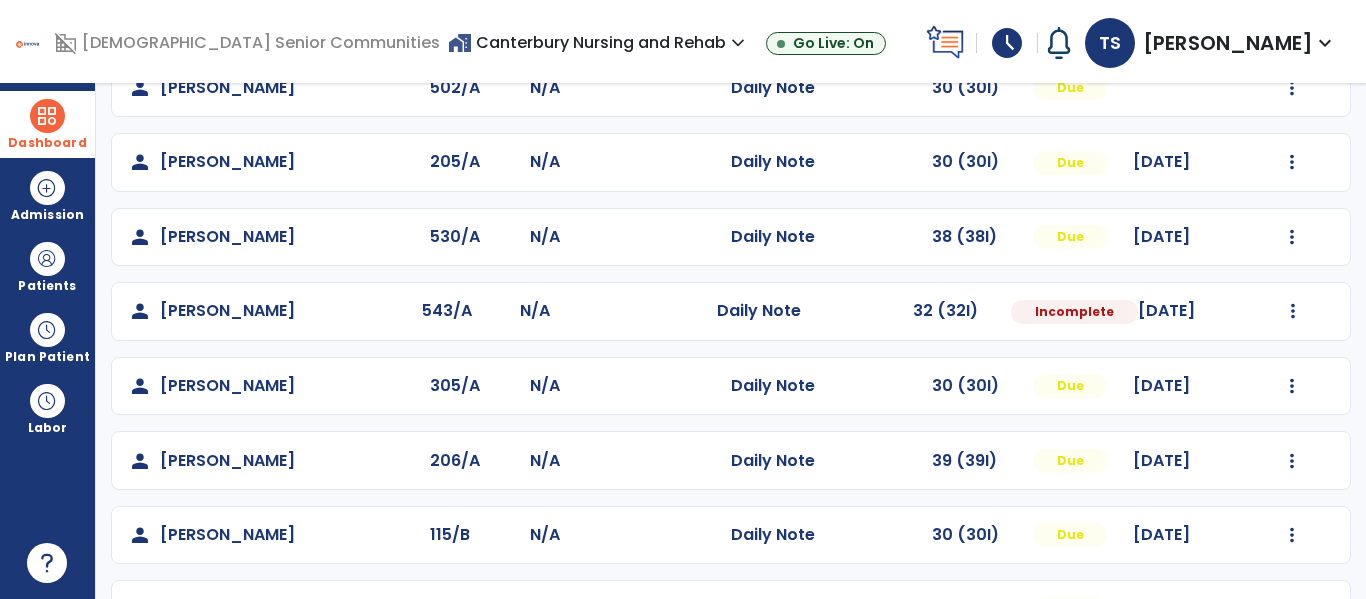 scroll, scrollTop: 434, scrollLeft: 0, axis: vertical 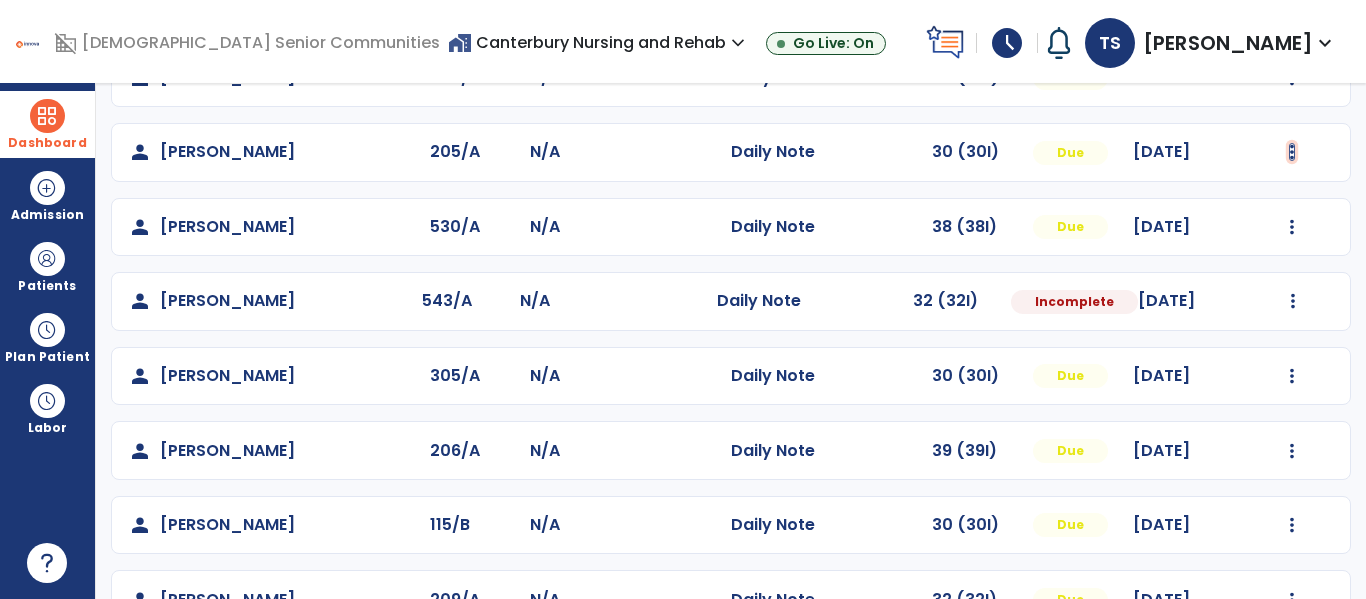 click at bounding box center (1292, -146) 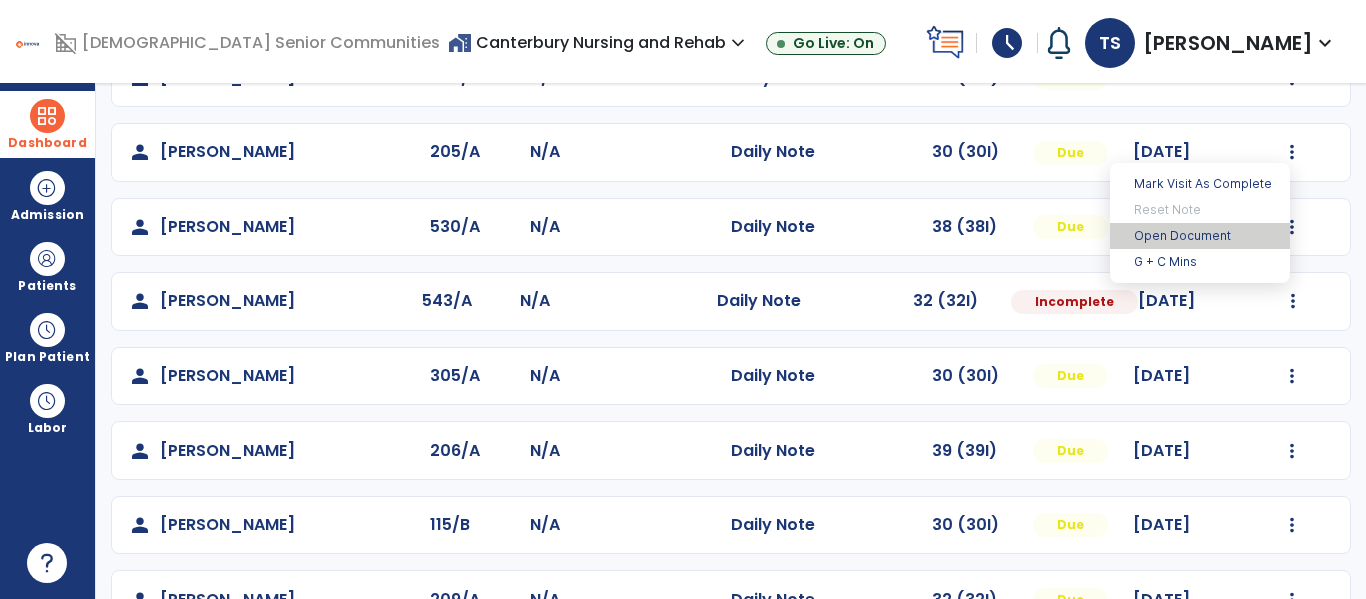 click on "Open Document" at bounding box center (1200, 236) 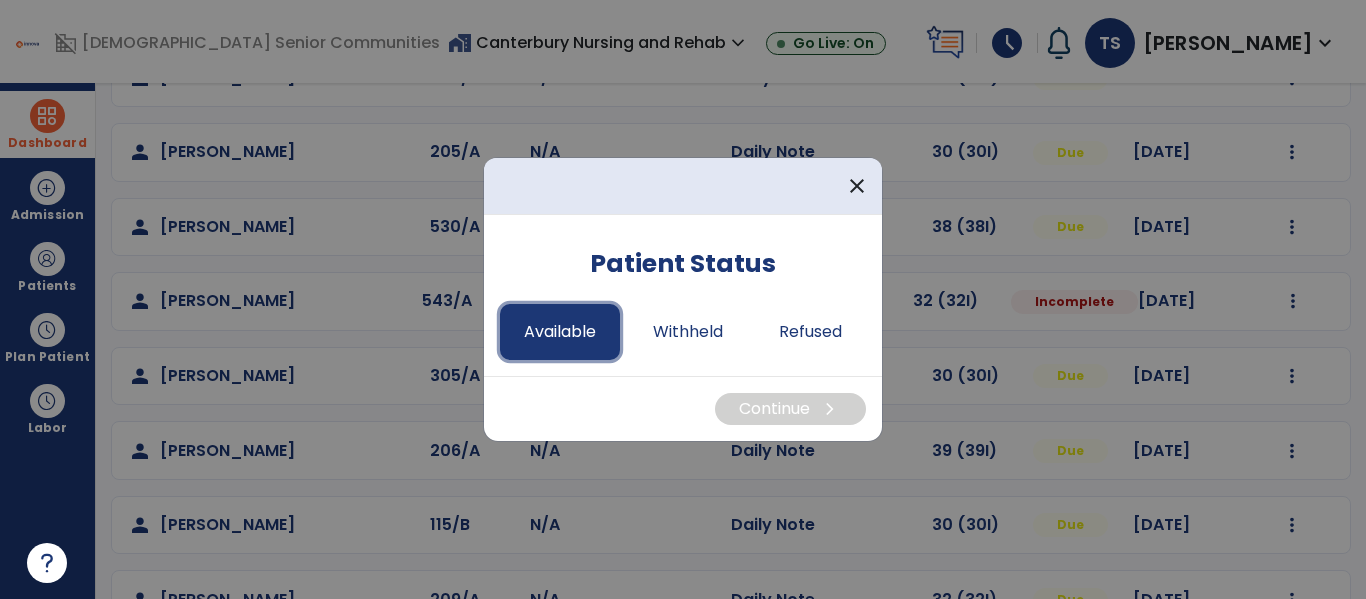 click on "Available" at bounding box center [560, 332] 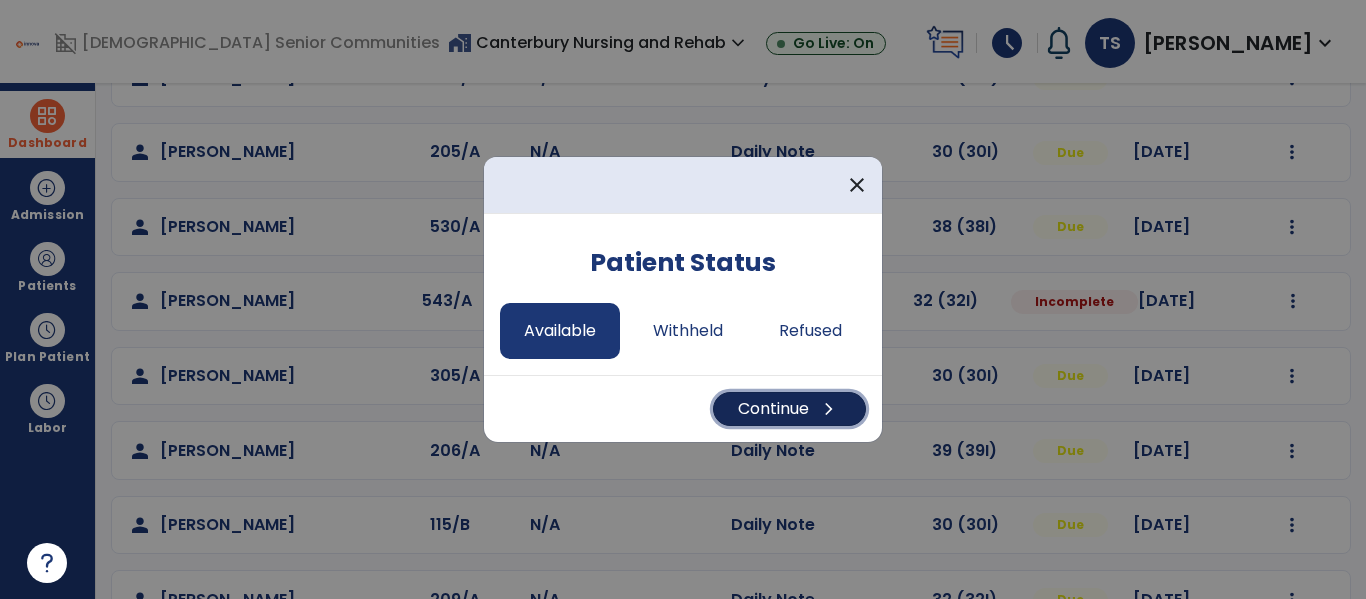 click on "Continue   chevron_right" at bounding box center [789, 409] 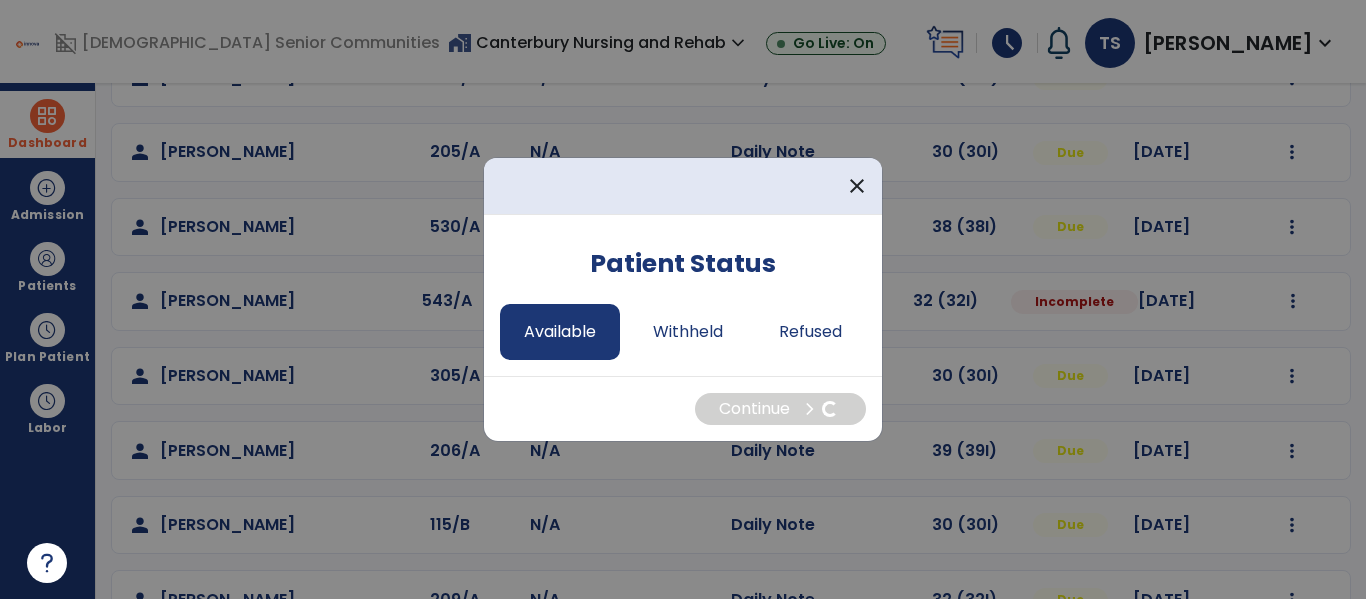 select on "*" 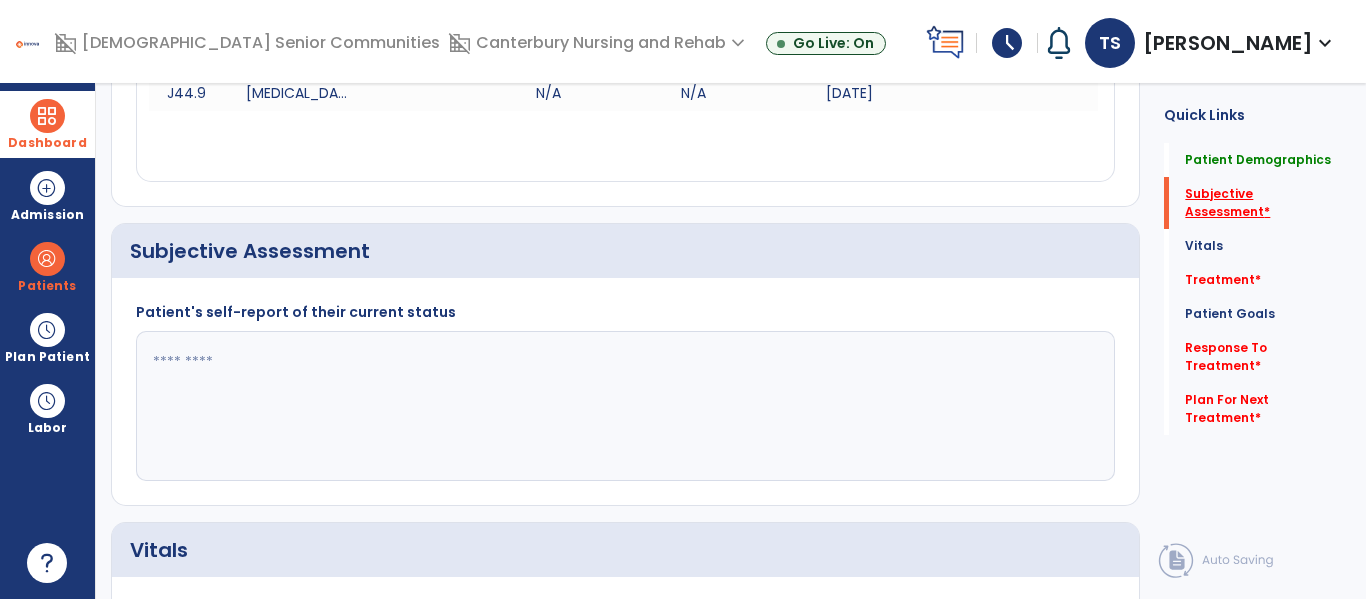 click on "Subjective Assessment   *" 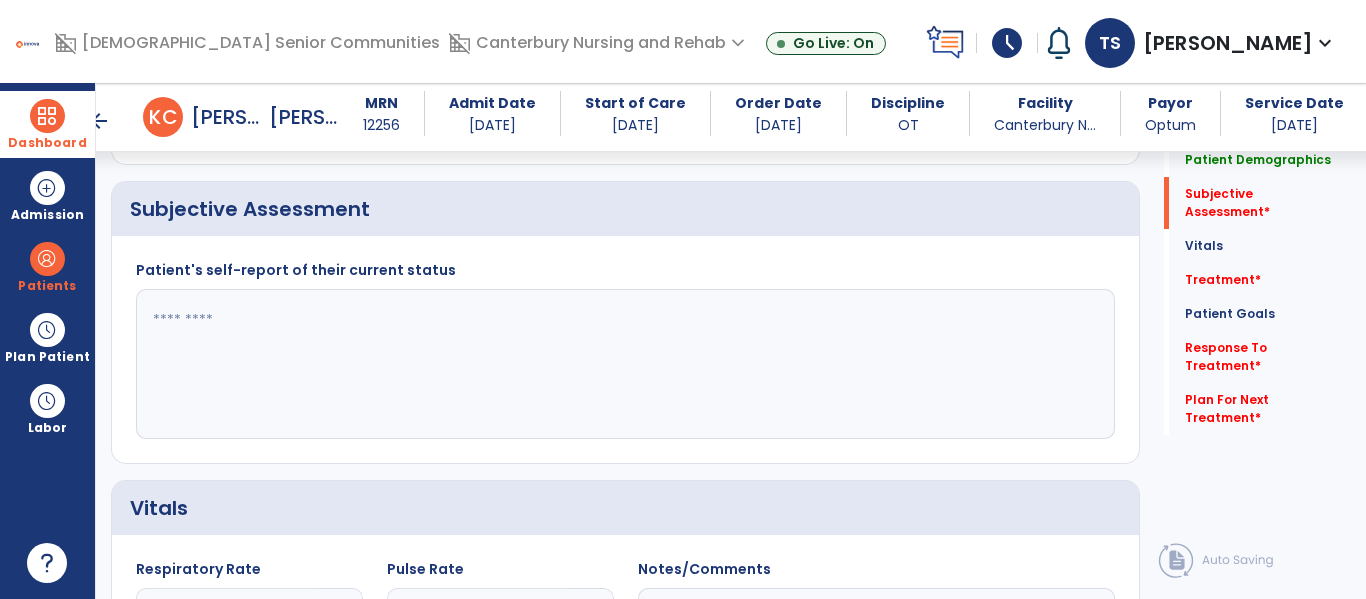 click 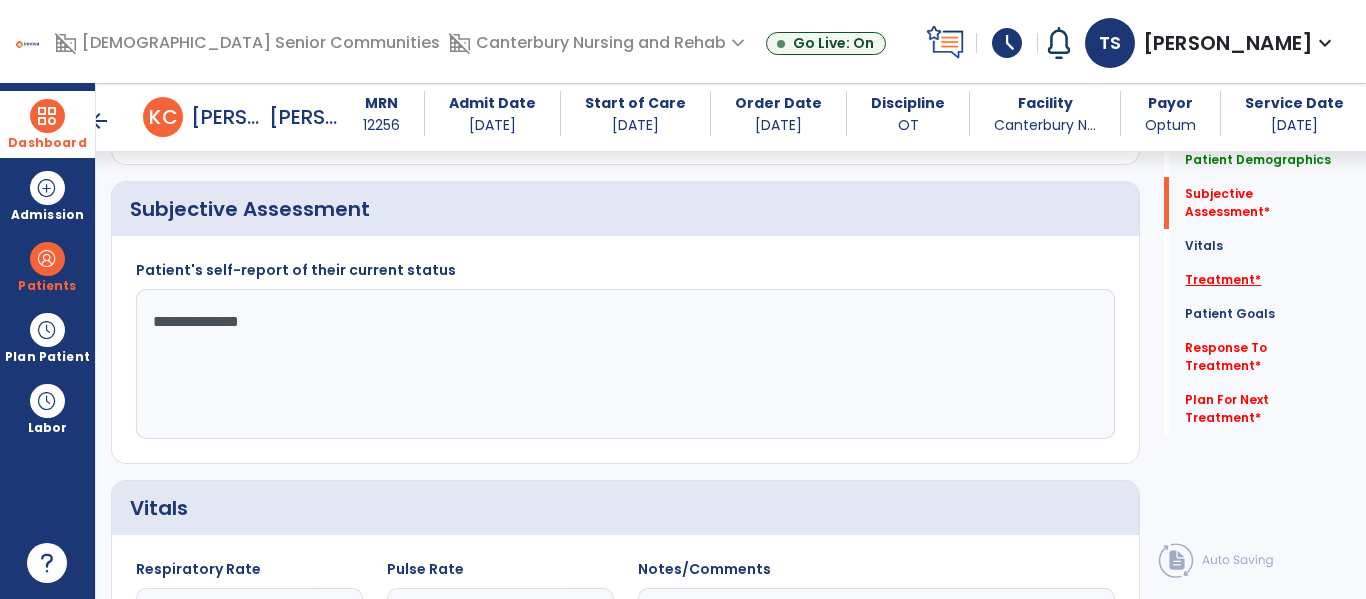 type on "**********" 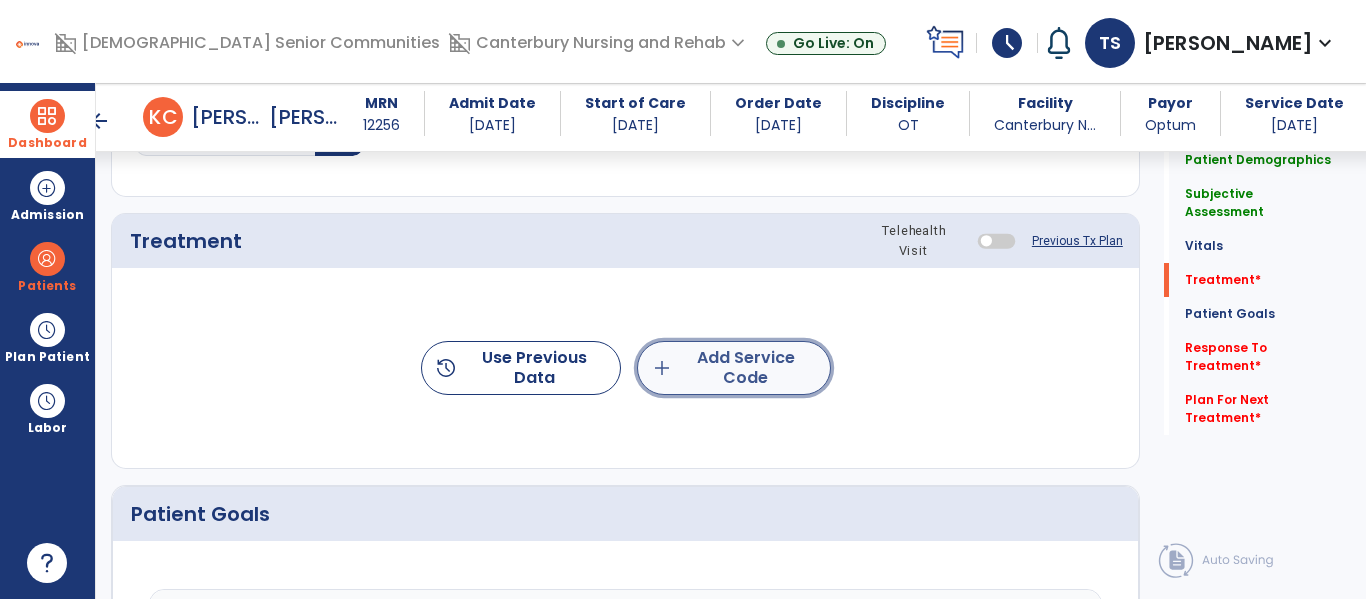 click on "add  Add Service Code" 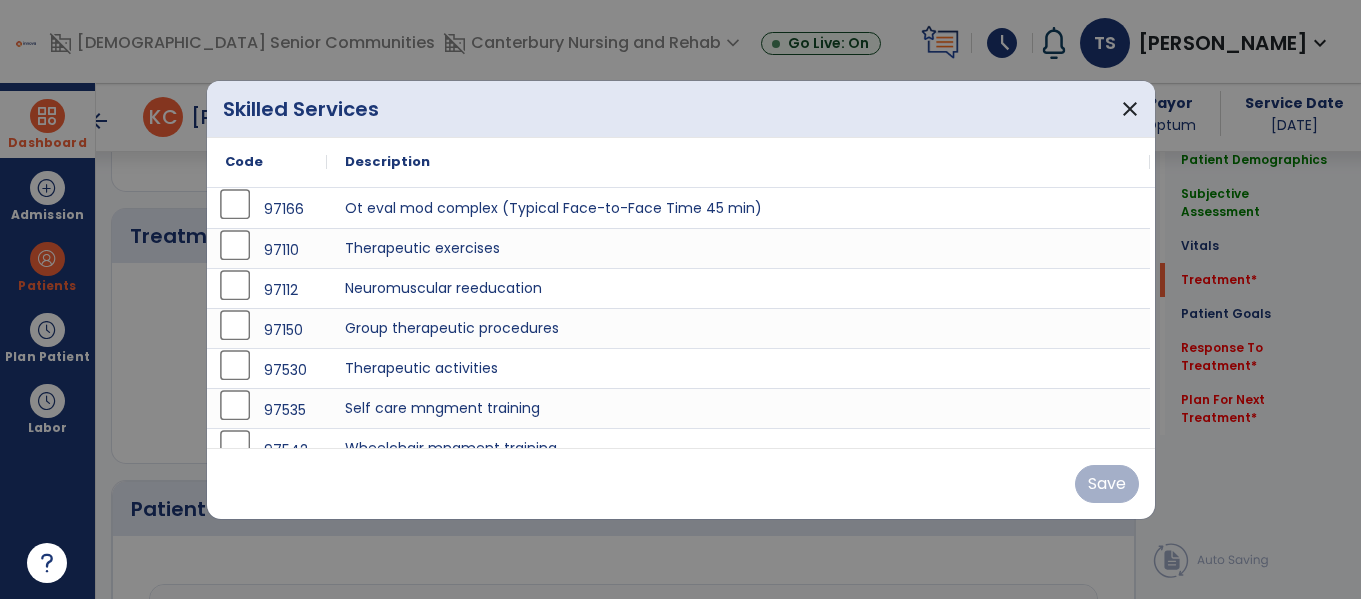 scroll, scrollTop: 1146, scrollLeft: 0, axis: vertical 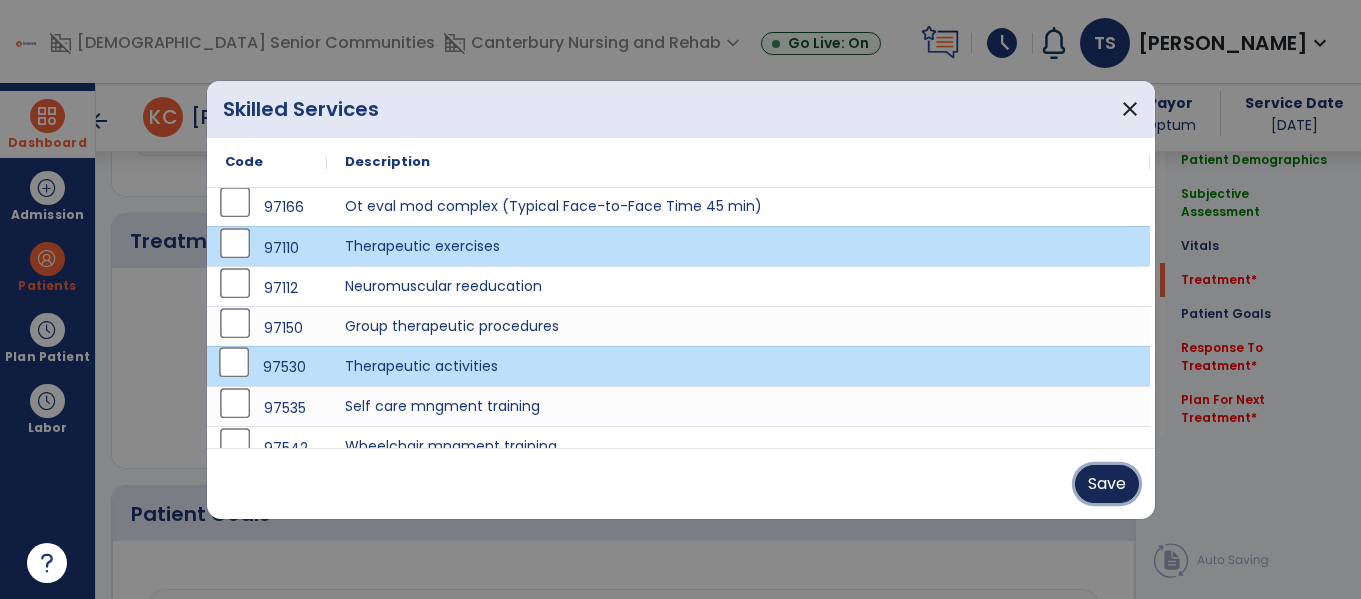 click on "Save" at bounding box center [1107, 484] 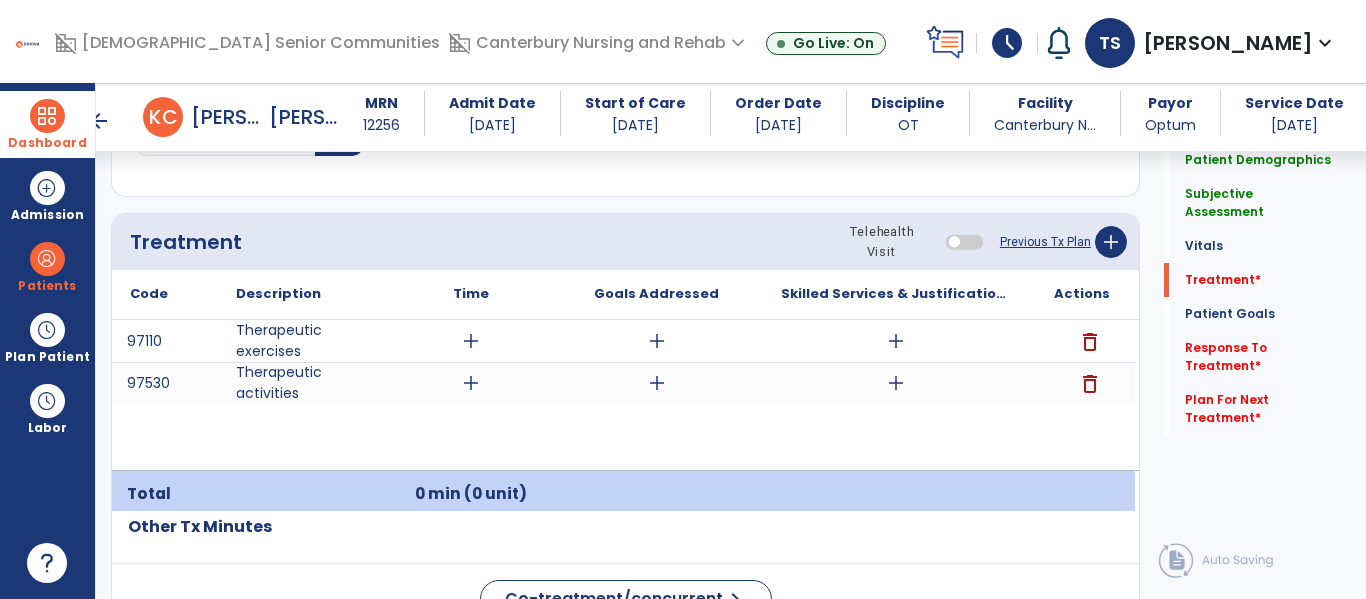 click on "add" at bounding box center (471, 341) 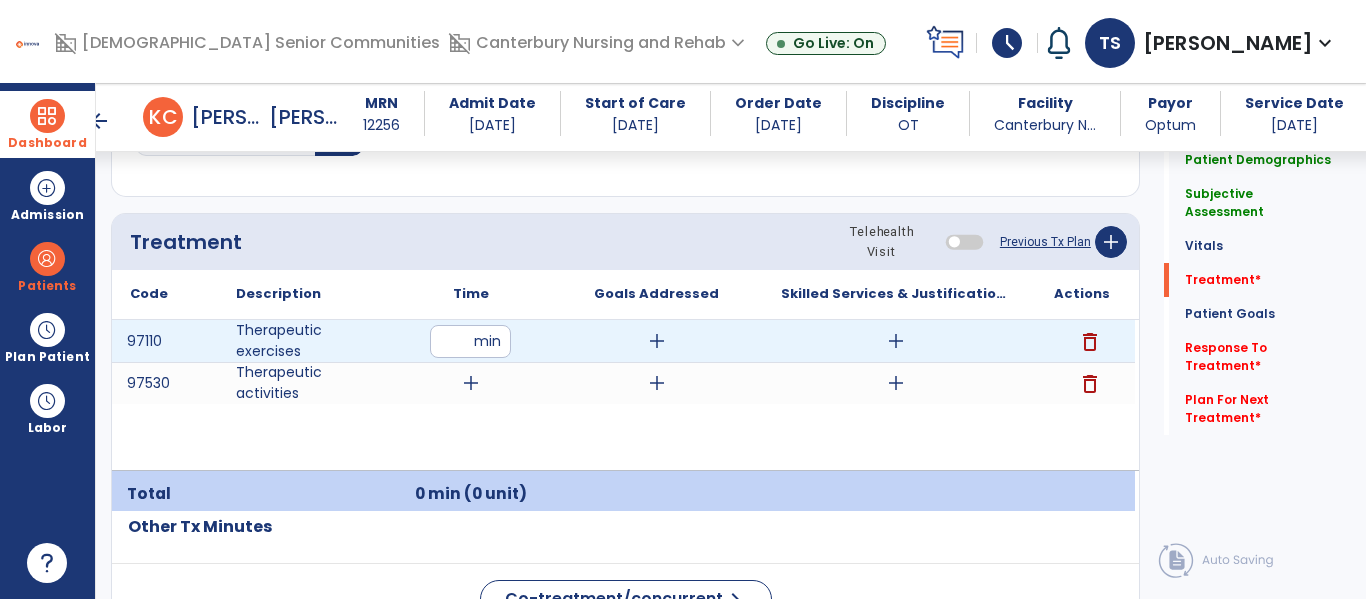 type on "**" 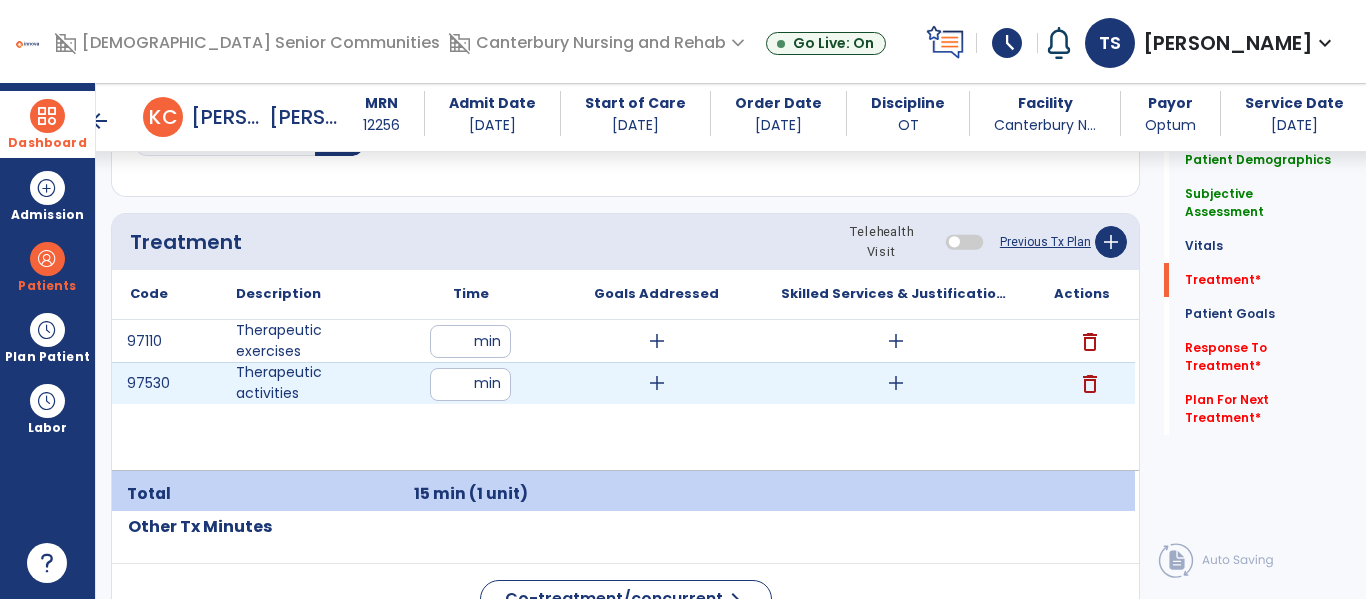 type on "**" 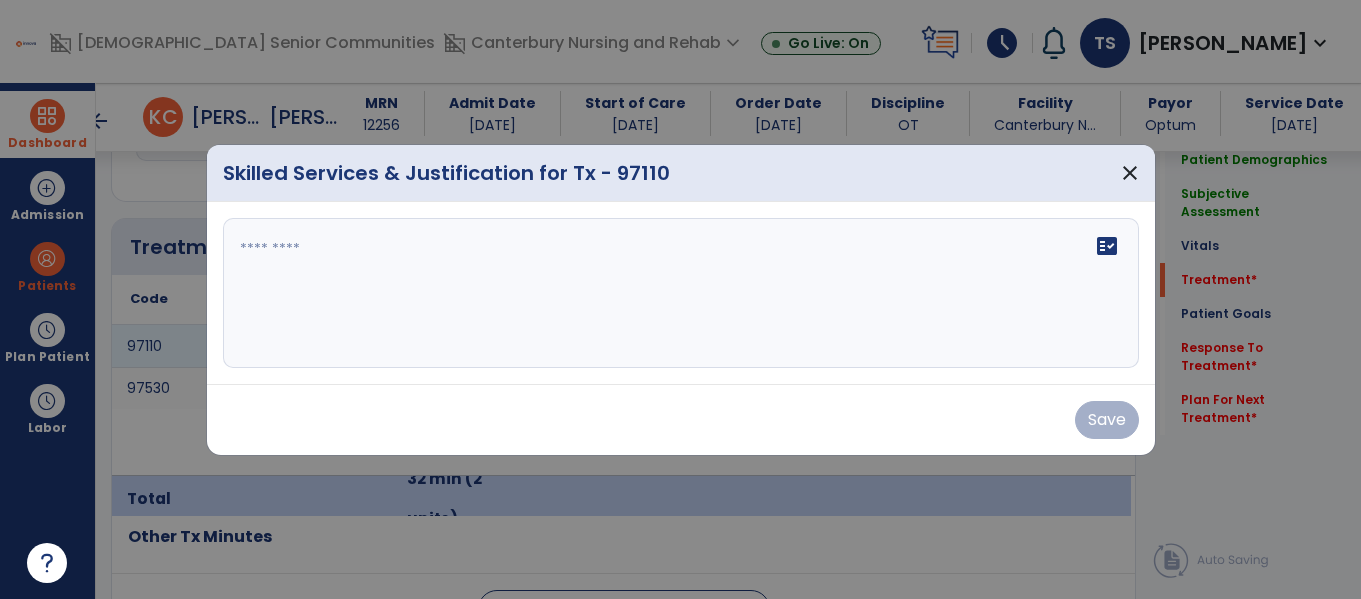 scroll, scrollTop: 1146, scrollLeft: 0, axis: vertical 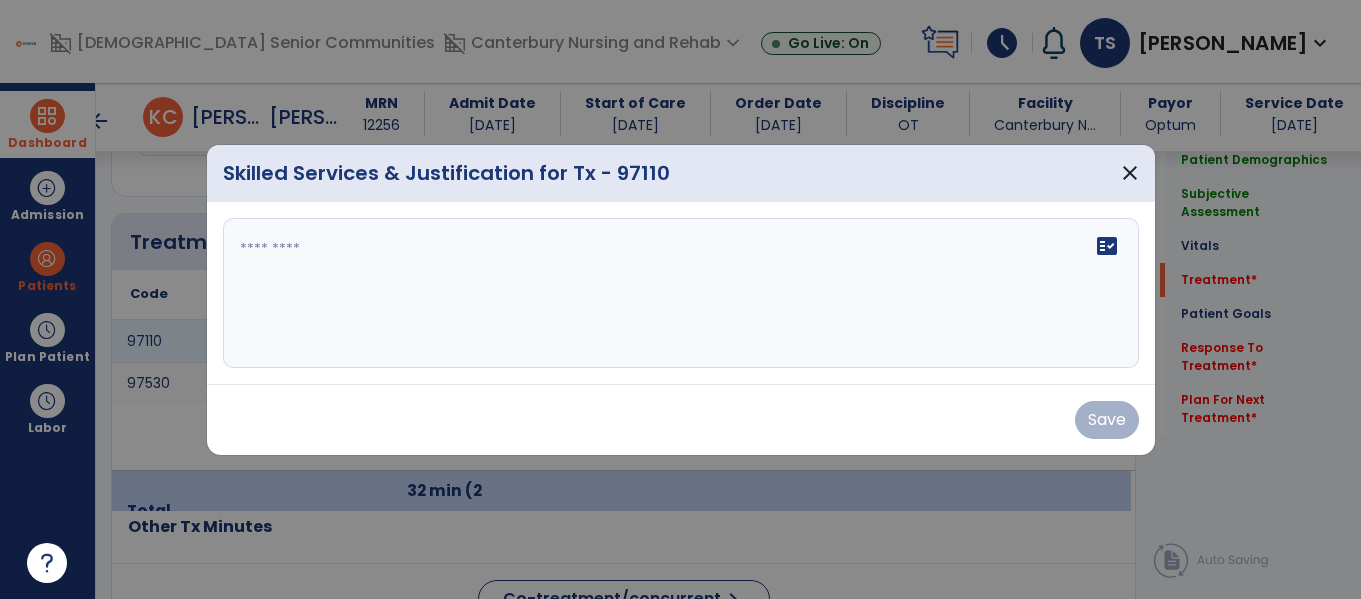 click at bounding box center (681, 293) 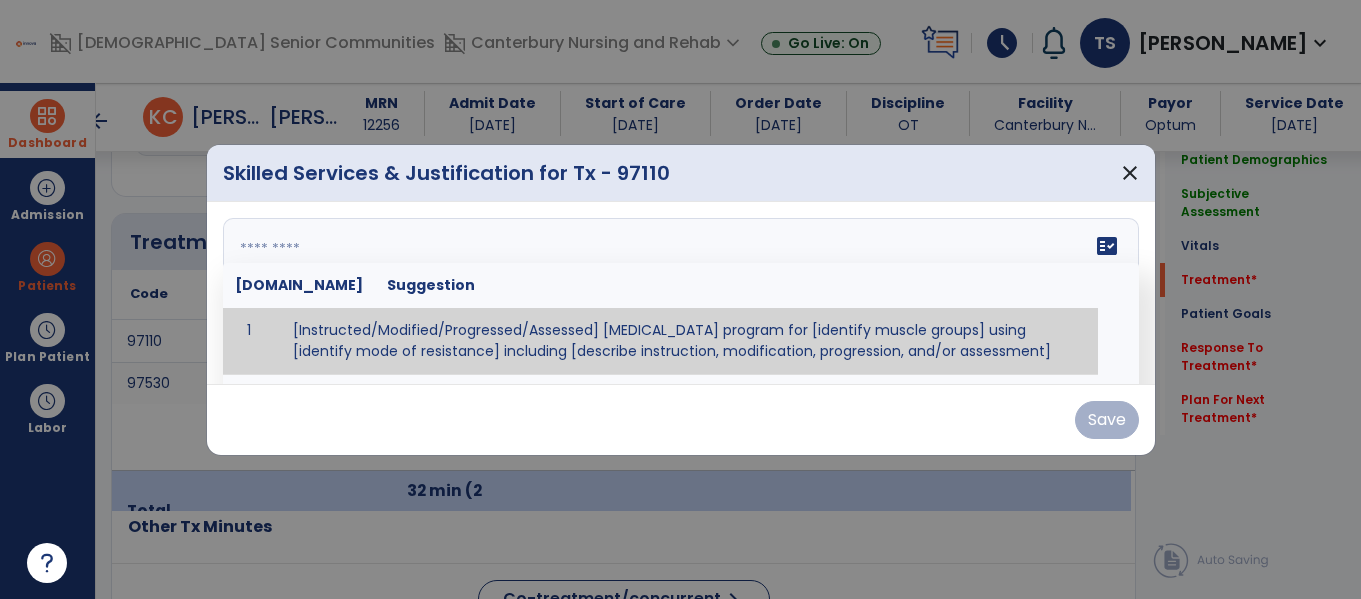click at bounding box center (678, 293) 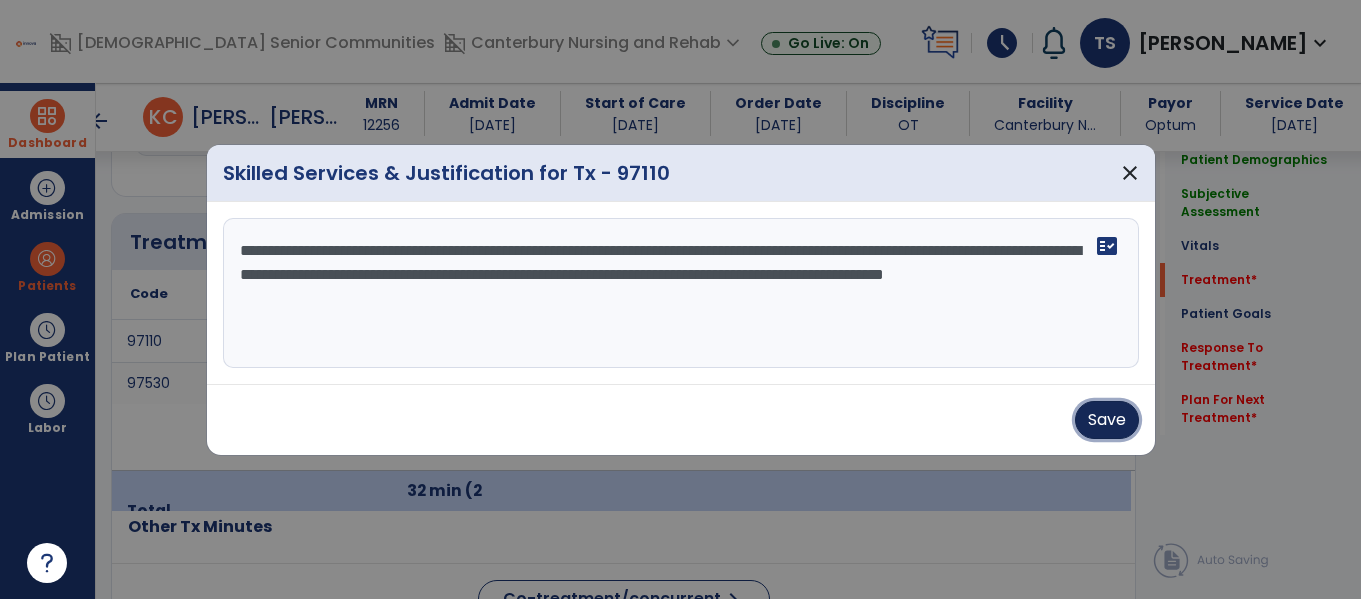 click on "Save" at bounding box center (1107, 420) 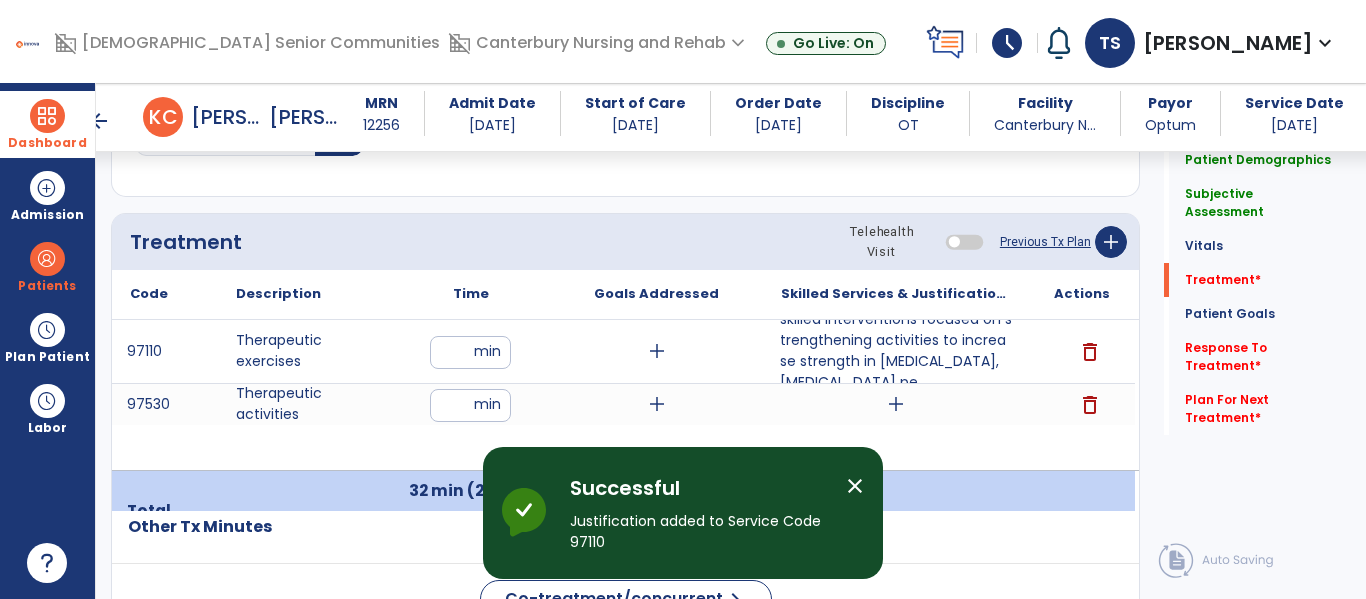 click on "add" at bounding box center (896, 404) 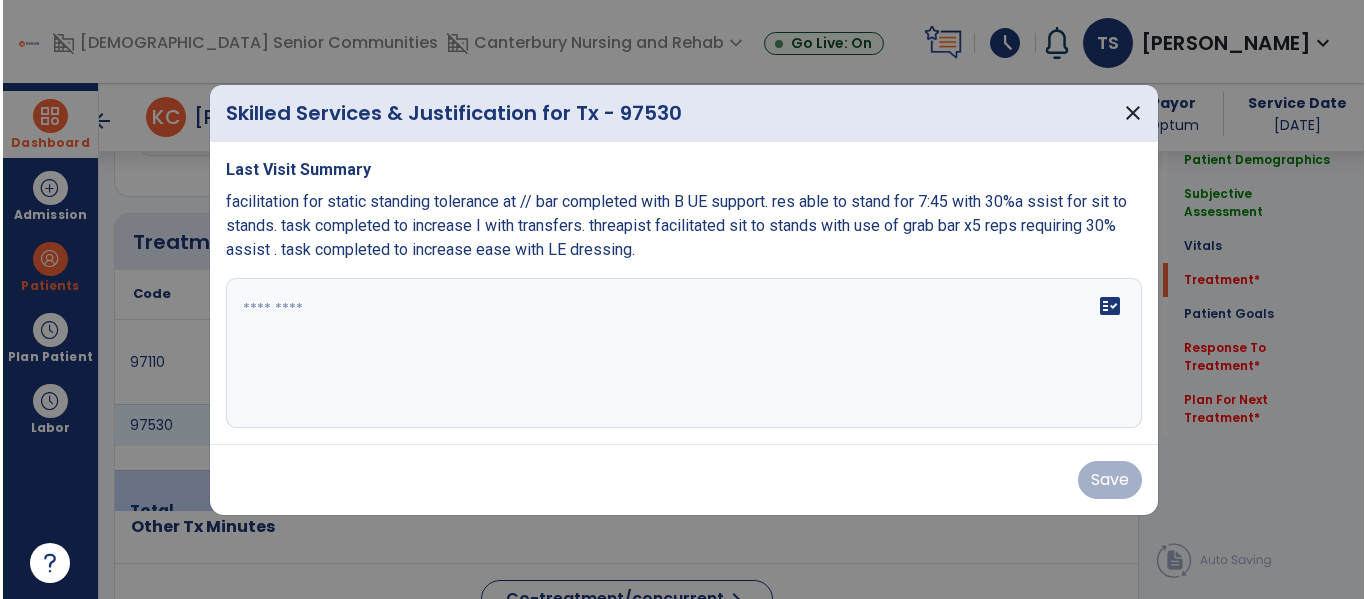 scroll, scrollTop: 1146, scrollLeft: 0, axis: vertical 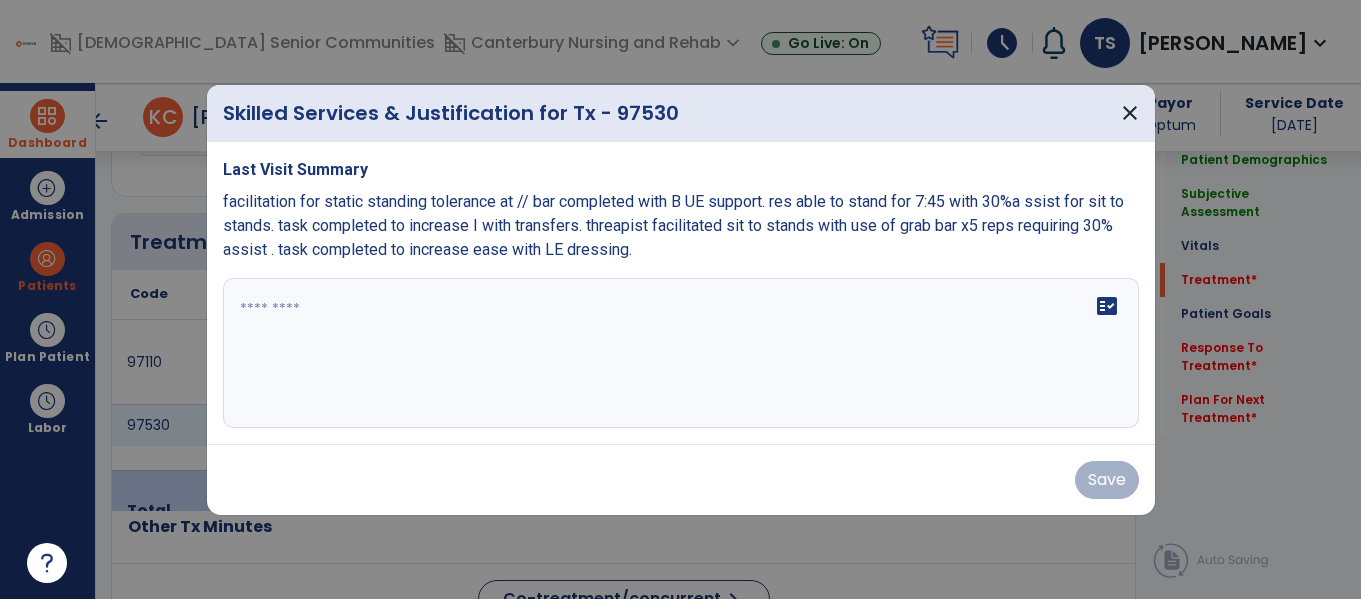 click at bounding box center [681, 353] 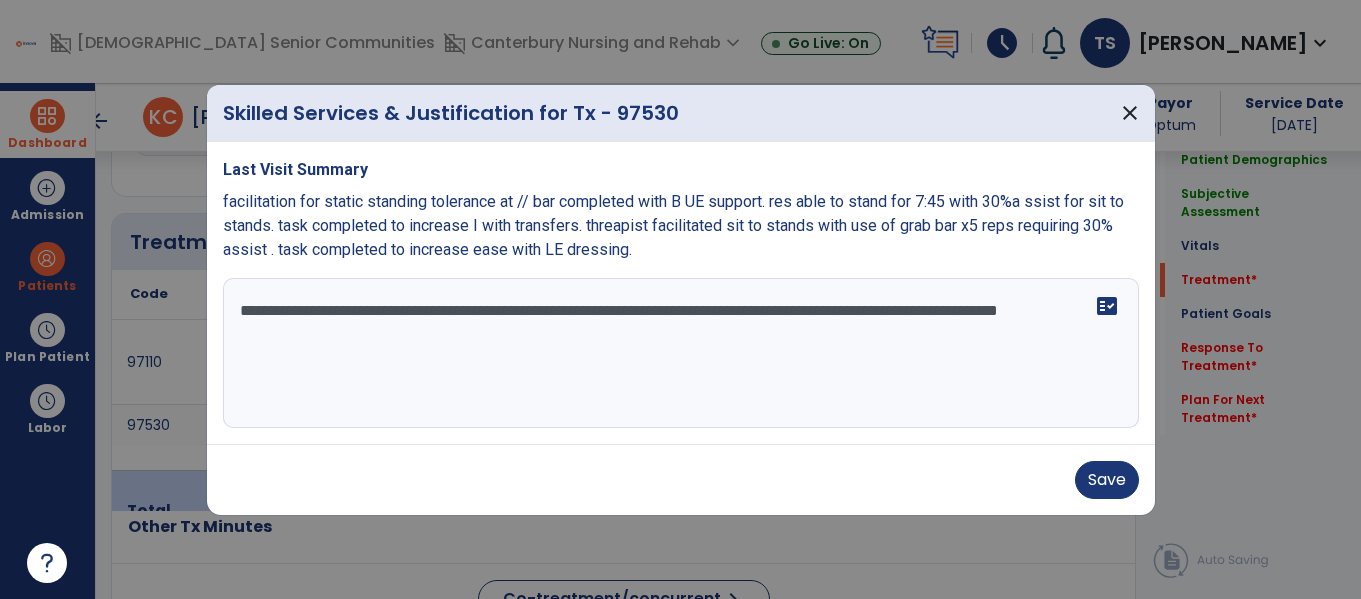 click on "**********" at bounding box center [681, 353] 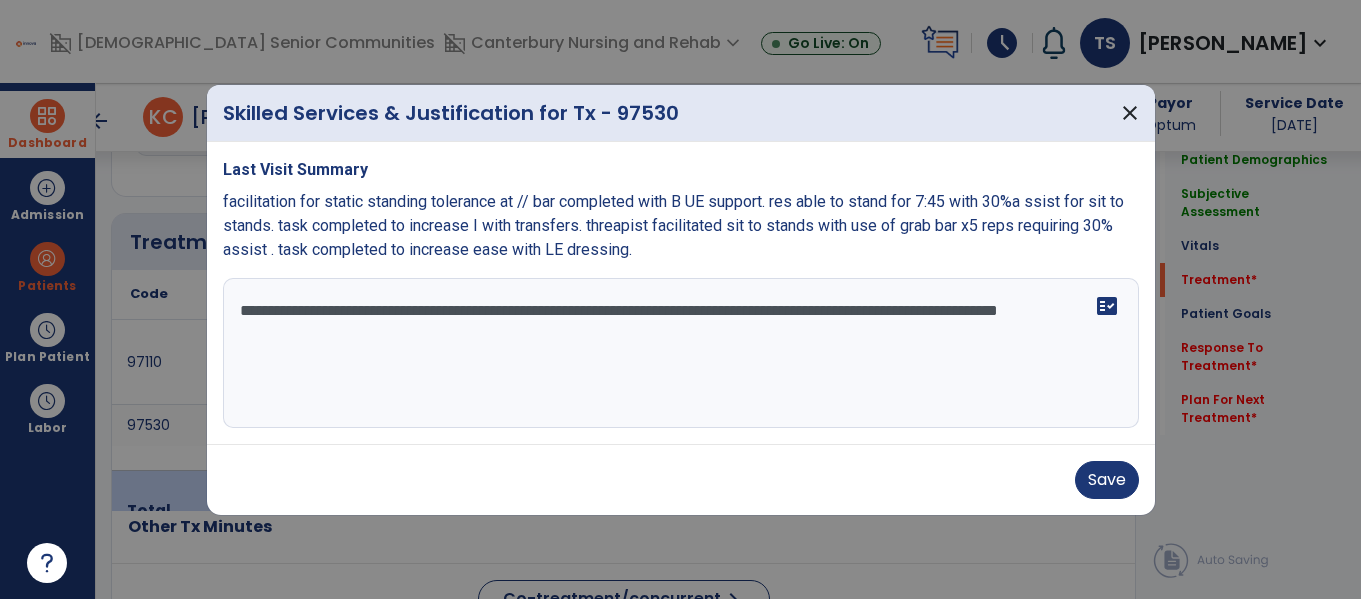 paste on "**********" 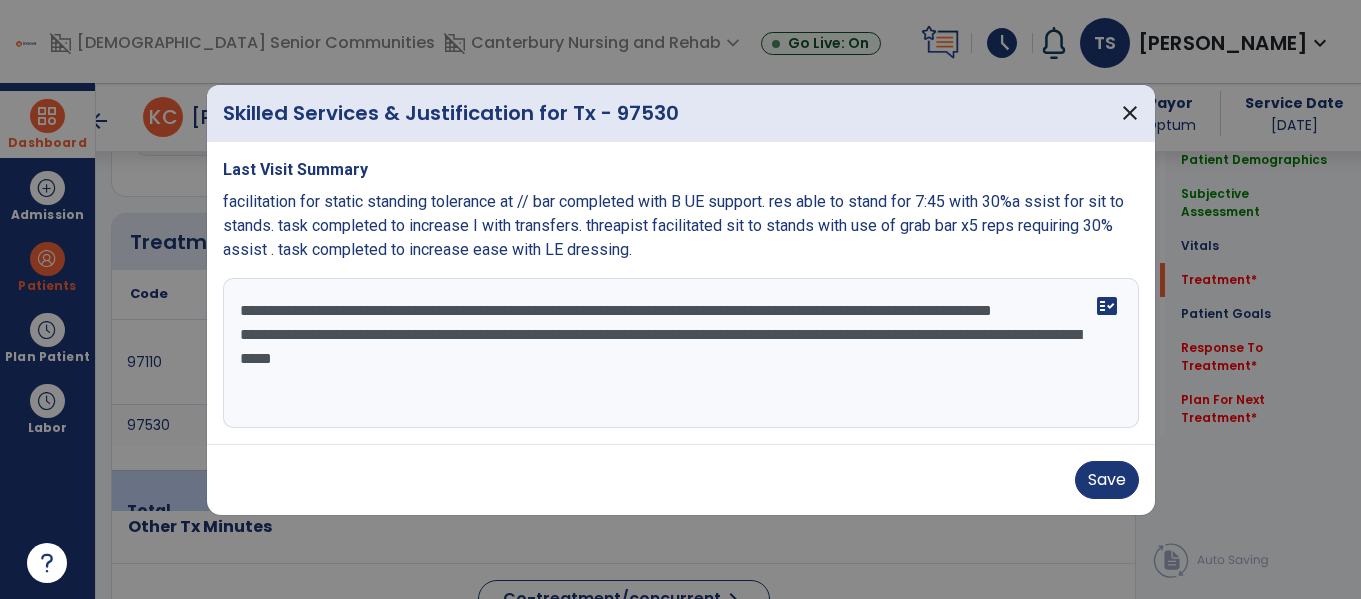 click on "**********" at bounding box center [681, 353] 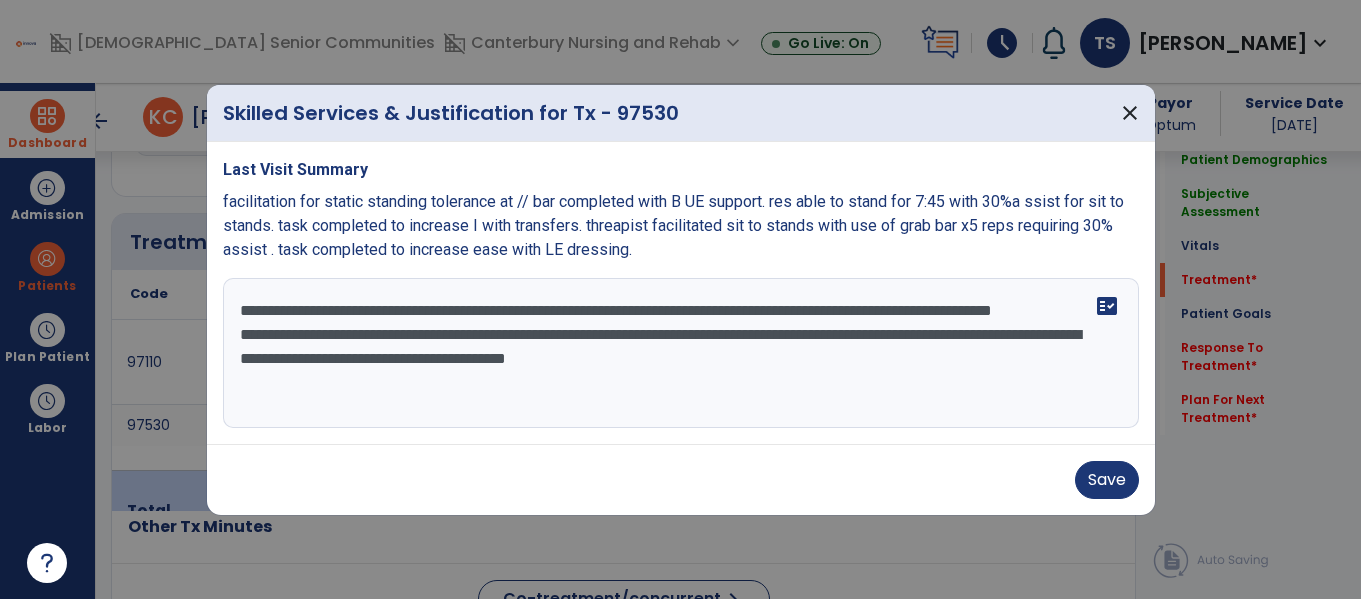 click on "**********" at bounding box center (681, 353) 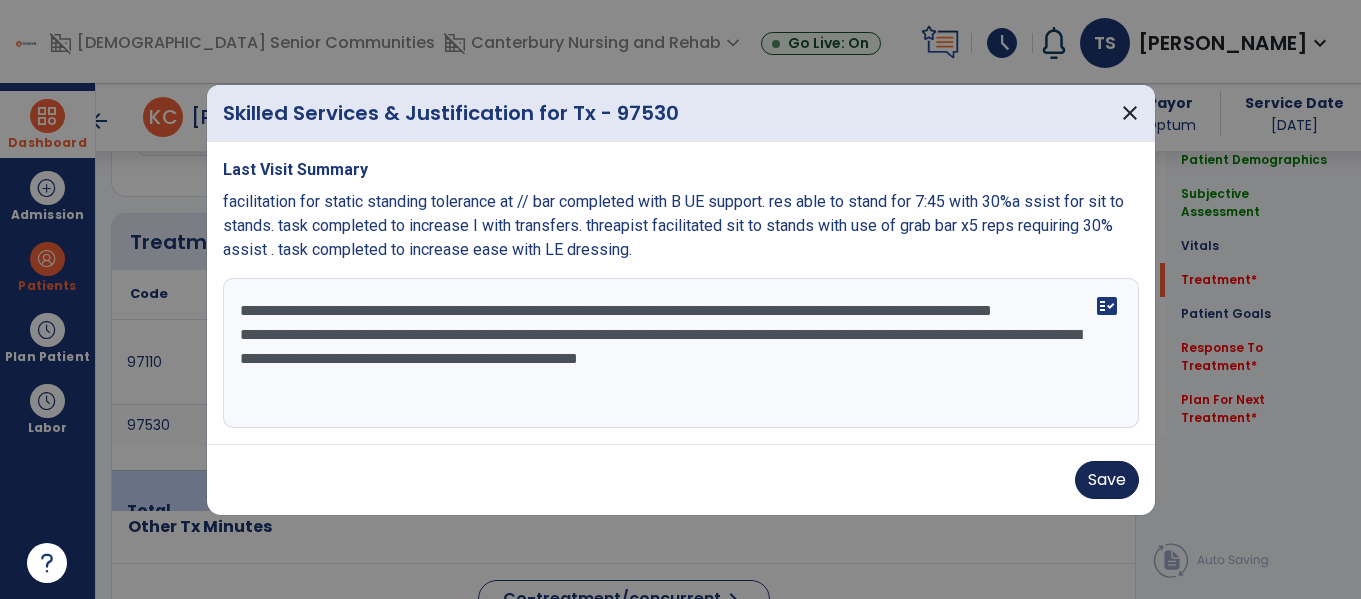 type on "**********" 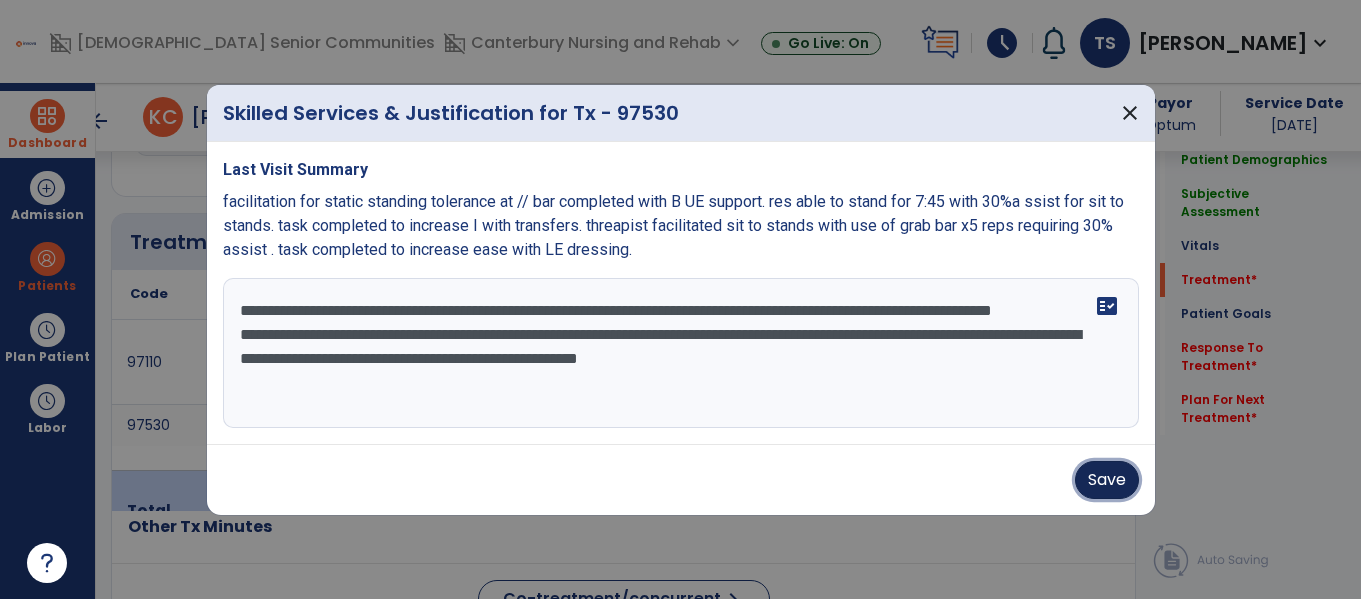click on "Save" at bounding box center [1107, 480] 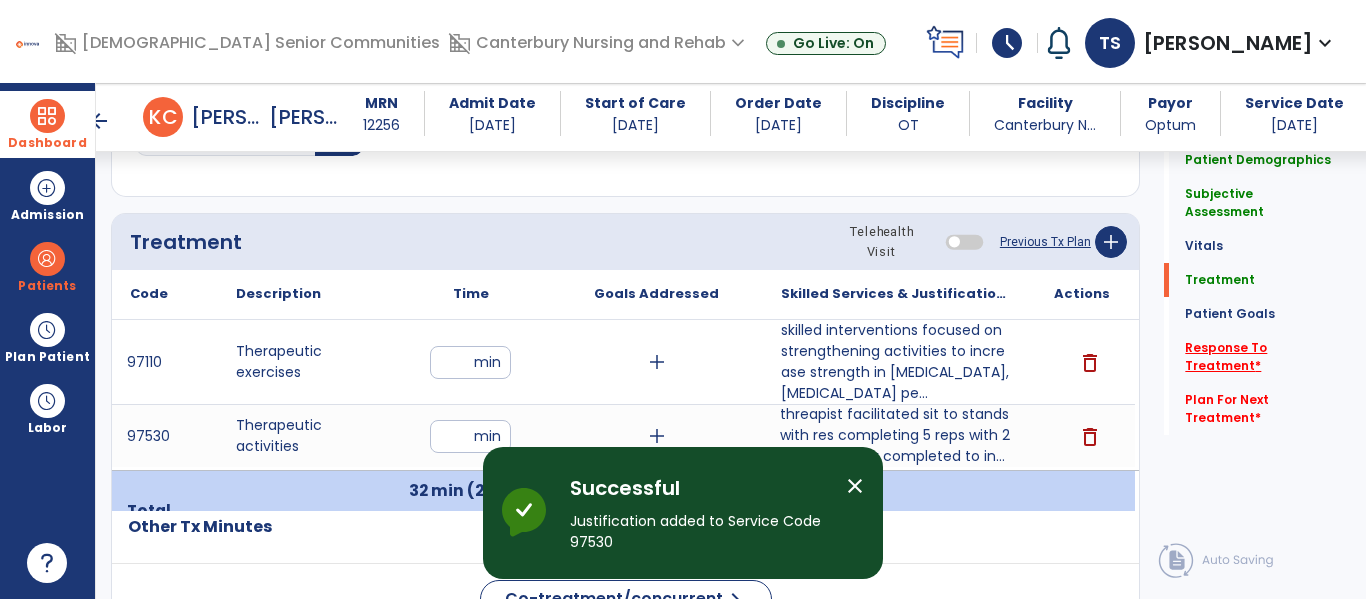 click on "Response To Treatment   *" 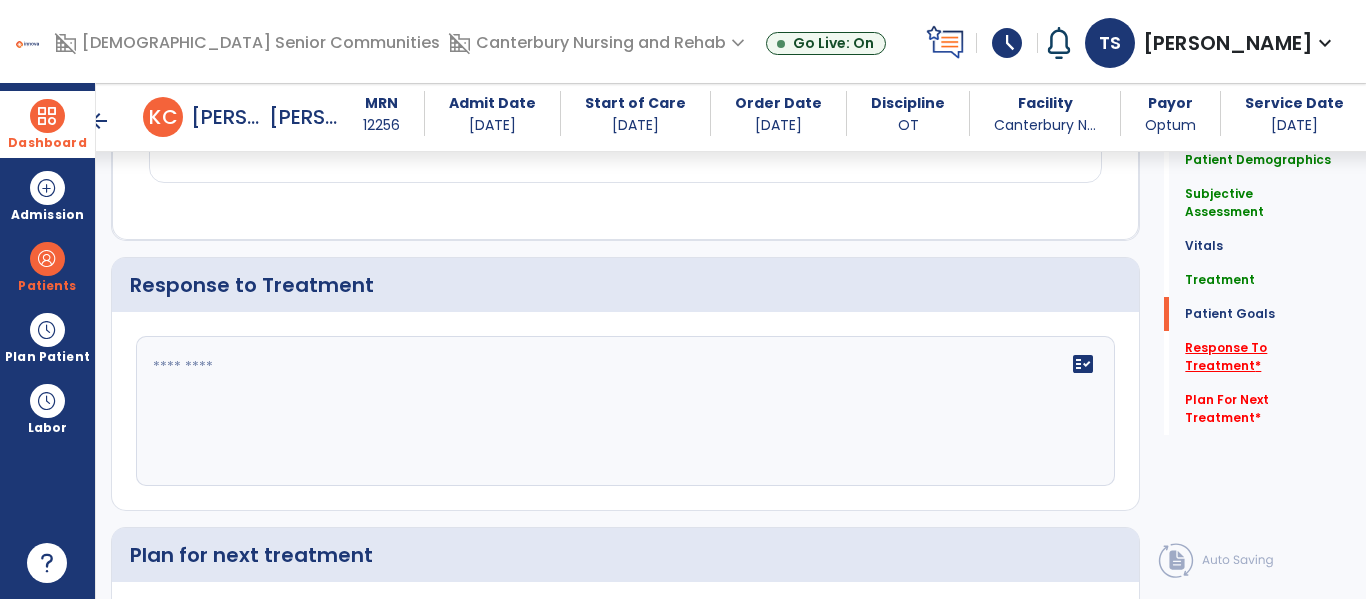scroll, scrollTop: 2711, scrollLeft: 0, axis: vertical 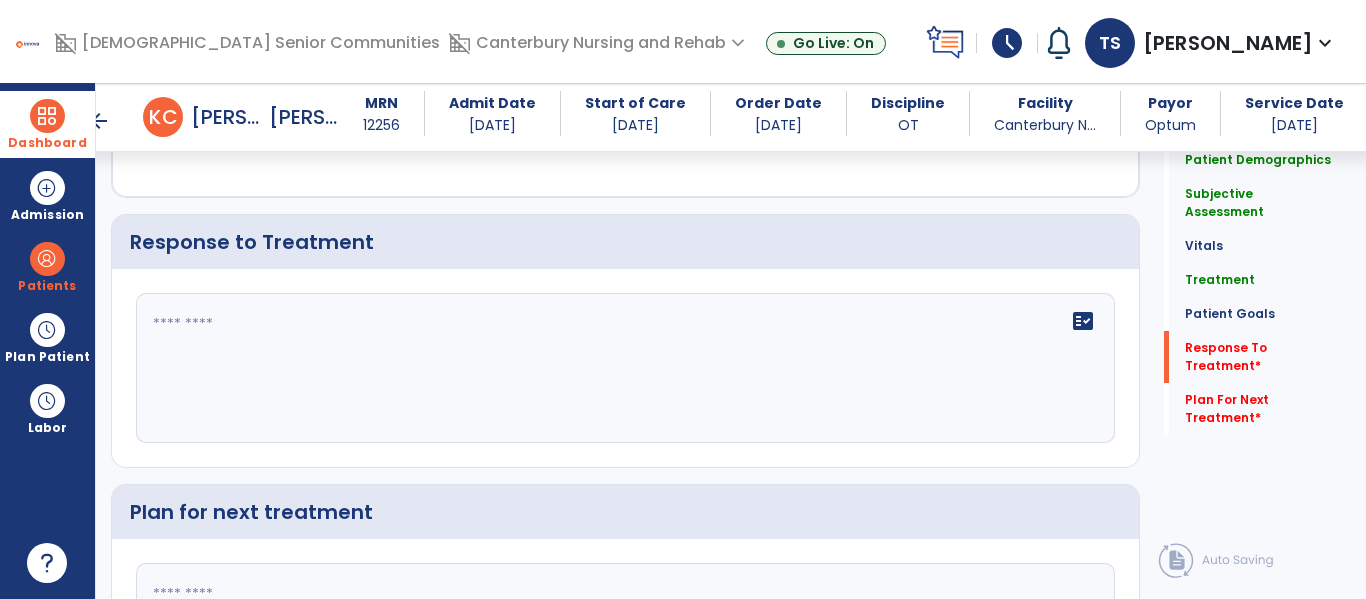 click on "fact_check" 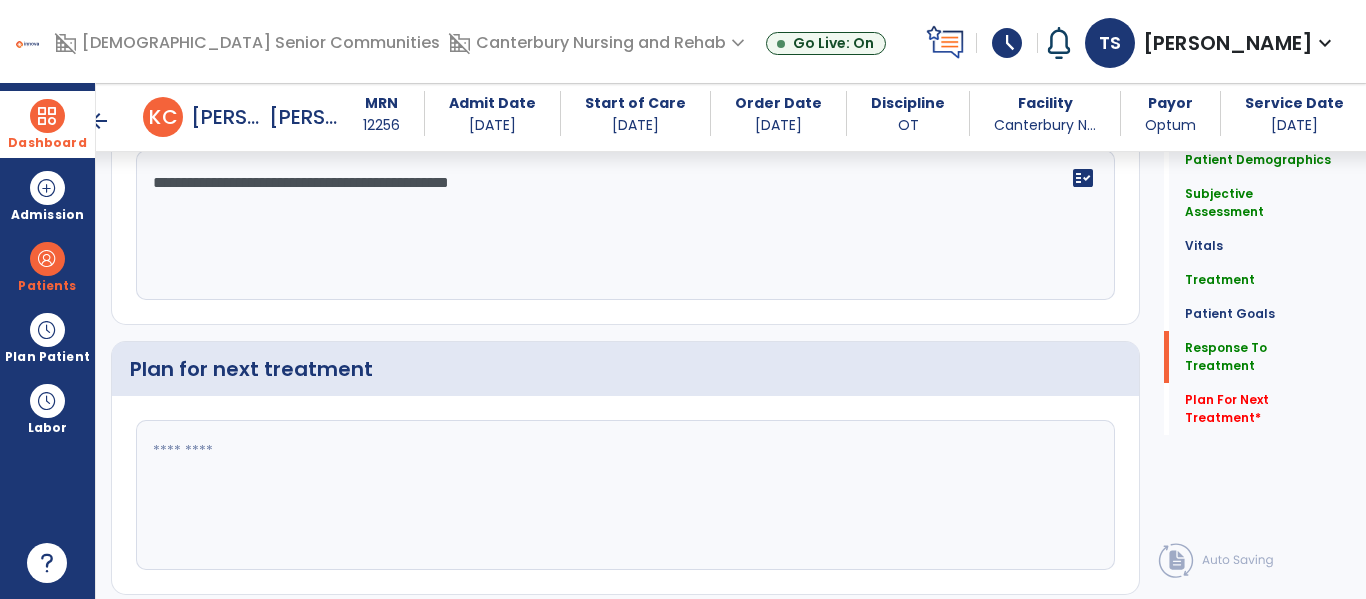 scroll, scrollTop: 2853, scrollLeft: 0, axis: vertical 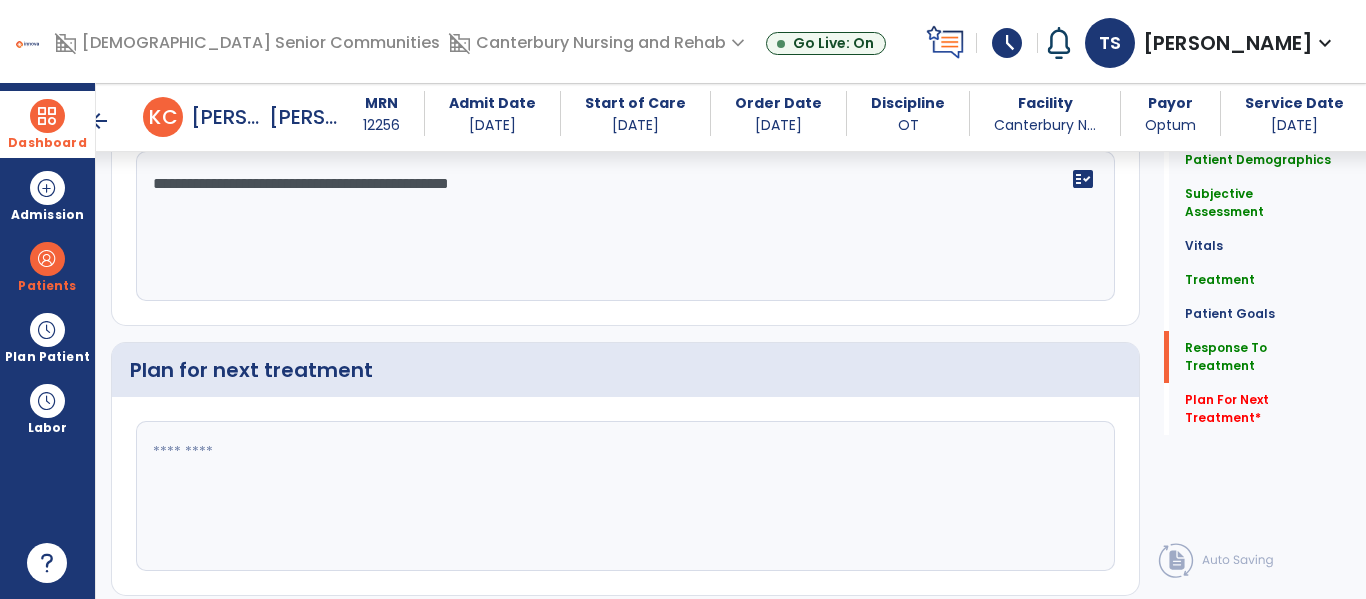 type on "**********" 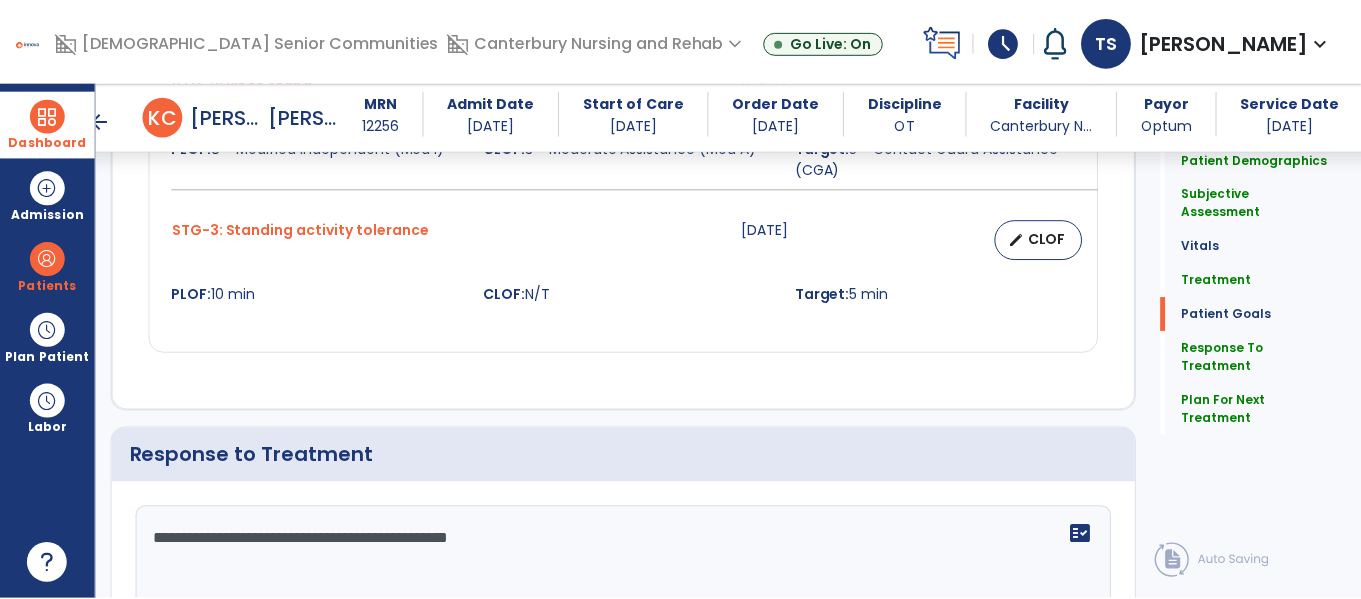 scroll, scrollTop: 2916, scrollLeft: 0, axis: vertical 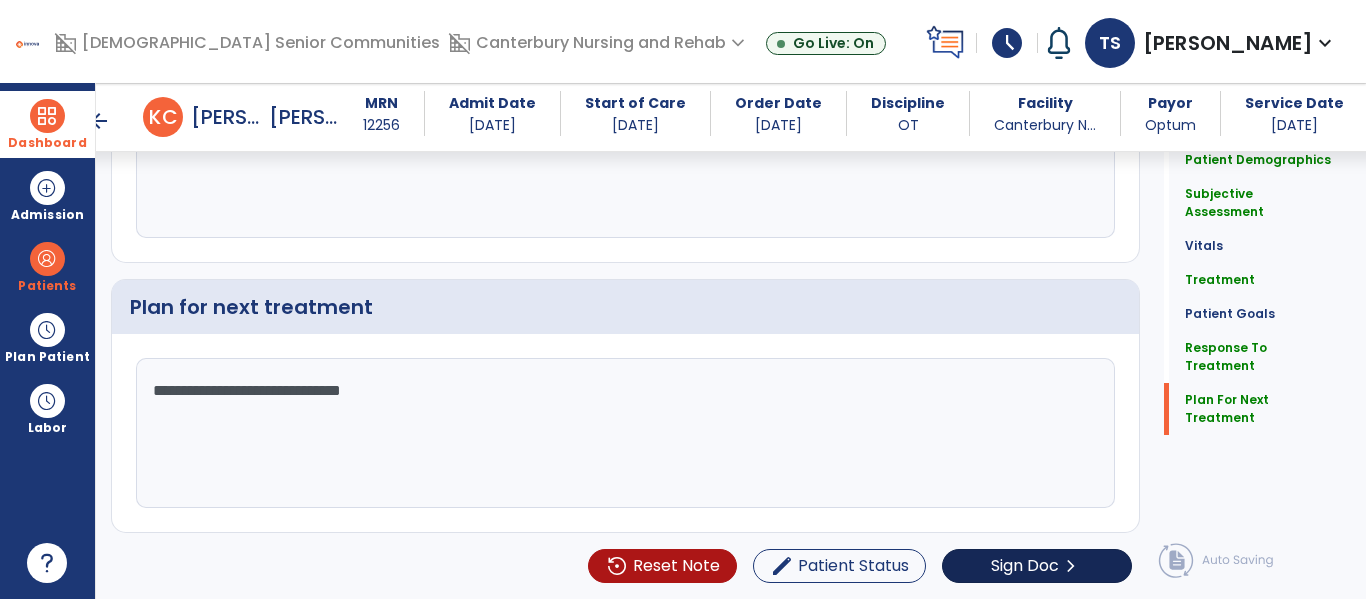 type on "**********" 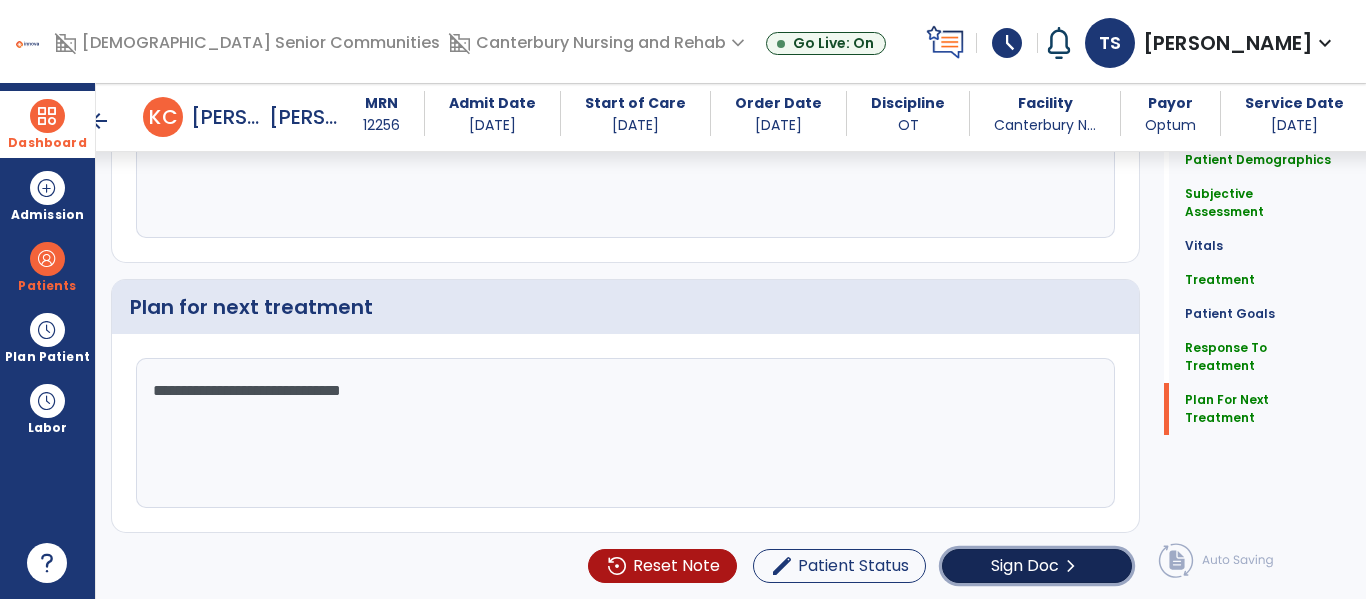 click on "Sign Doc" 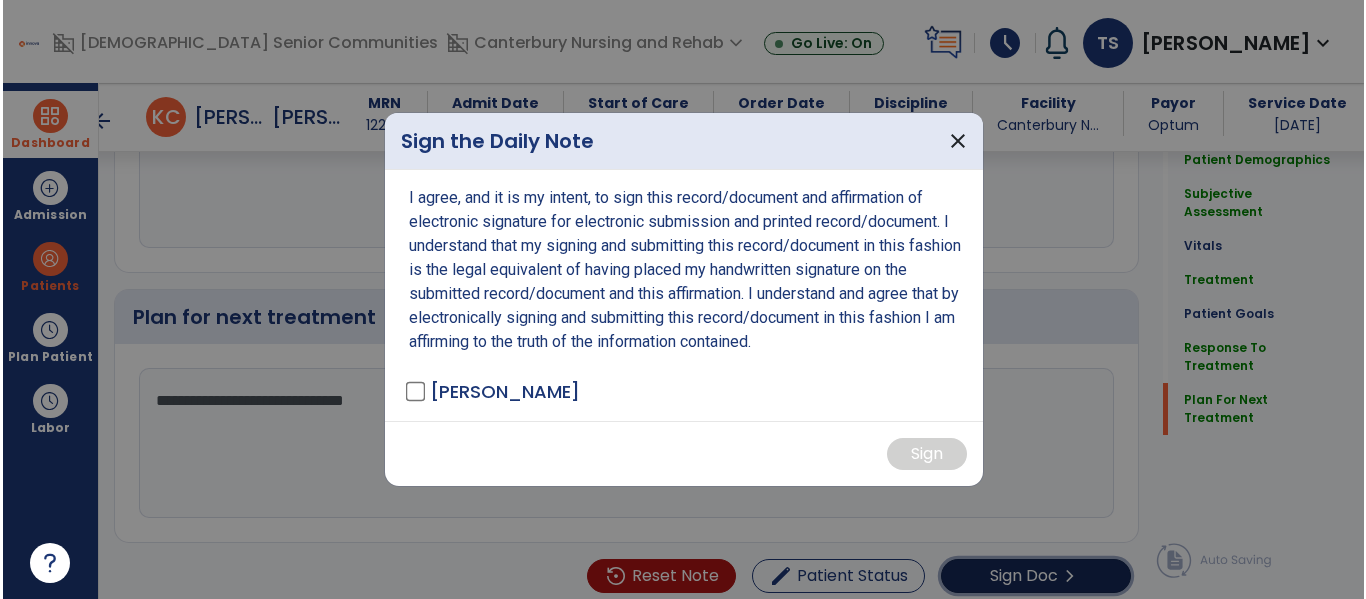scroll, scrollTop: 2916, scrollLeft: 0, axis: vertical 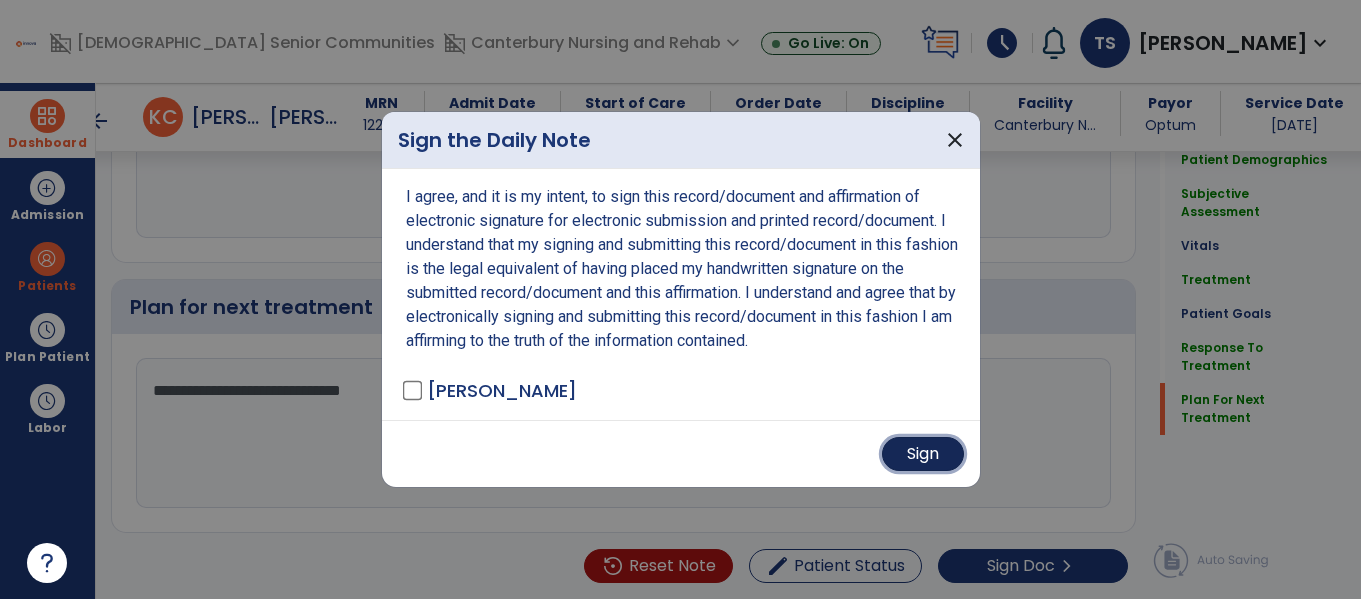 click on "Sign" at bounding box center (923, 454) 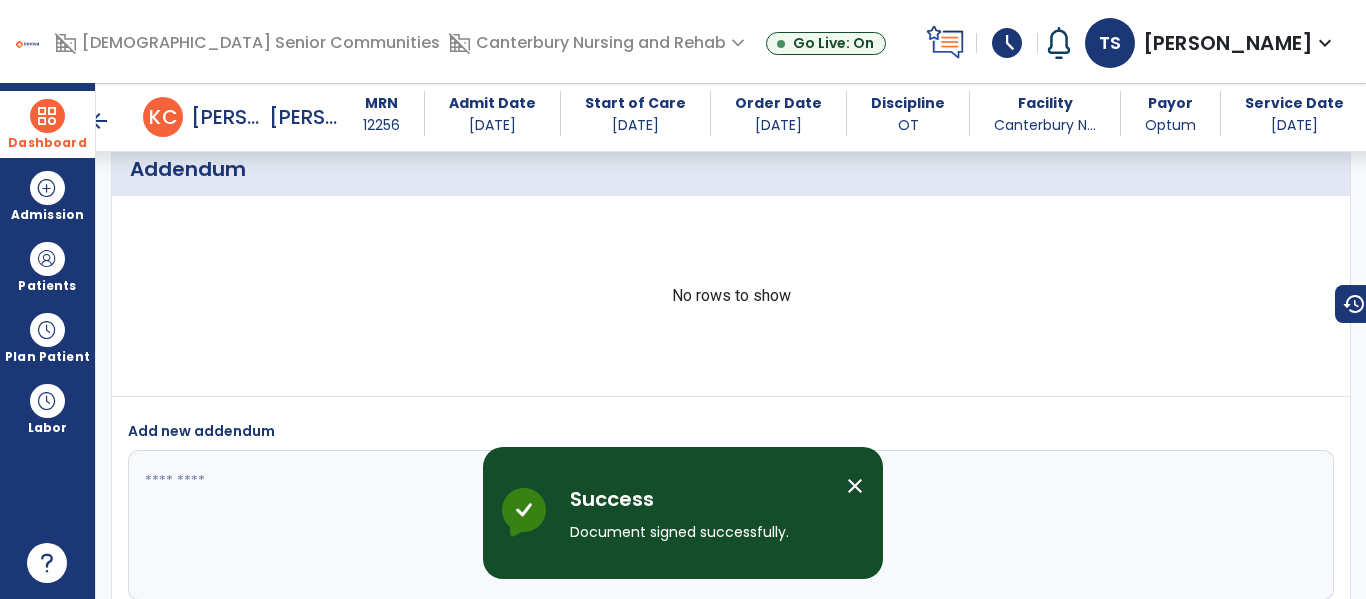scroll, scrollTop: 4266, scrollLeft: 0, axis: vertical 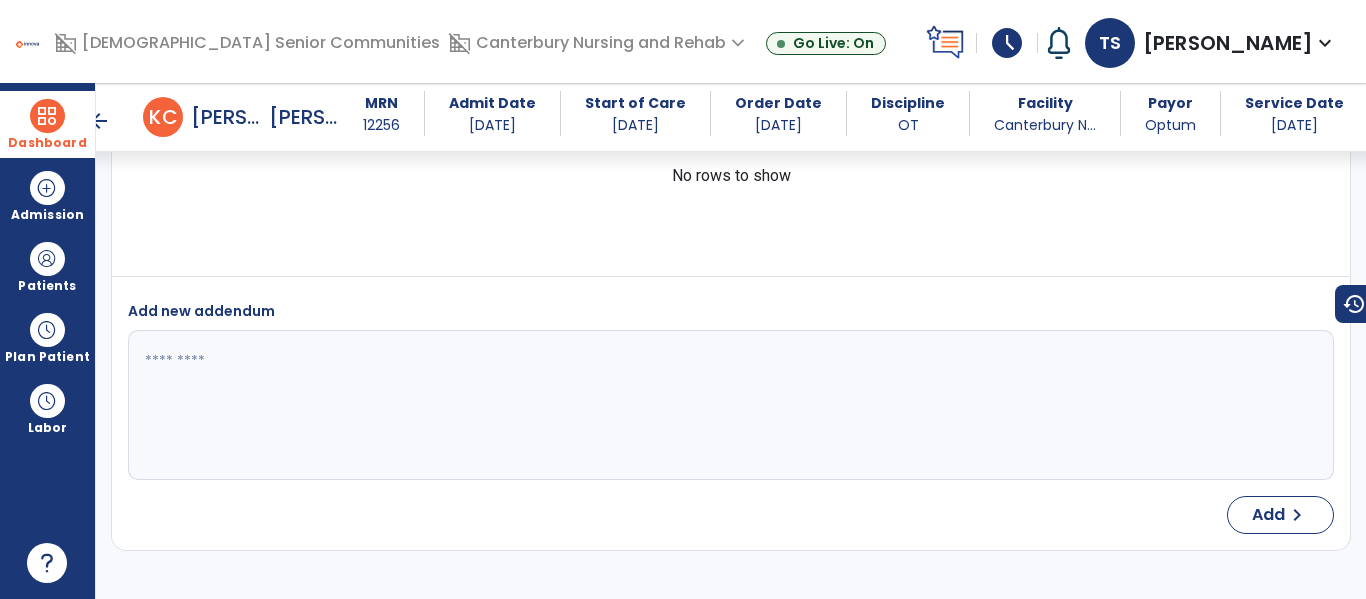 click at bounding box center [47, 116] 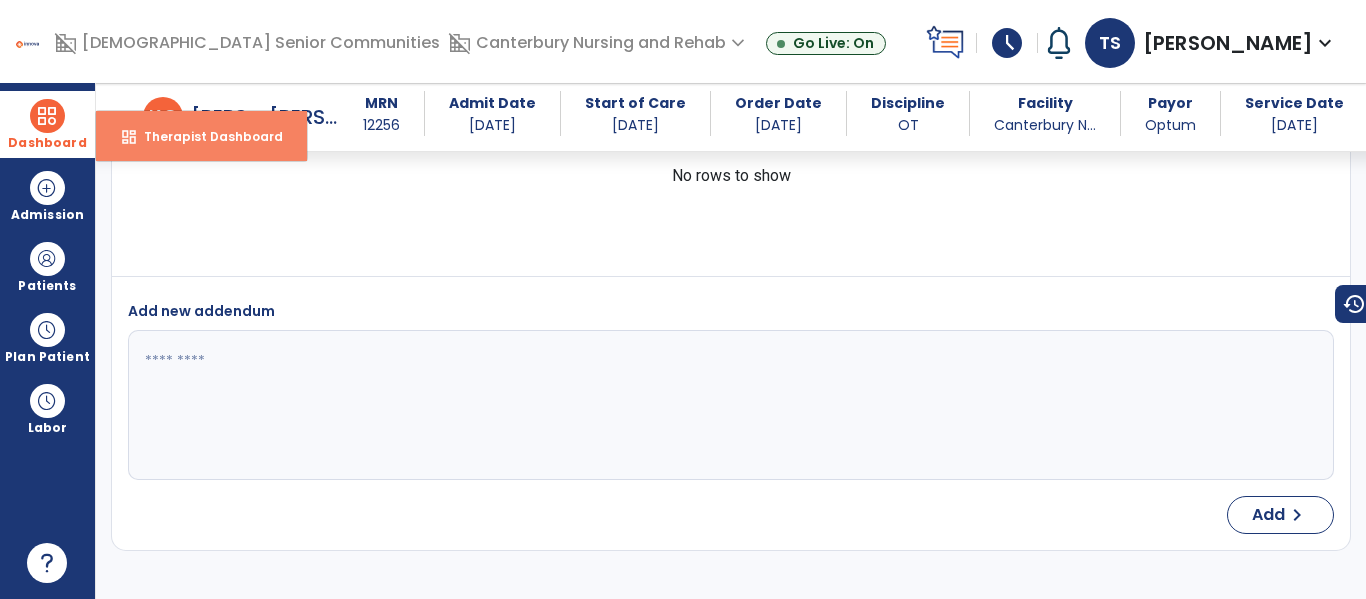 click on "Therapist Dashboard" at bounding box center (205, 136) 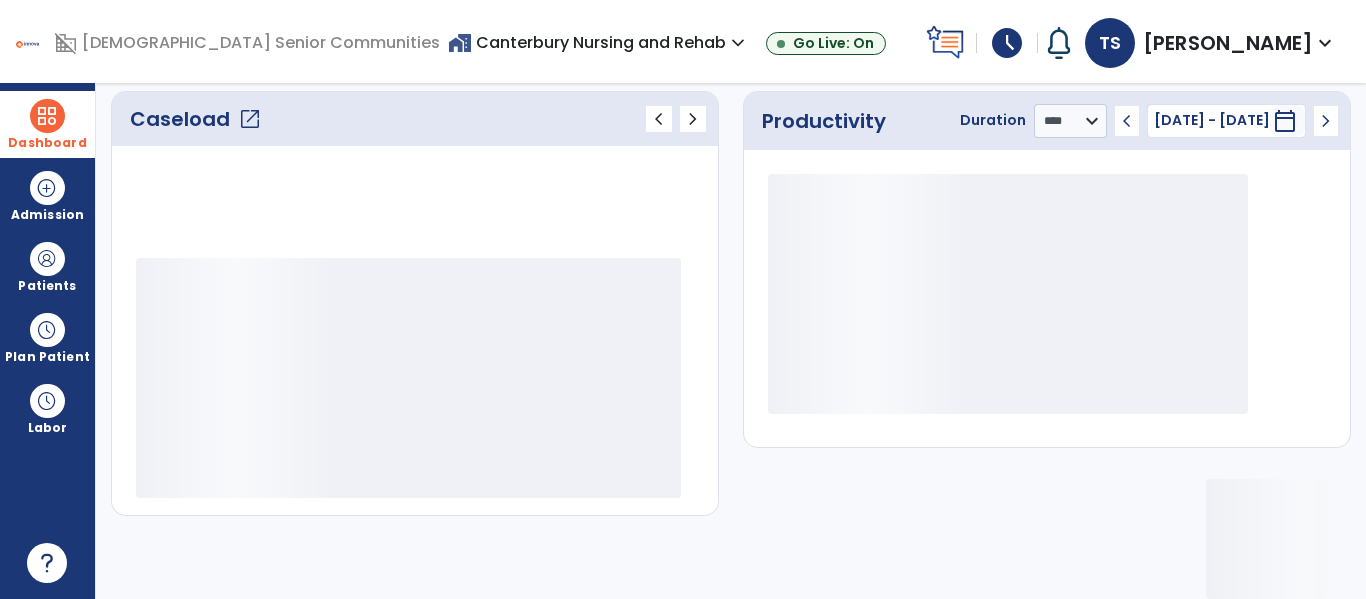 scroll, scrollTop: 276, scrollLeft: 0, axis: vertical 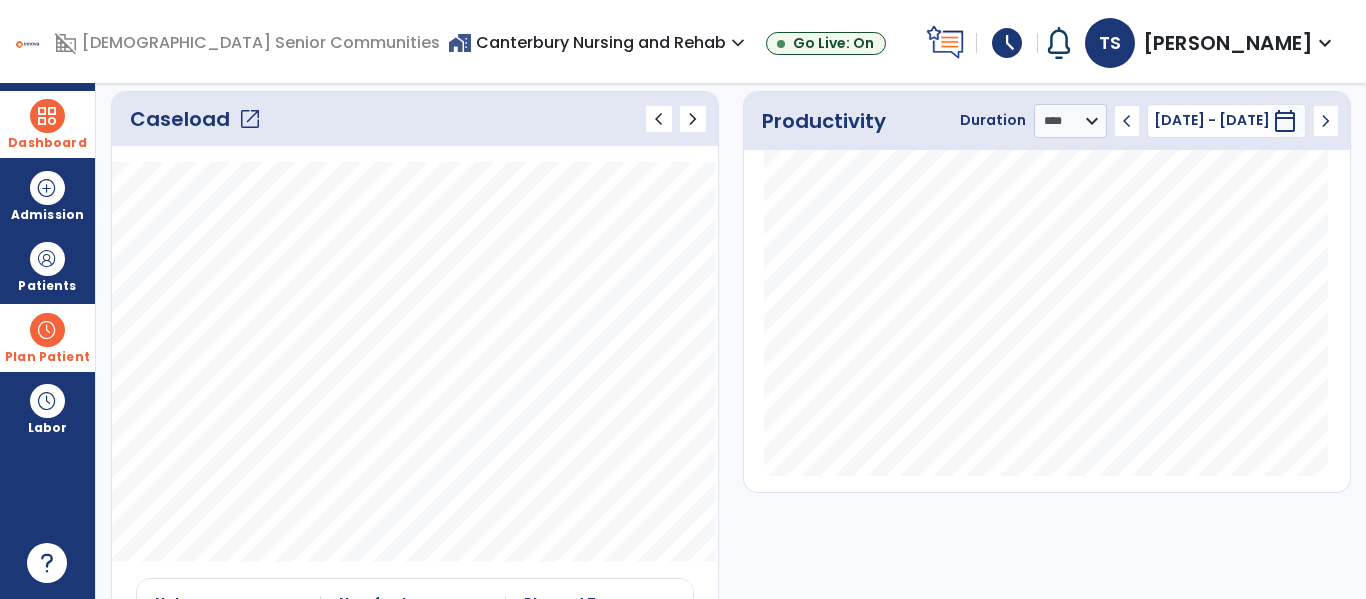 click at bounding box center [47, 330] 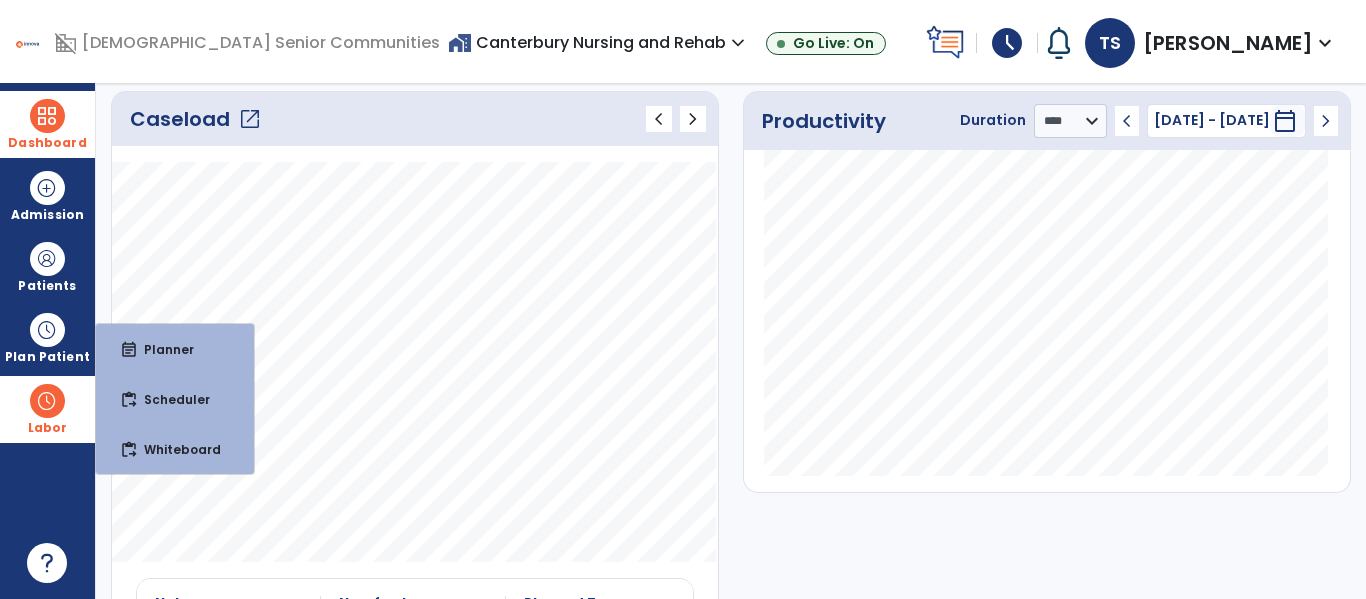 click on "Labor" at bounding box center (47, 409) 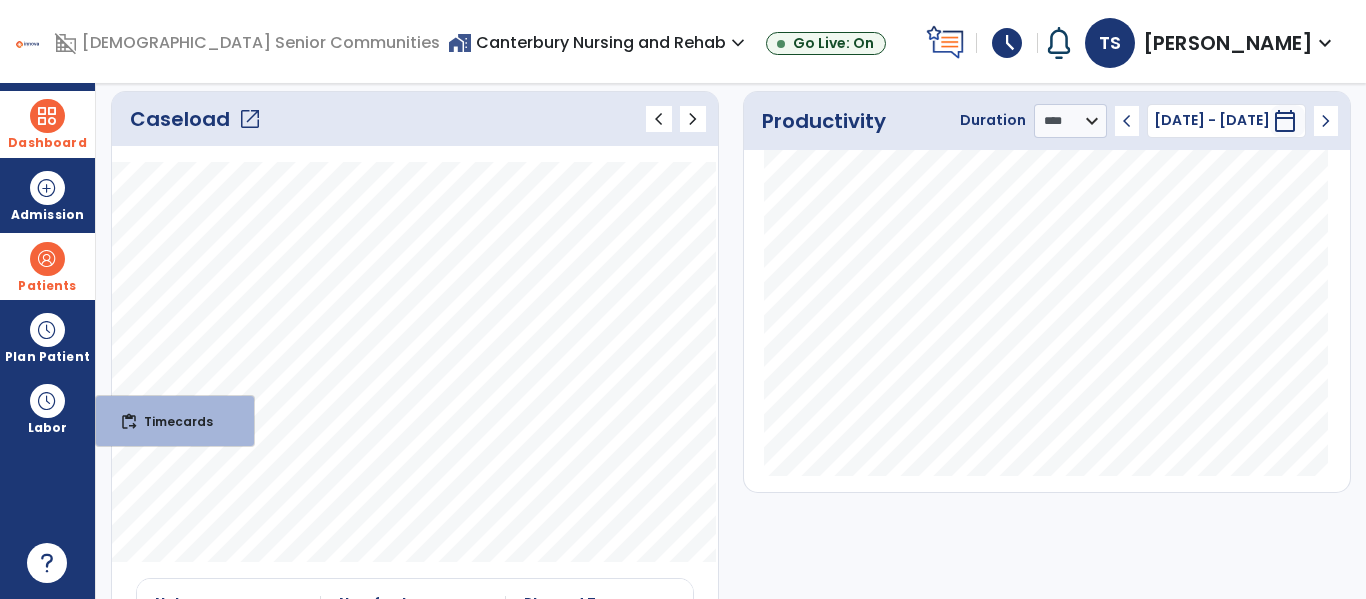 click at bounding box center [47, 259] 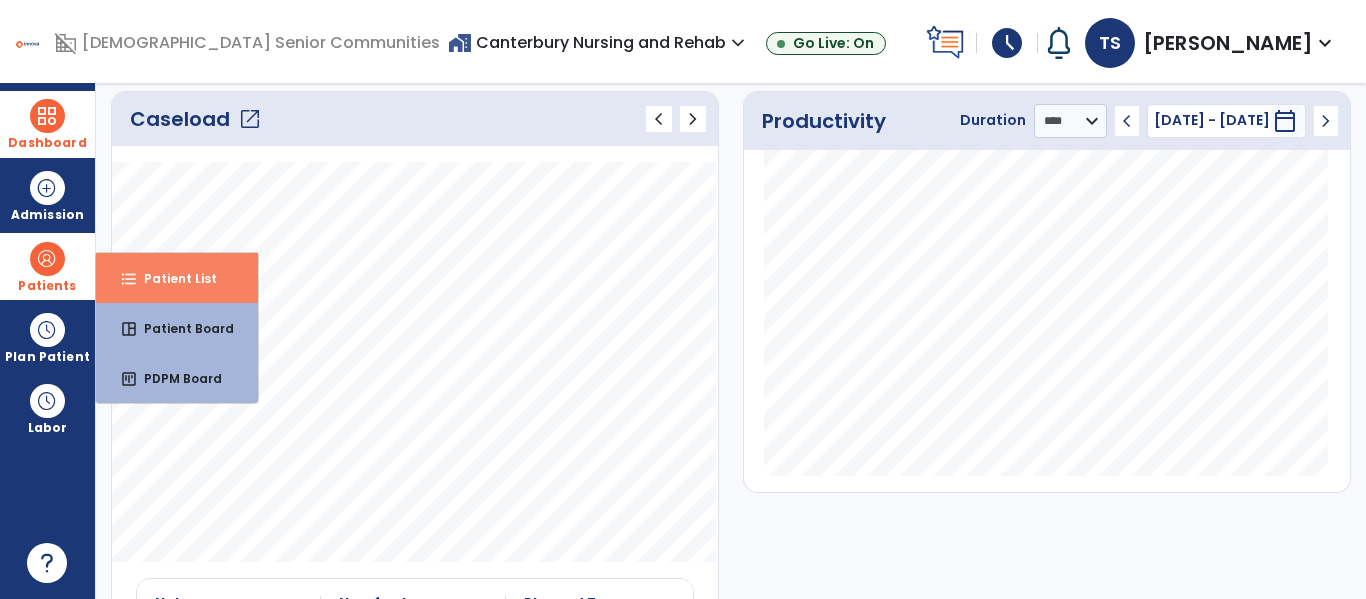 click on "Patient List" at bounding box center (172, 278) 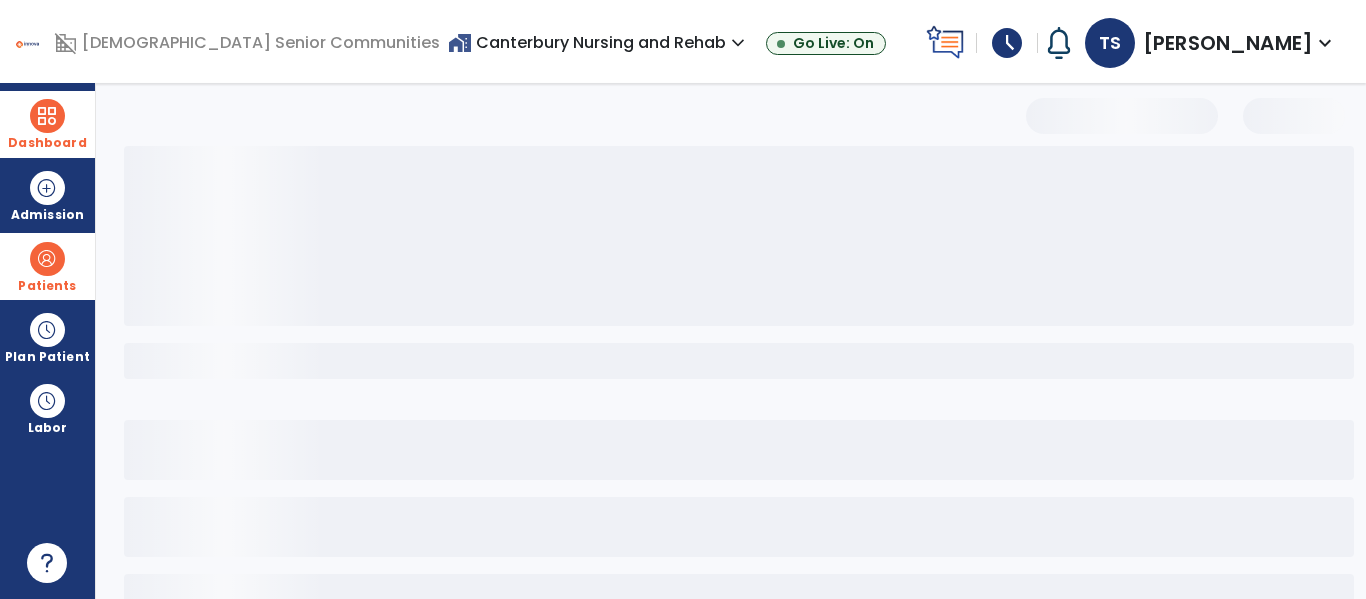 scroll, scrollTop: 144, scrollLeft: 0, axis: vertical 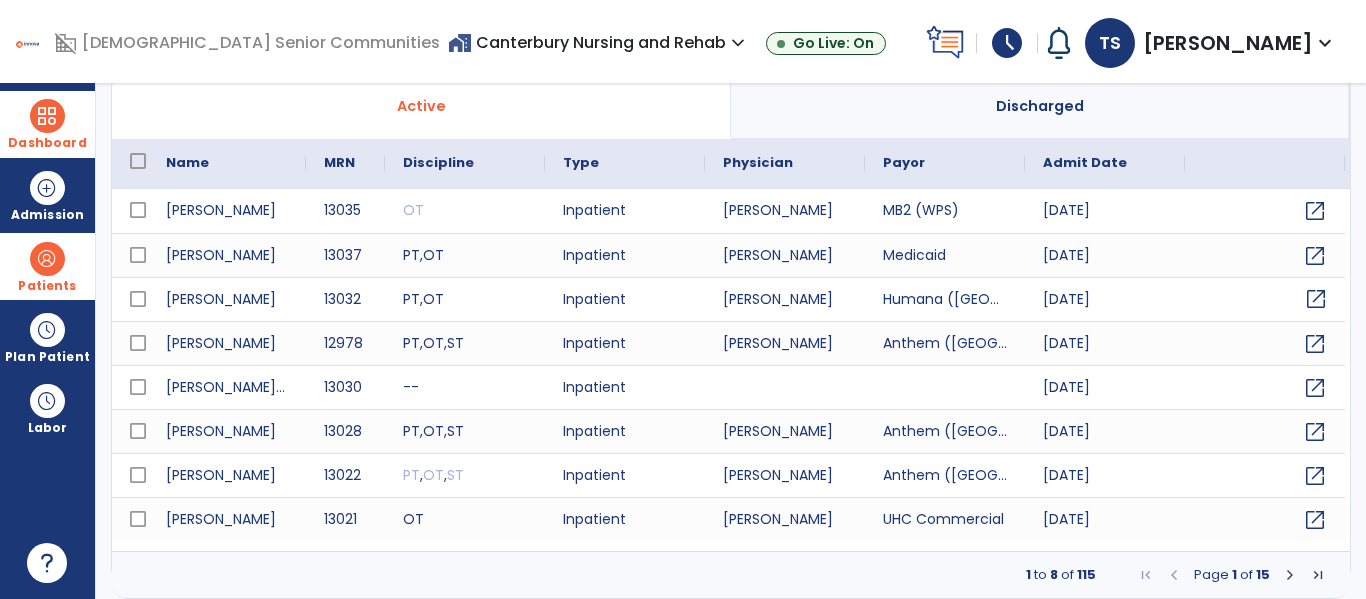 click on "open_in_new" at bounding box center (1316, 299) 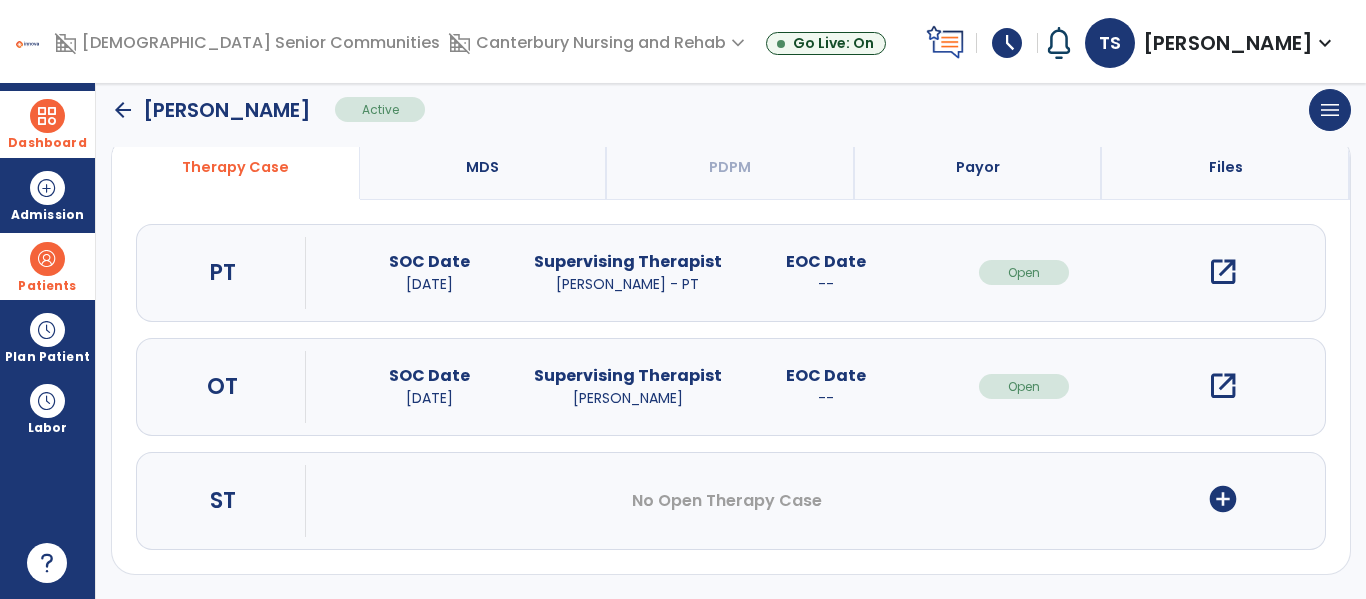 scroll, scrollTop: 206, scrollLeft: 0, axis: vertical 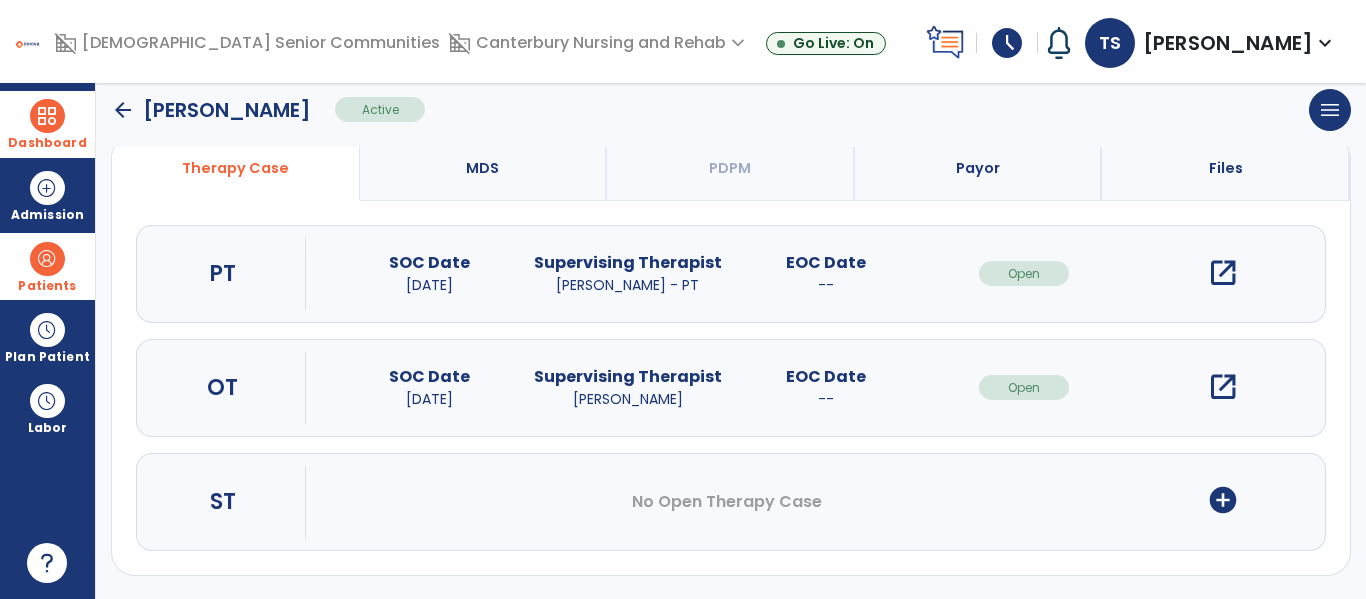 click on "open_in_new" at bounding box center [1223, 387] 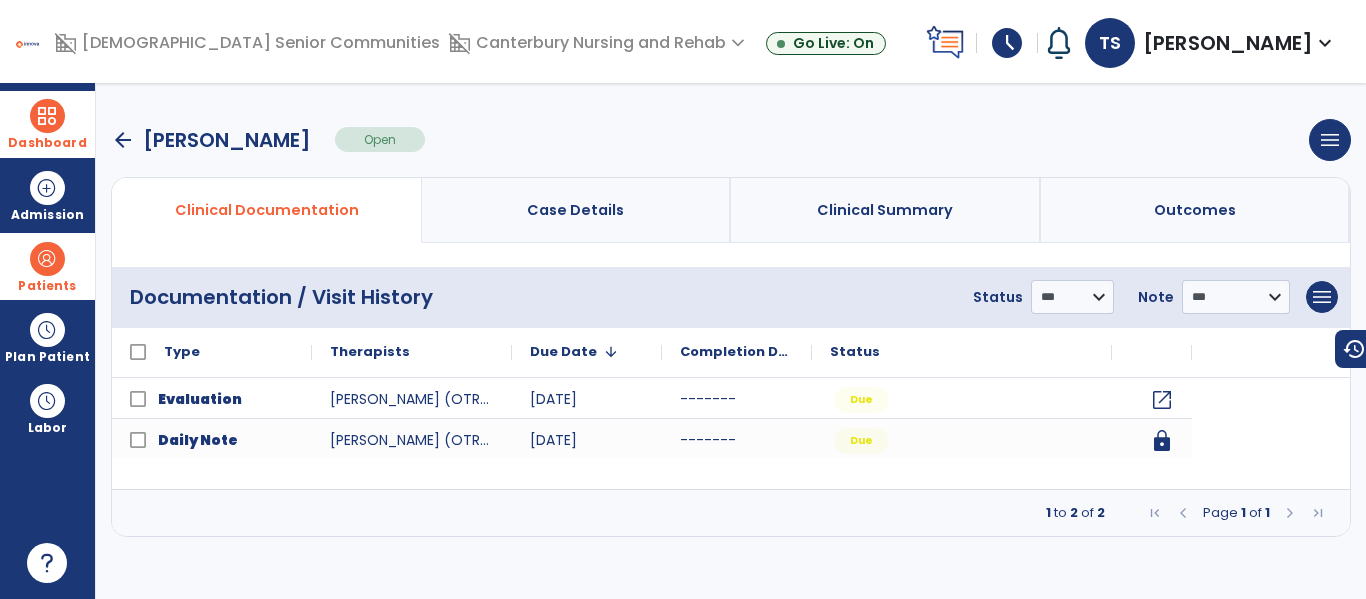 scroll, scrollTop: 0, scrollLeft: 0, axis: both 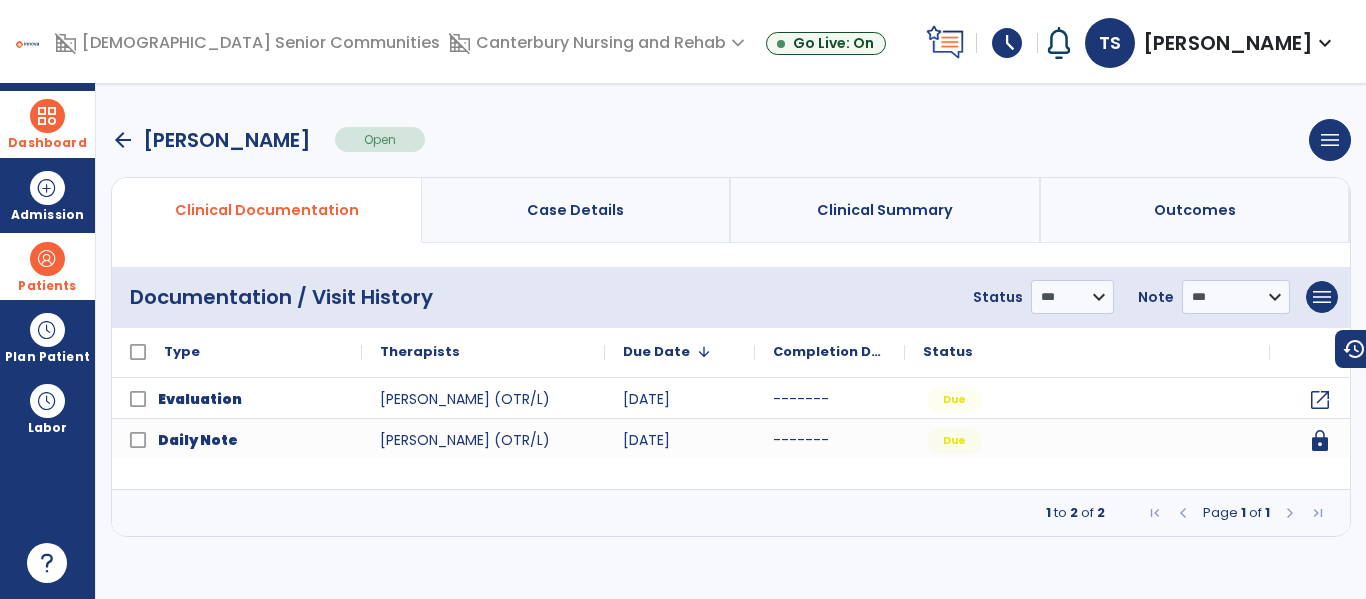click at bounding box center (1290, 513) 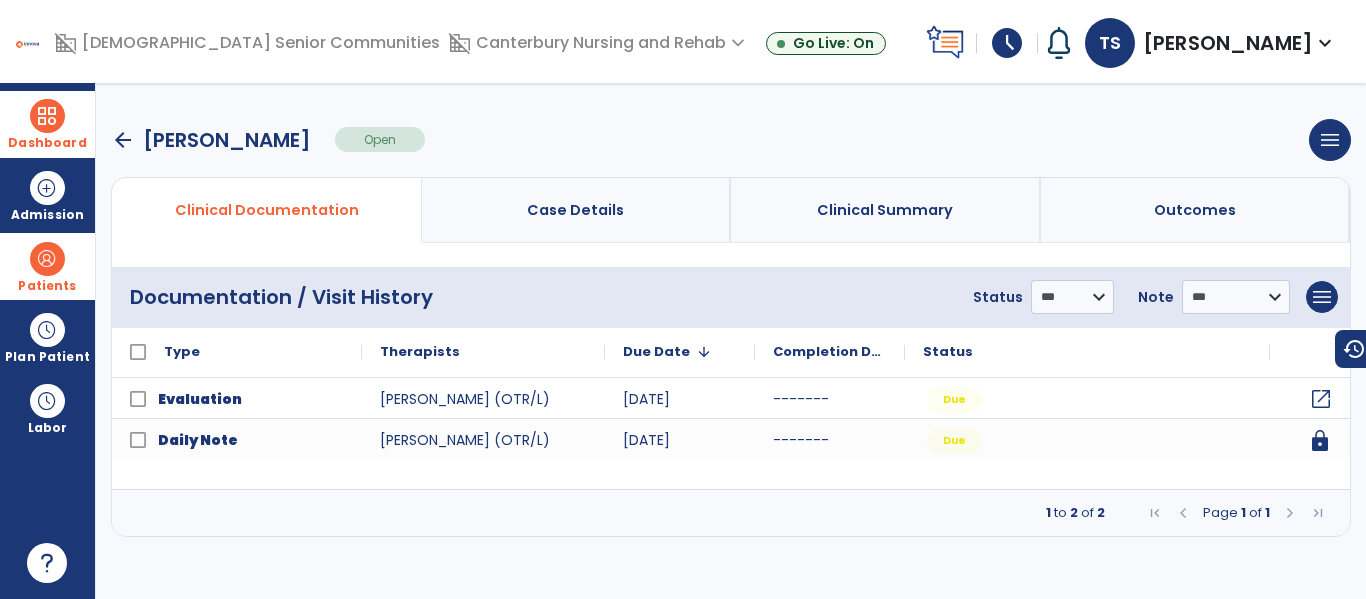 click on "open_in_new" 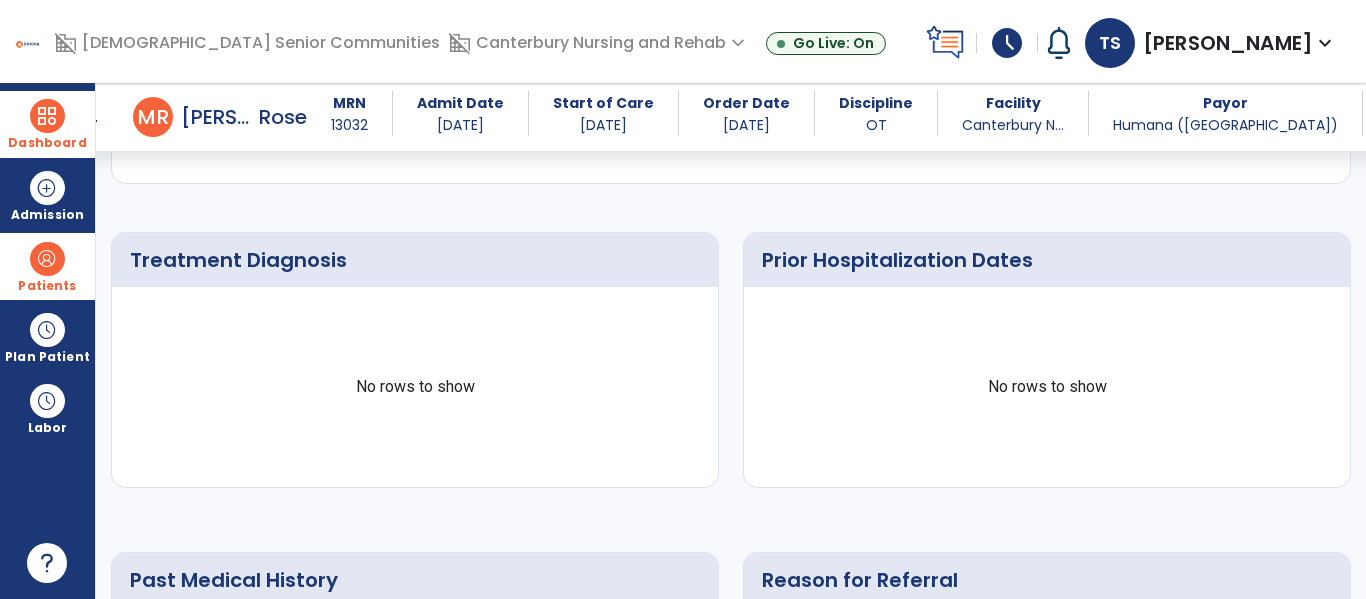 scroll, scrollTop: 0, scrollLeft: 0, axis: both 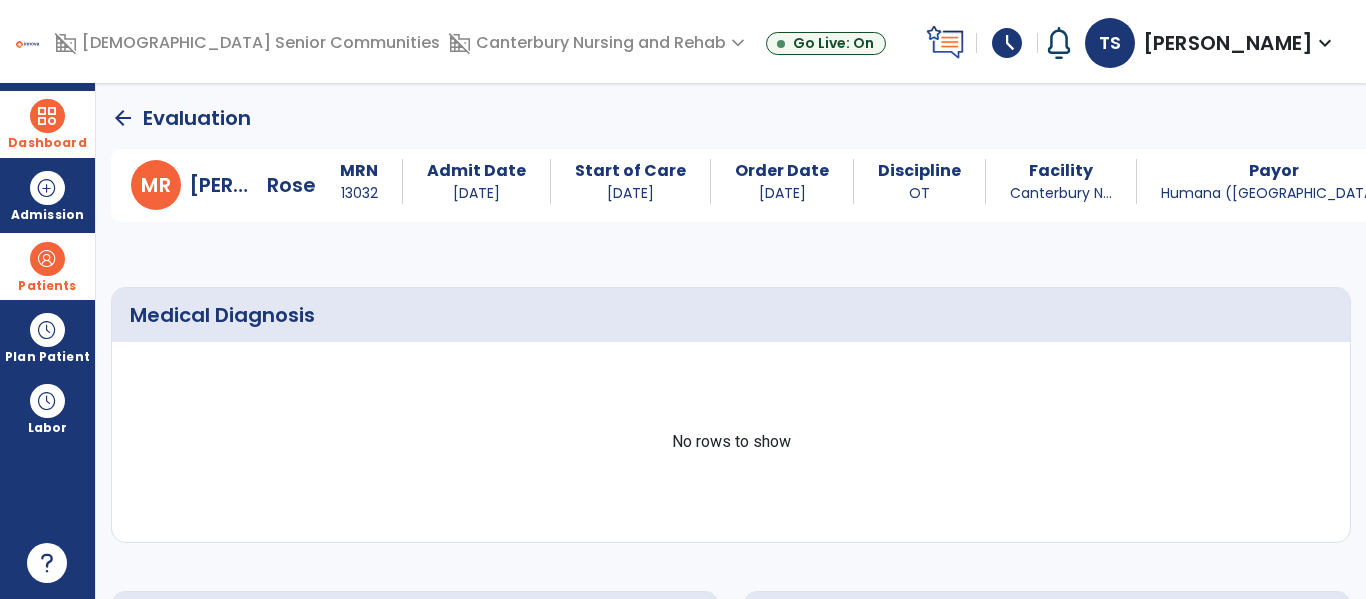 click at bounding box center (47, 116) 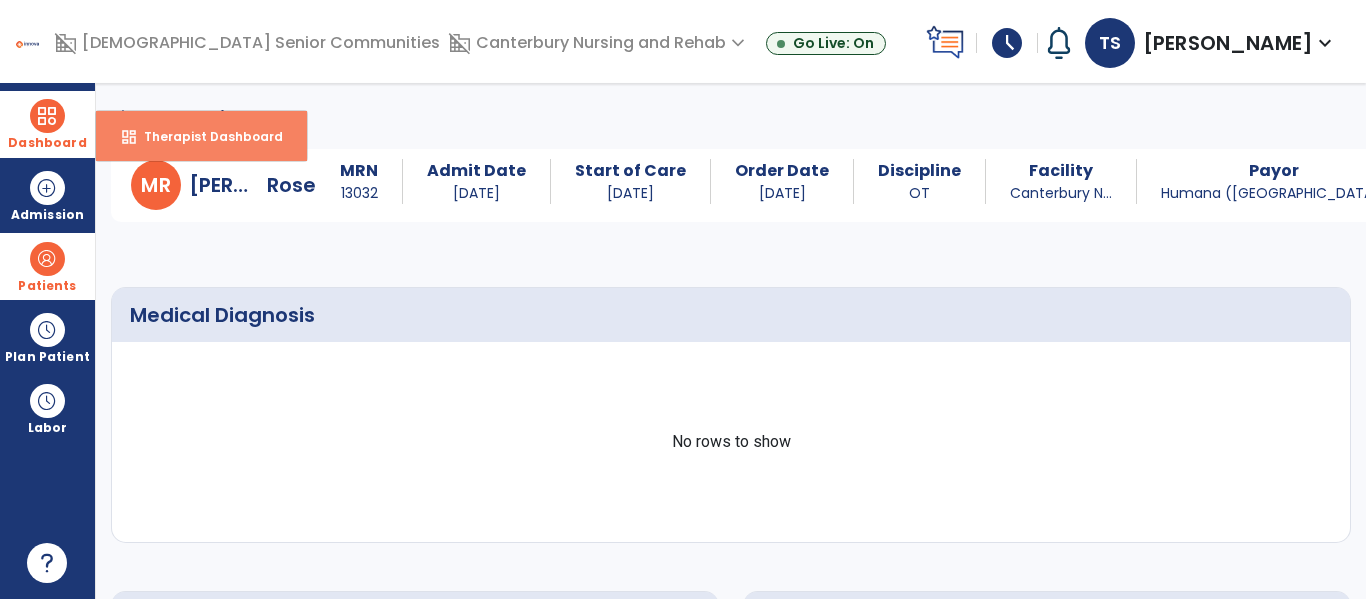 click on "Therapist Dashboard" at bounding box center (205, 136) 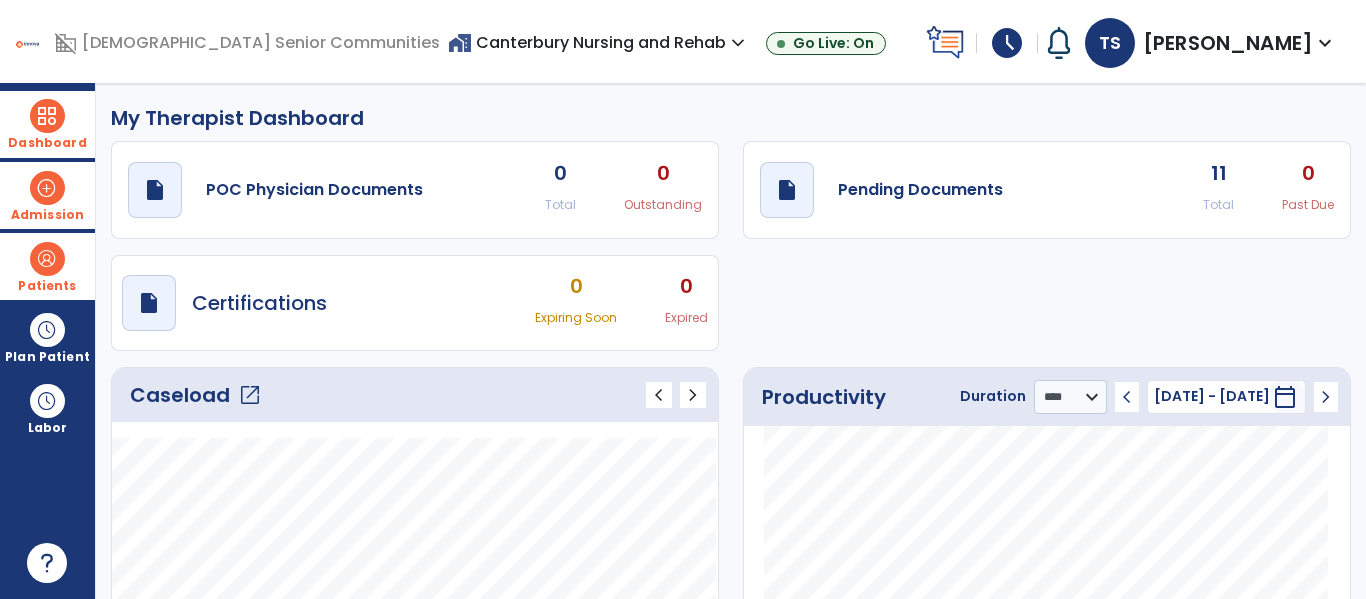 click on "Admission" at bounding box center (47, 215) 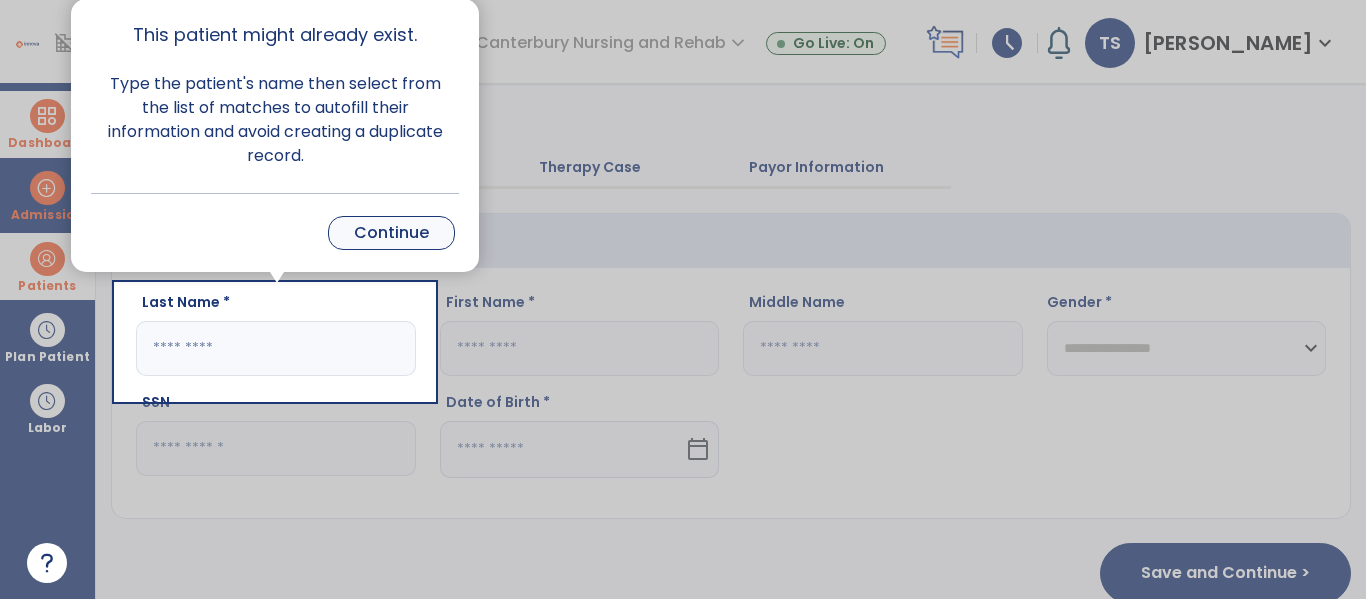 click on "Continue" at bounding box center [391, 233] 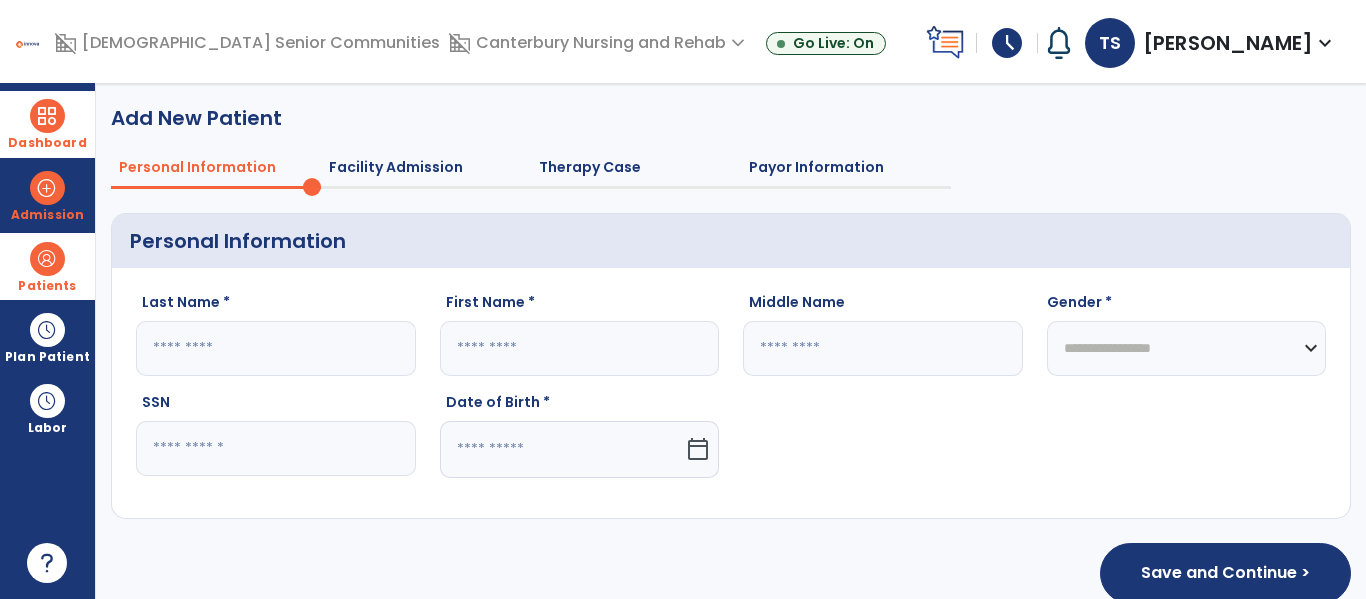 click at bounding box center [47, 116] 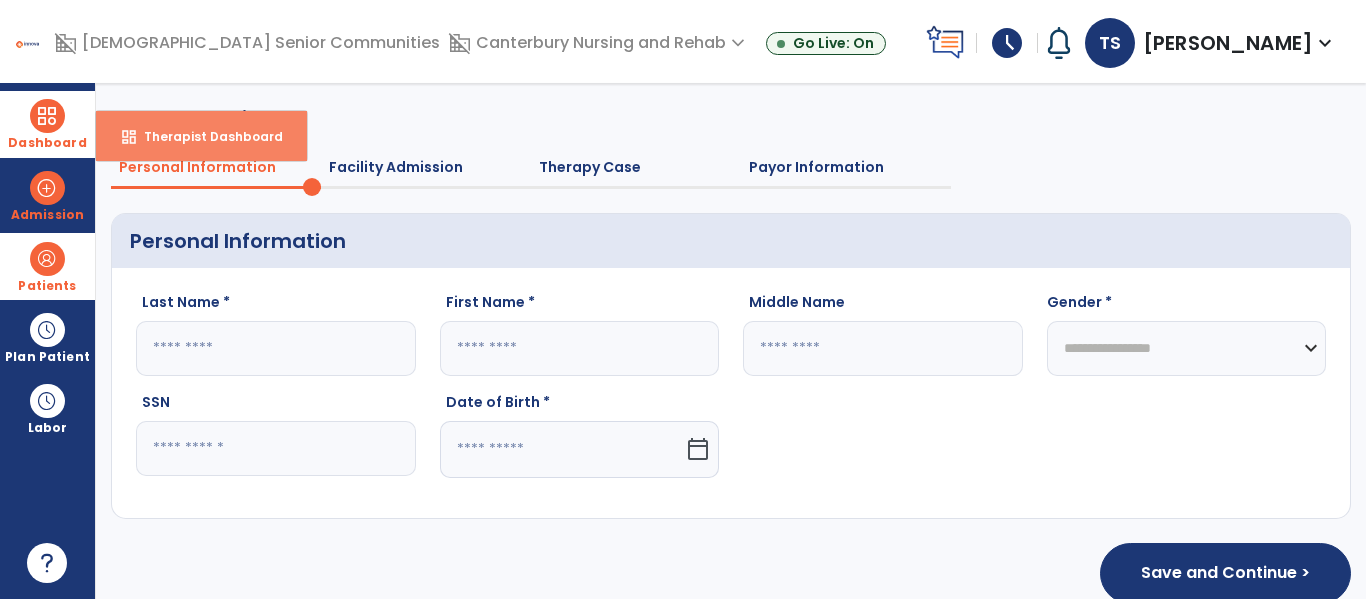click on "Therapist Dashboard" at bounding box center (205, 136) 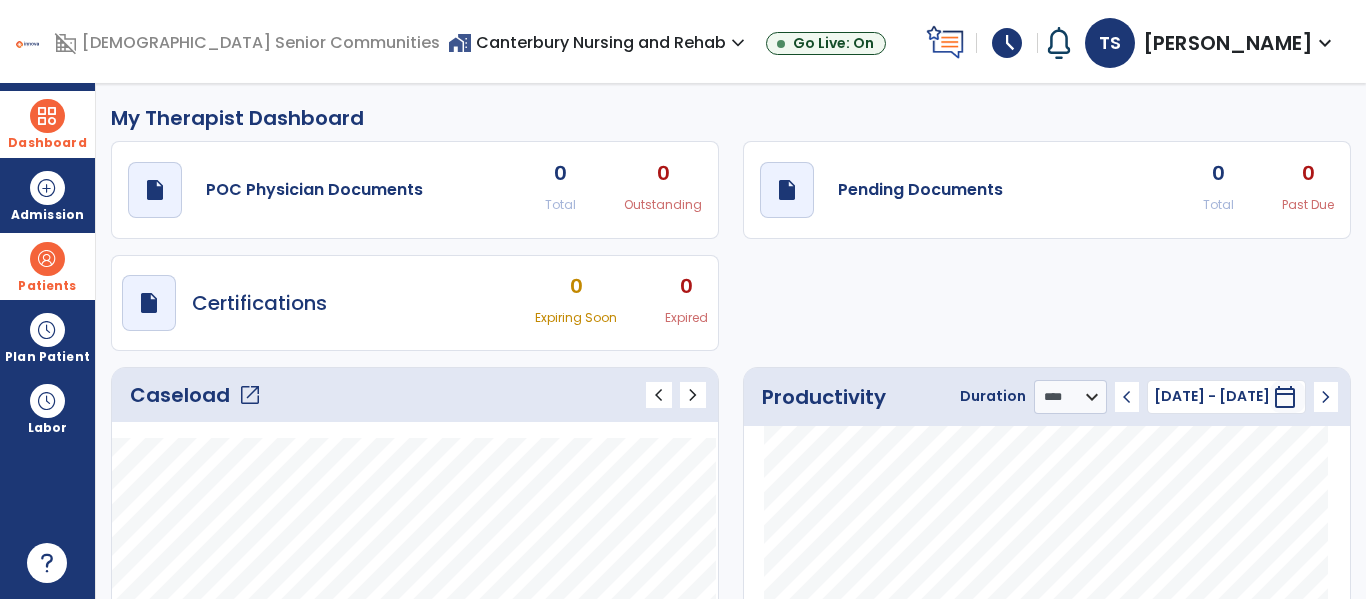 click on "Caseload   open_in_new" 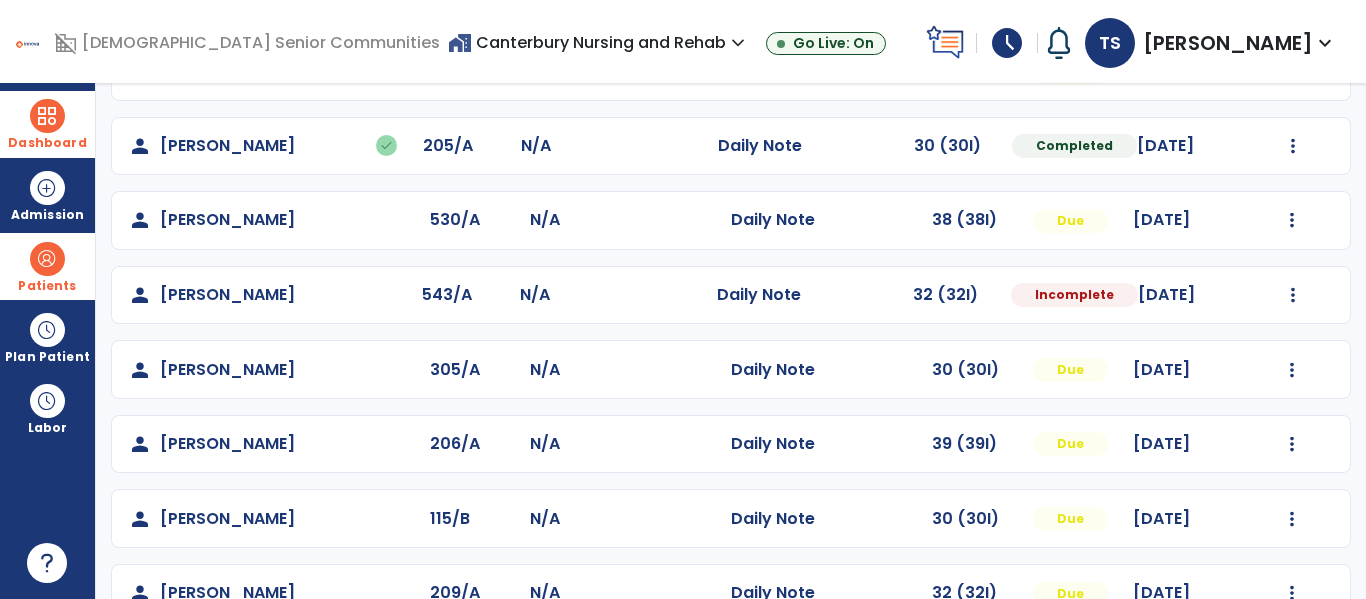 scroll, scrollTop: 528, scrollLeft: 0, axis: vertical 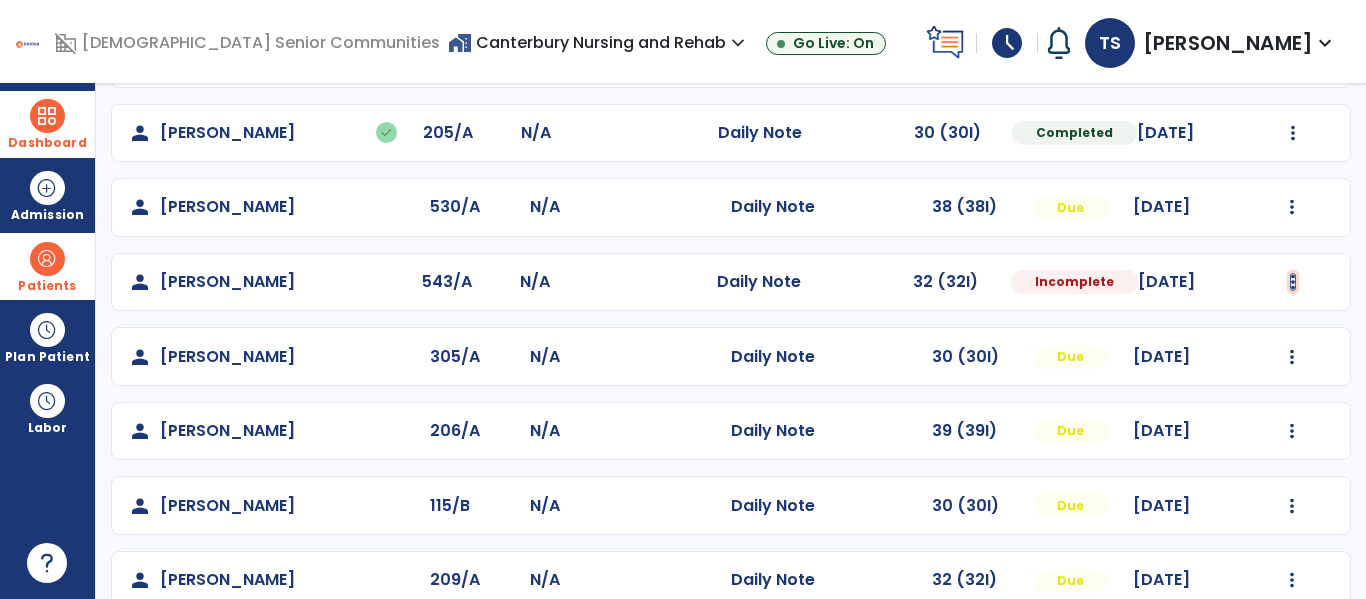 click at bounding box center [1292, -240] 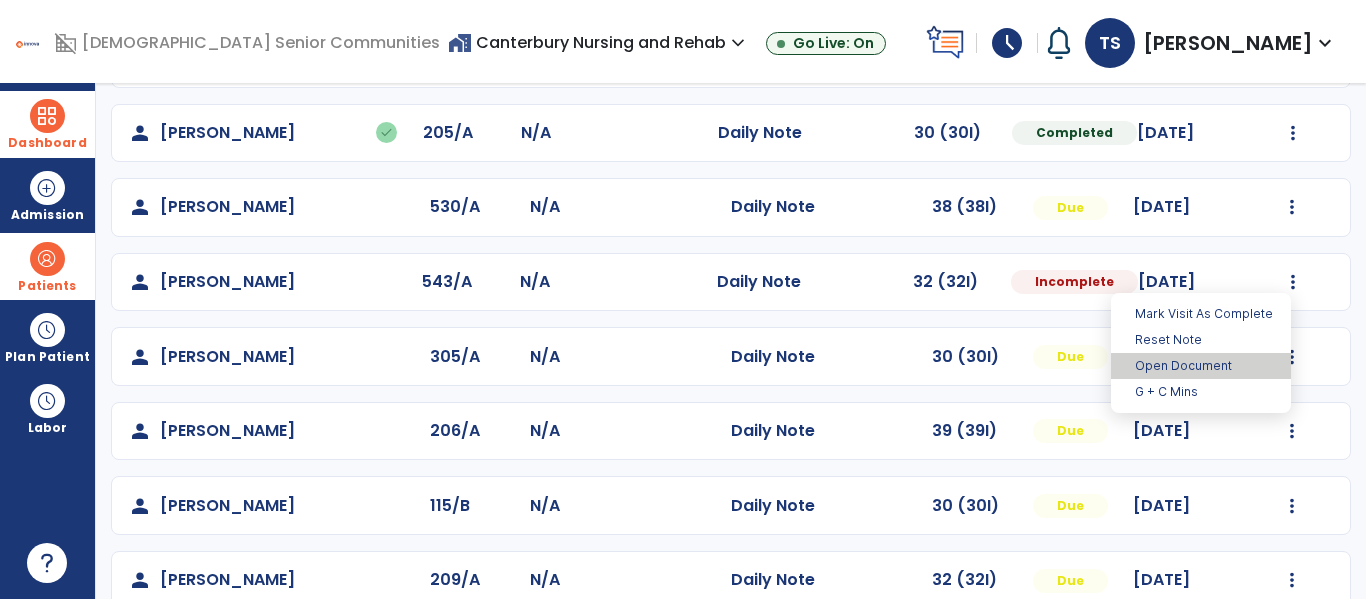 click on "Open Document" at bounding box center [1201, 366] 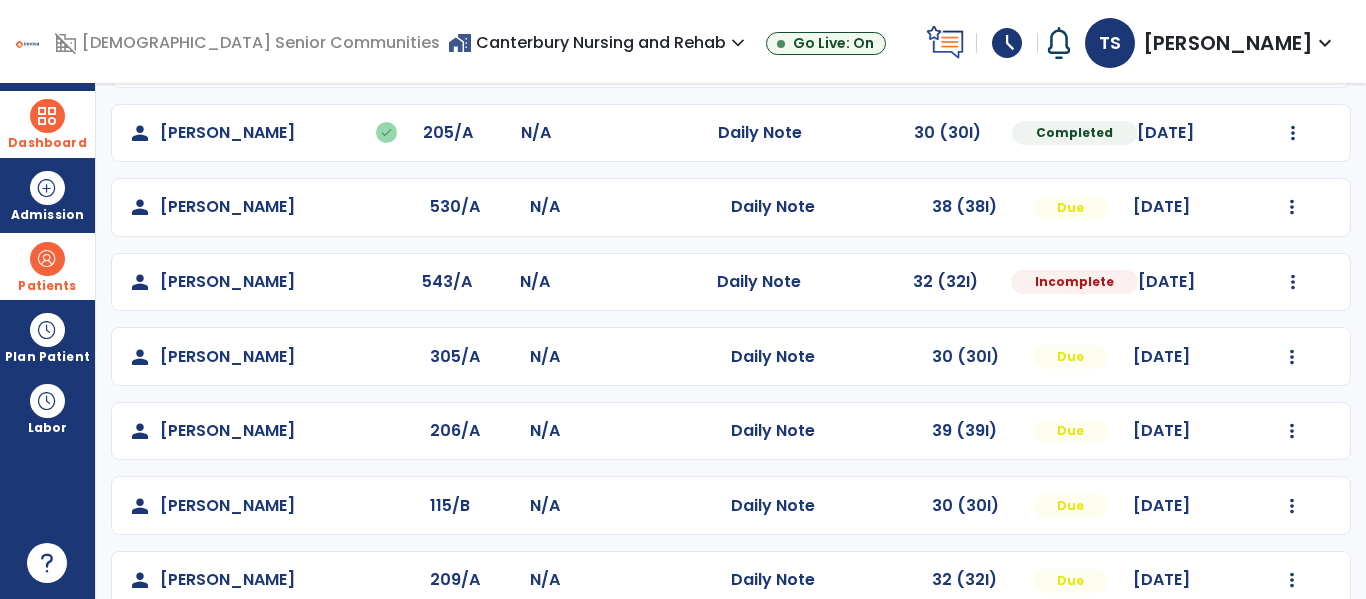 select on "*" 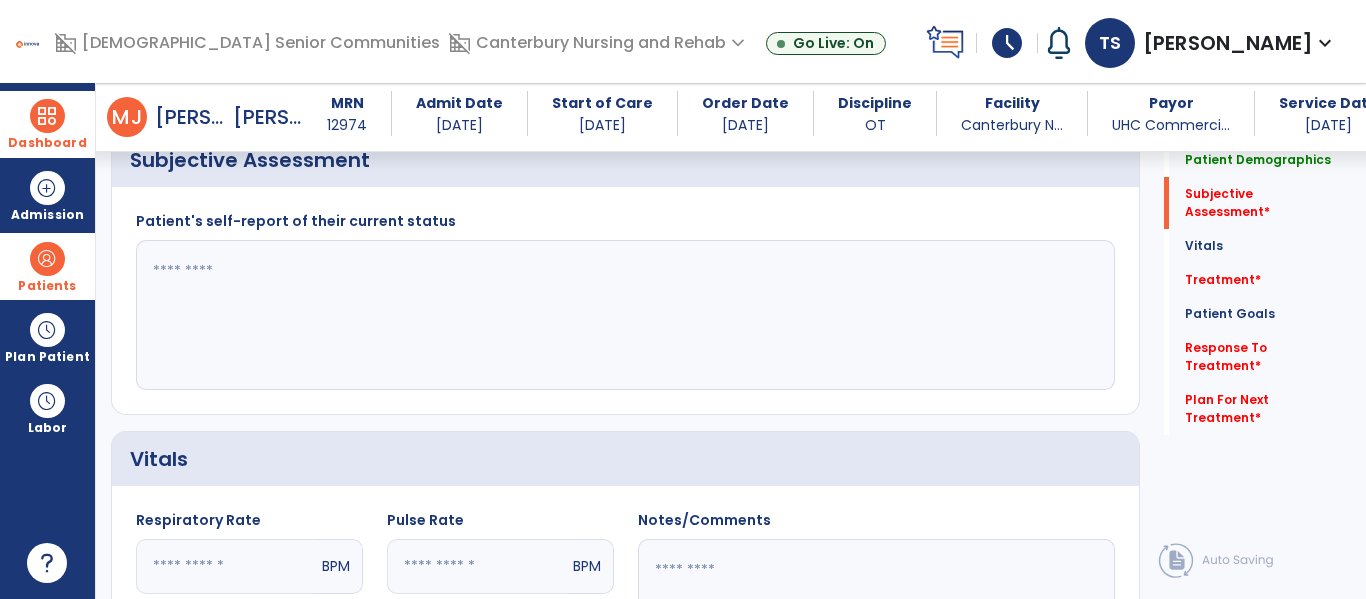 scroll, scrollTop: 437, scrollLeft: 0, axis: vertical 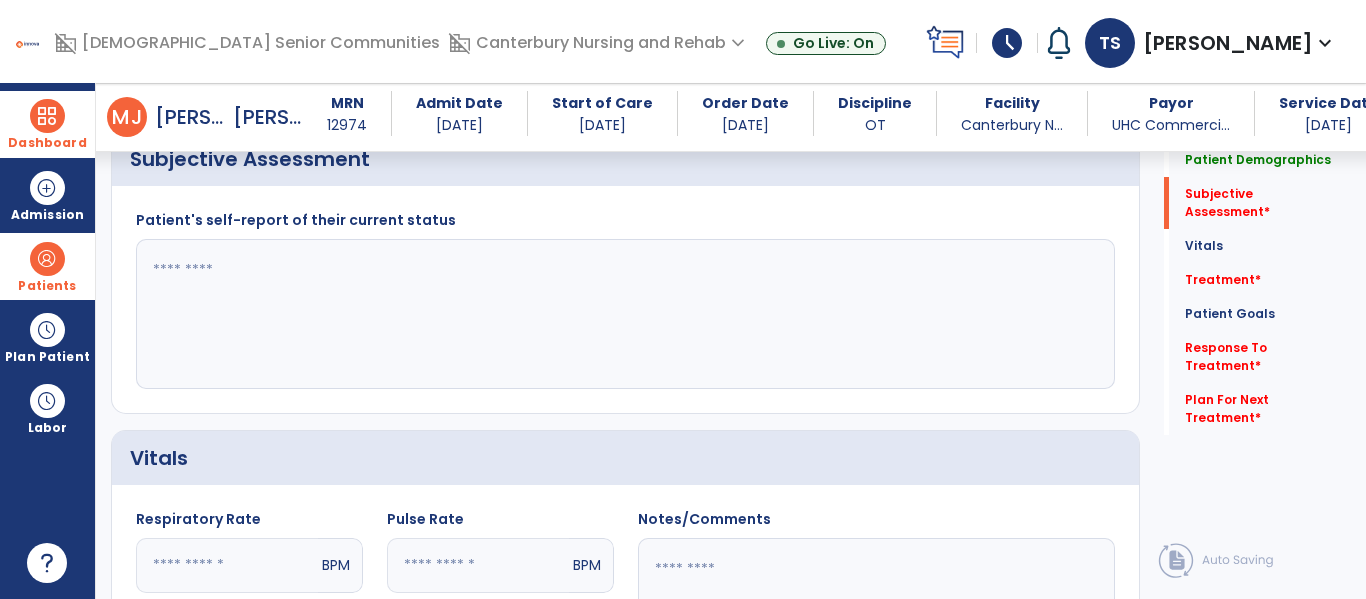 click 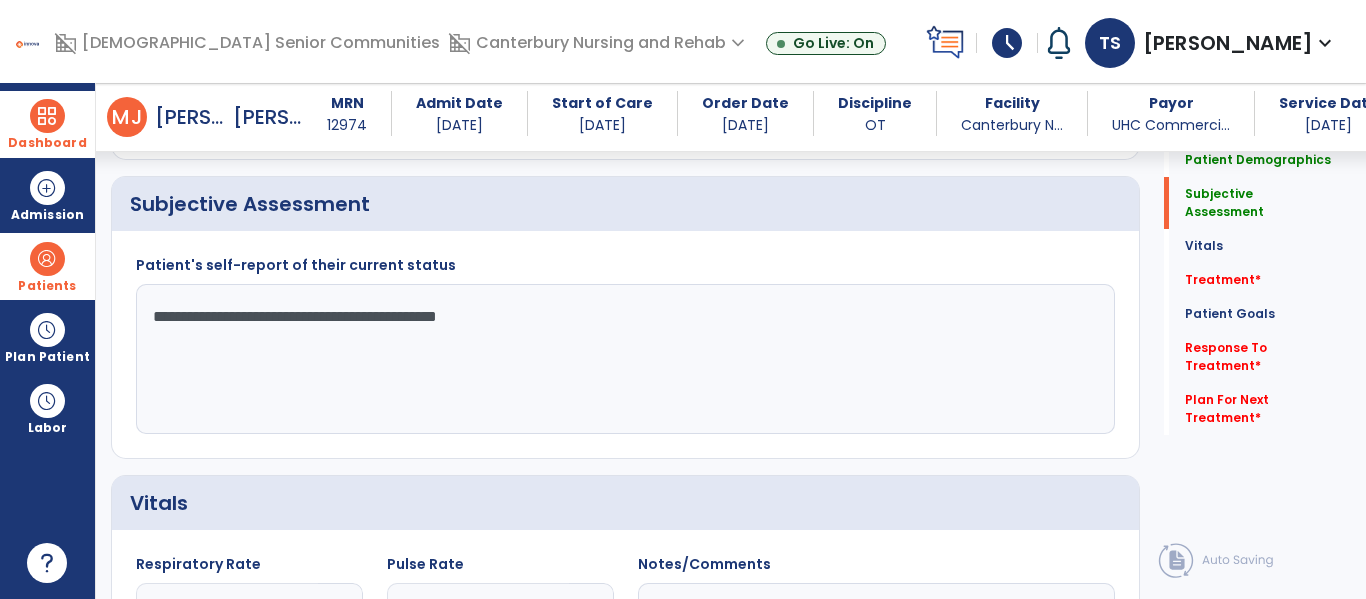 scroll, scrollTop: 389, scrollLeft: 0, axis: vertical 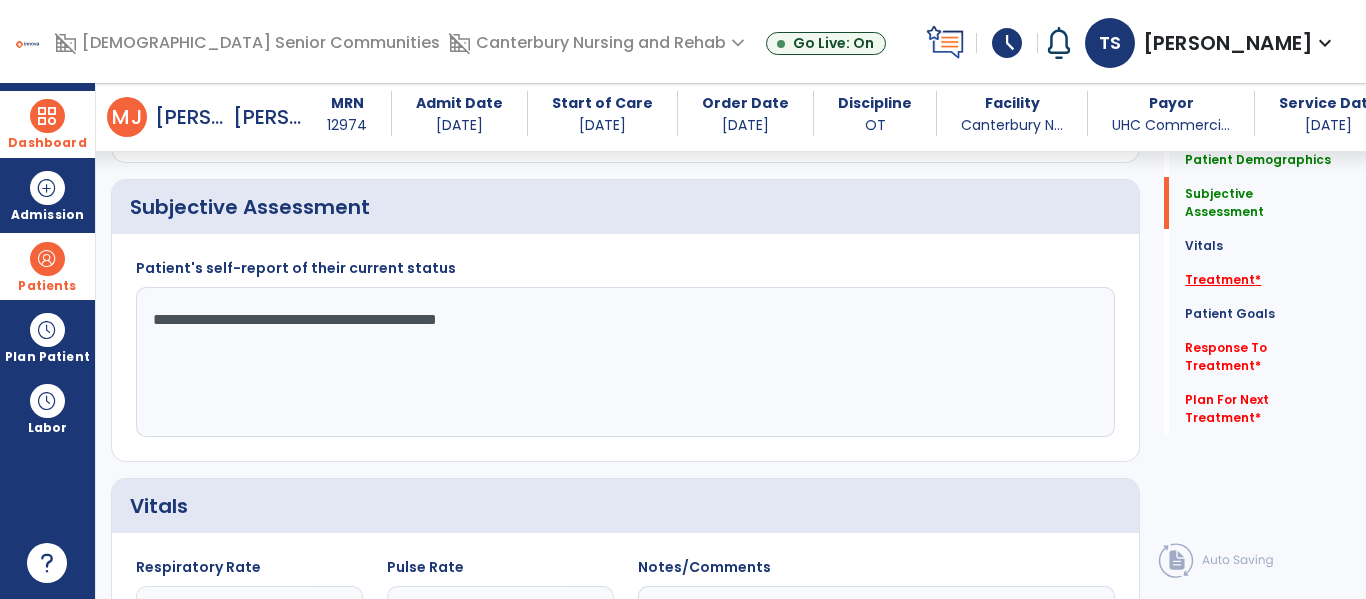 type on "**********" 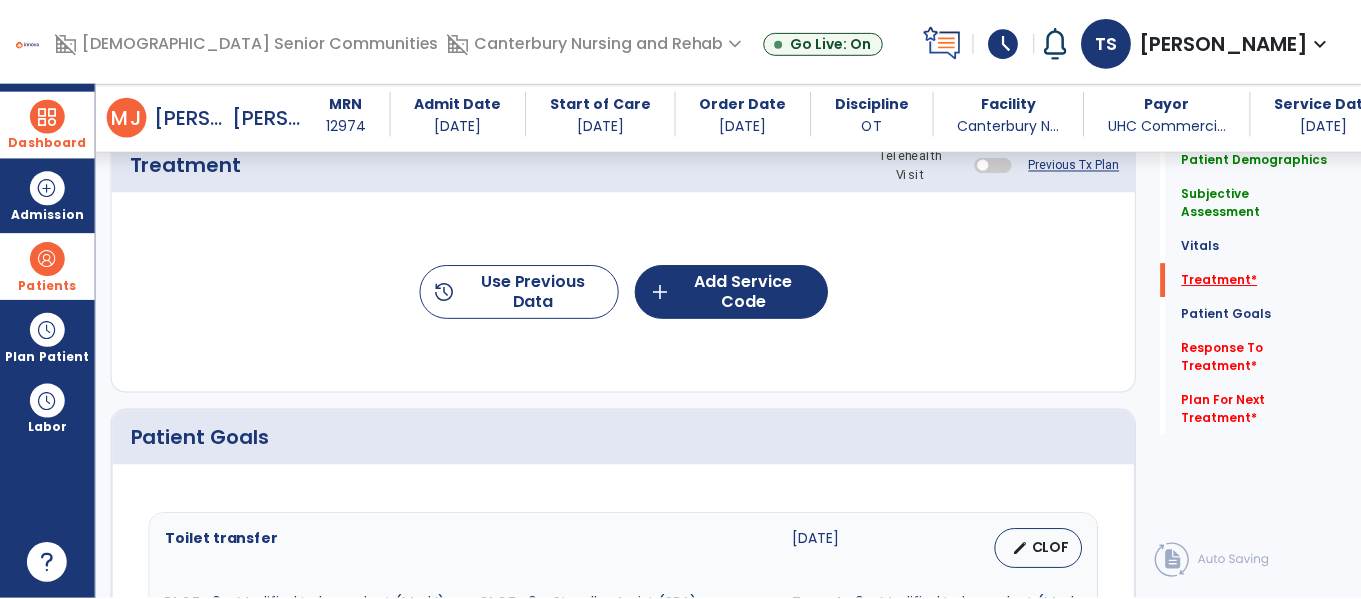 scroll, scrollTop: 1177, scrollLeft: 0, axis: vertical 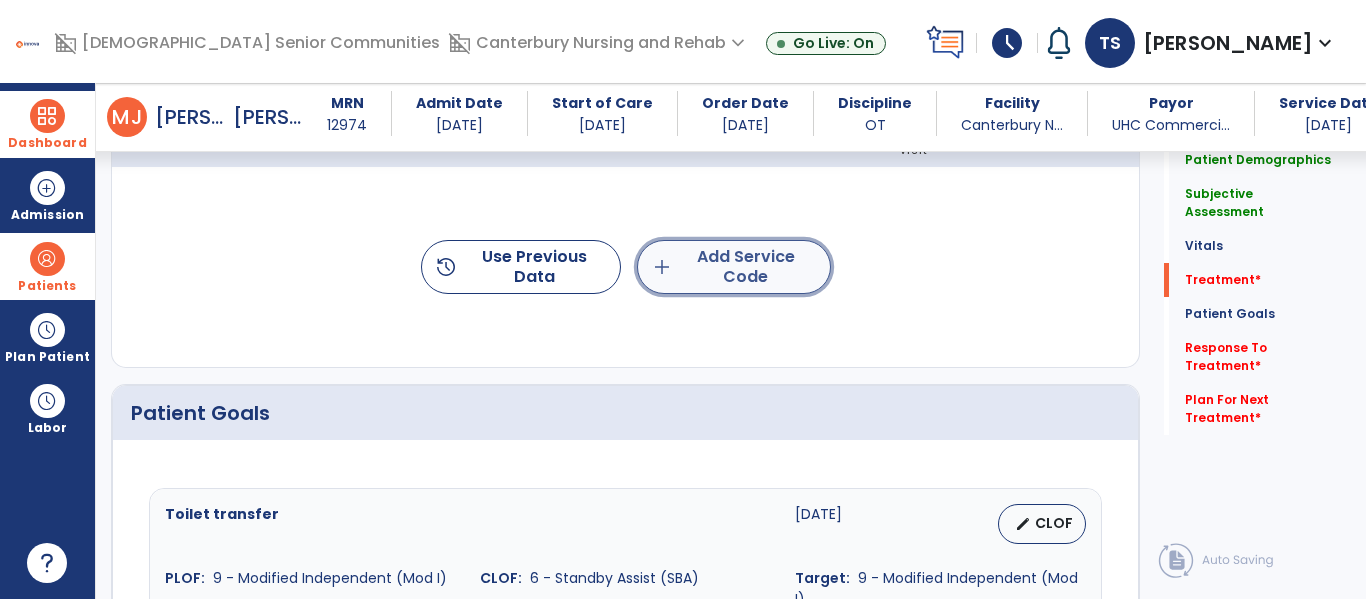 click on "add  Add Service Code" 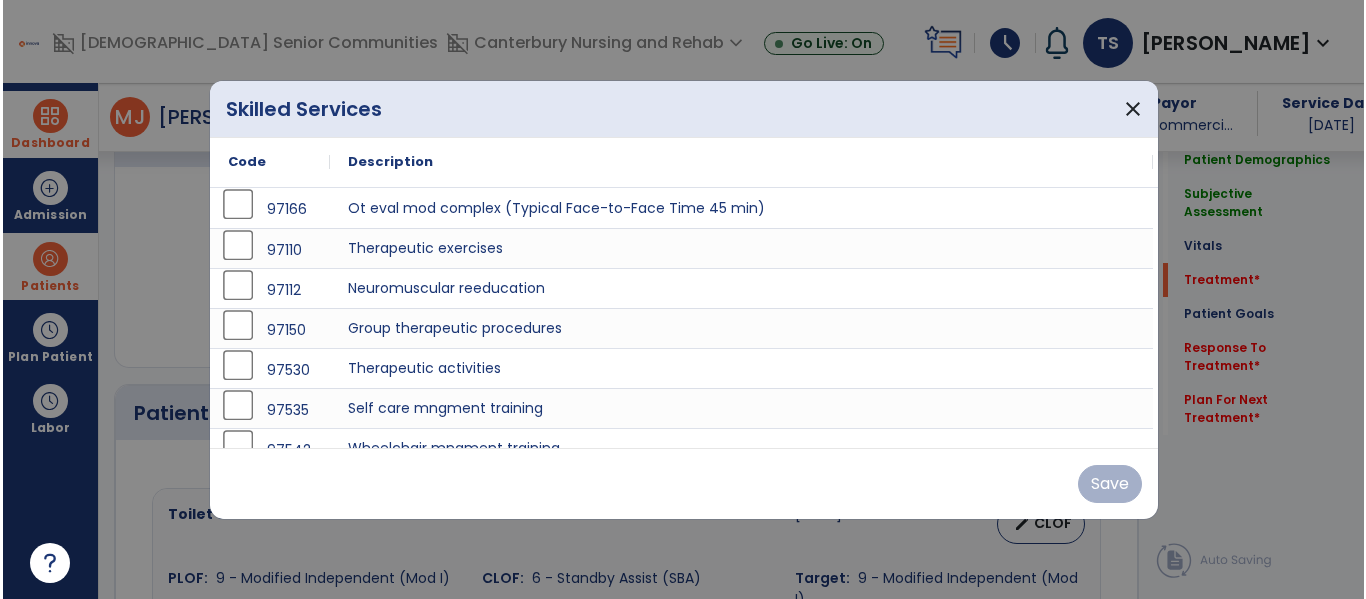 scroll, scrollTop: 1177, scrollLeft: 0, axis: vertical 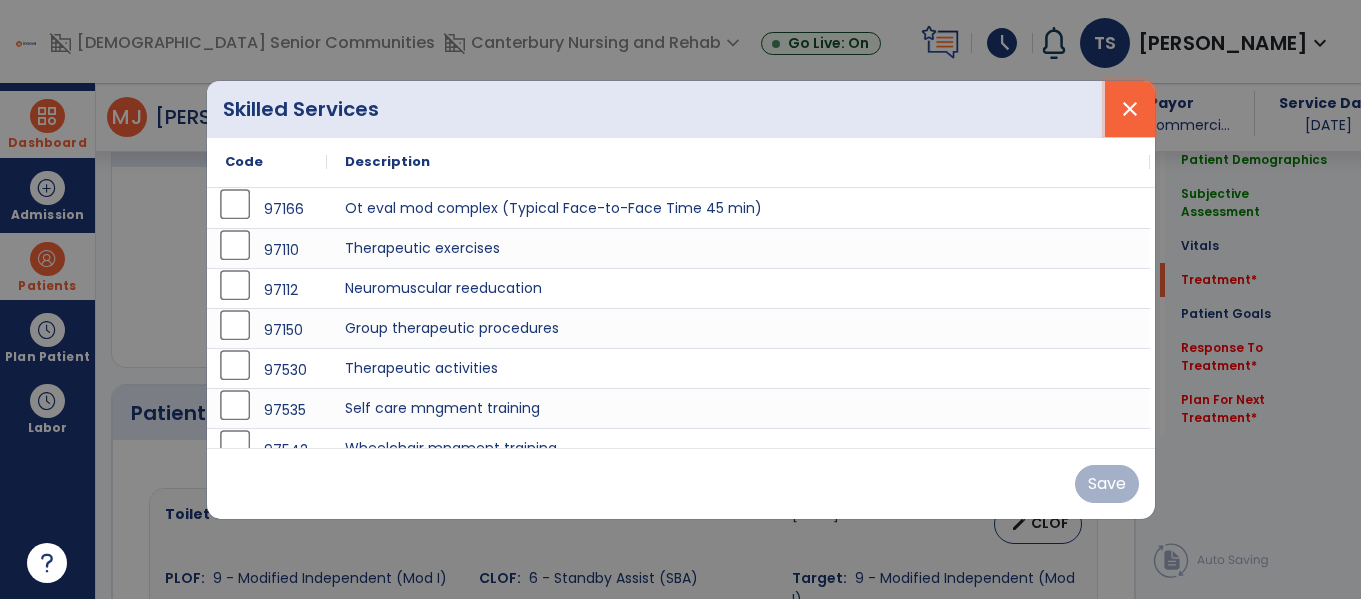 click on "close" at bounding box center [1130, 109] 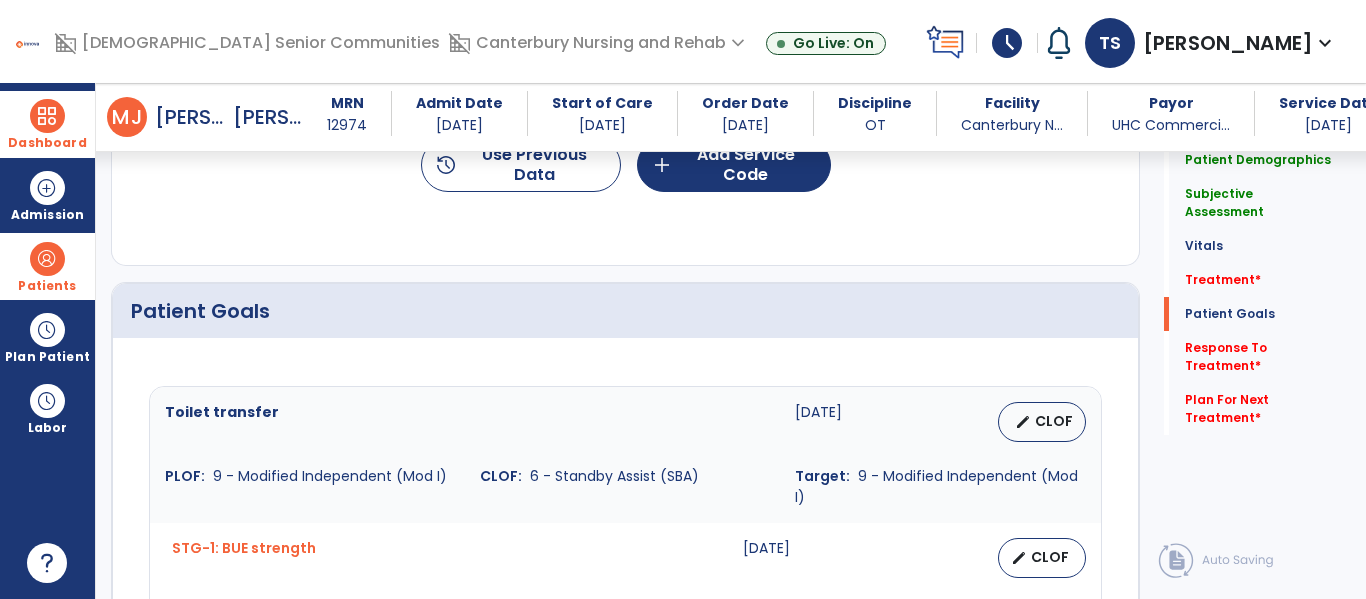 scroll, scrollTop: 1268, scrollLeft: 0, axis: vertical 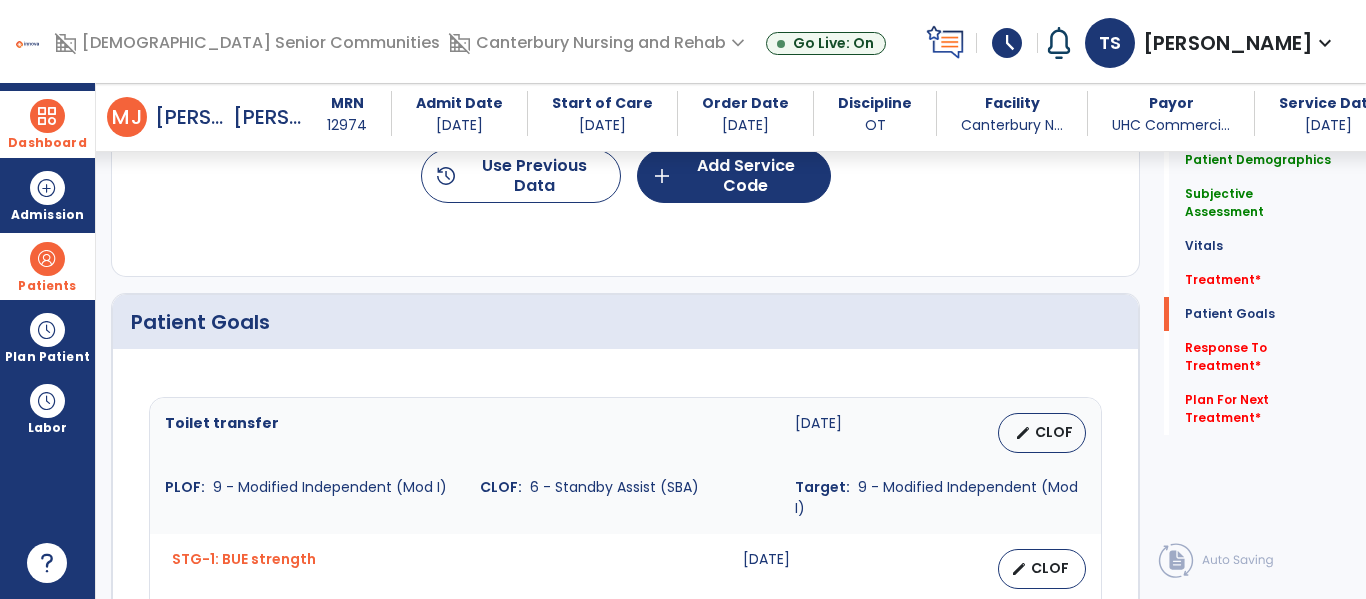 click on "Dashboard" at bounding box center (47, 143) 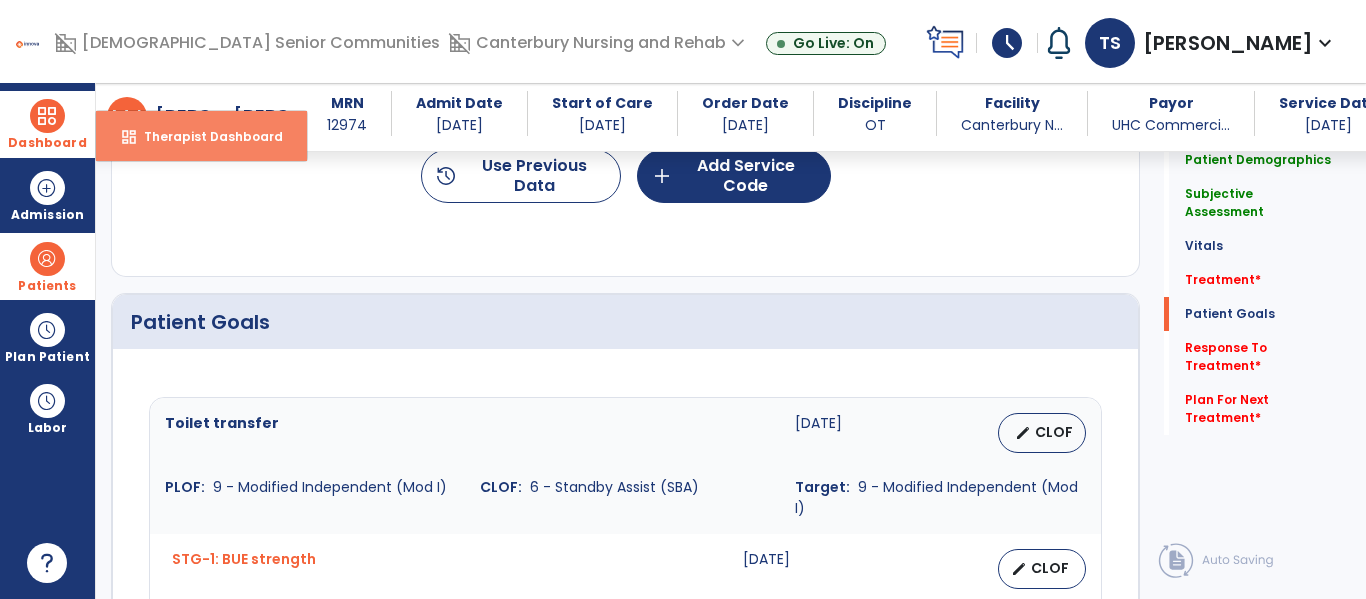 click on "Therapist Dashboard" at bounding box center (205, 136) 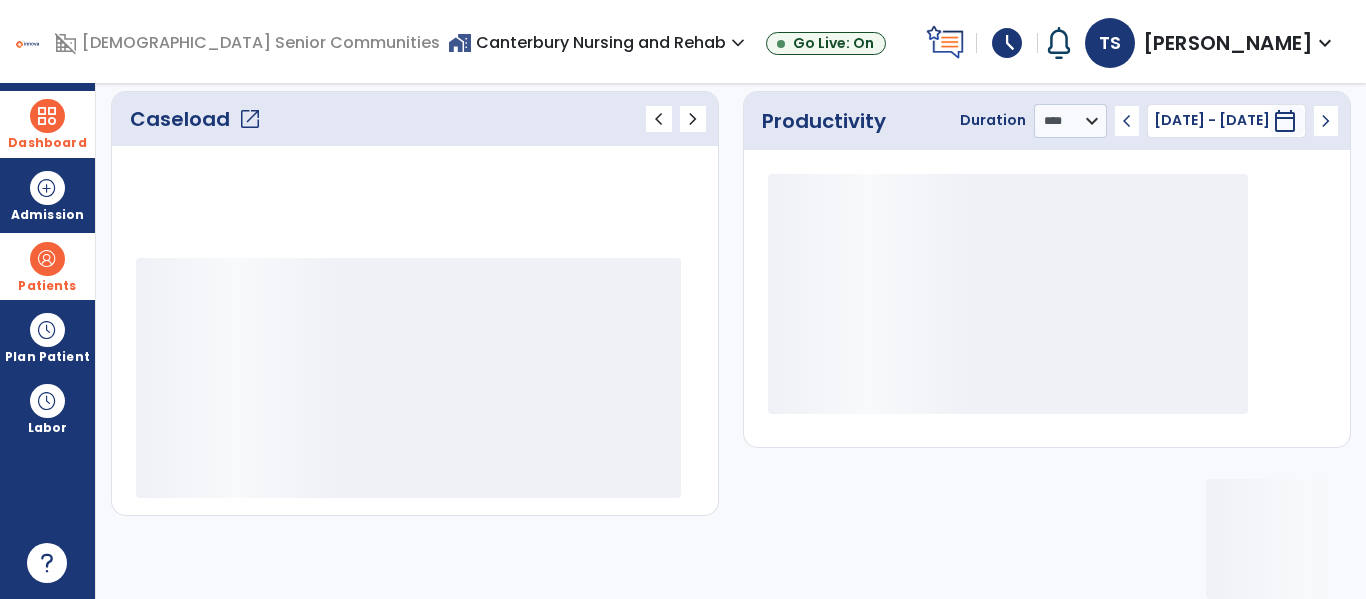 scroll, scrollTop: 276, scrollLeft: 0, axis: vertical 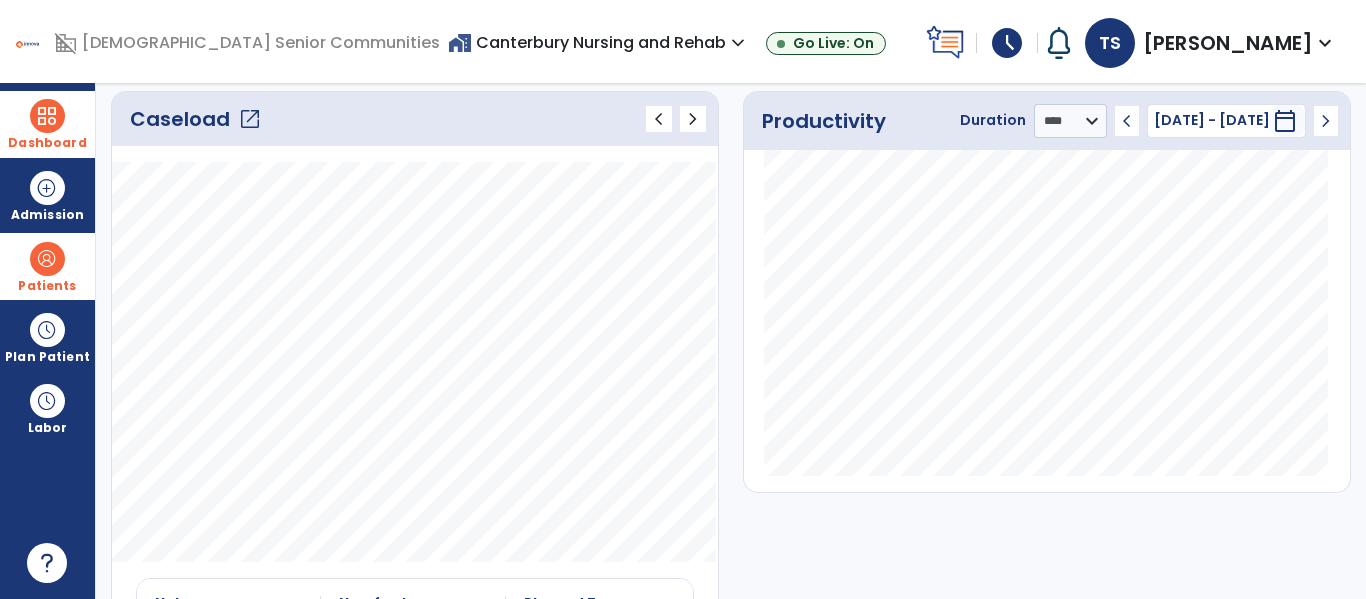 click on "Caseload   open_in_new" 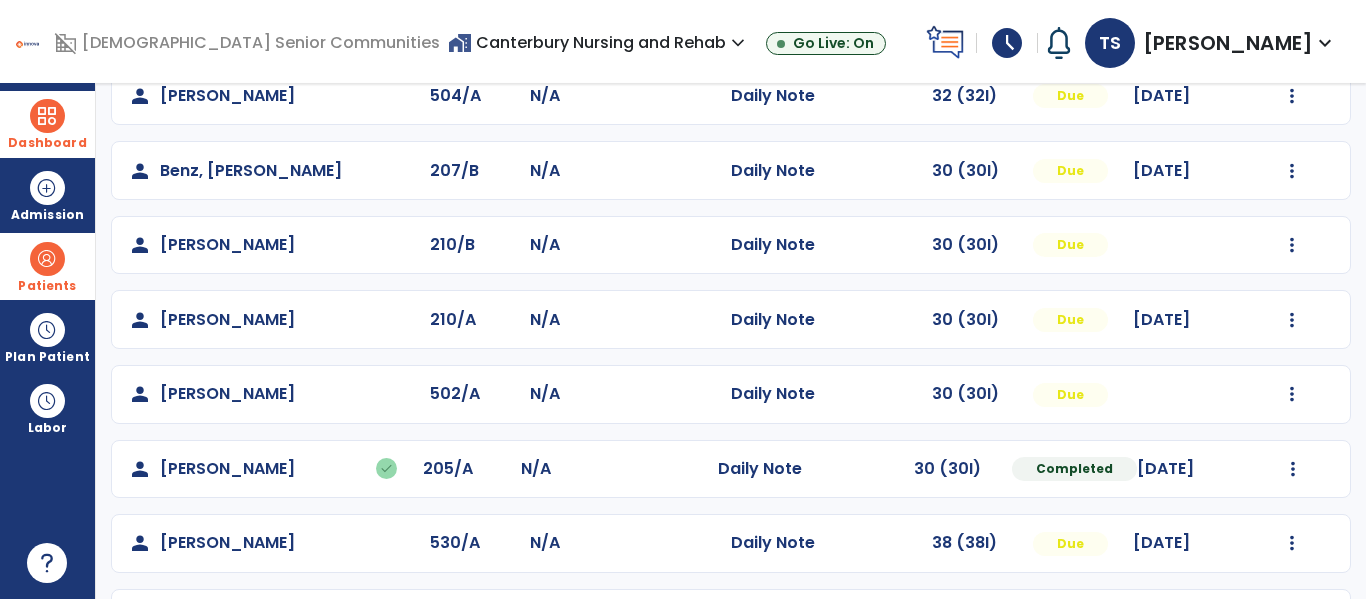 scroll, scrollTop: 0, scrollLeft: 0, axis: both 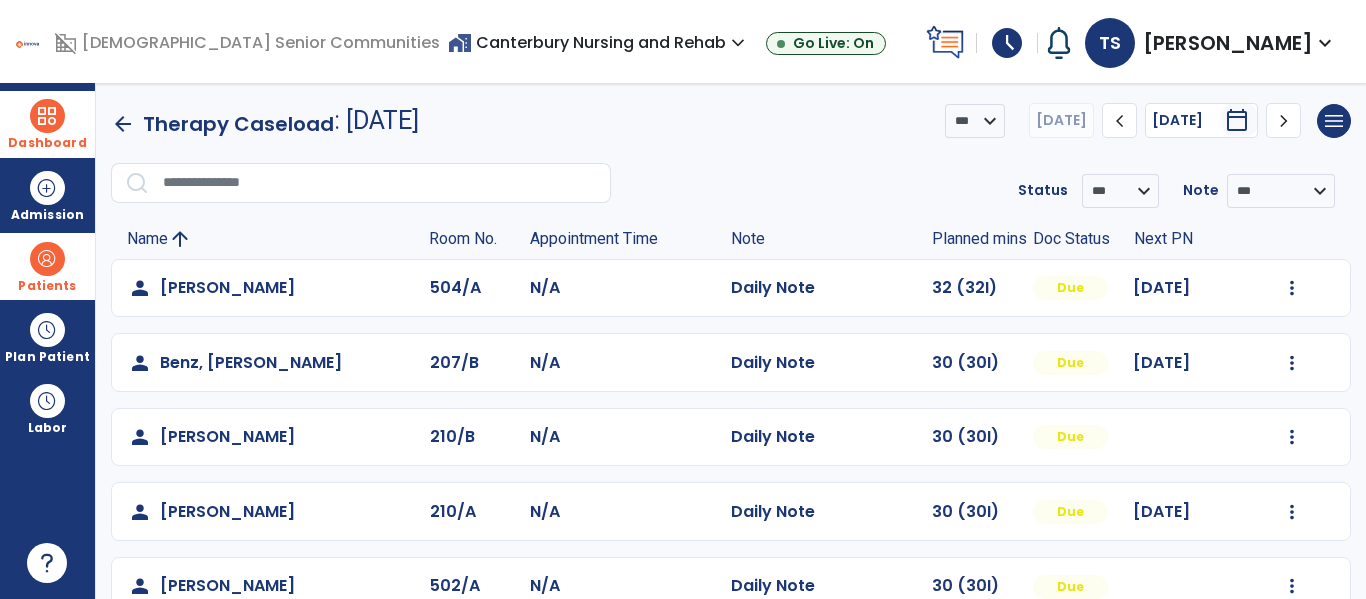 click on "Dashboard" at bounding box center (47, 124) 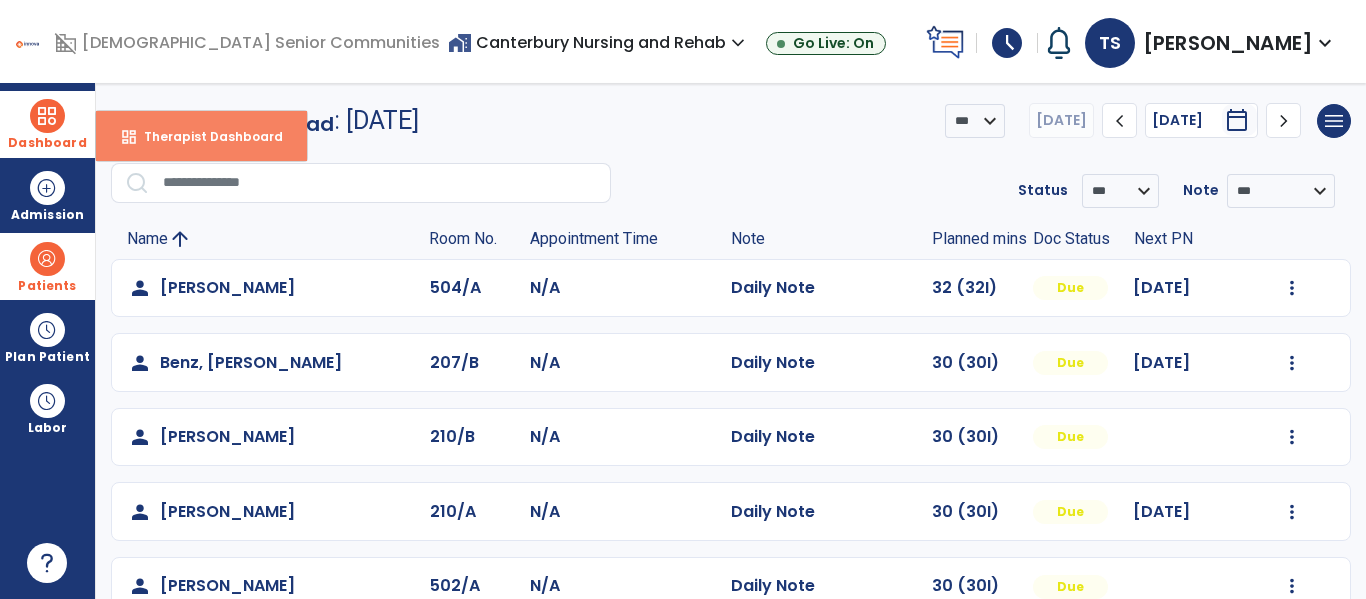 click on "Therapist Dashboard" at bounding box center (205, 136) 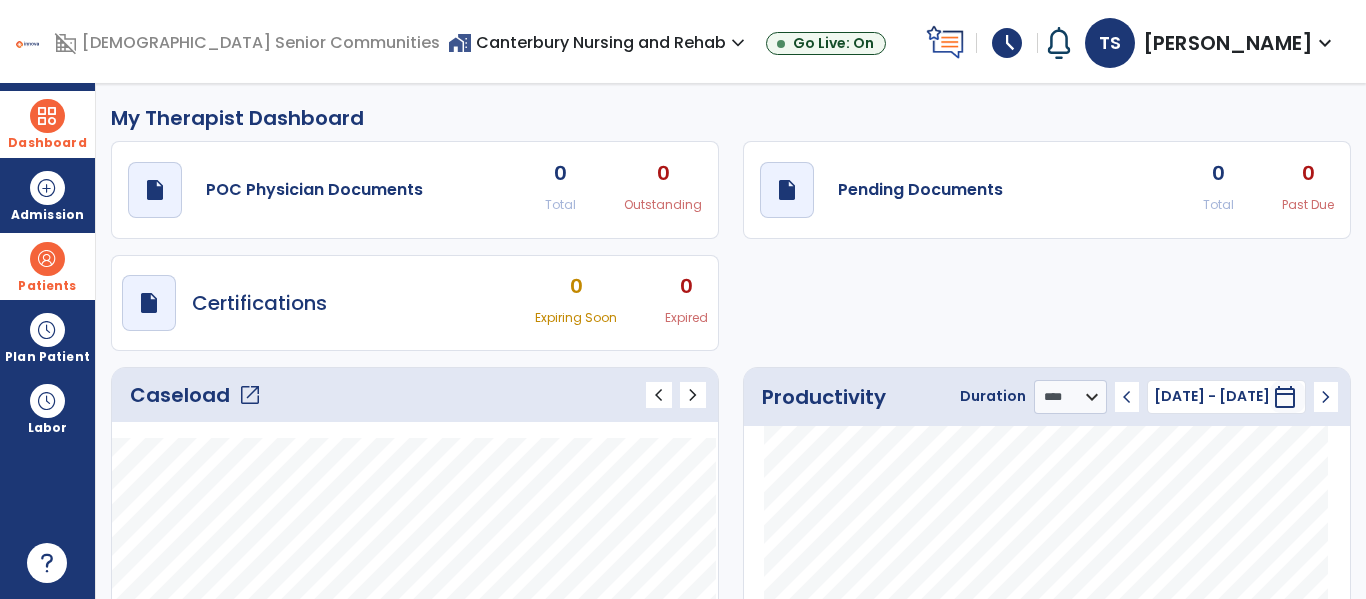 click on "Caseload   open_in_new" 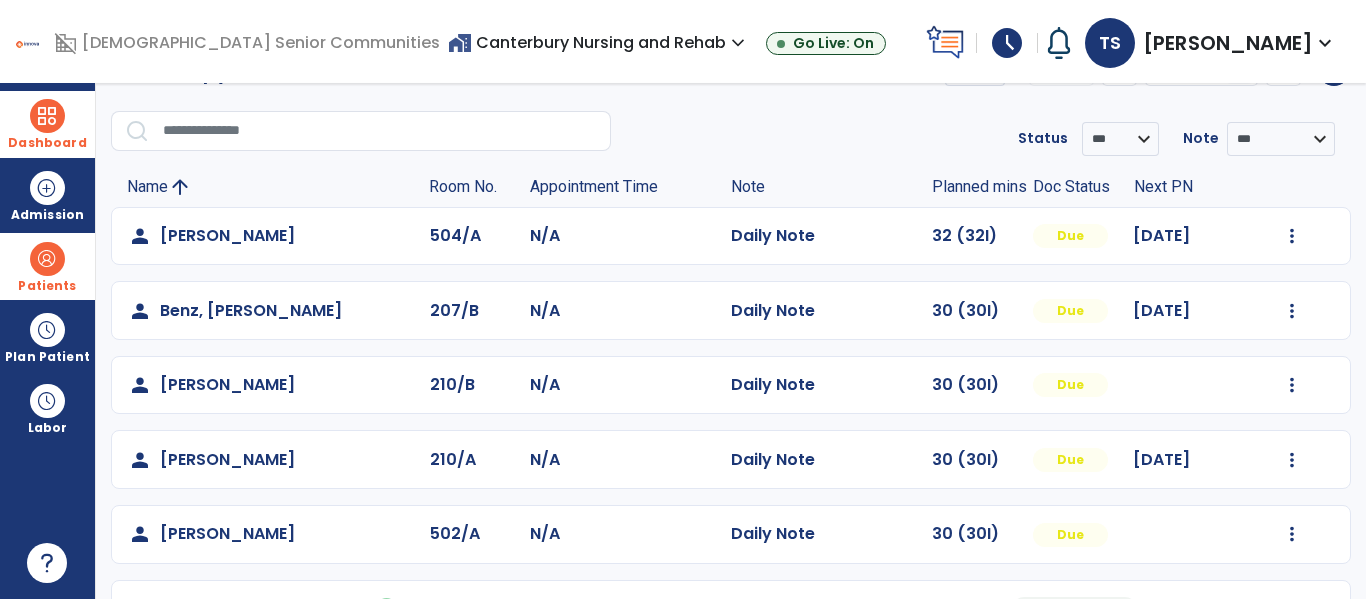 scroll, scrollTop: 0, scrollLeft: 0, axis: both 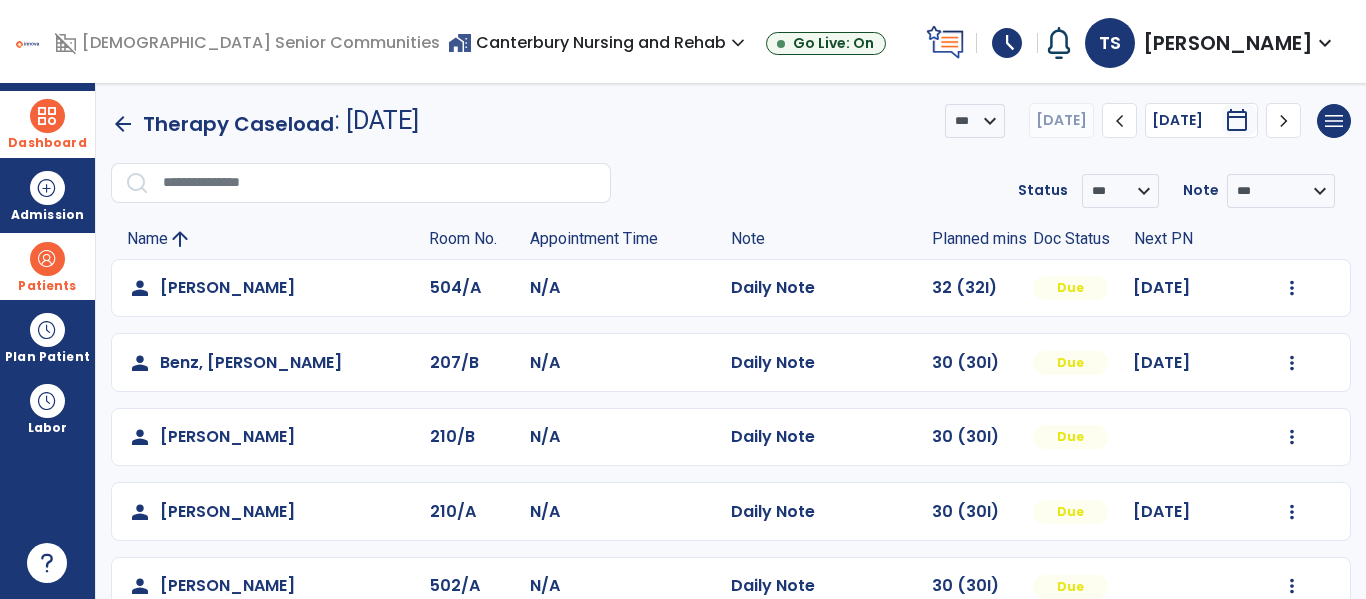 click at bounding box center (47, 116) 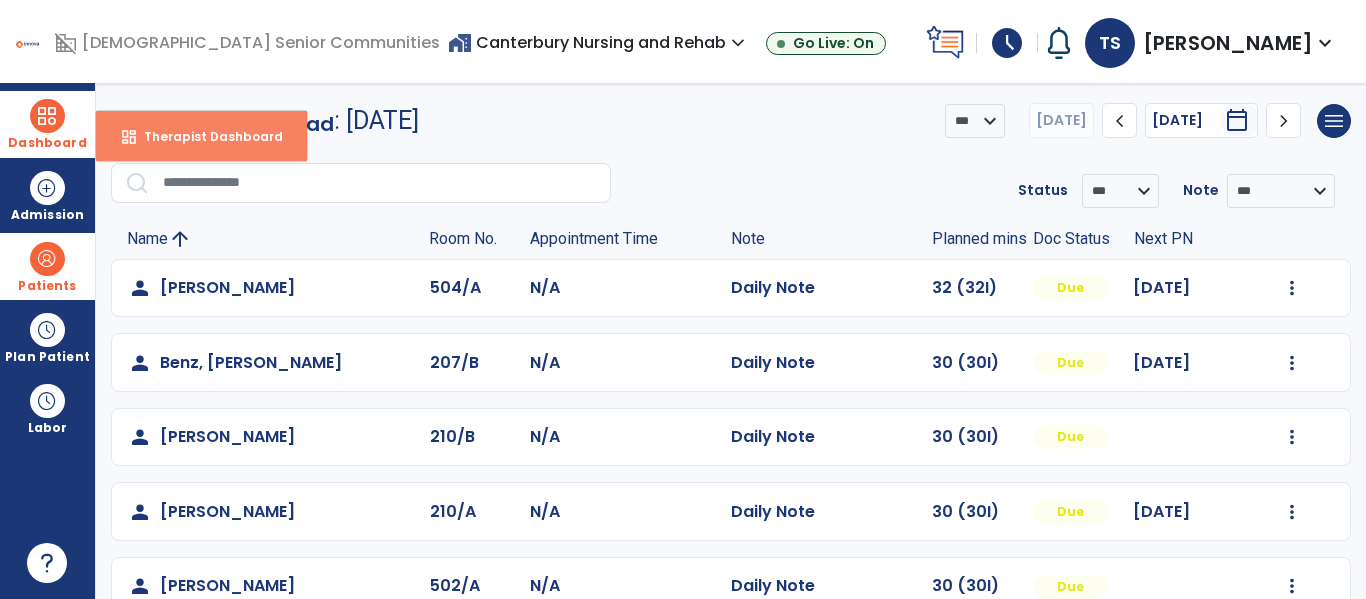 click on "dashboard  Therapist Dashboard" at bounding box center (201, 136) 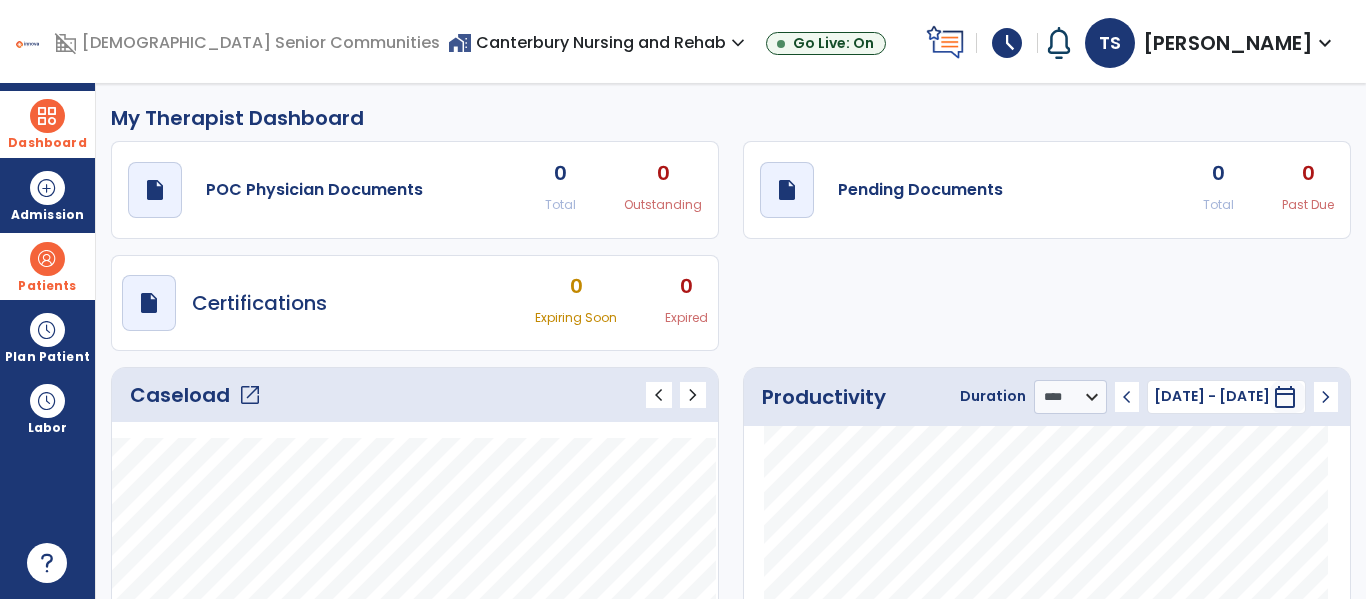 click on "Caseload   open_in_new" 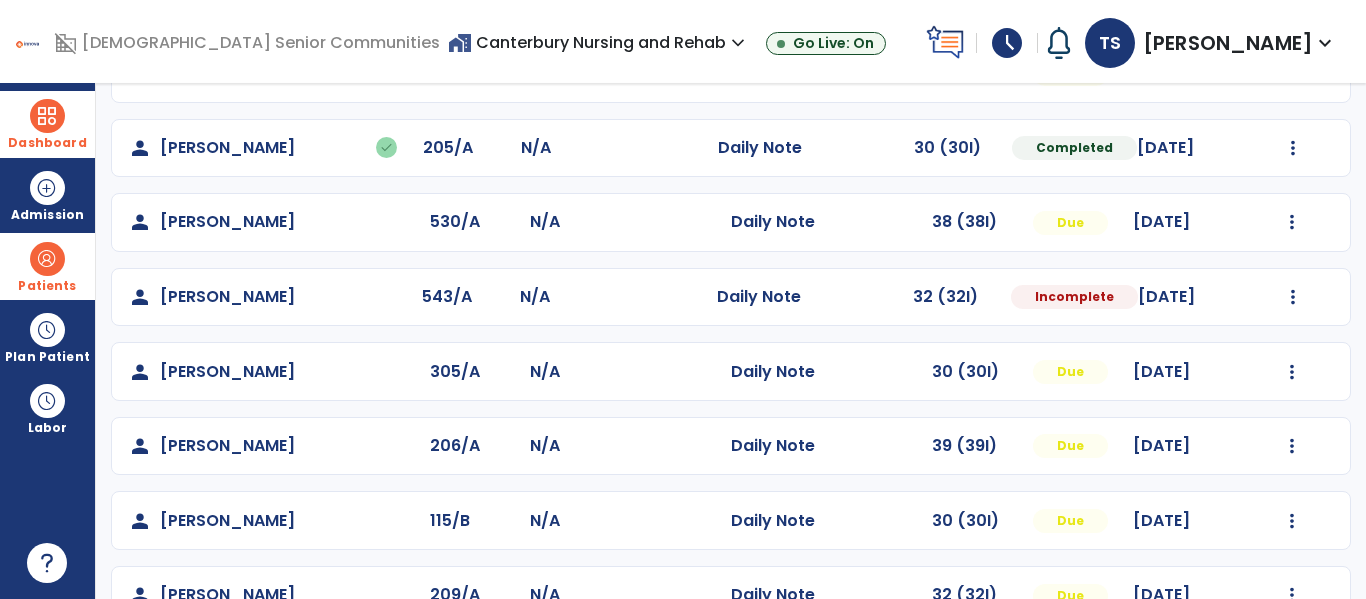 scroll, scrollTop: 563, scrollLeft: 0, axis: vertical 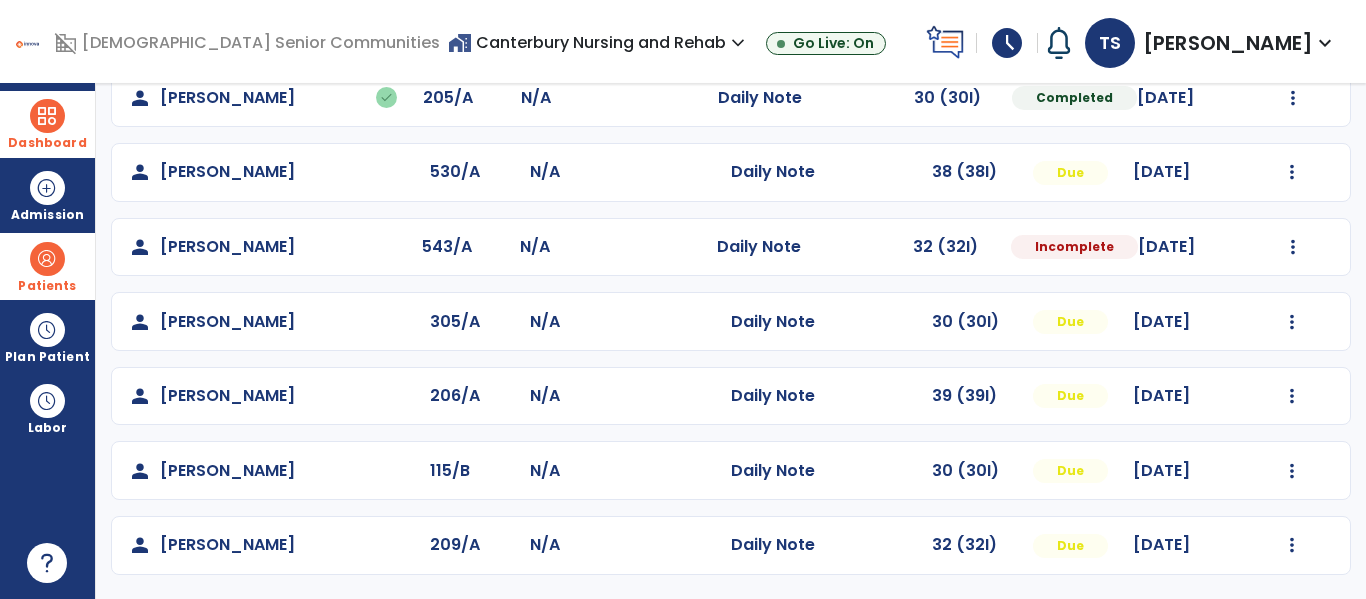 click at bounding box center [47, 116] 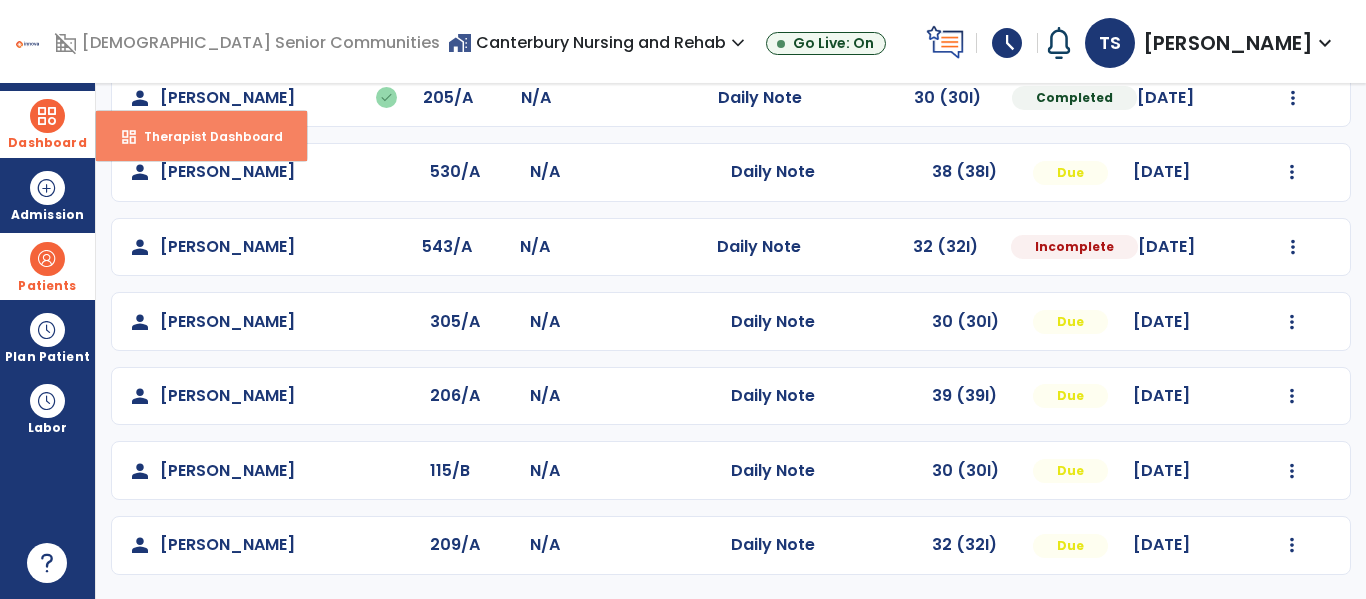 click on "Therapist Dashboard" at bounding box center [205, 136] 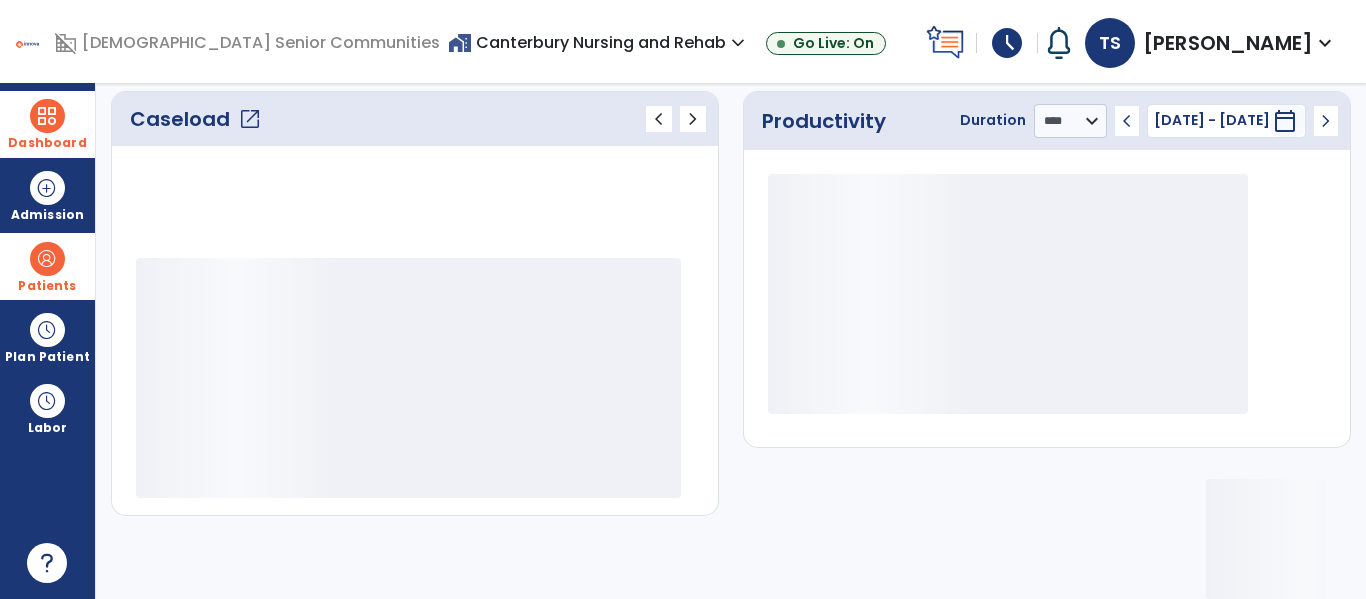 scroll, scrollTop: 276, scrollLeft: 0, axis: vertical 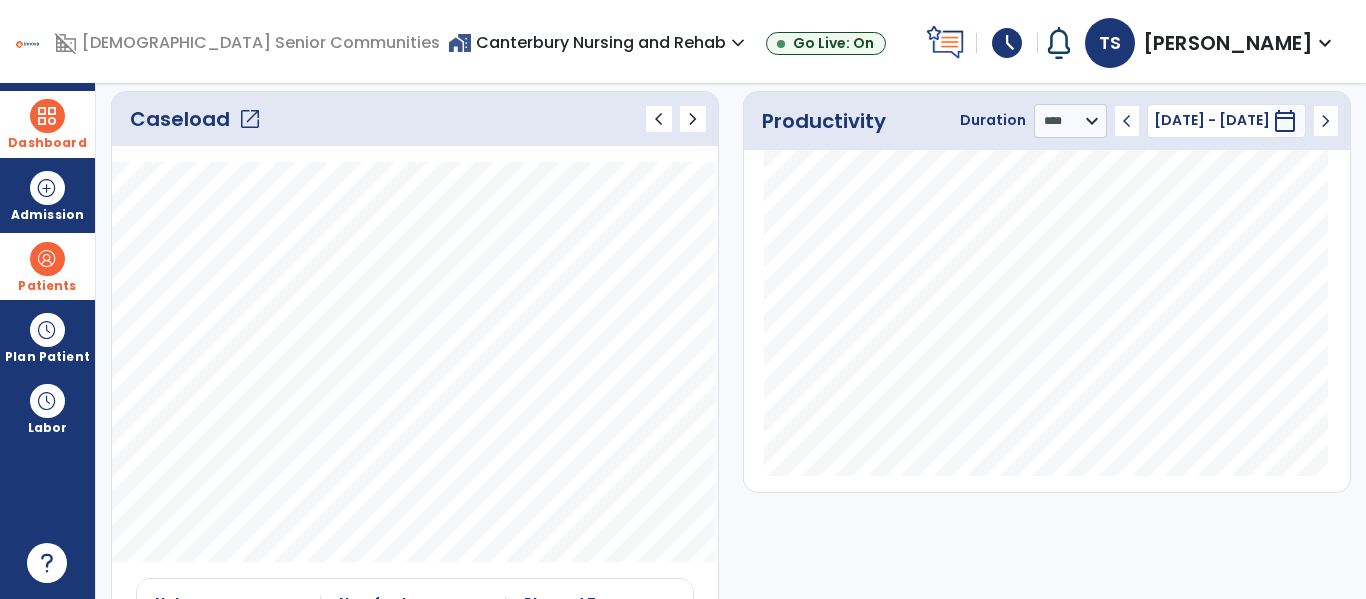 click on "Caseload   open_in_new" 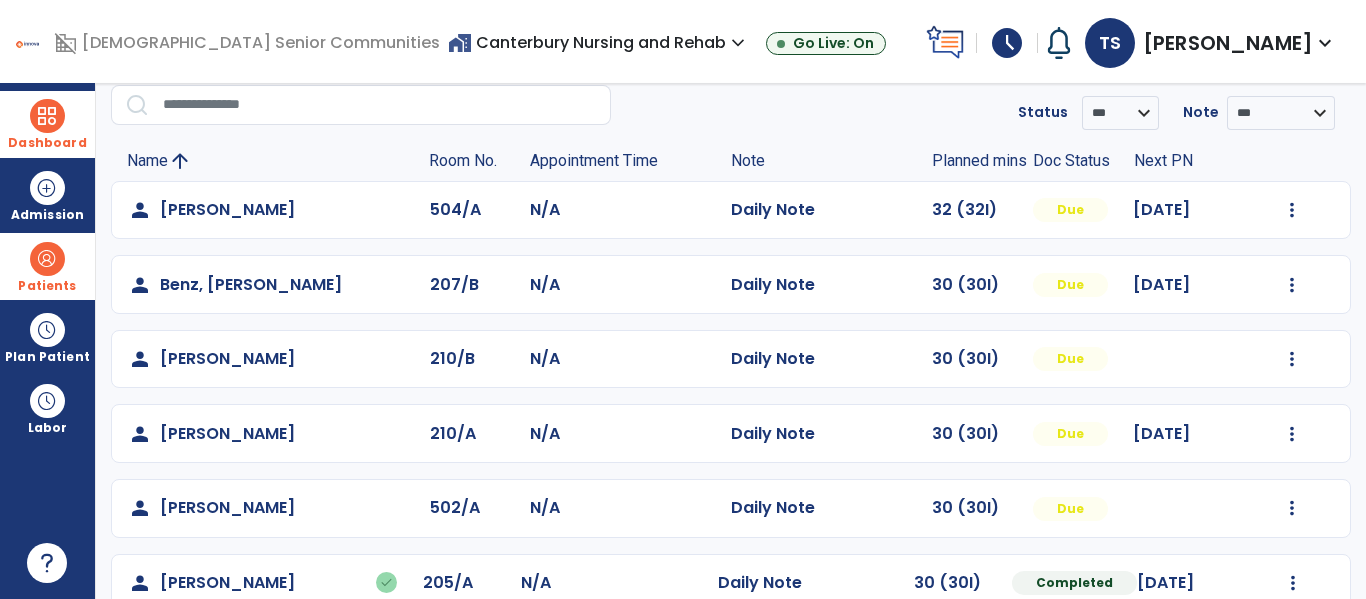 click at bounding box center (47, 116) 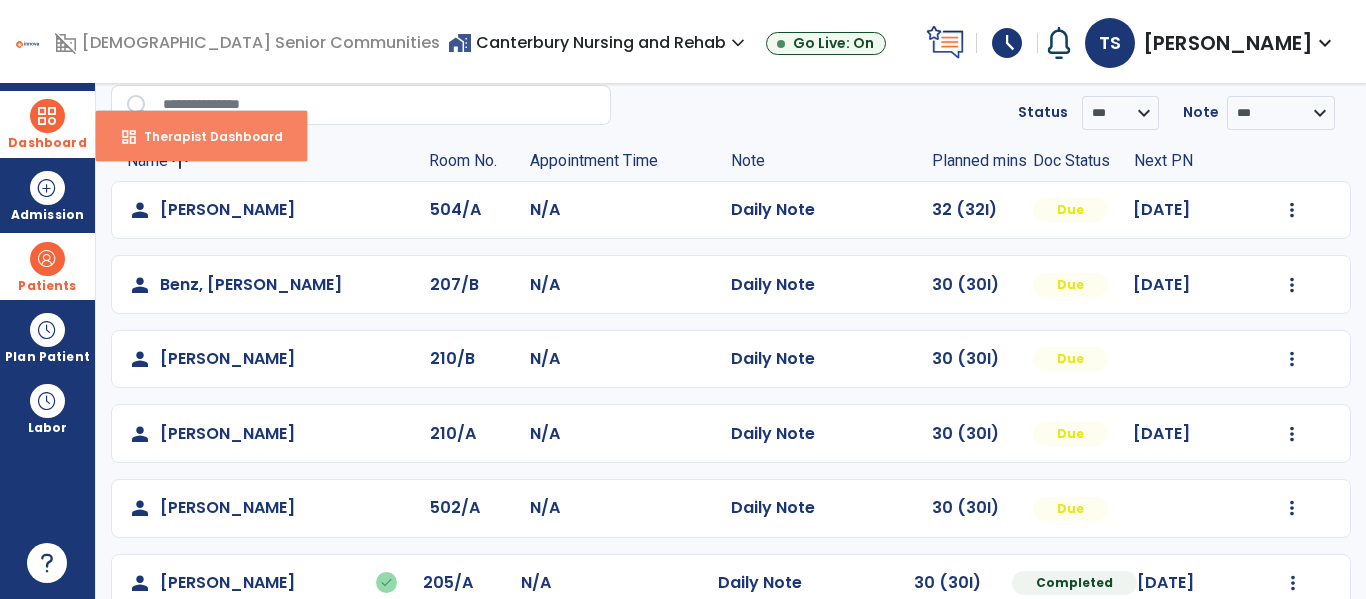 click on "Therapist Dashboard" at bounding box center [205, 136] 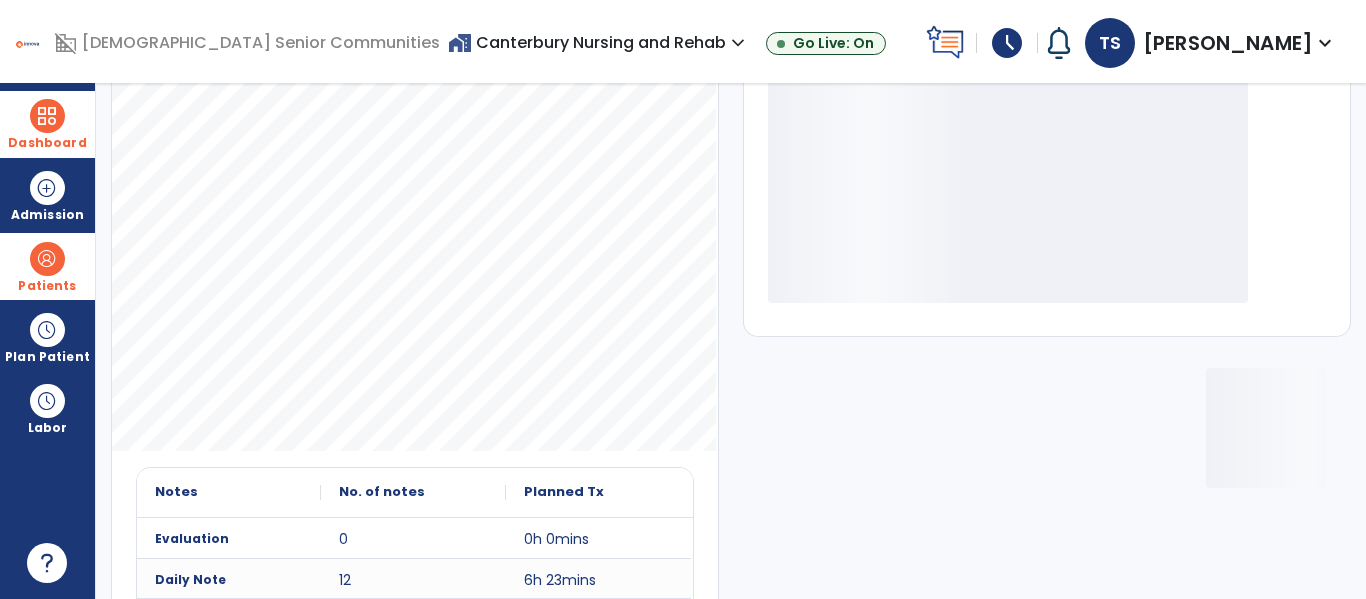 scroll, scrollTop: 548, scrollLeft: 0, axis: vertical 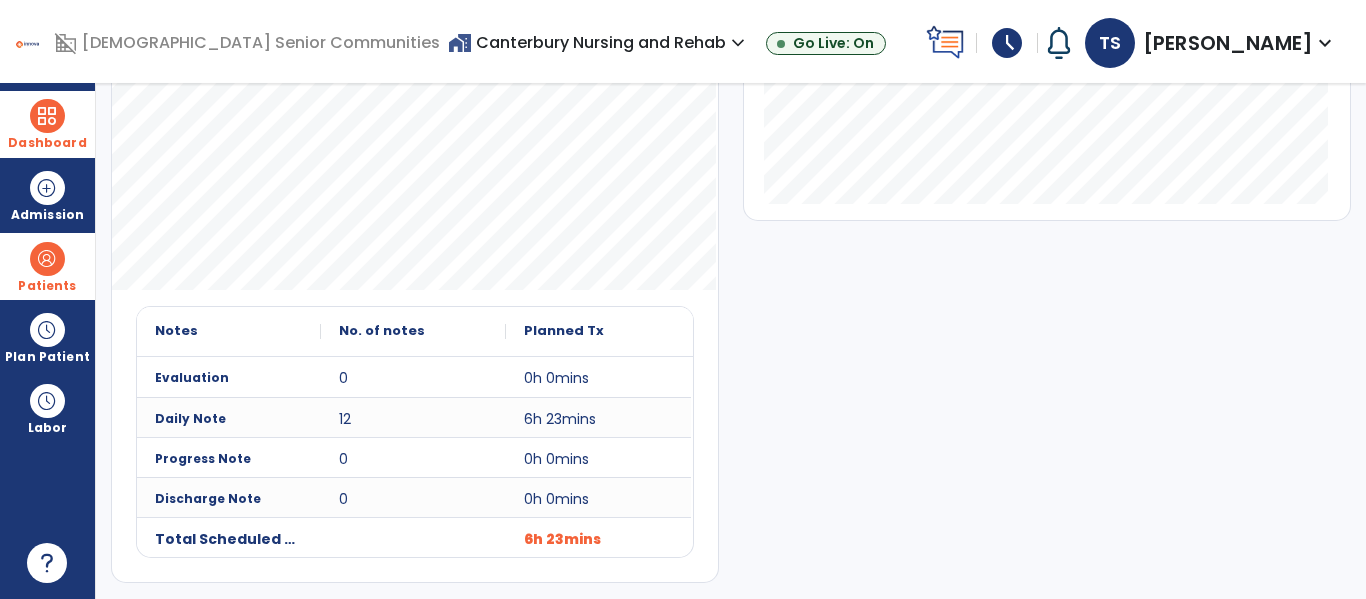 click at bounding box center (47, 116) 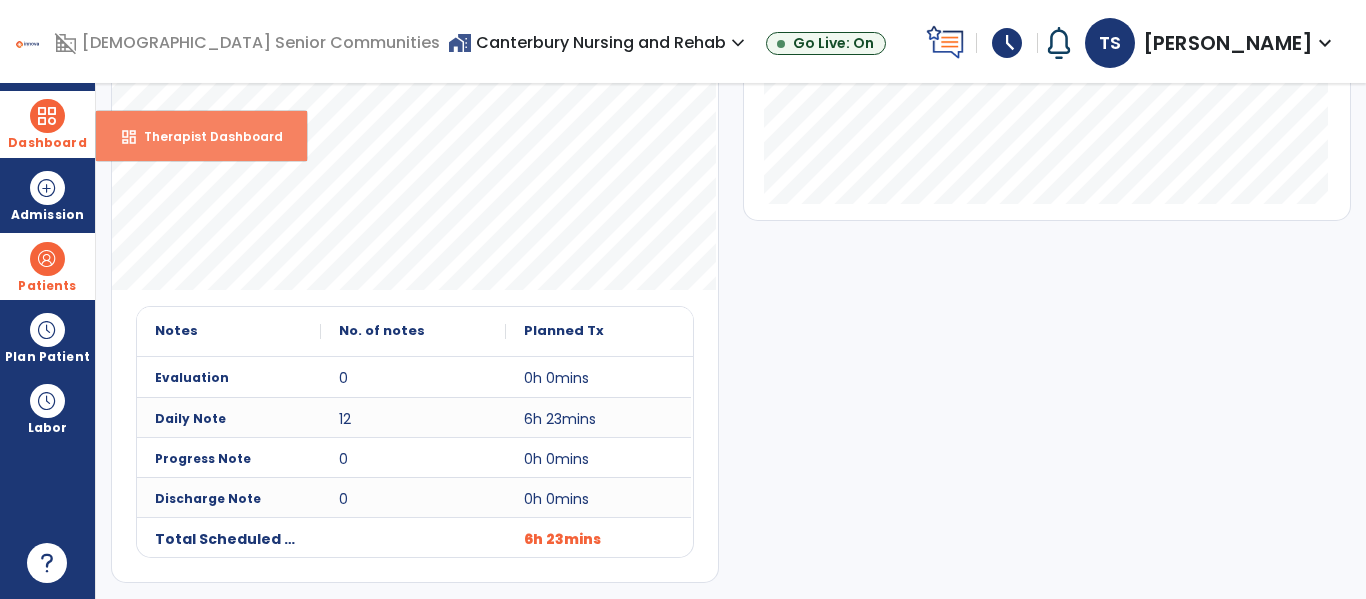 click on "dashboard  Therapist Dashboard" at bounding box center (201, 136) 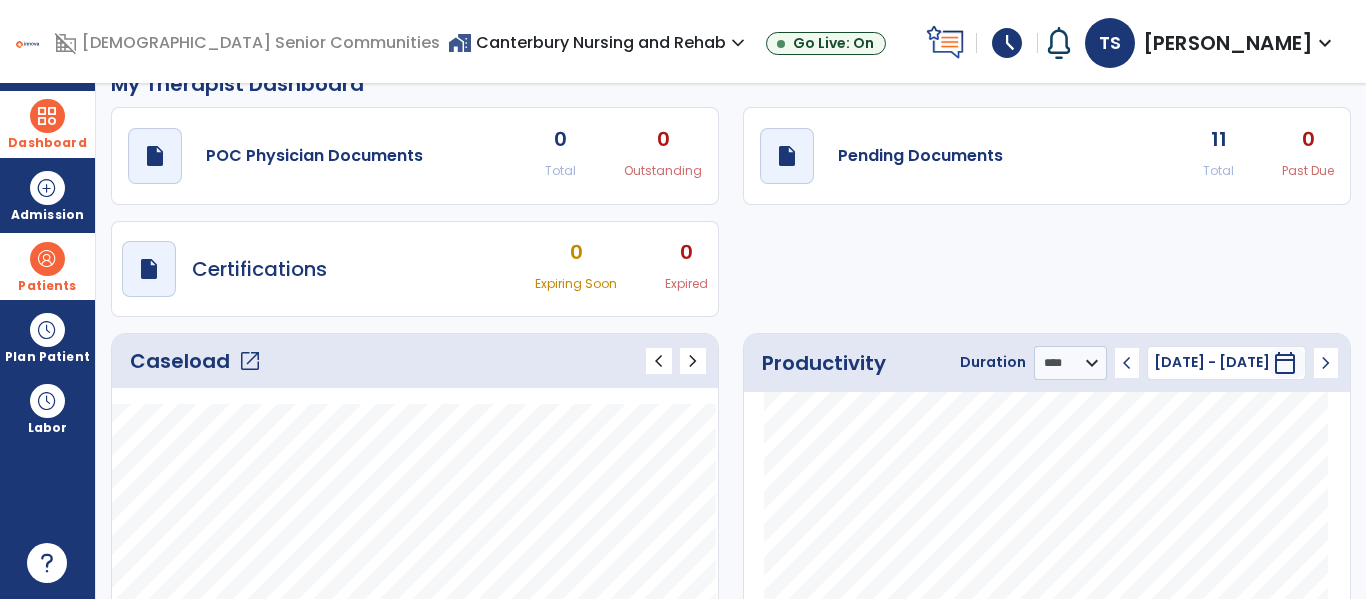 scroll, scrollTop: 0, scrollLeft: 0, axis: both 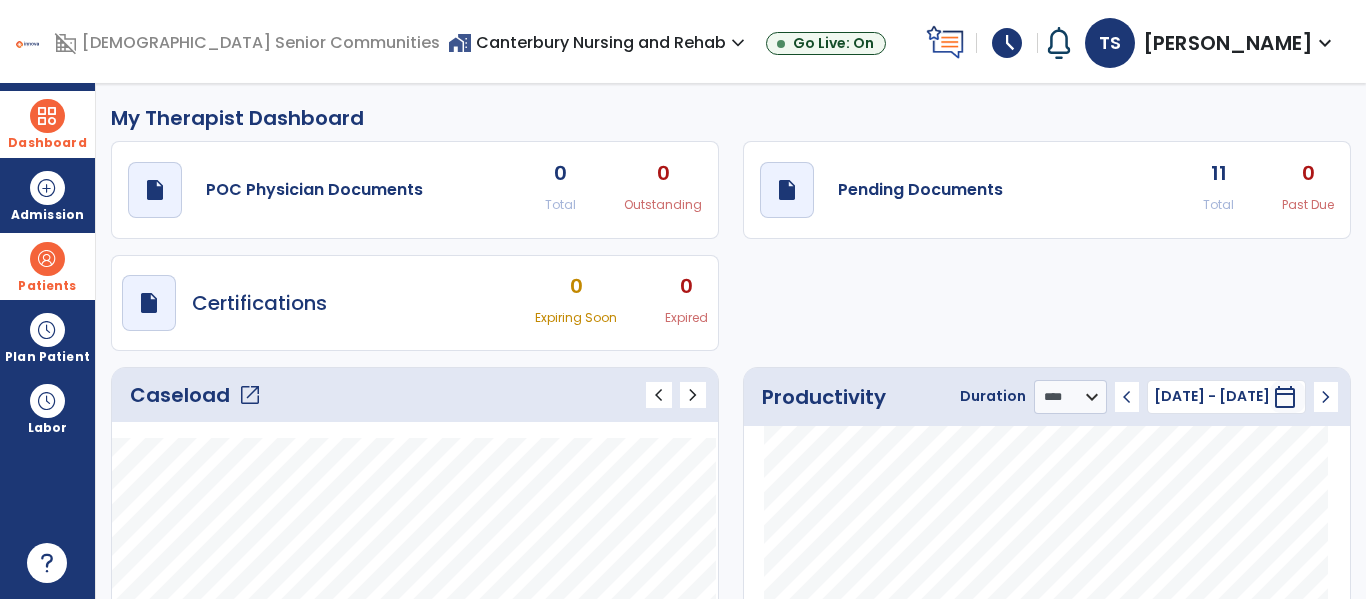 click on "Caseload   open_in_new" 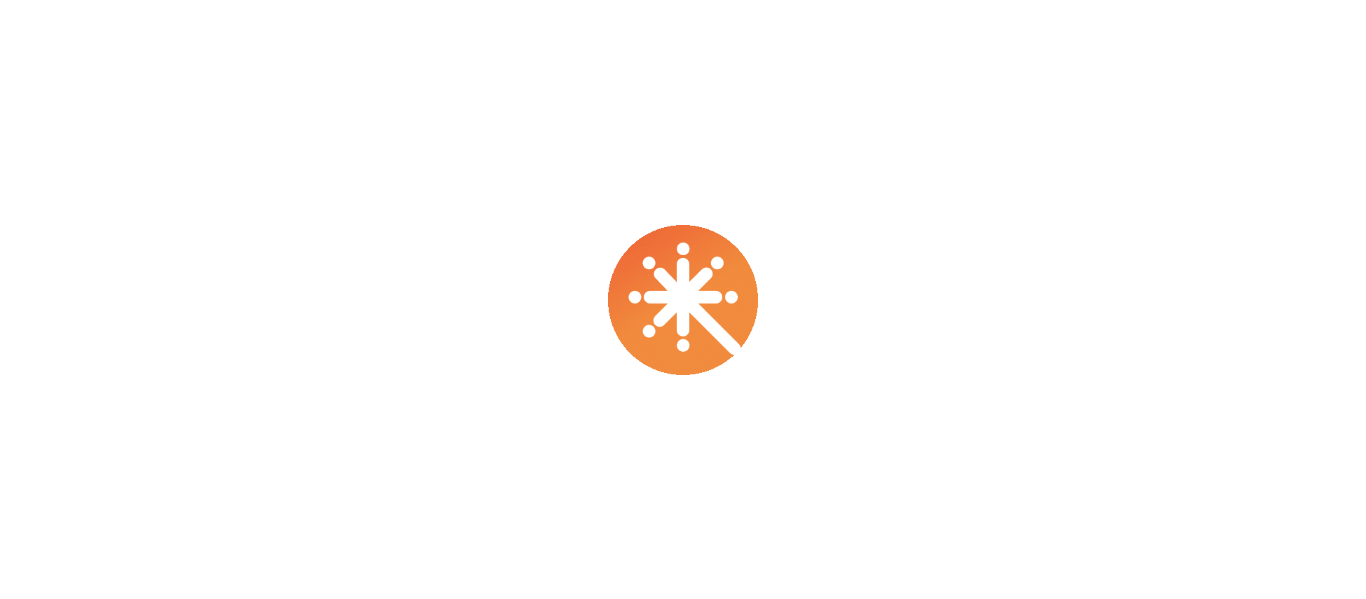 scroll, scrollTop: 0, scrollLeft: 0, axis: both 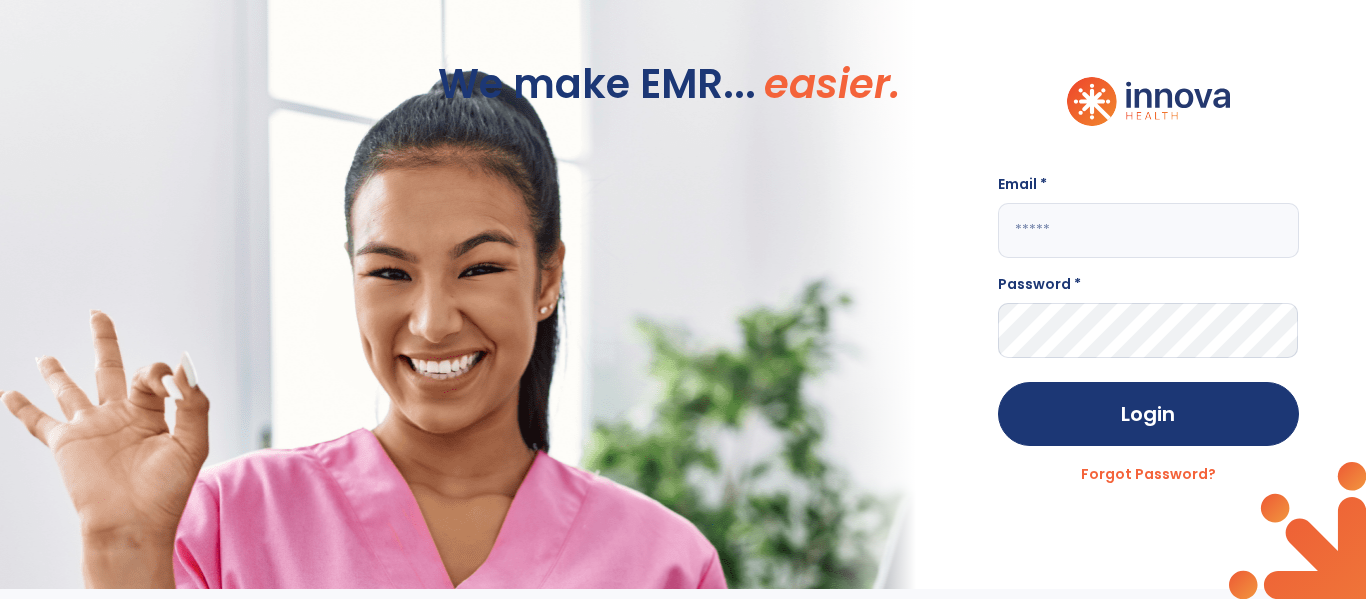 click 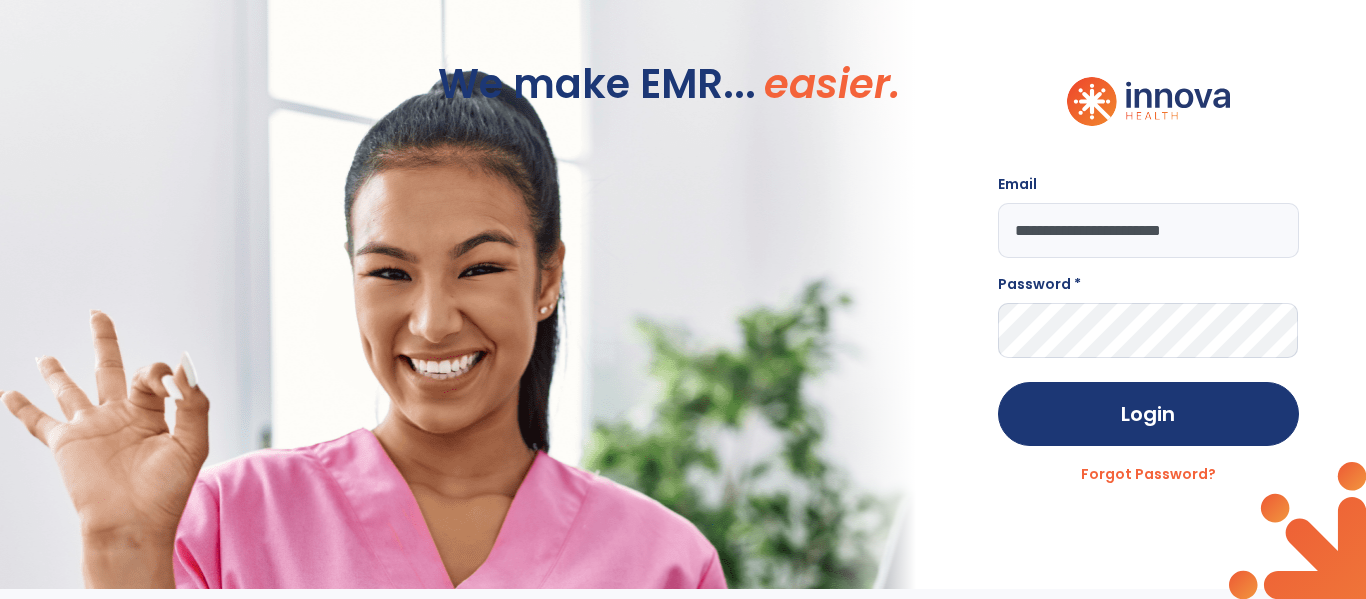 type on "**********" 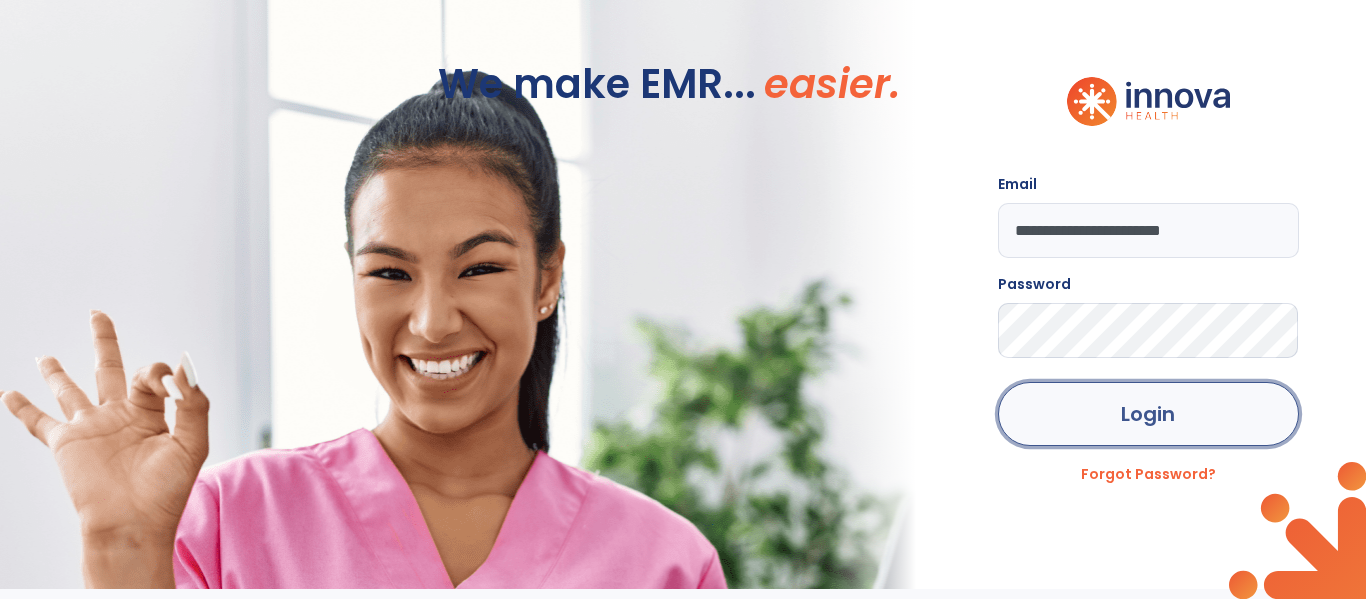 click on "Login" 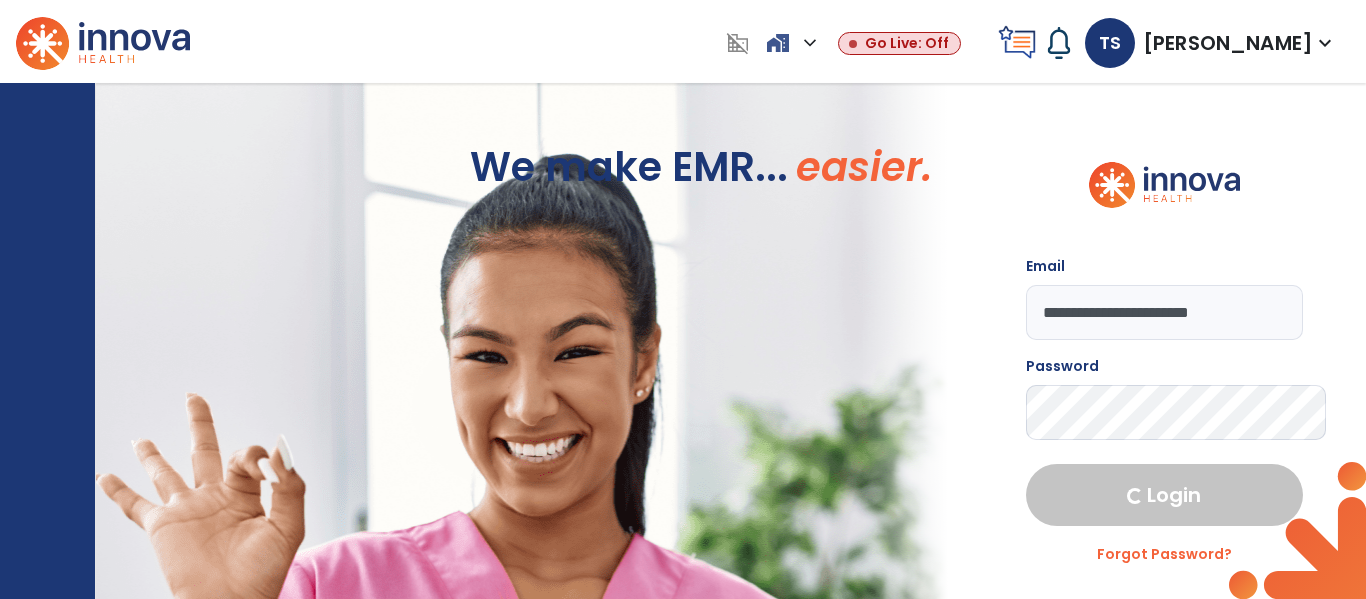 select on "****" 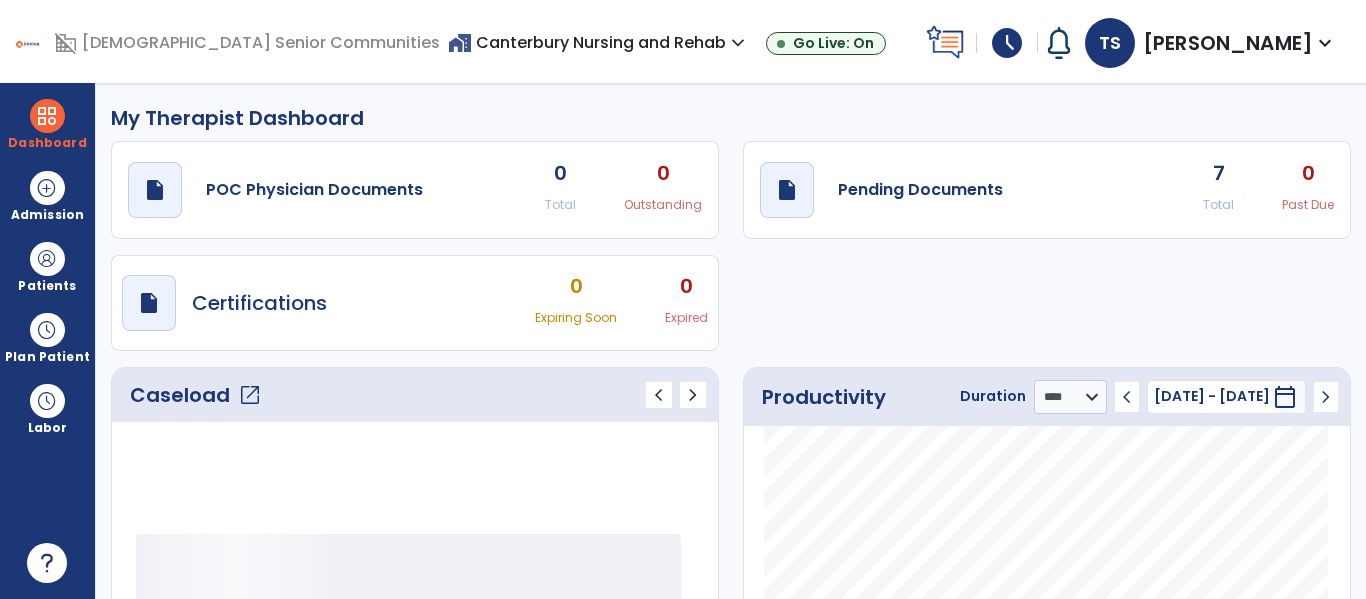 click on "Caseload   open_in_new" 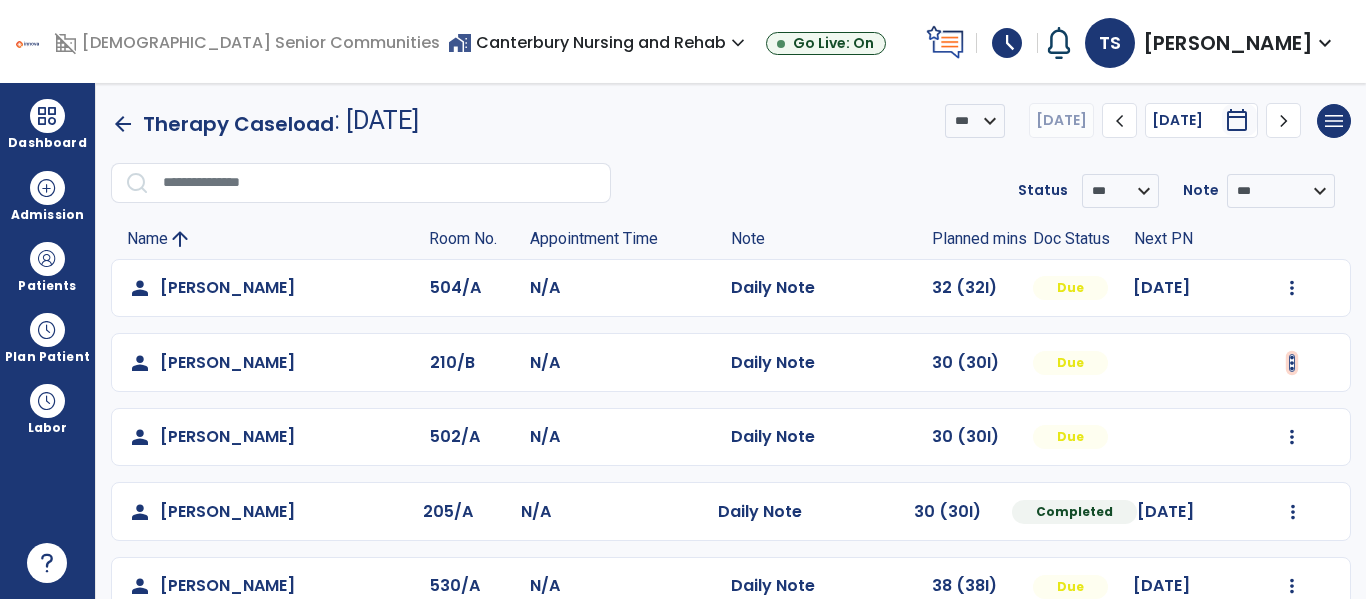 click at bounding box center [1292, 288] 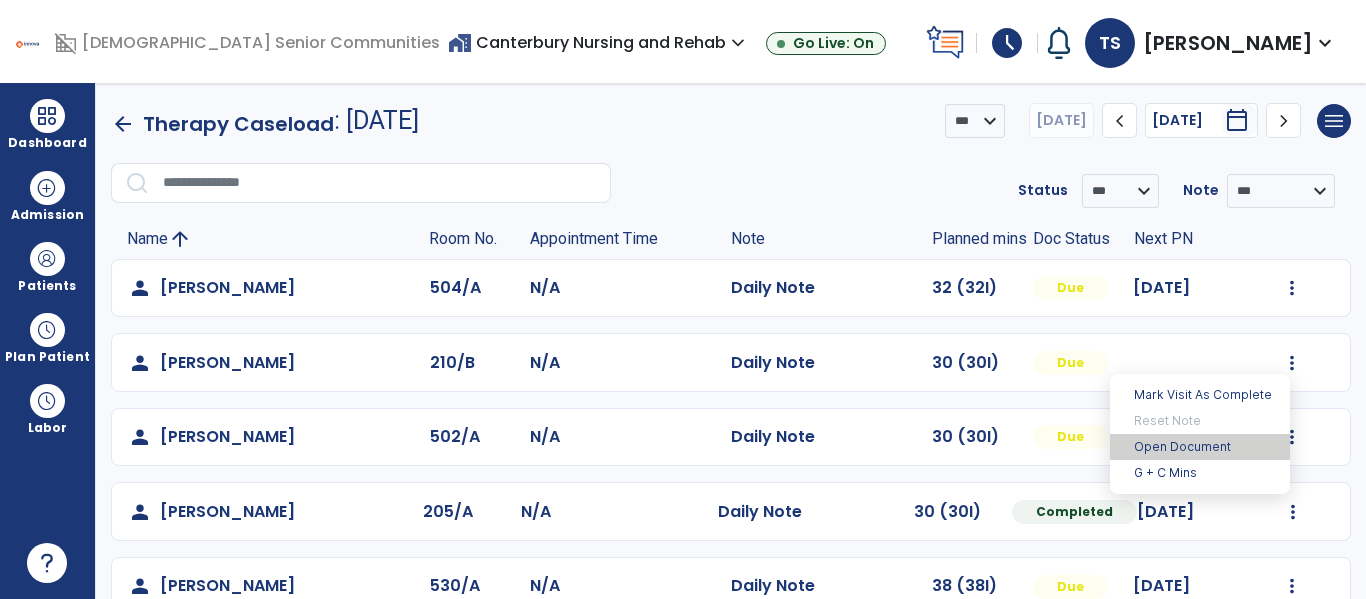 click on "Open Document" at bounding box center [1200, 447] 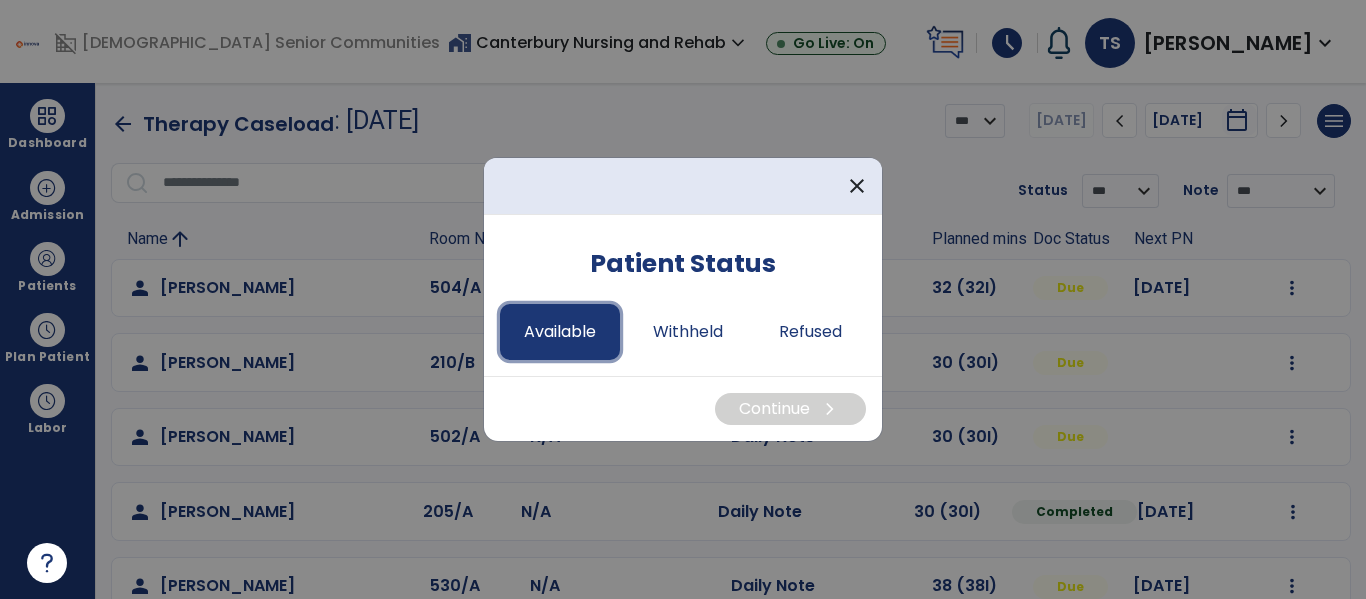 click on "Available" at bounding box center (560, 332) 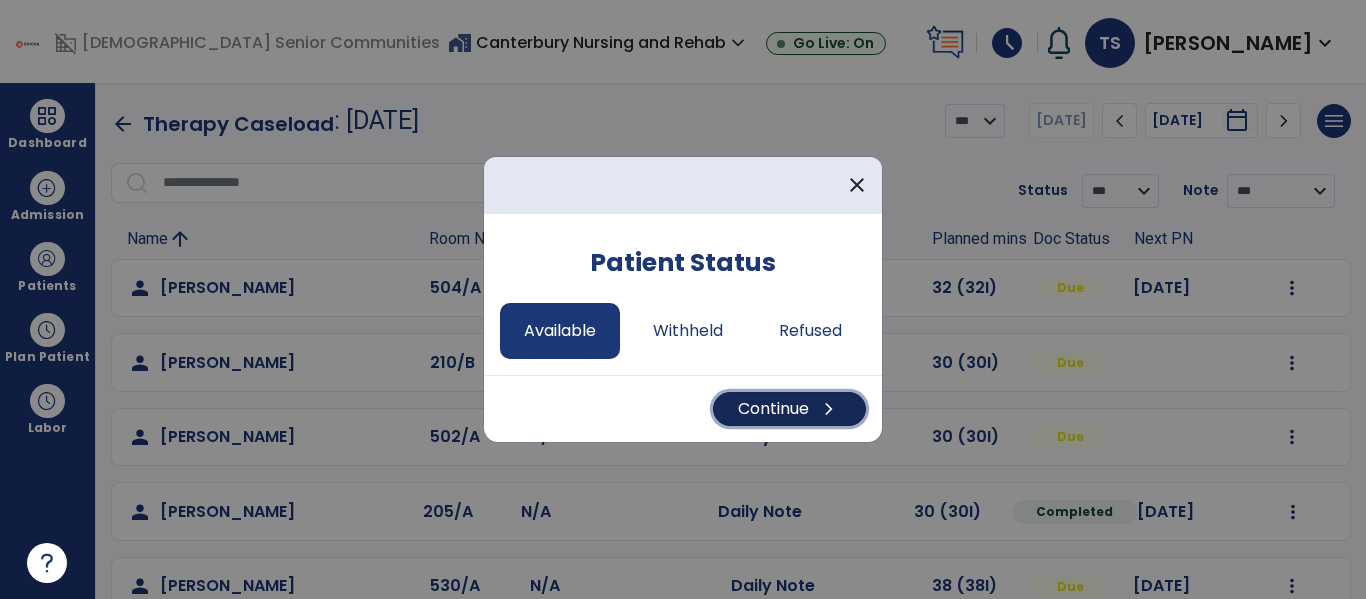 click on "Continue   chevron_right" at bounding box center [789, 409] 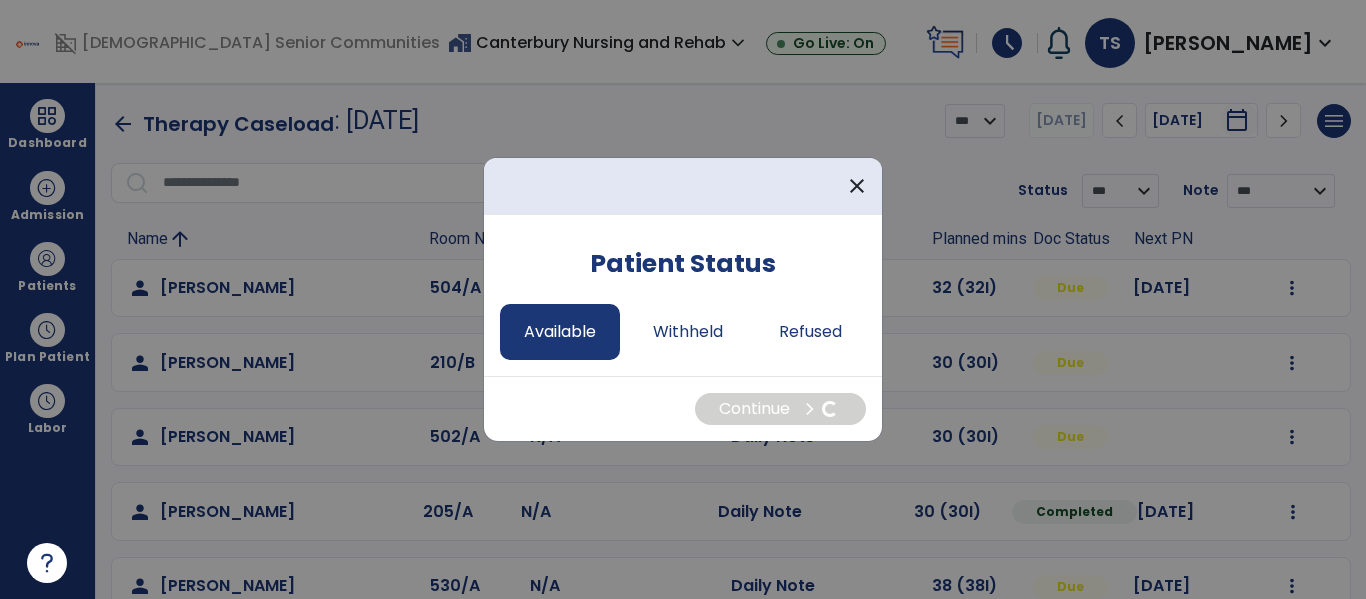 select on "*" 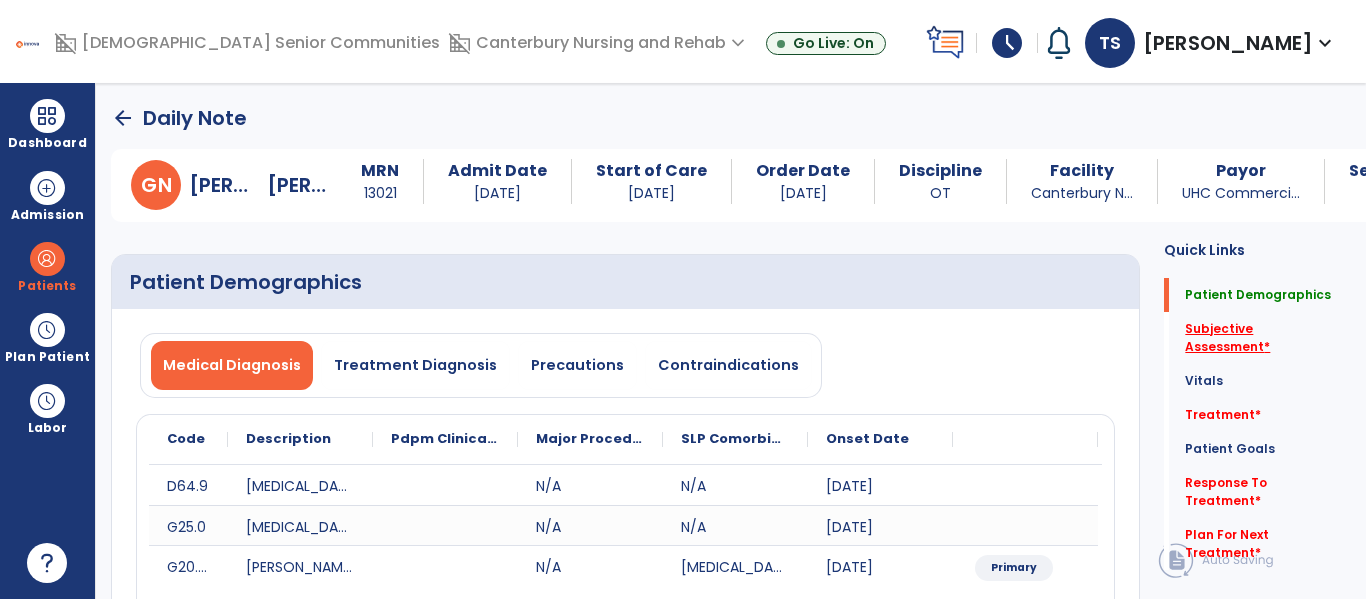 click on "Subjective Assessment   *" 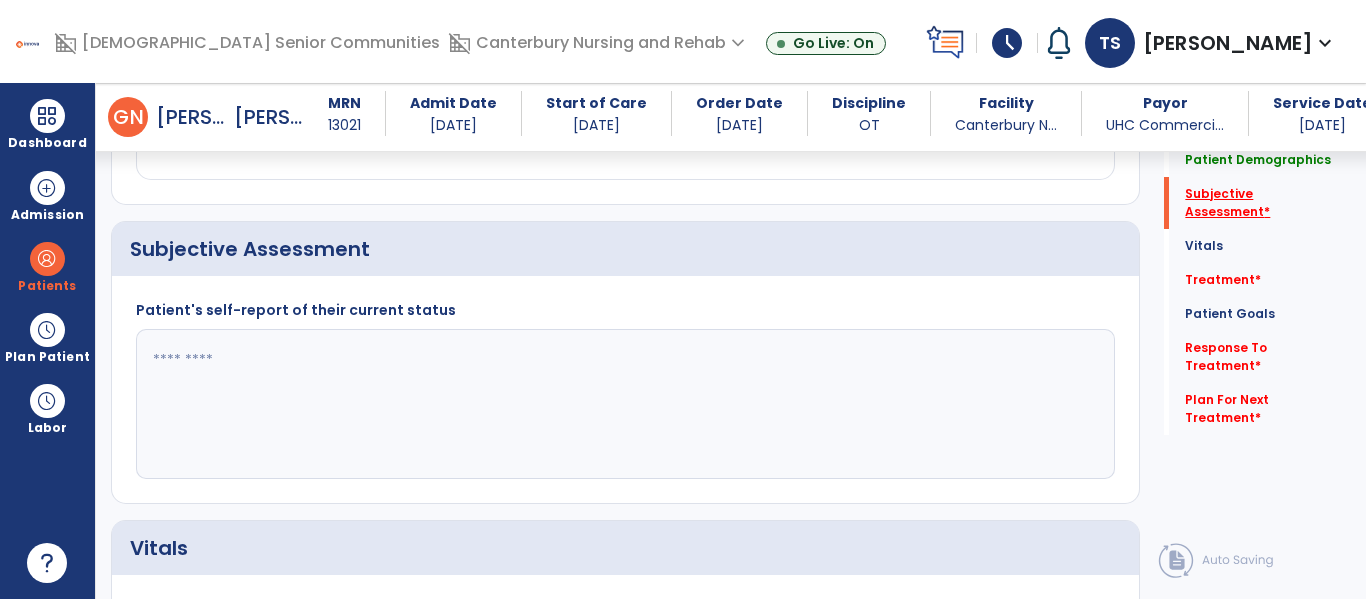 scroll, scrollTop: 457, scrollLeft: 0, axis: vertical 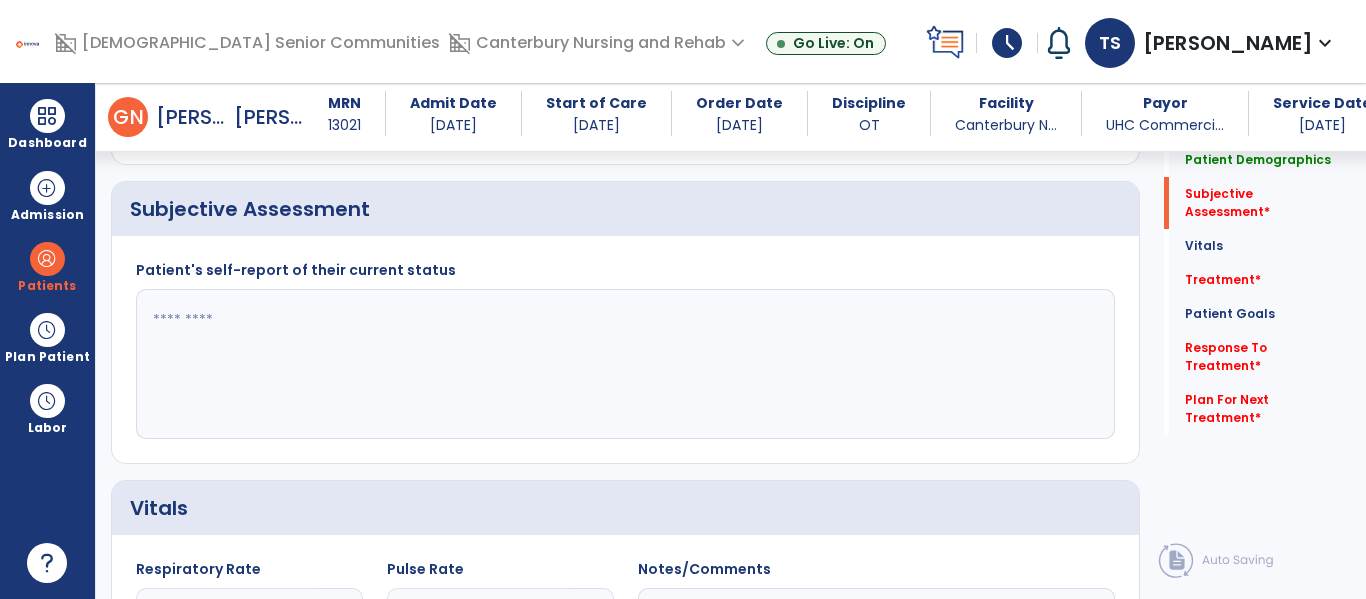 click 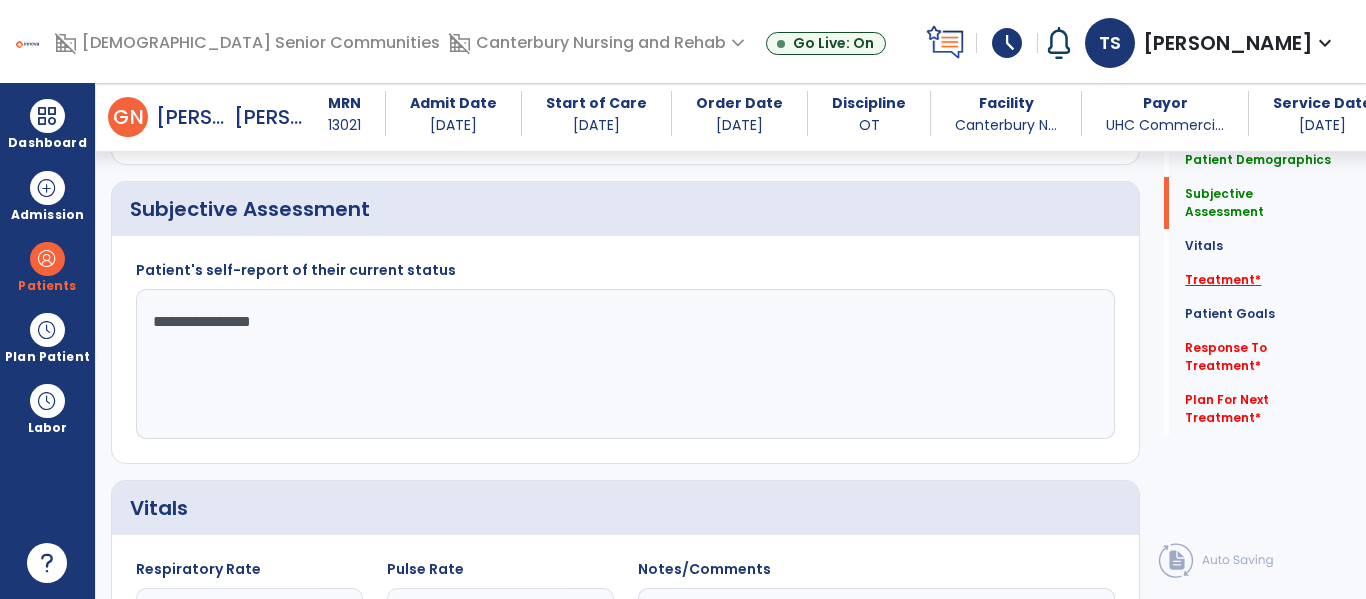 type on "**********" 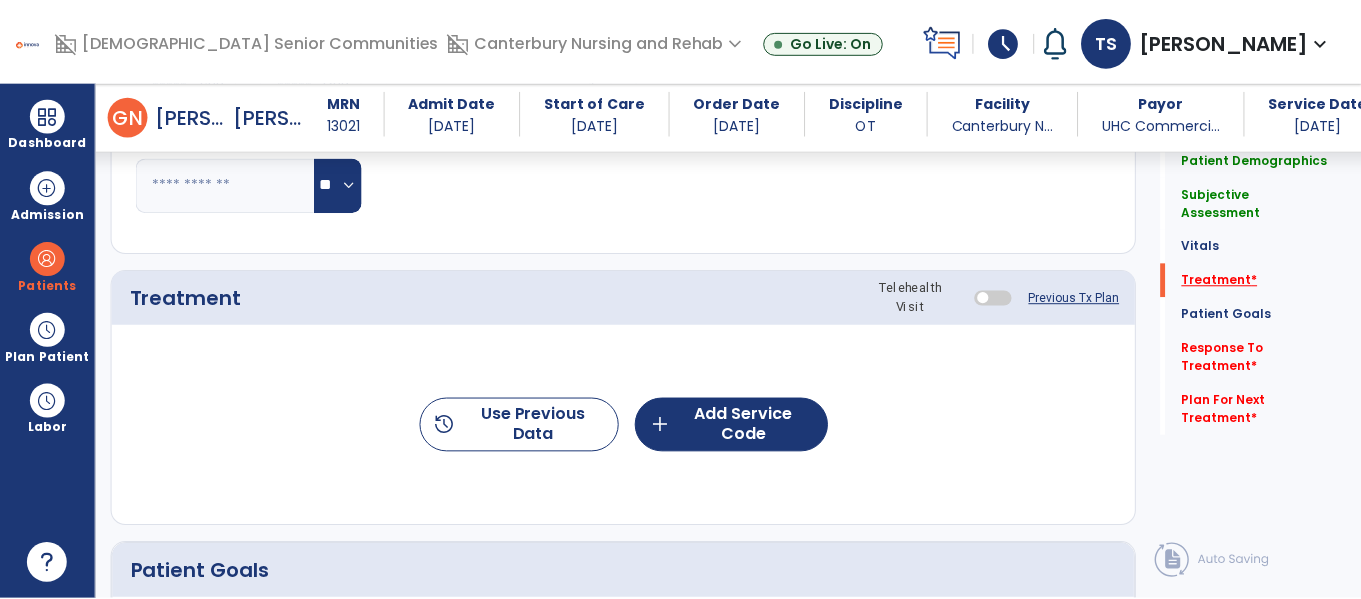 scroll, scrollTop: 1146, scrollLeft: 0, axis: vertical 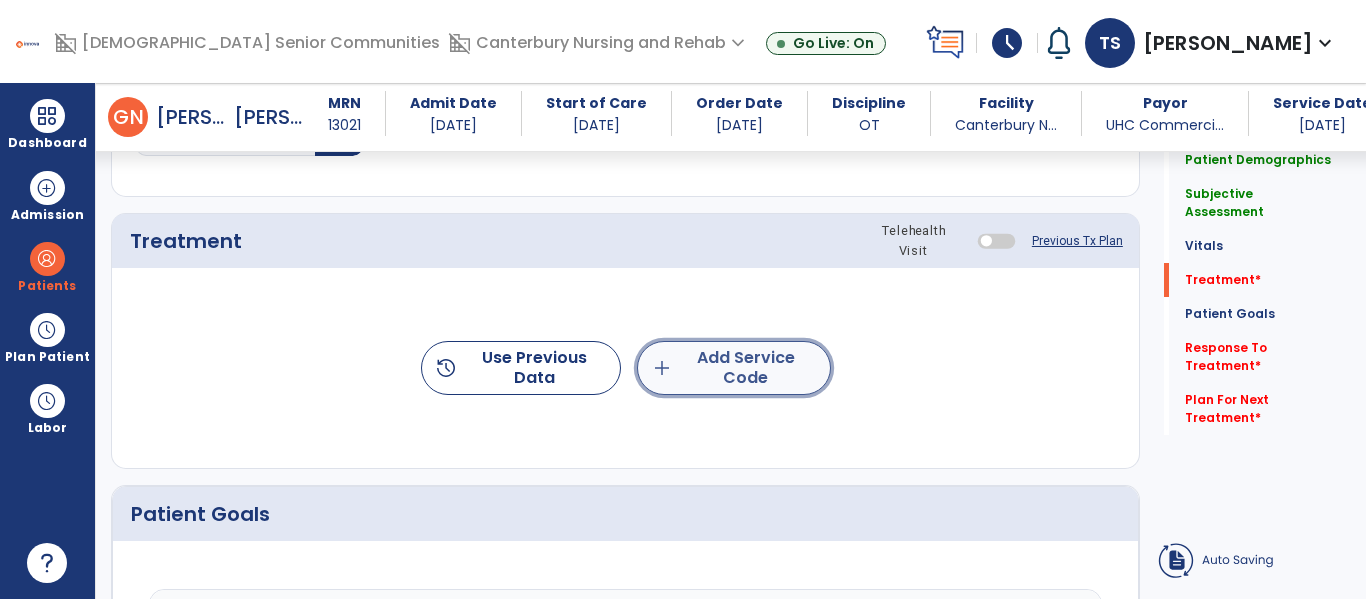 click on "add  Add Service Code" 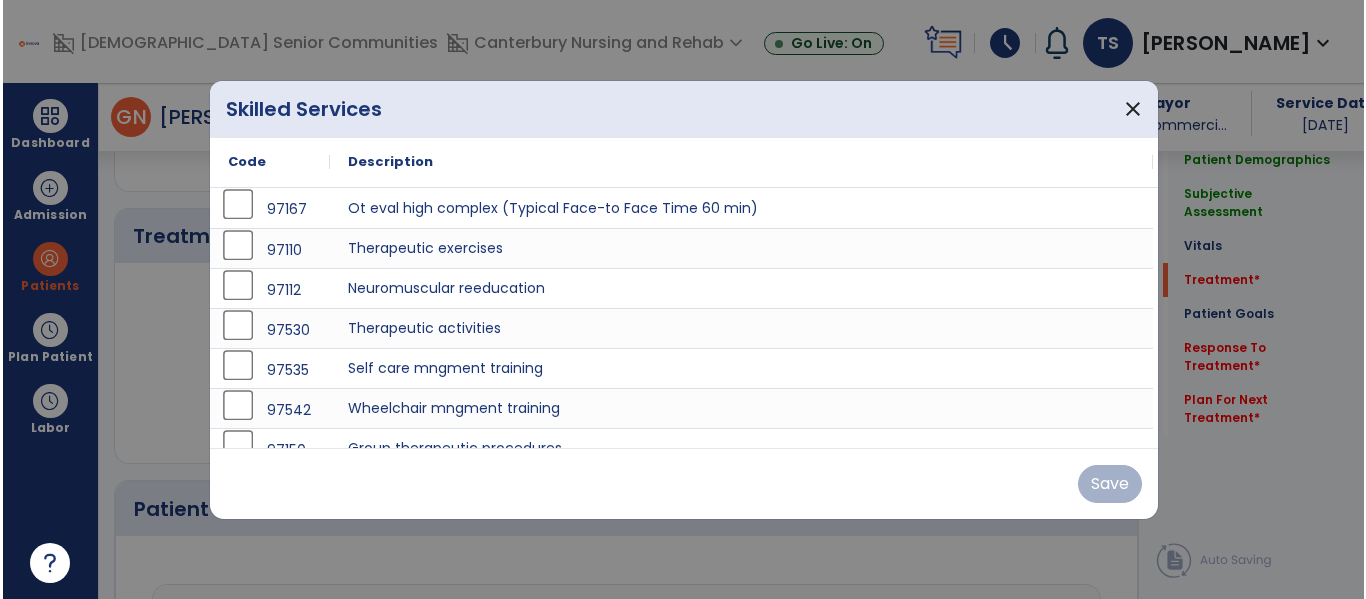 scroll, scrollTop: 1146, scrollLeft: 0, axis: vertical 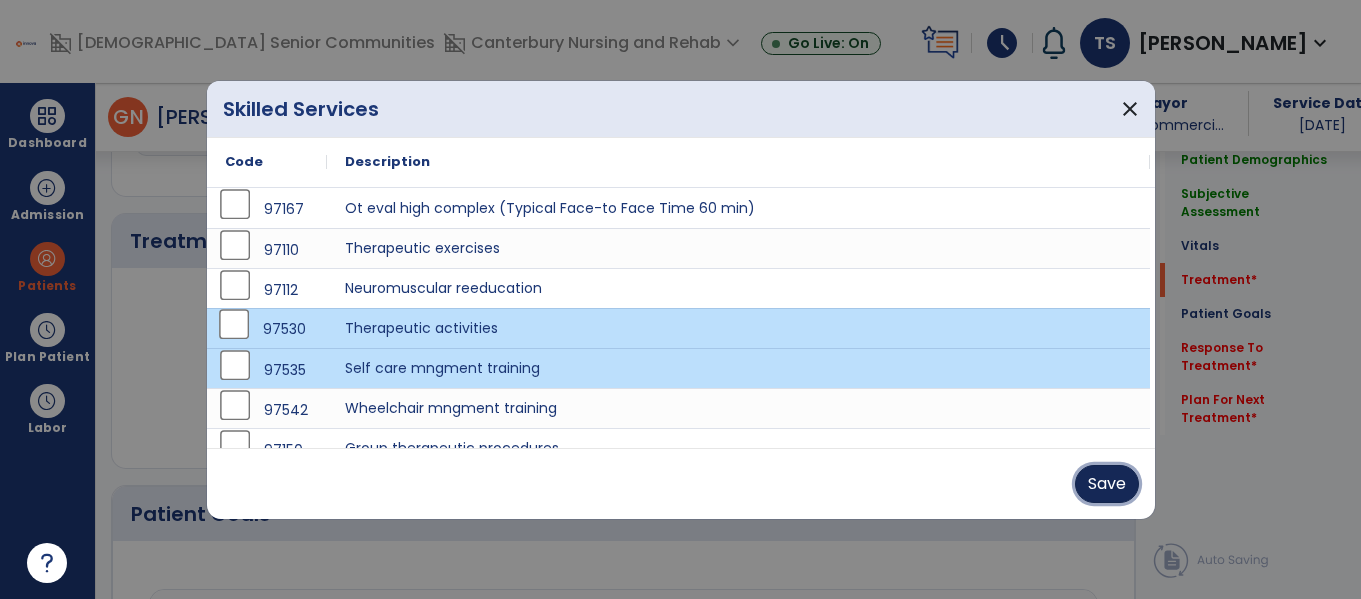 click on "Save" at bounding box center [1107, 484] 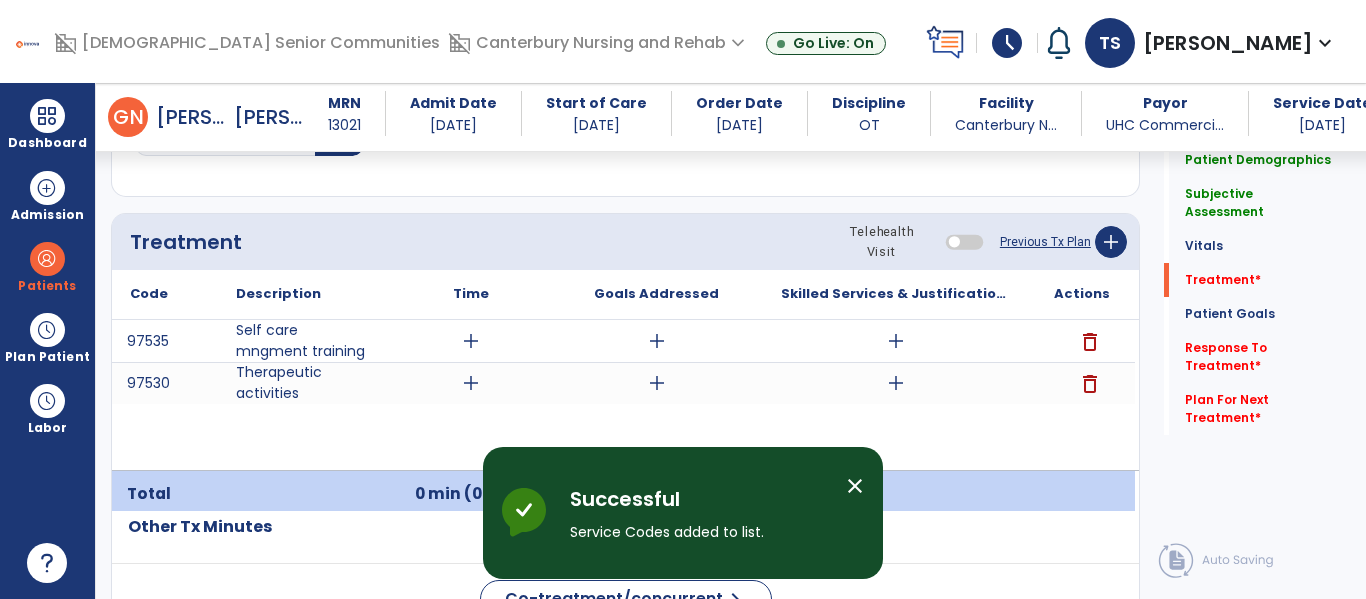 click on "add" at bounding box center (471, 383) 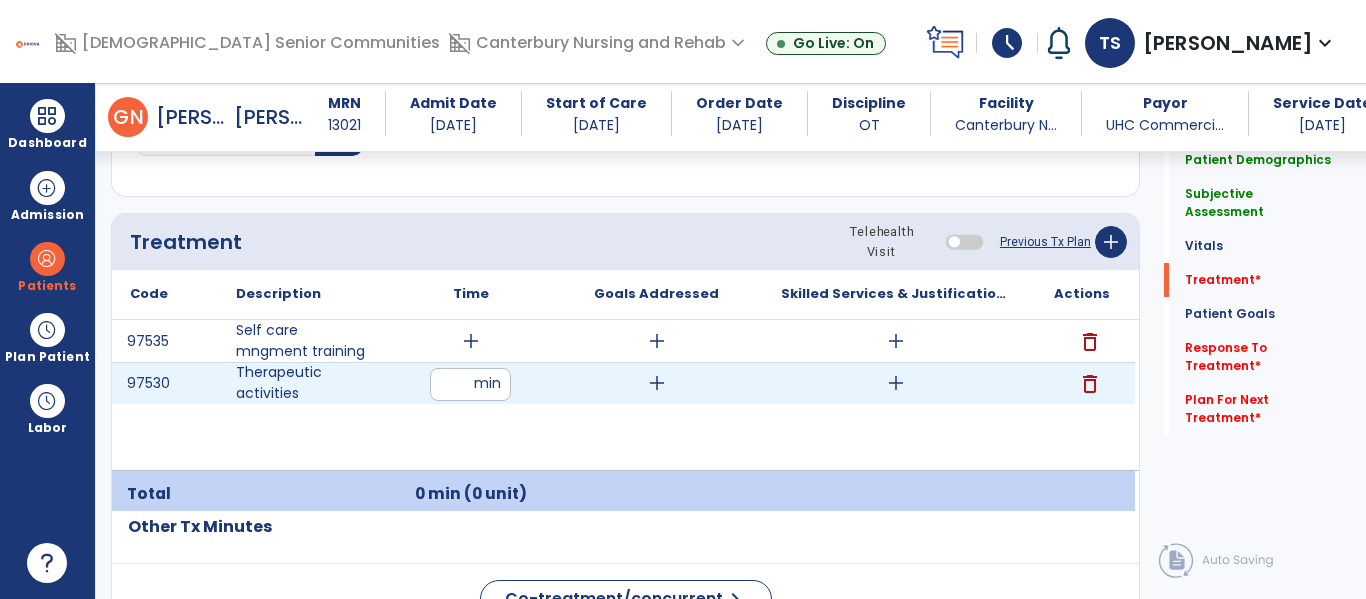 type on "*" 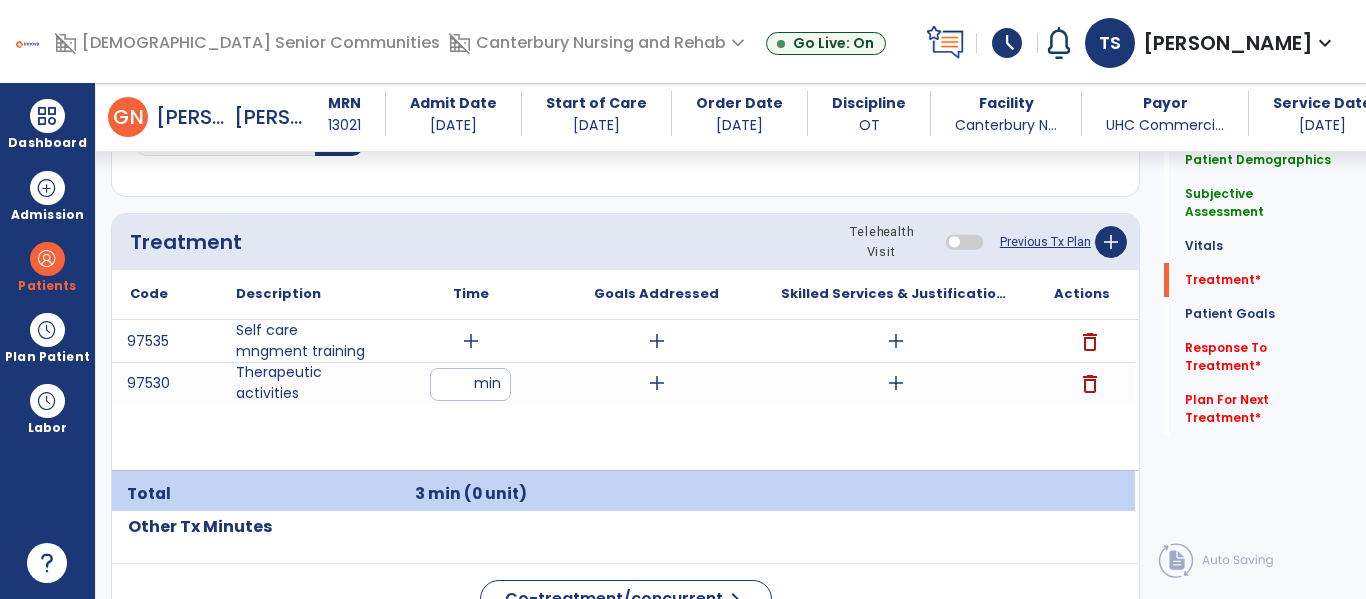 click on "add" at bounding box center [471, 341] 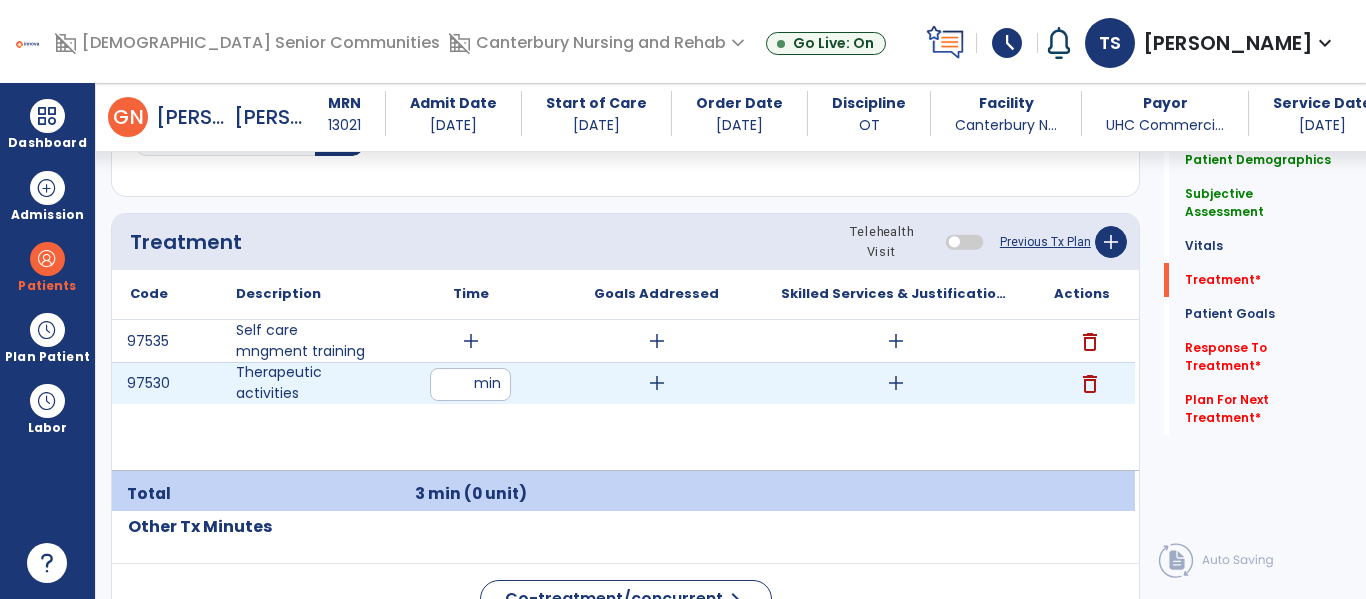 type on "*" 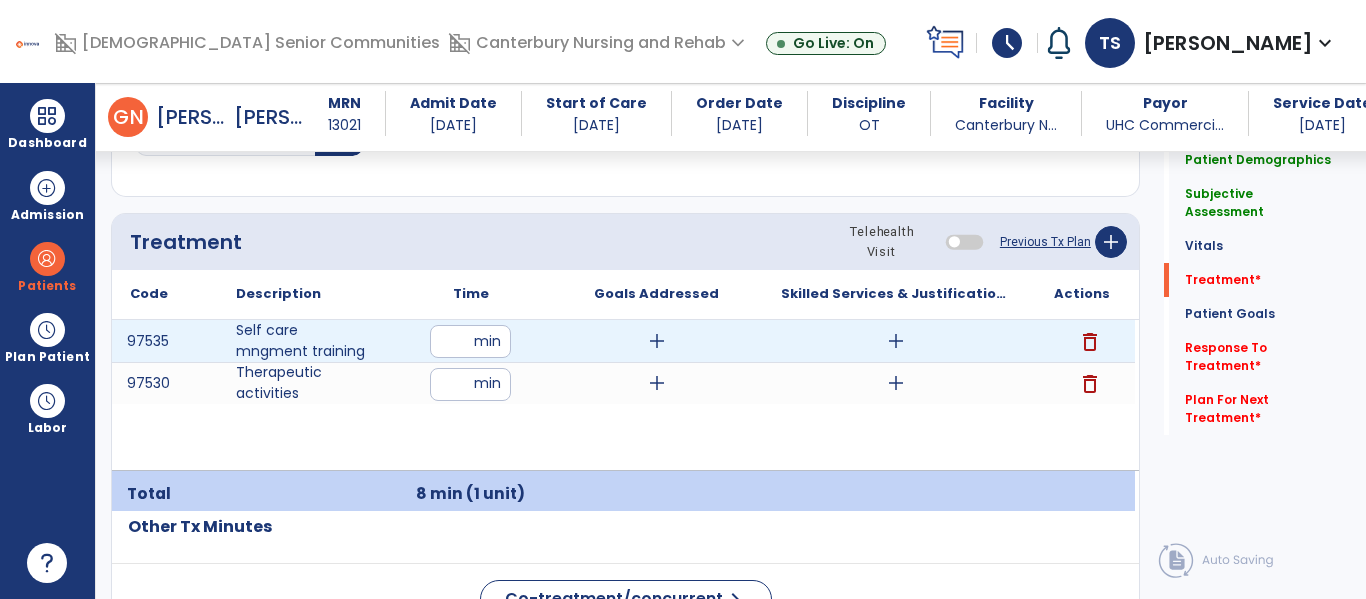type on "**" 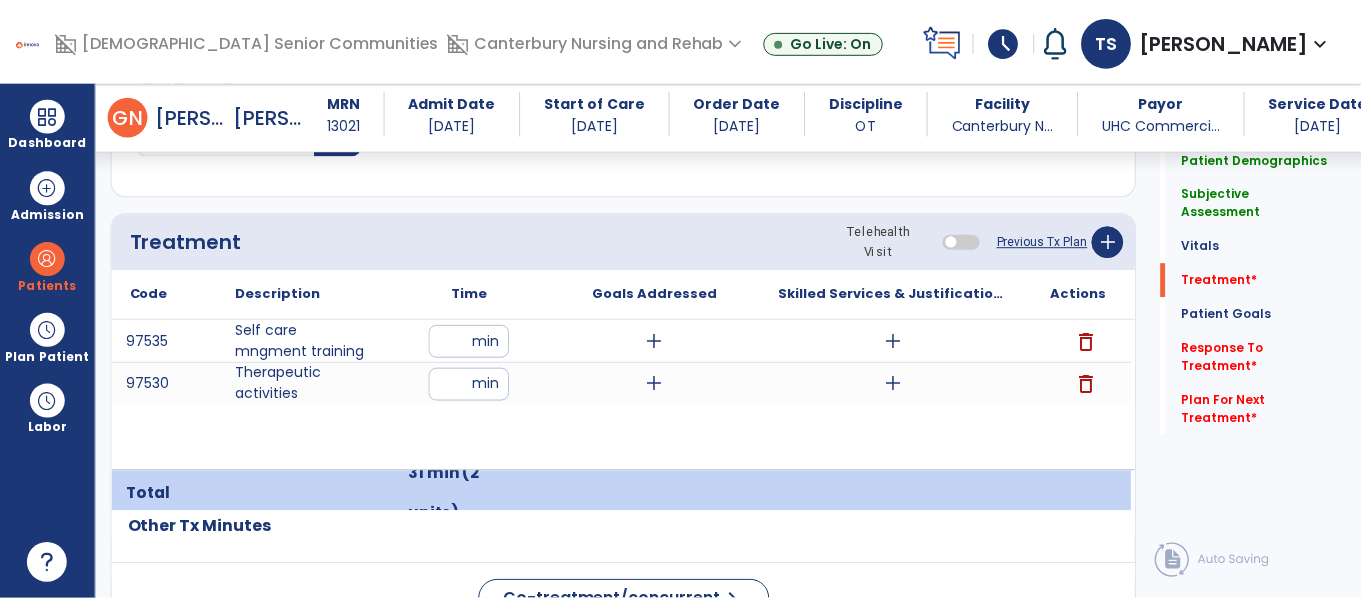 scroll, scrollTop: 1142, scrollLeft: 0, axis: vertical 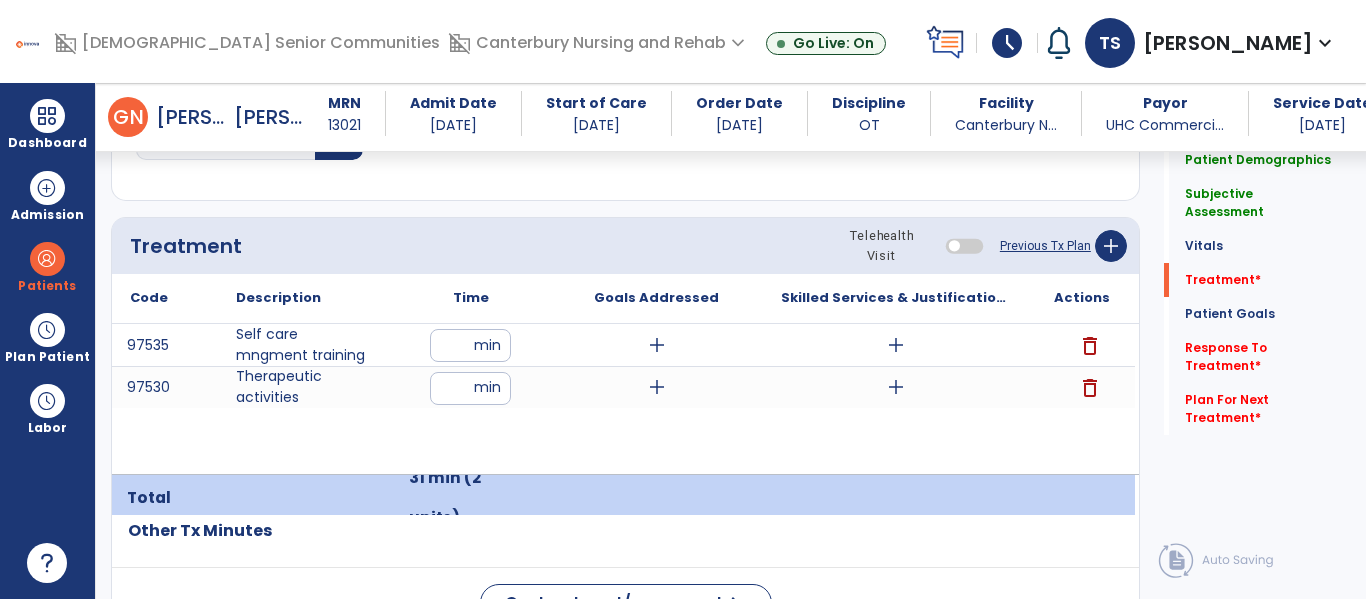 click on "**" at bounding box center [470, 345] 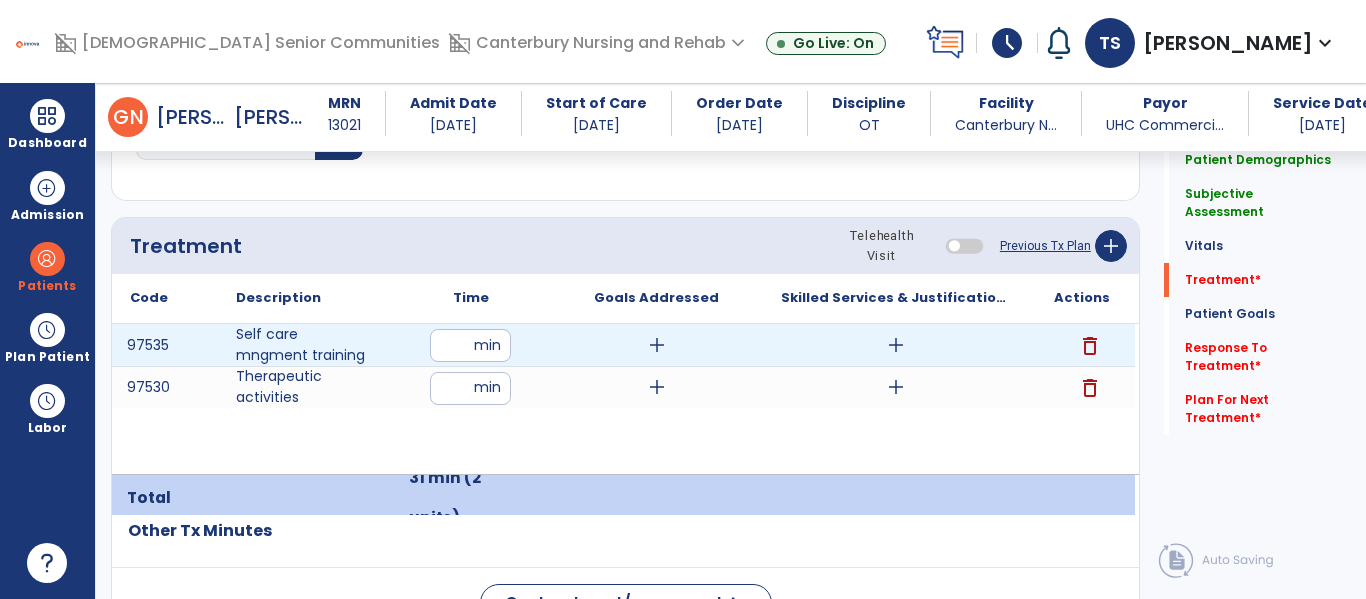 type on "**" 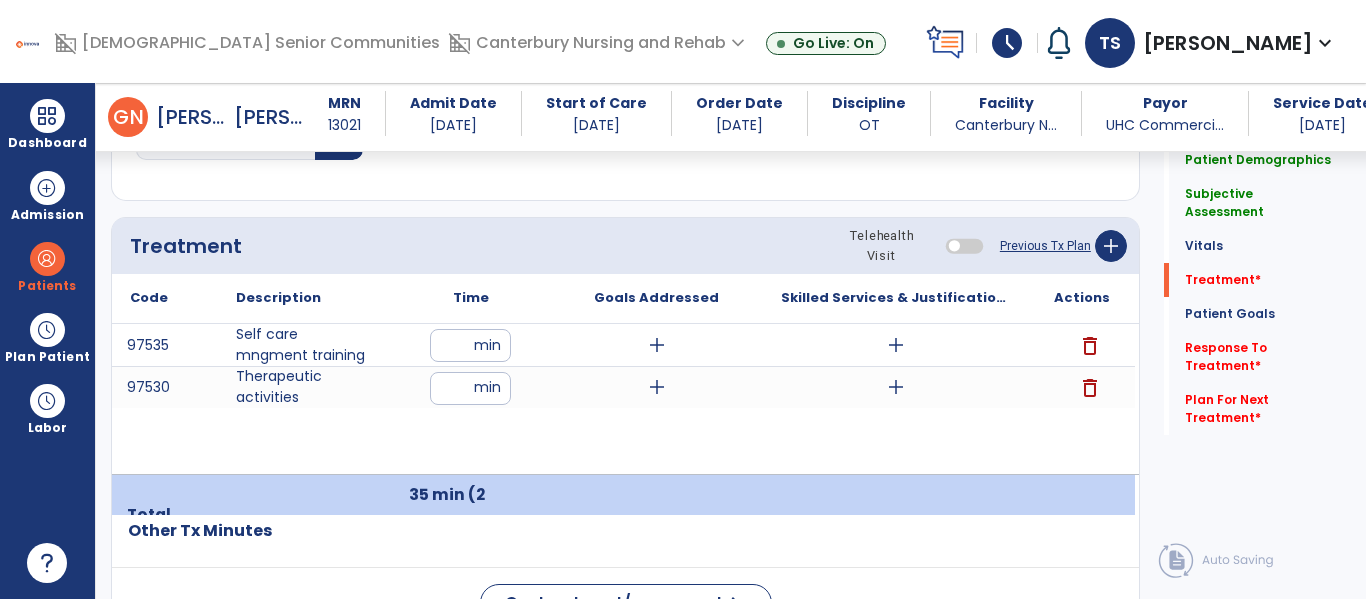 click on "add" at bounding box center (896, 387) 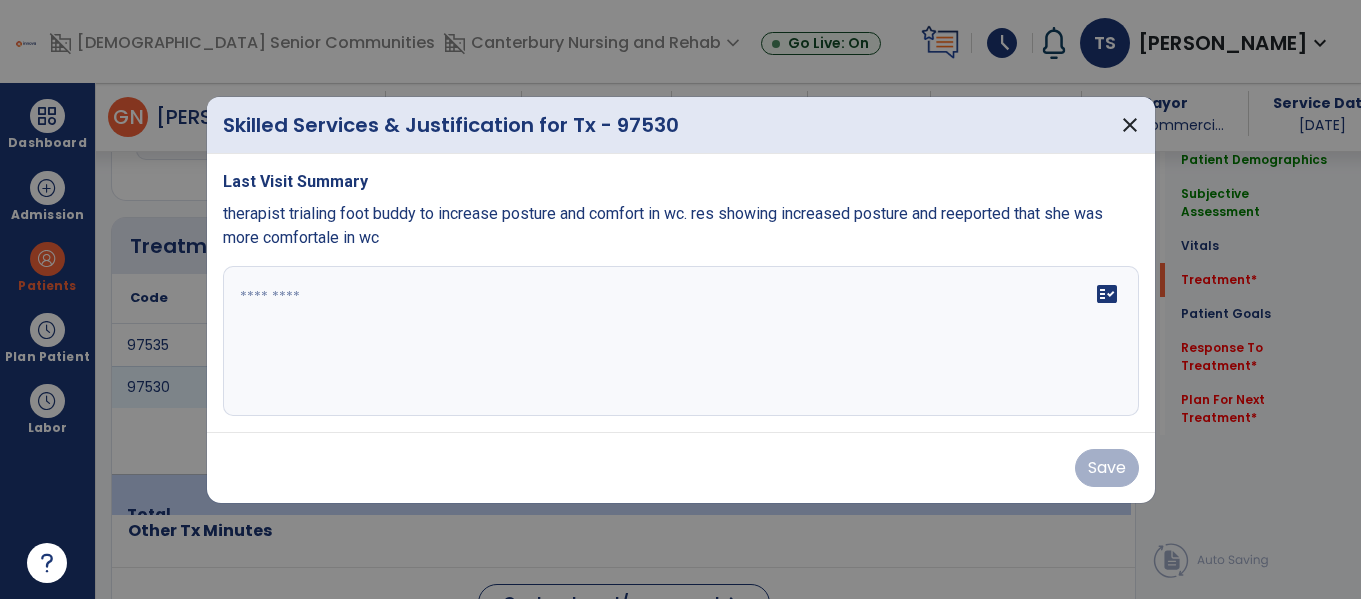 scroll, scrollTop: 1142, scrollLeft: 0, axis: vertical 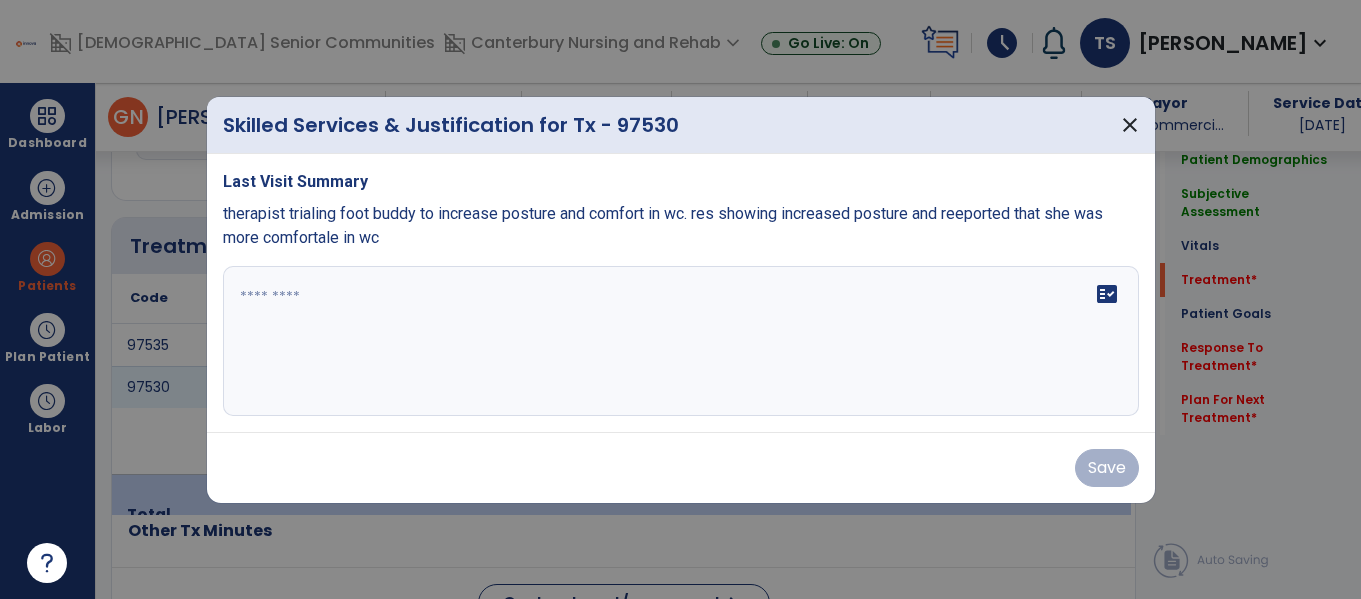 click at bounding box center [681, 341] 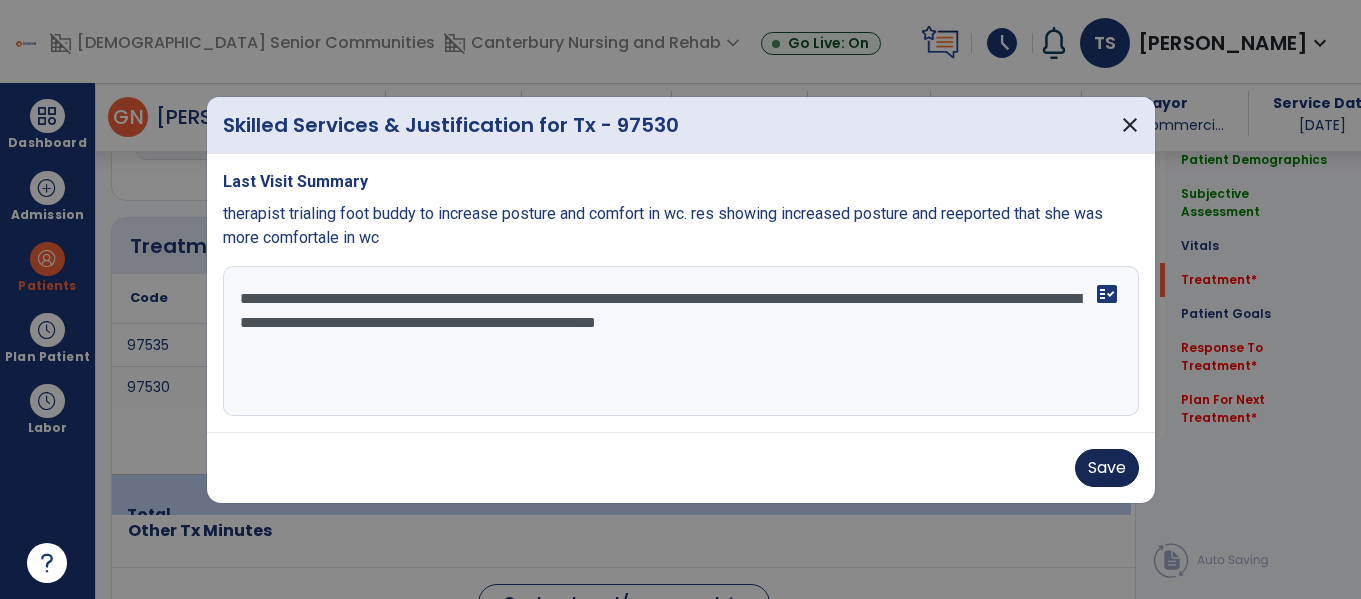 type on "**********" 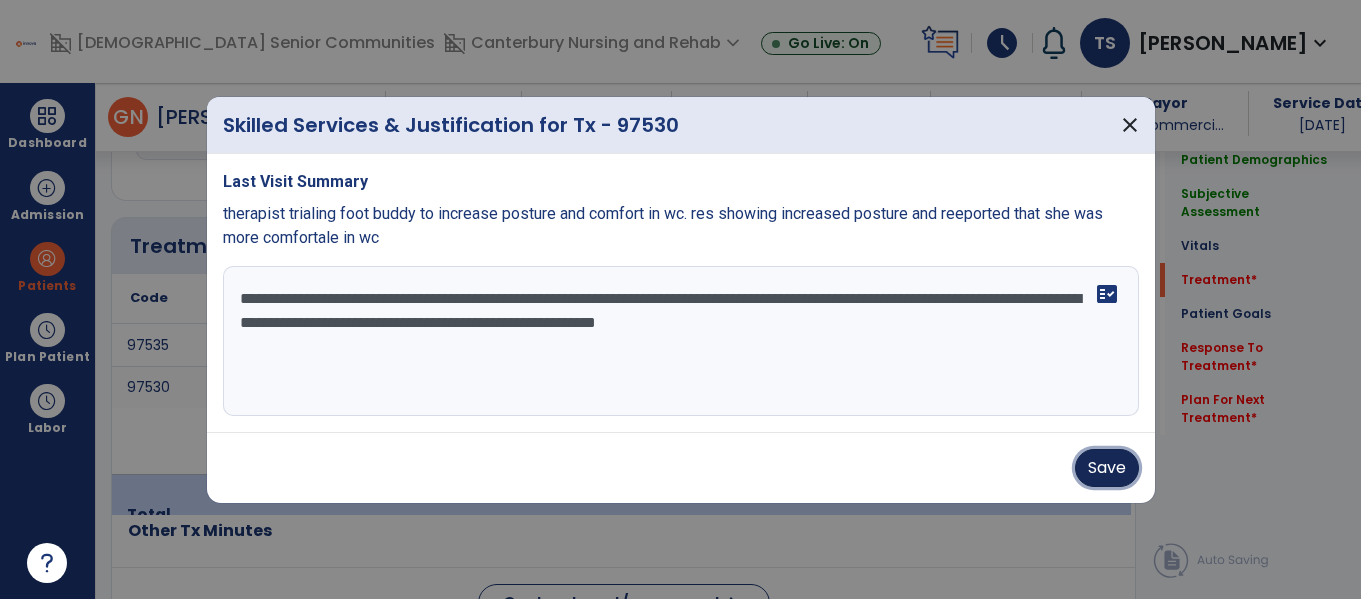 click on "Save" at bounding box center (1107, 468) 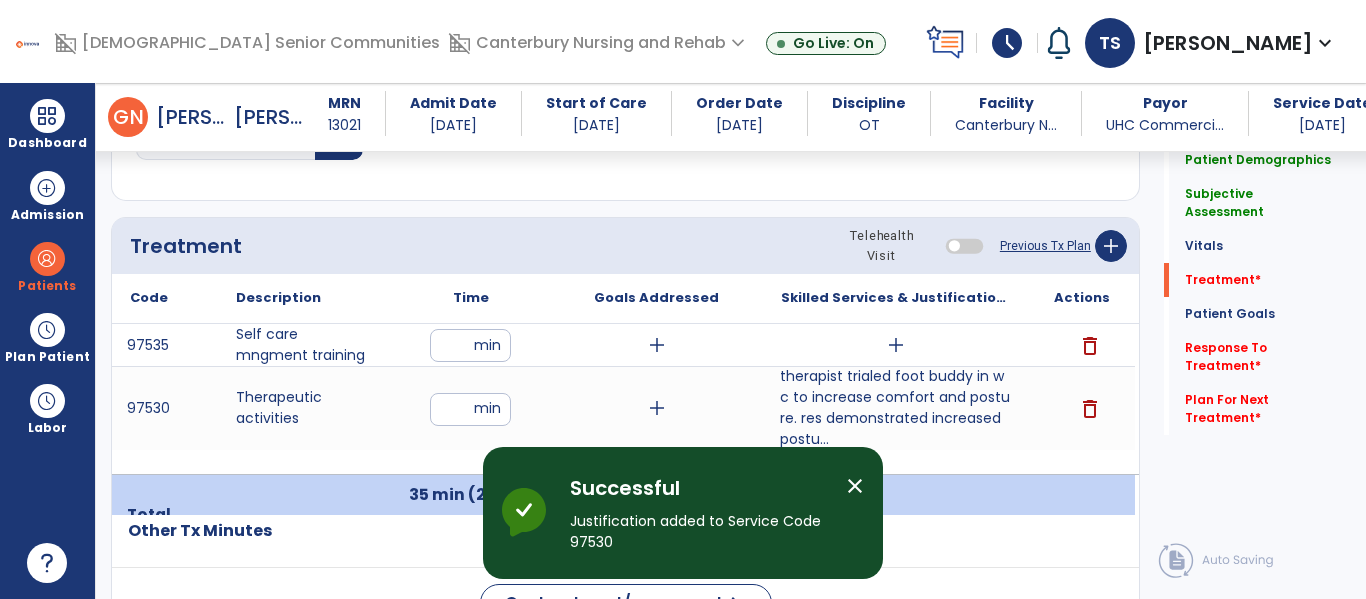 click on "add" at bounding box center [896, 345] 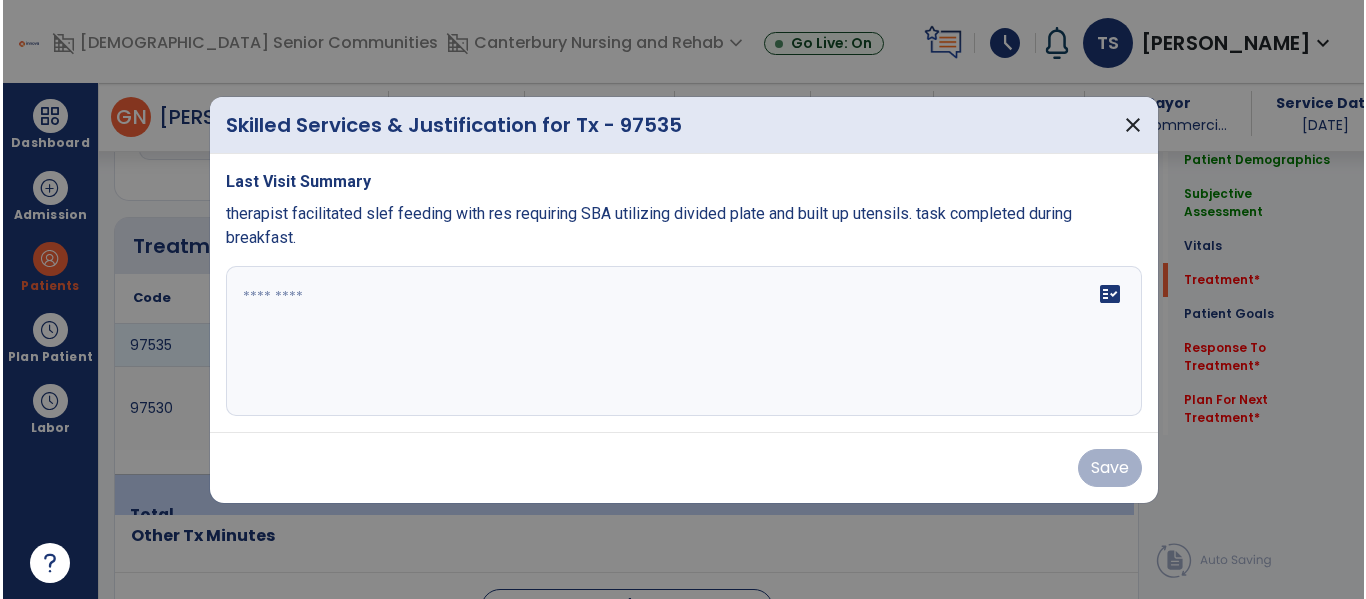 scroll, scrollTop: 1142, scrollLeft: 0, axis: vertical 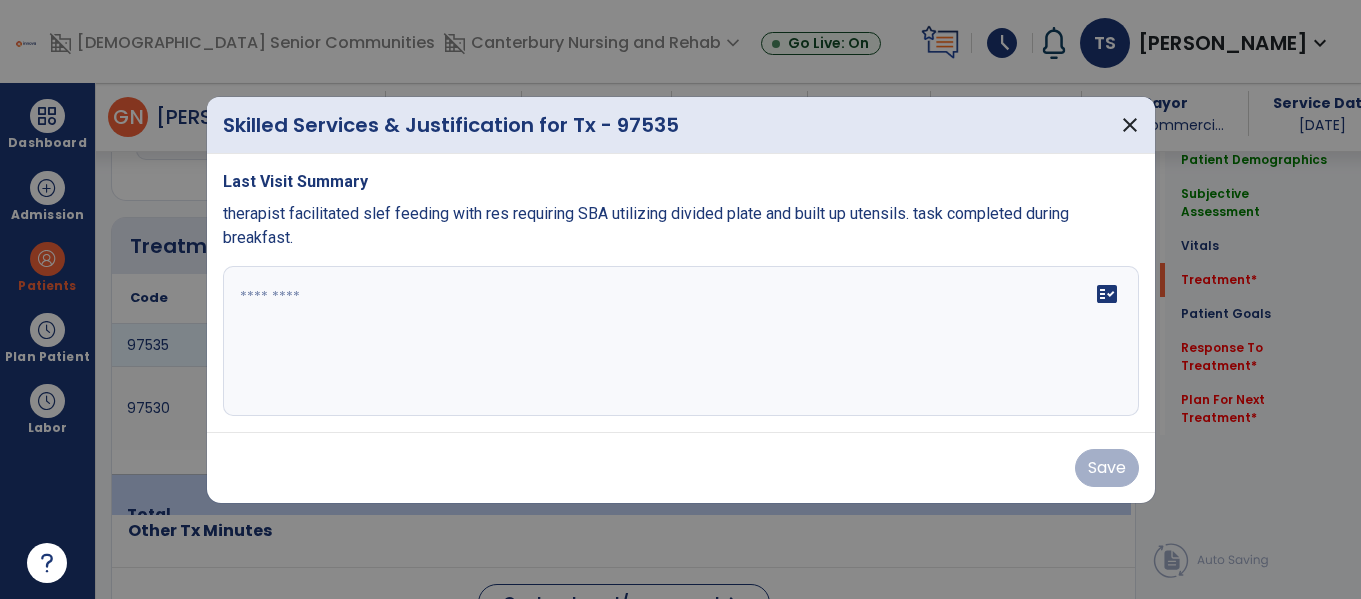 click at bounding box center [681, 341] 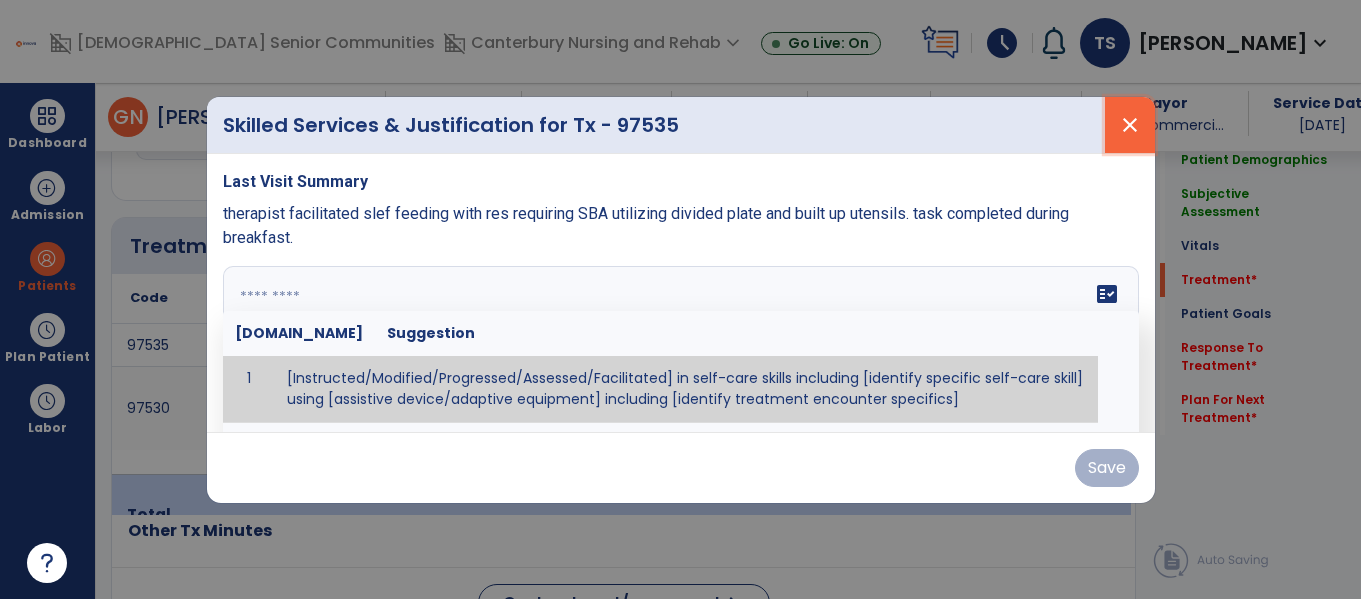 click on "close" at bounding box center [1130, 125] 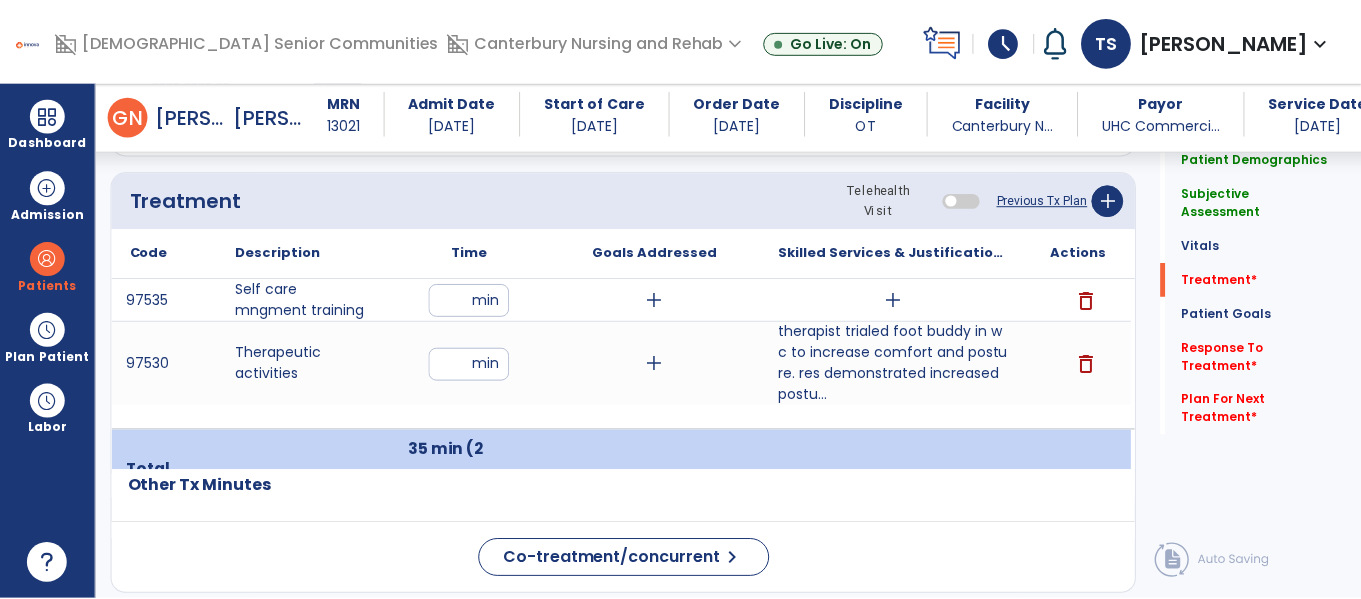scroll, scrollTop: 1188, scrollLeft: 0, axis: vertical 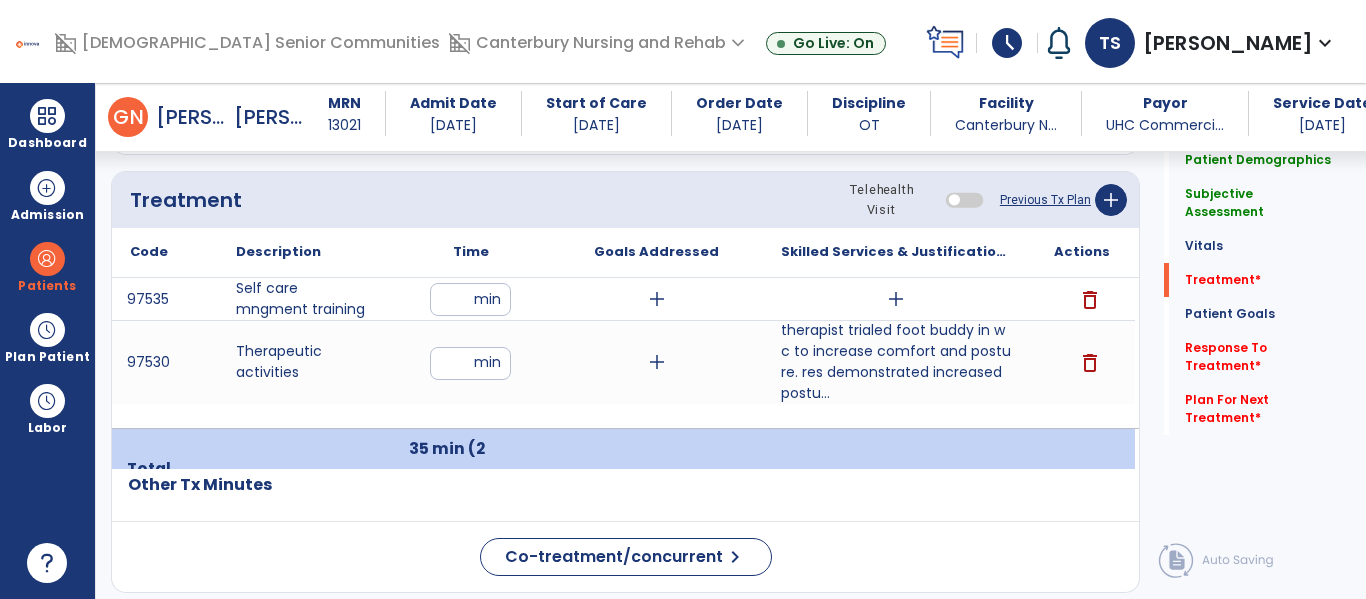 click on "add" at bounding box center [896, 299] 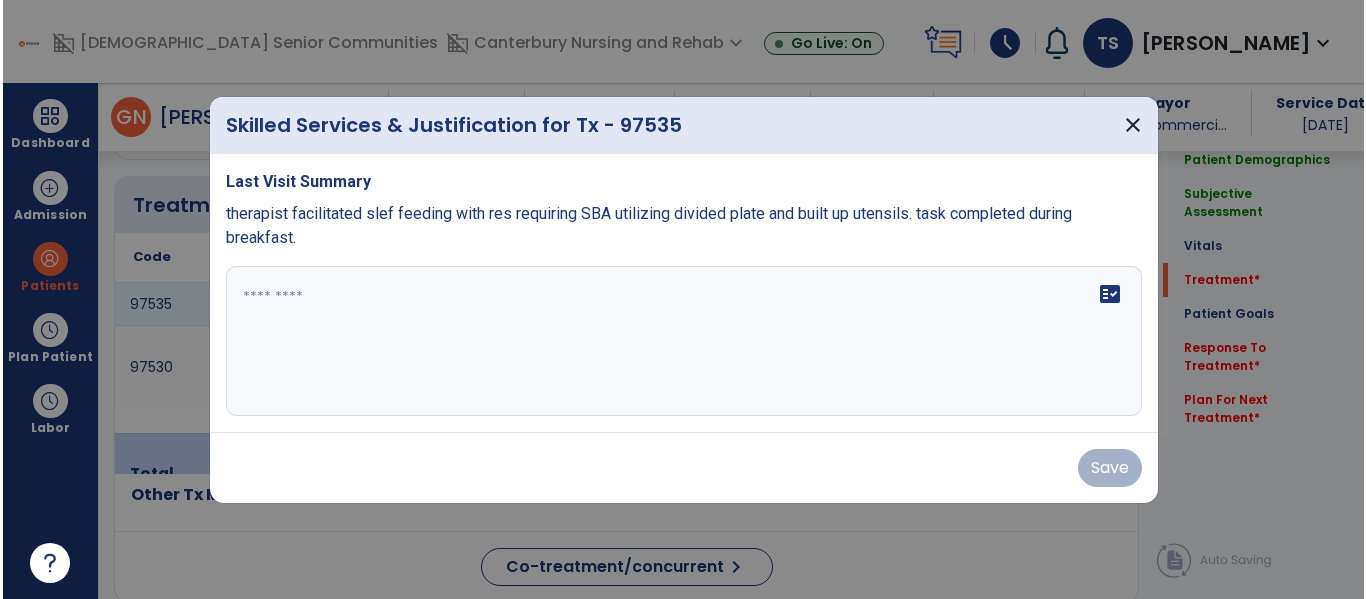 scroll, scrollTop: 1188, scrollLeft: 0, axis: vertical 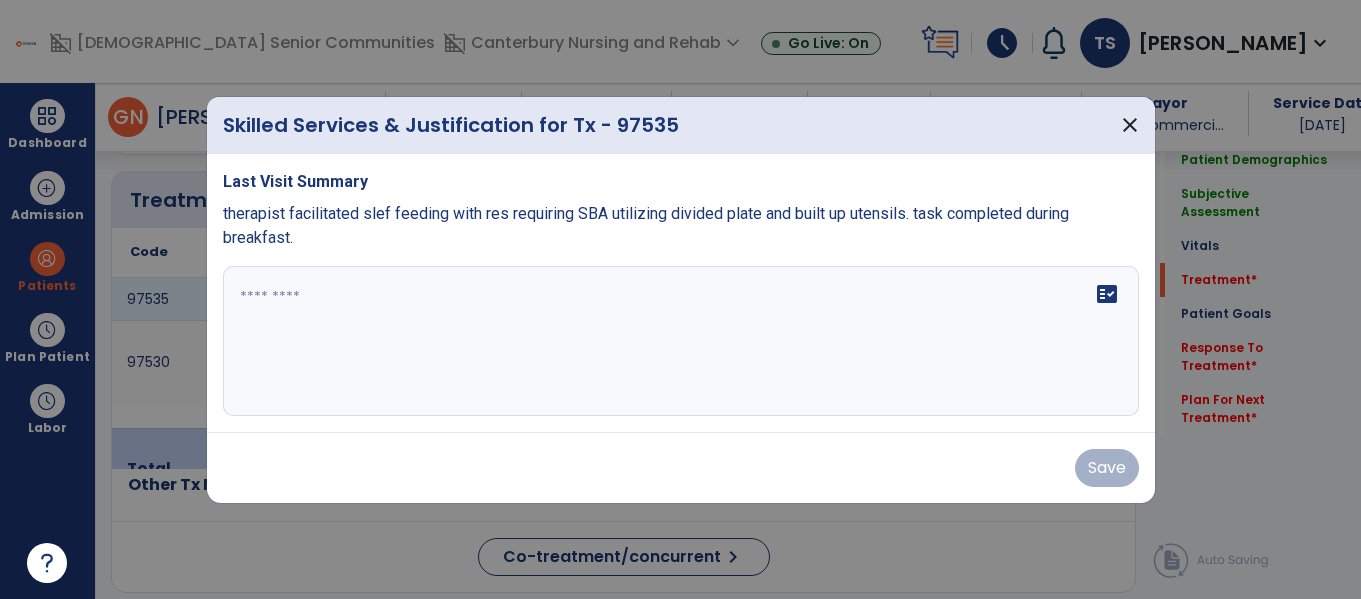 click at bounding box center [681, 341] 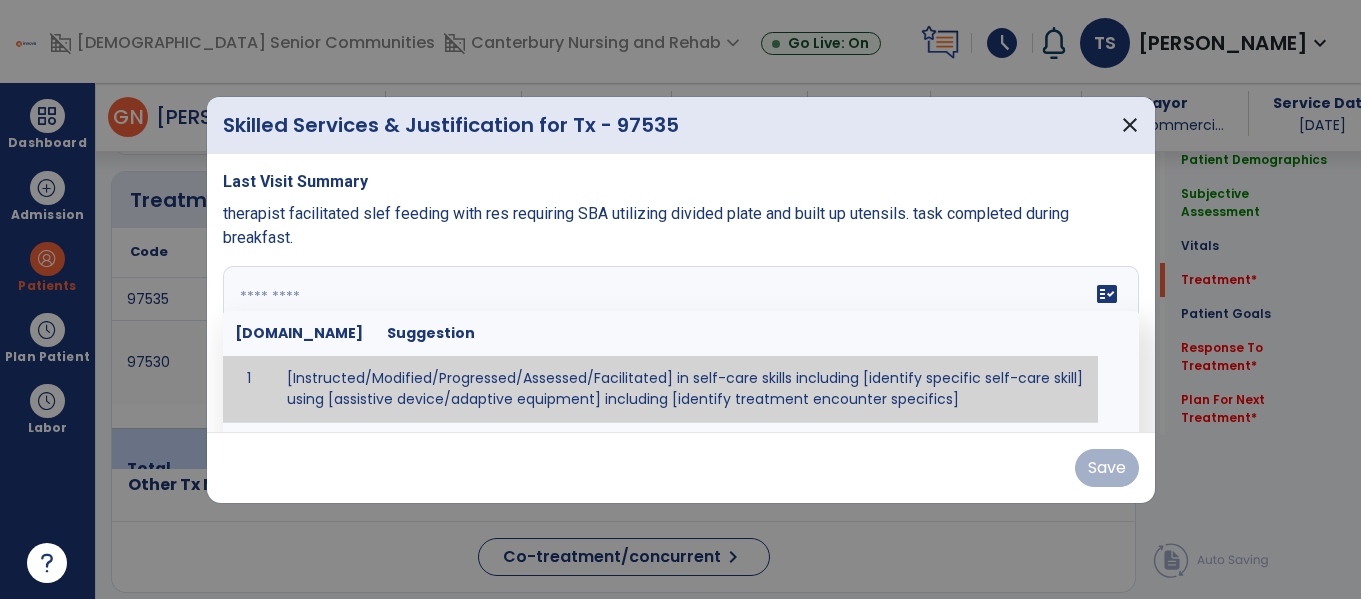 paste on "**********" 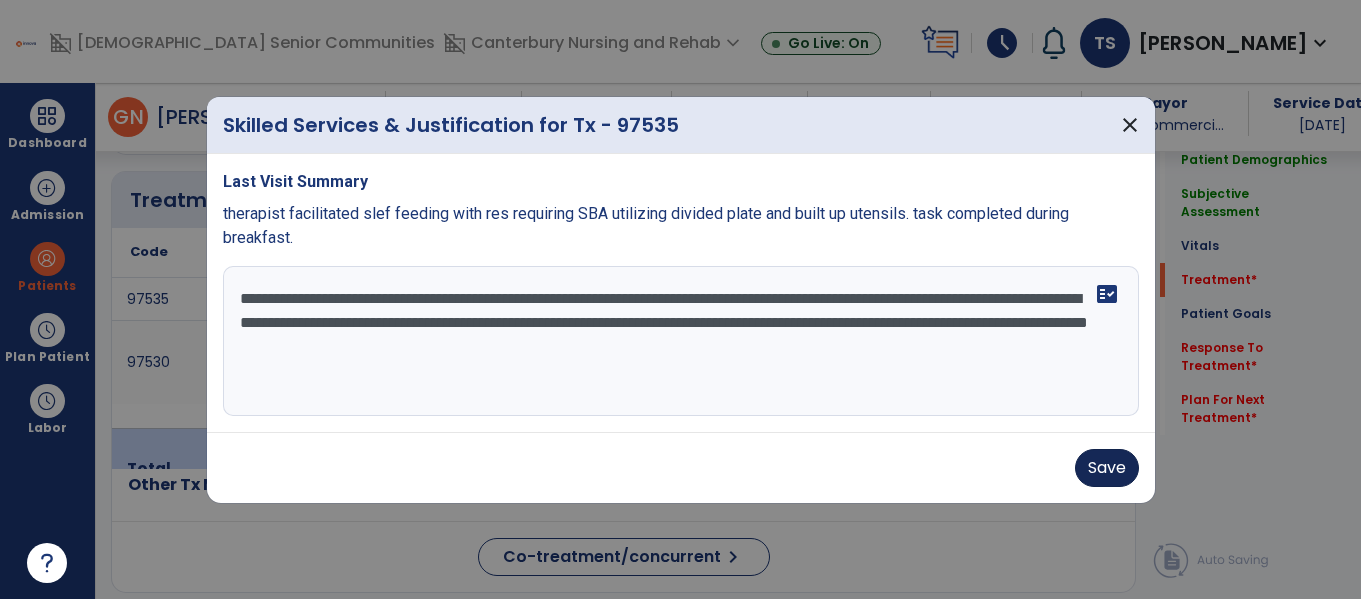 type on "**********" 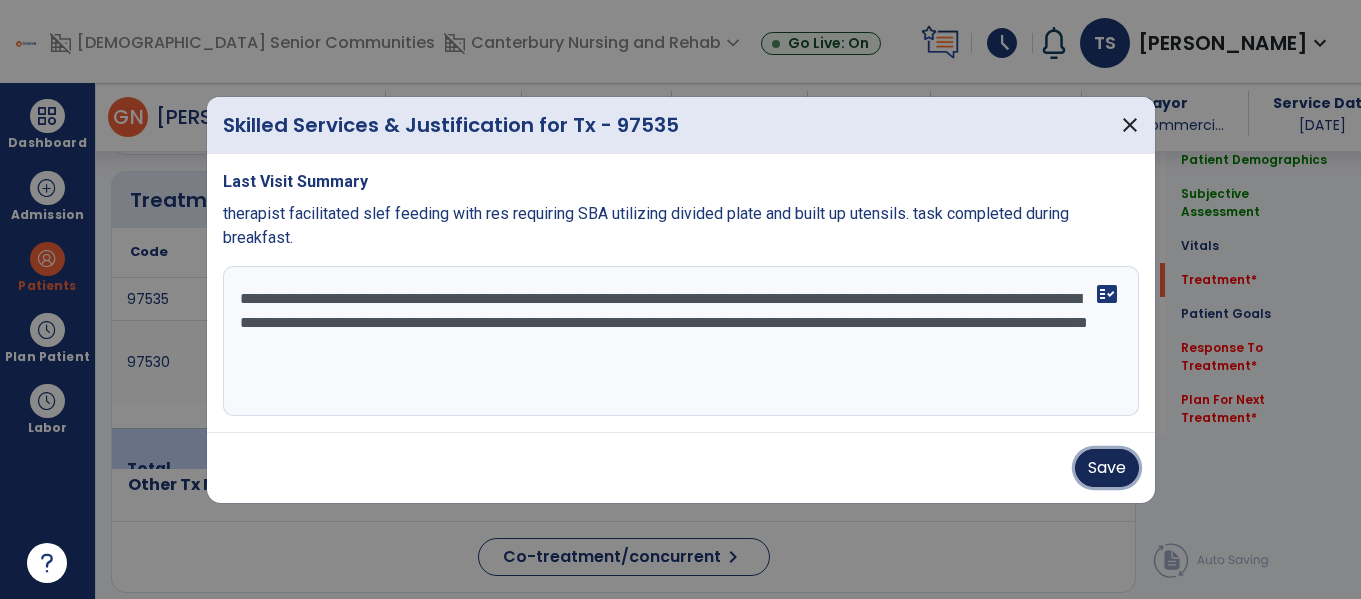click on "Save" at bounding box center [1107, 468] 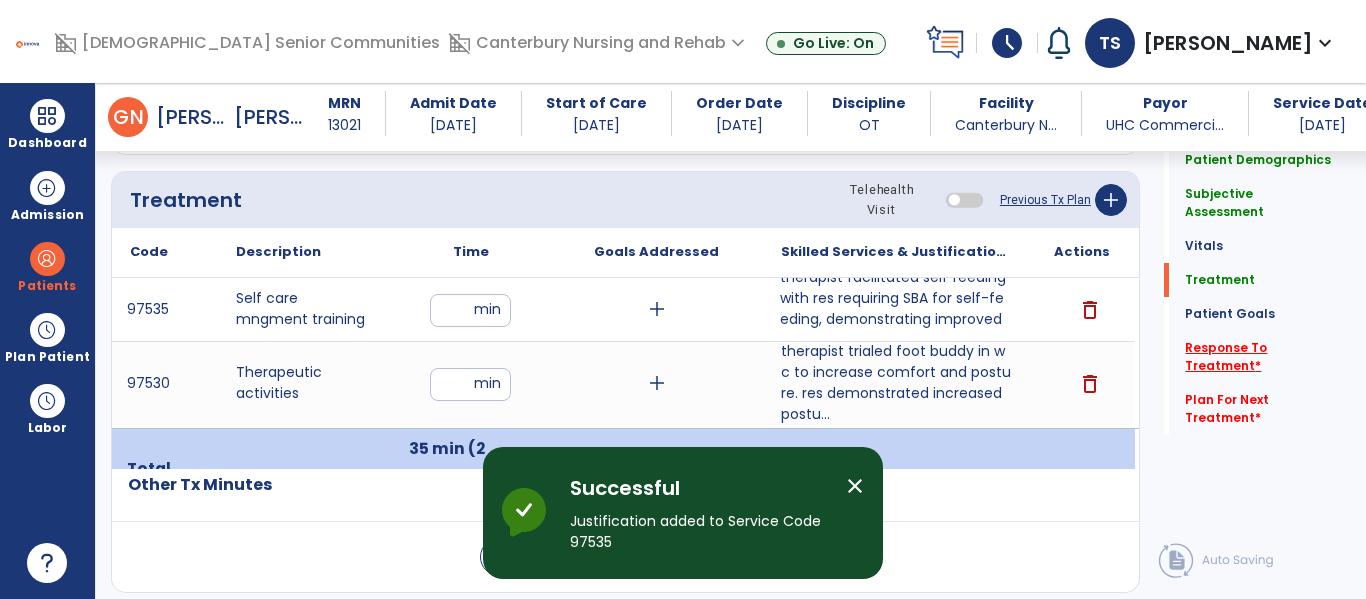 click on "Response To Treatment   *" 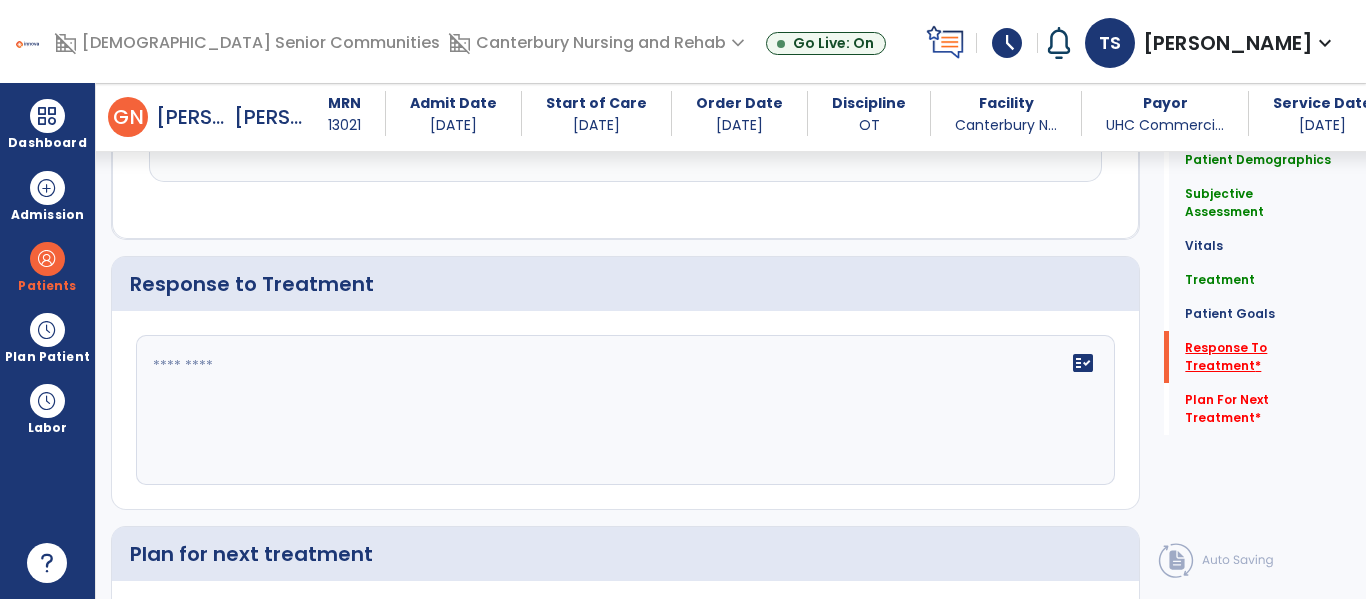 scroll, scrollTop: 3163, scrollLeft: 0, axis: vertical 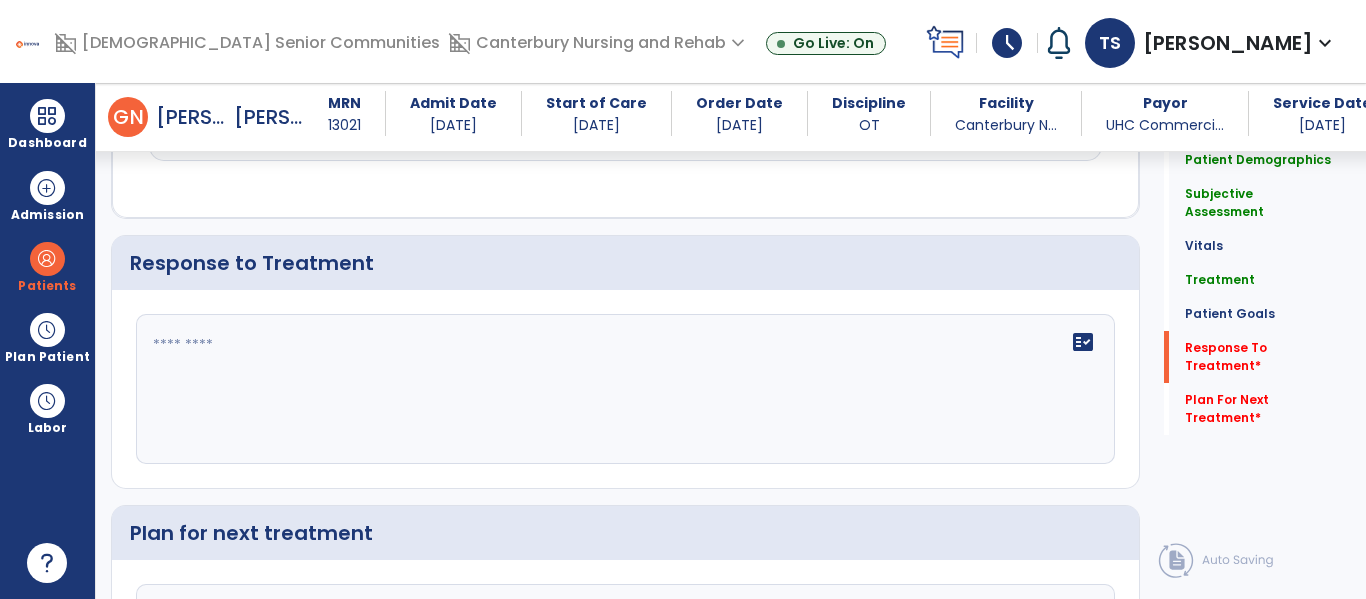 click 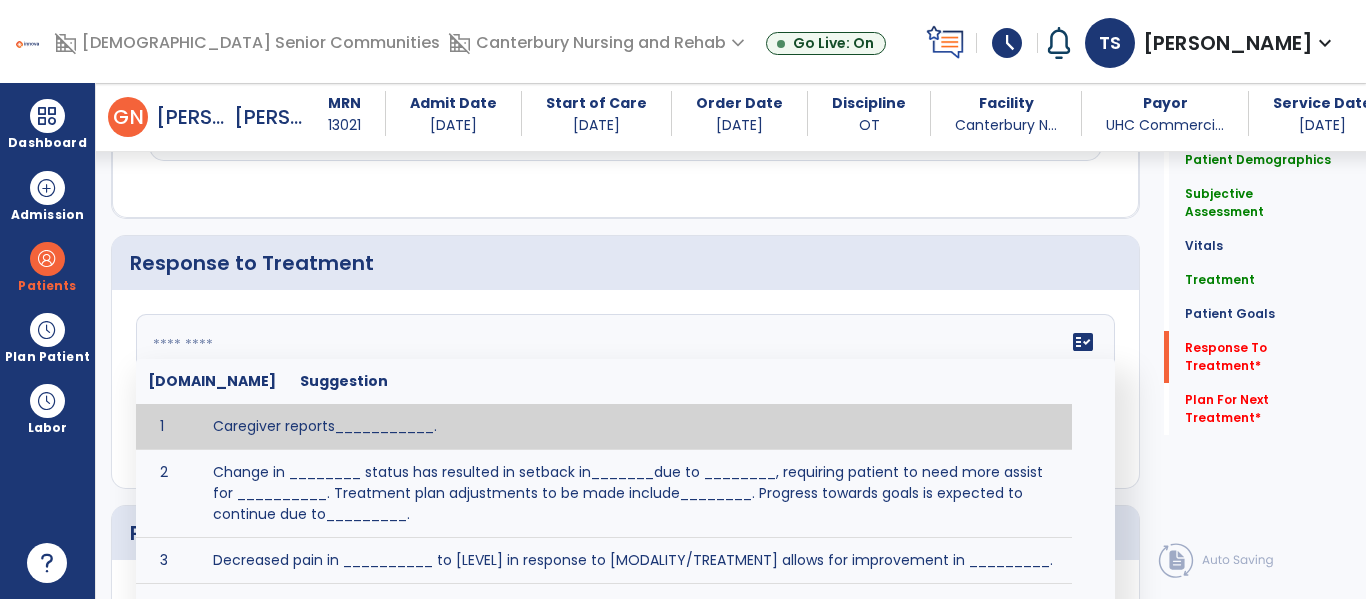 click 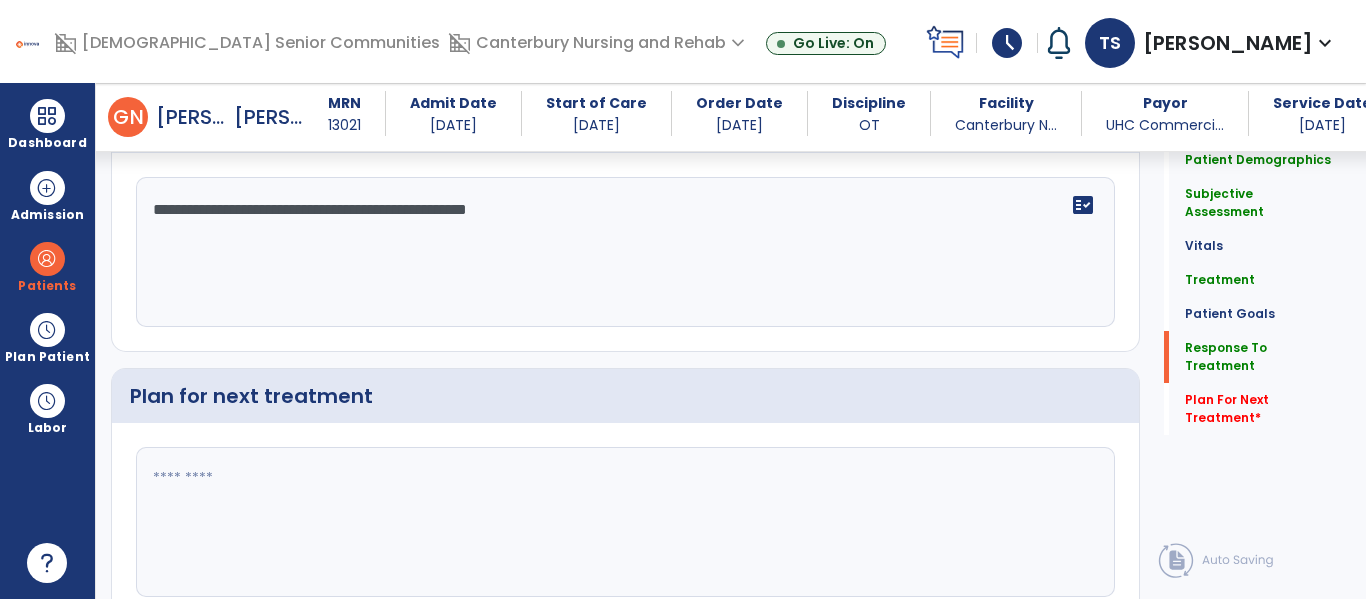 scroll, scrollTop: 3309, scrollLeft: 0, axis: vertical 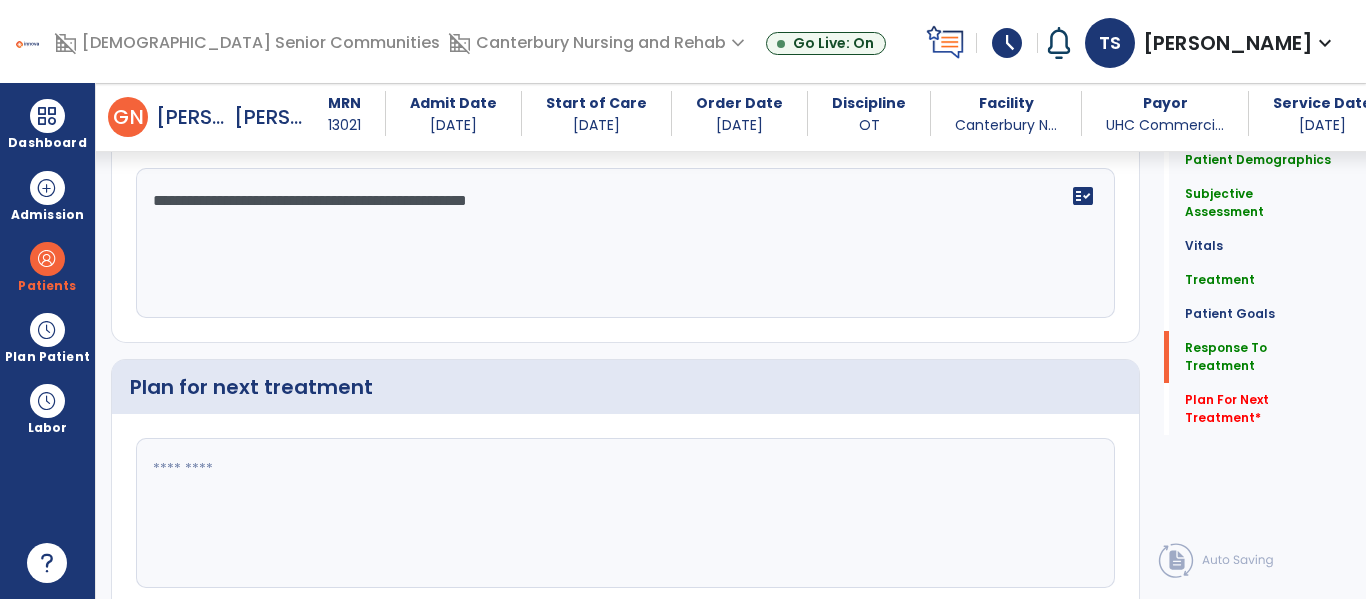 type on "**********" 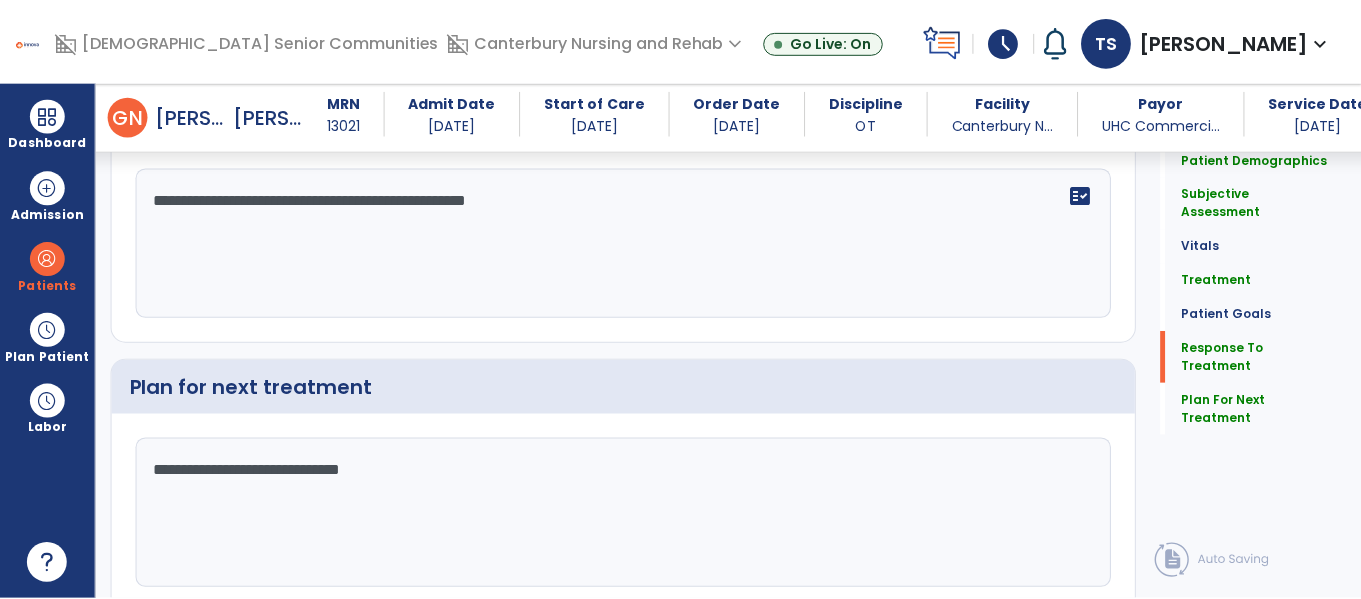 scroll, scrollTop: 3368, scrollLeft: 0, axis: vertical 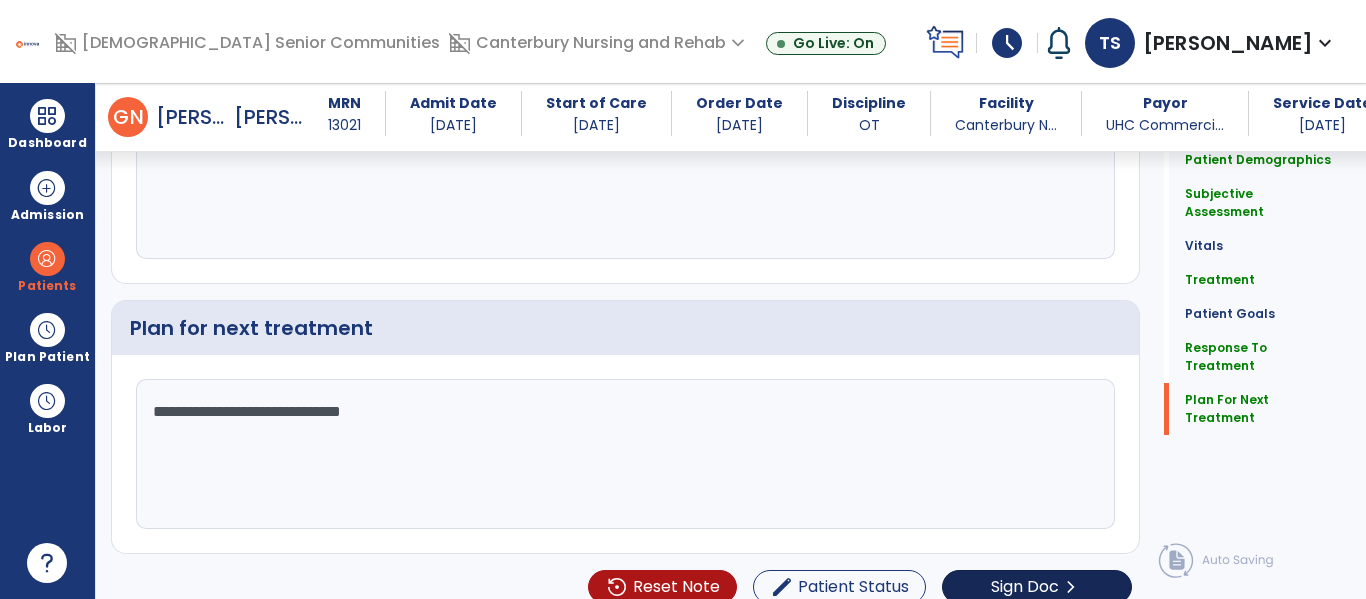 type on "**********" 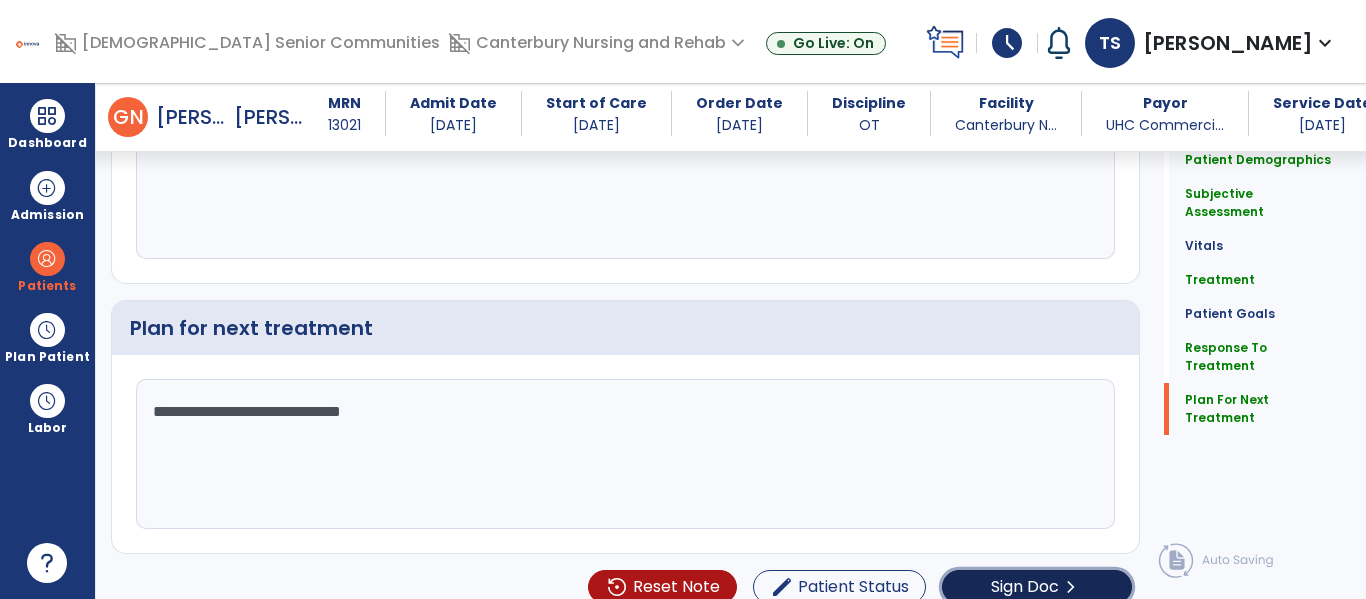 click on "Sign Doc" 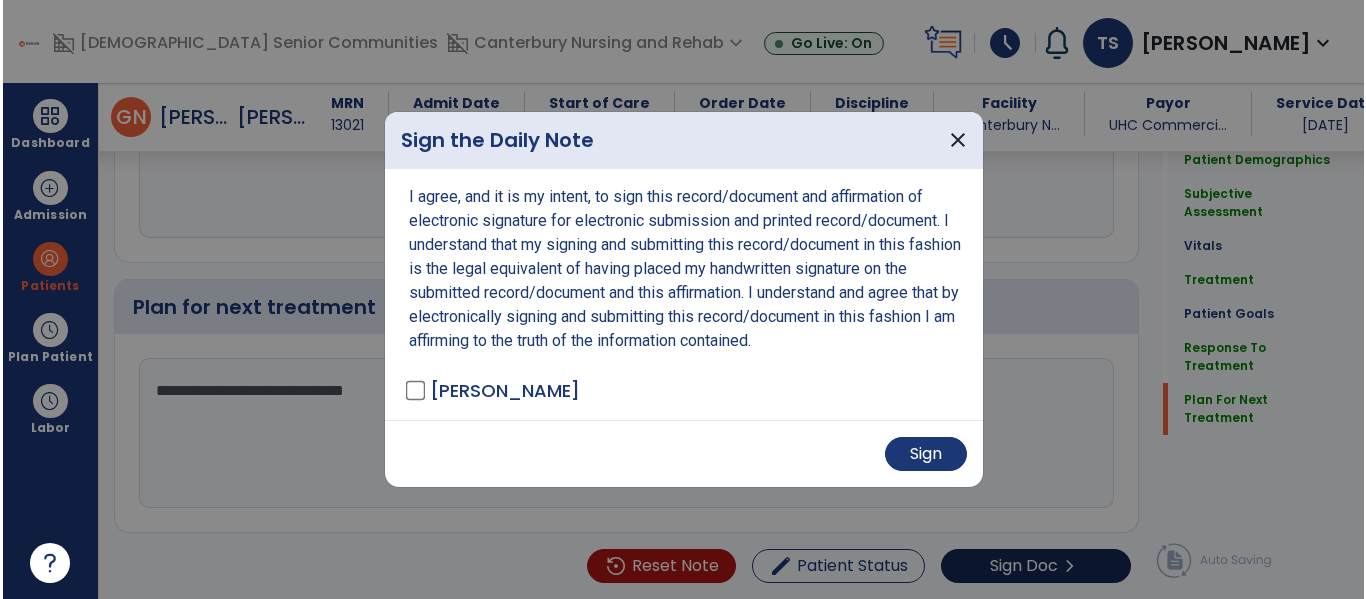 scroll, scrollTop: 3389, scrollLeft: 0, axis: vertical 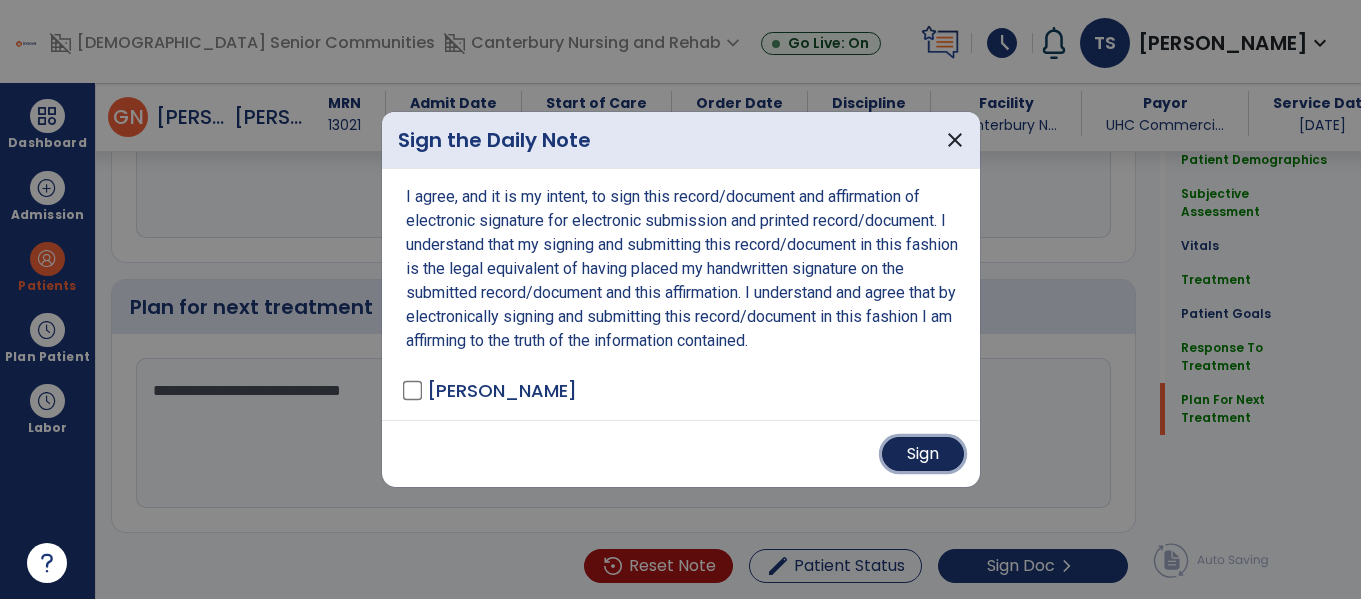 click on "Sign" at bounding box center [923, 454] 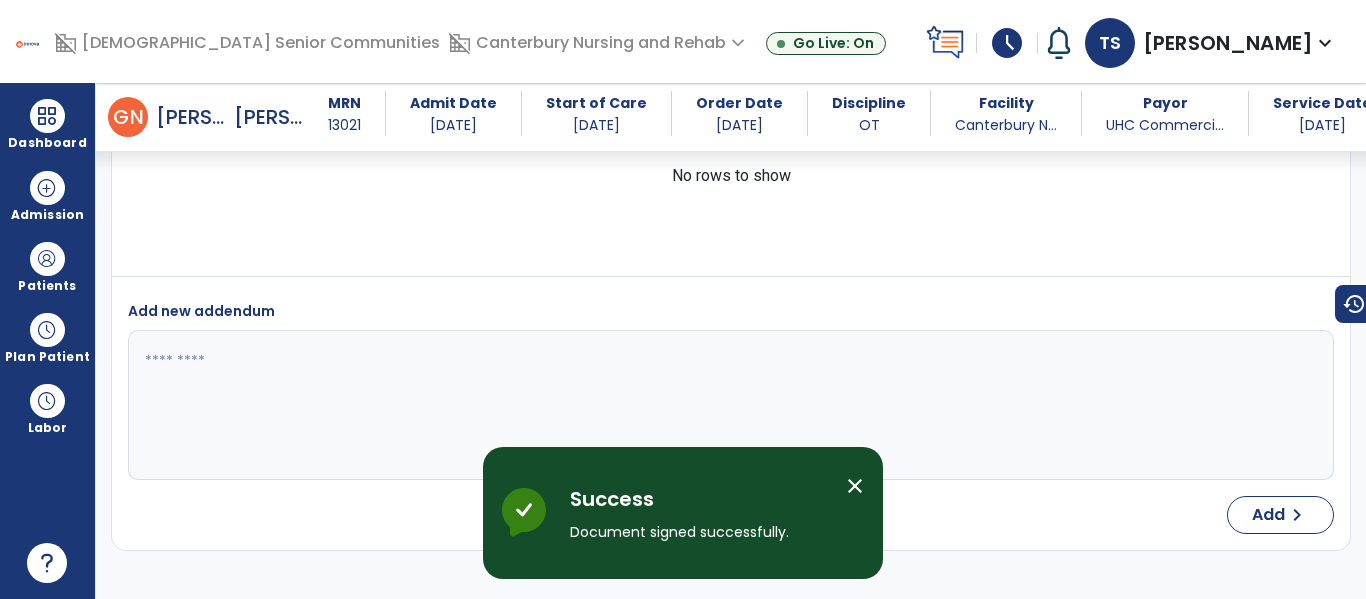 scroll, scrollTop: 4886, scrollLeft: 0, axis: vertical 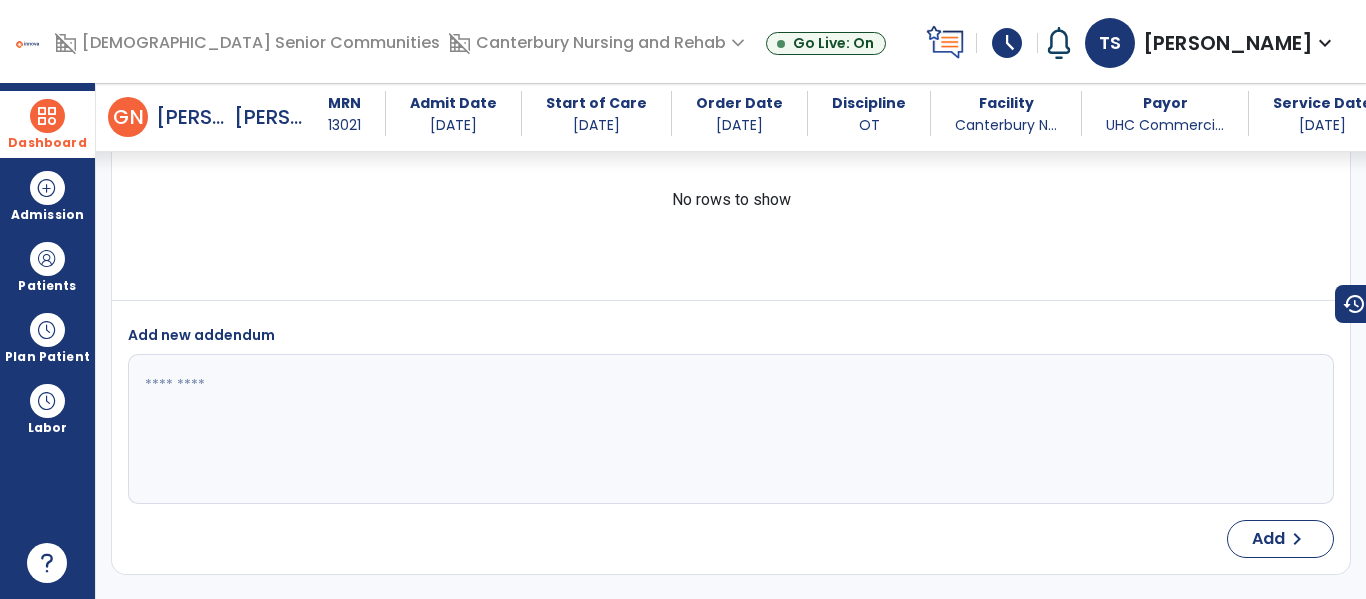 click at bounding box center [47, 116] 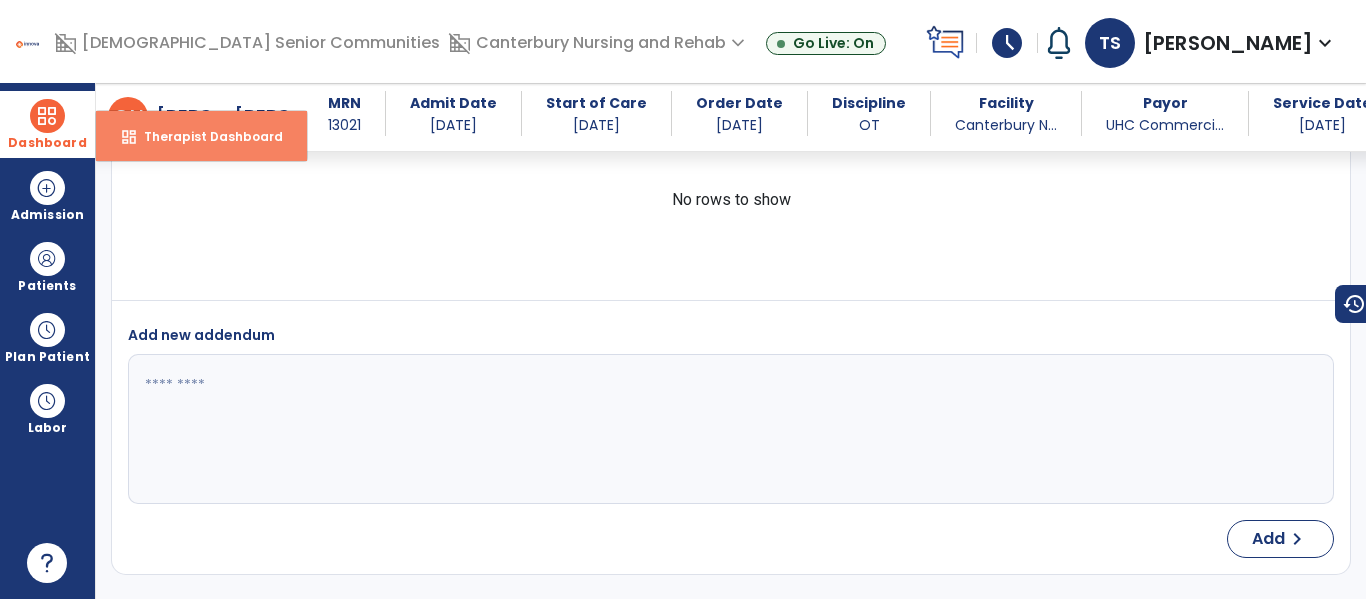 click on "Therapist Dashboard" at bounding box center (205, 136) 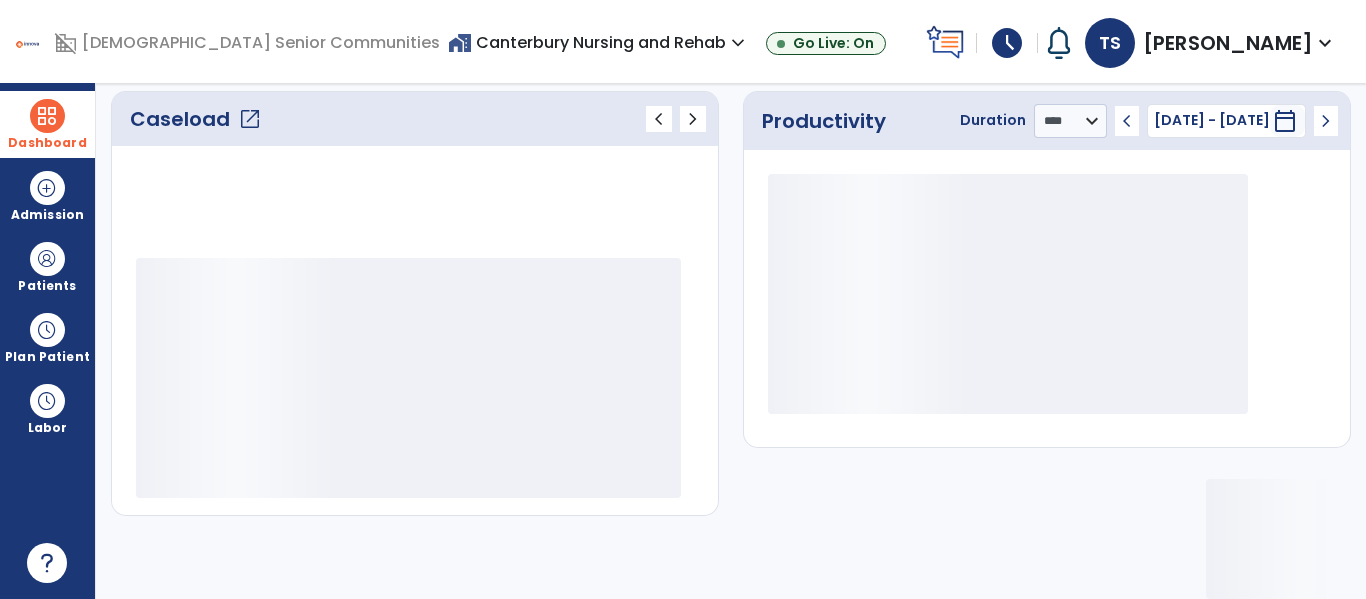 click on "Caseload   open_in_new" 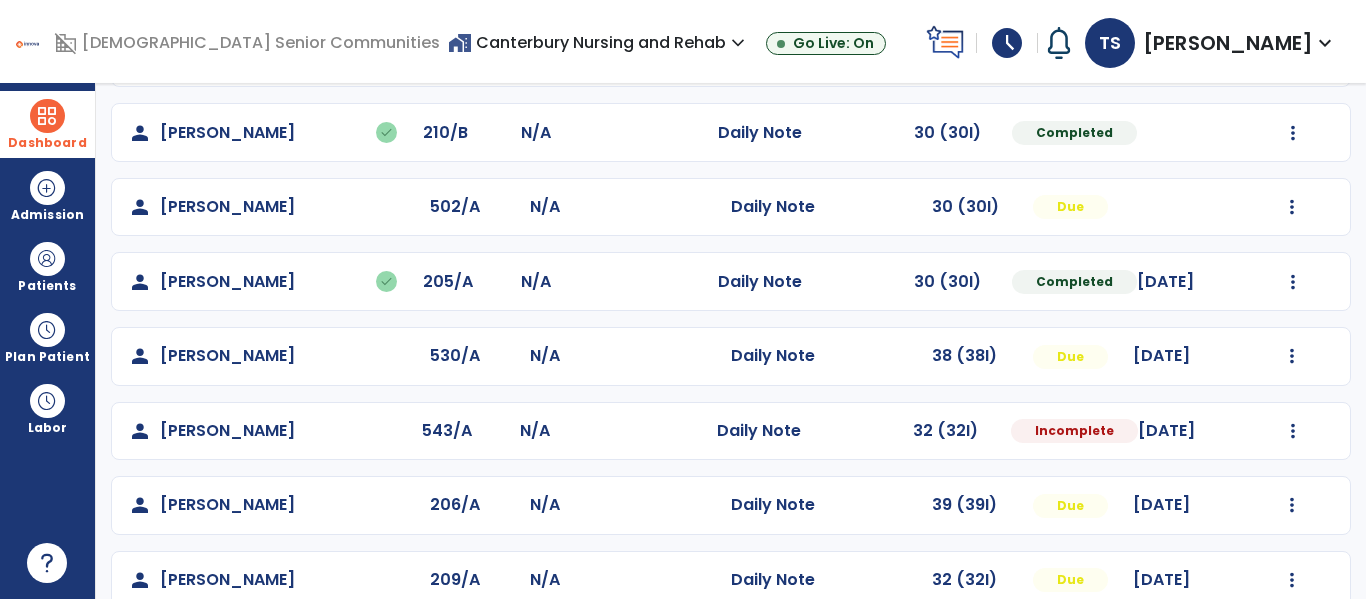 scroll, scrollTop: 264, scrollLeft: 0, axis: vertical 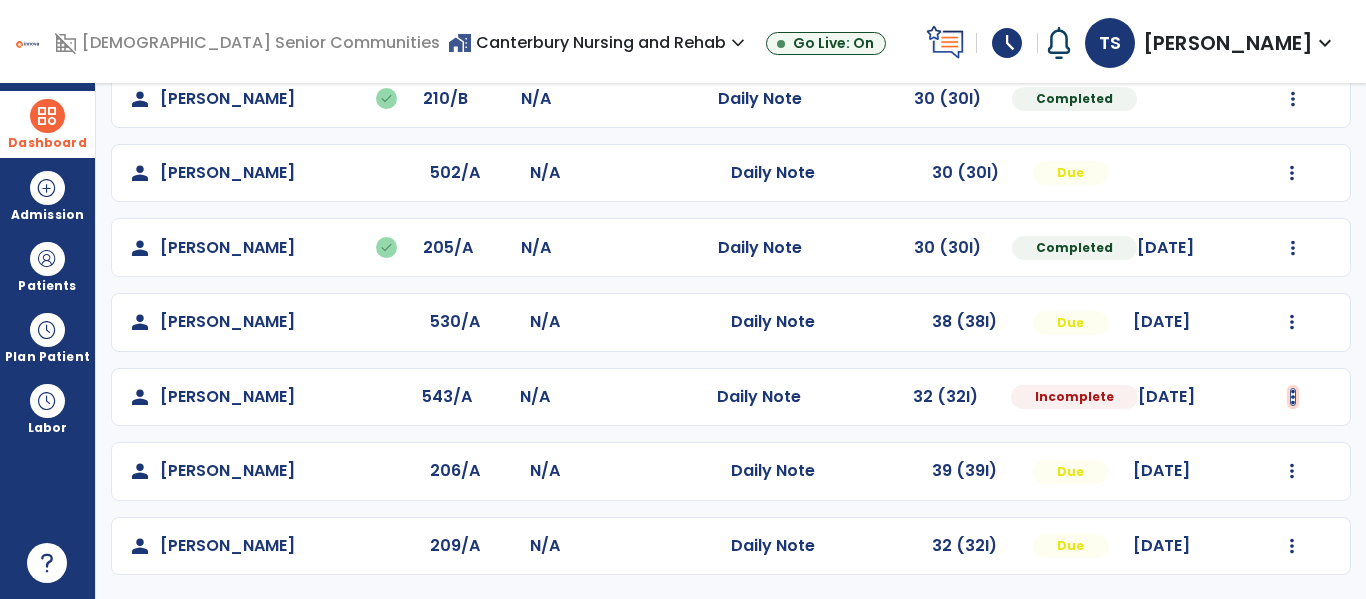 click at bounding box center [1292, 24] 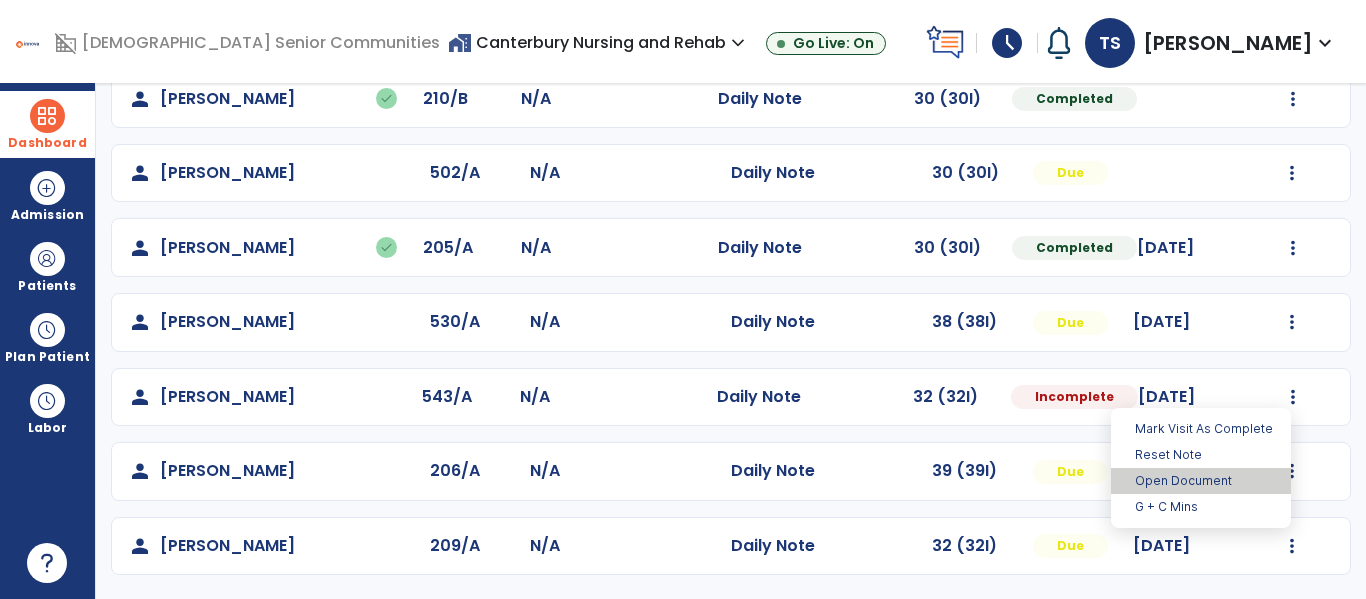 click on "Open Document" at bounding box center (1201, 481) 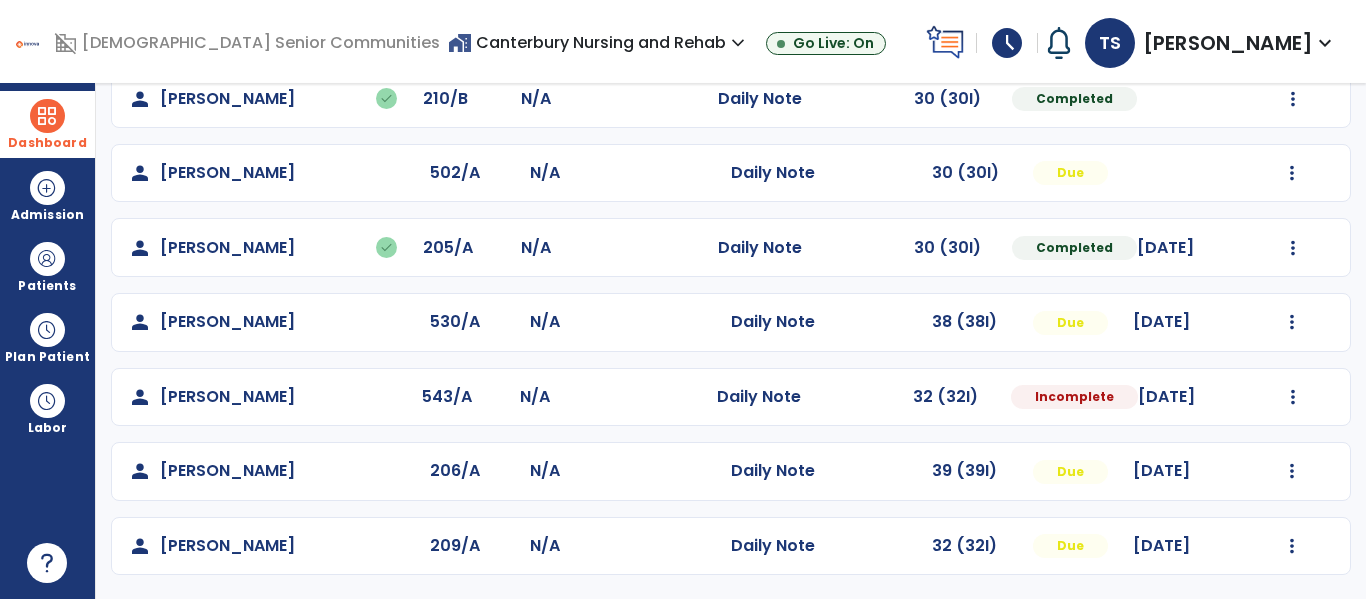 select on "*" 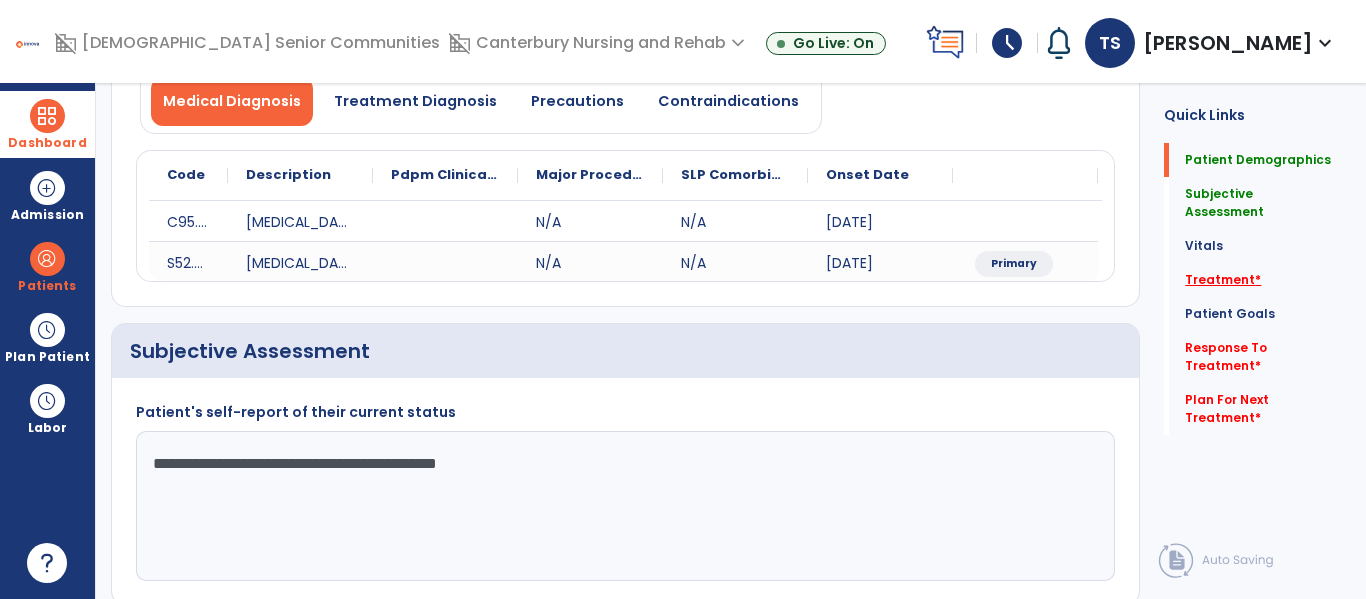 click on "Treatment   *" 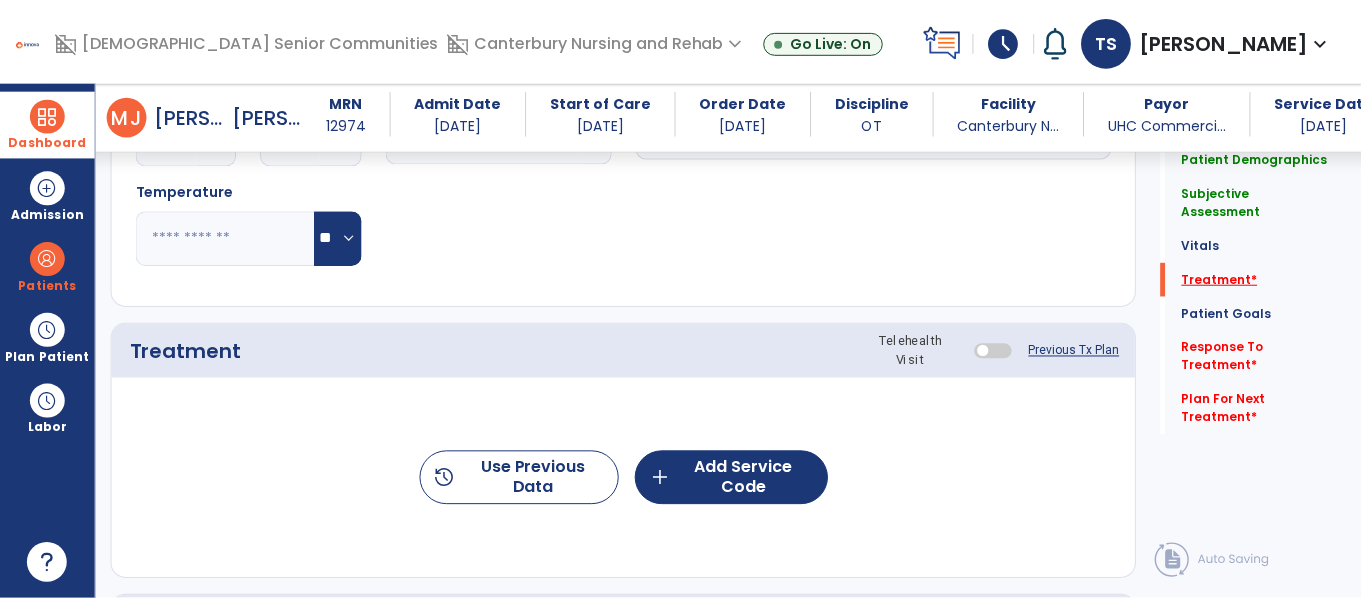 scroll, scrollTop: 1095, scrollLeft: 0, axis: vertical 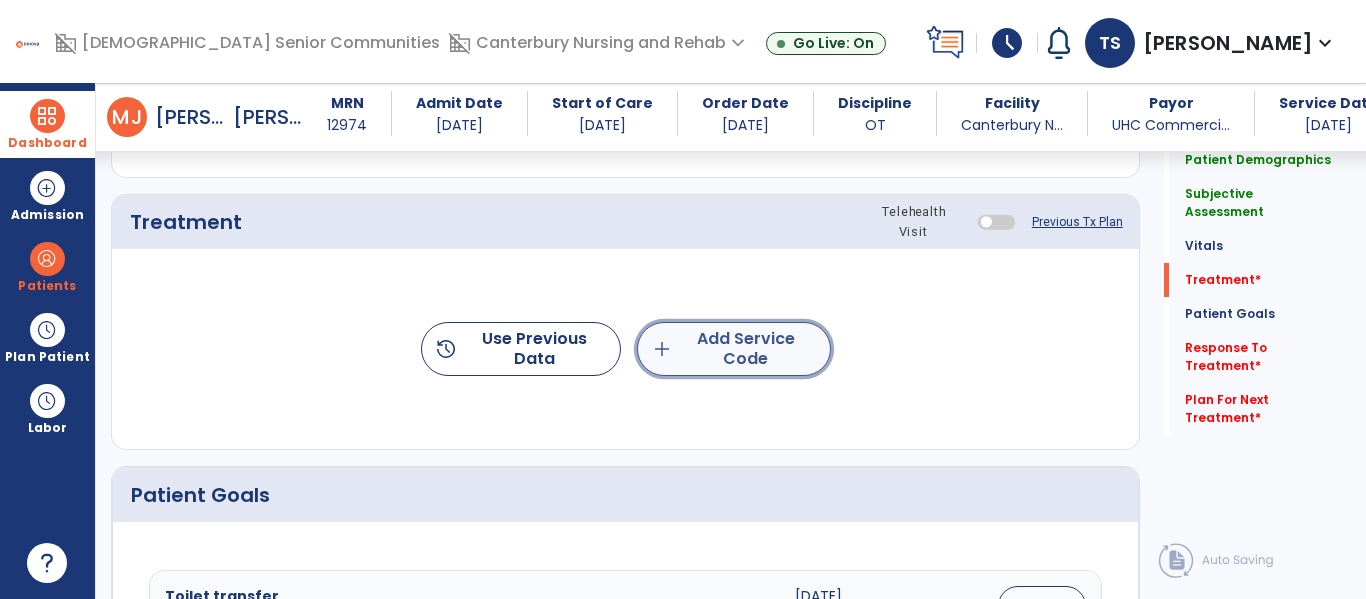 click on "add  Add Service Code" 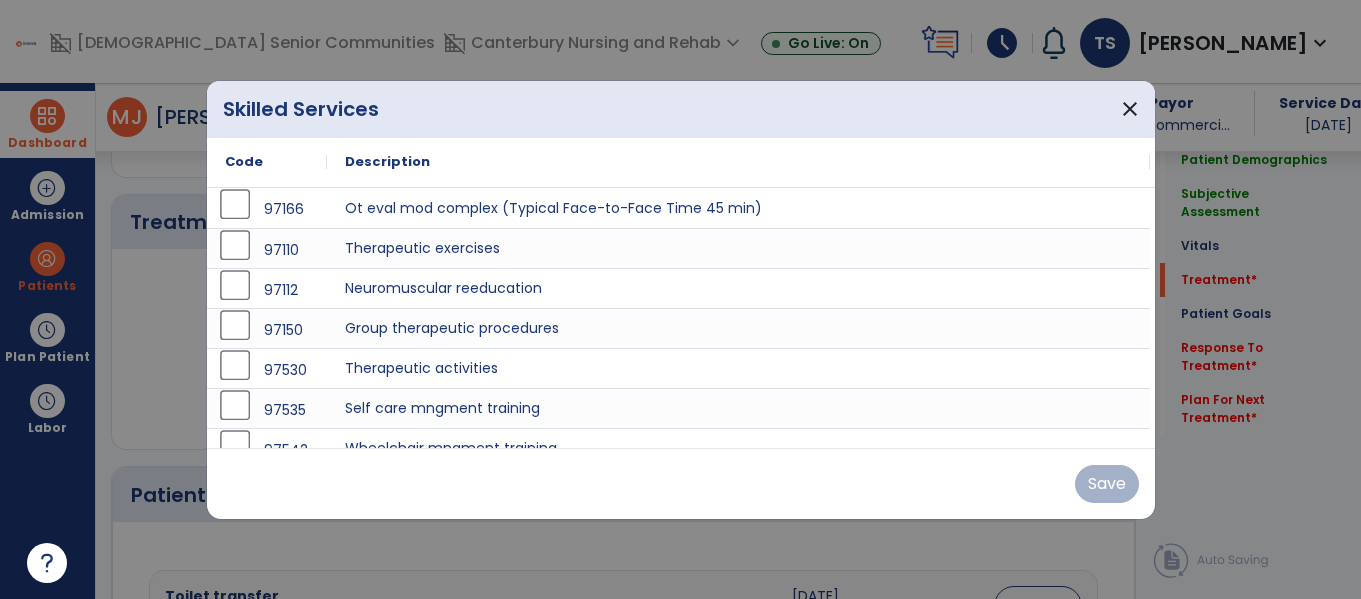 scroll, scrollTop: 1095, scrollLeft: 0, axis: vertical 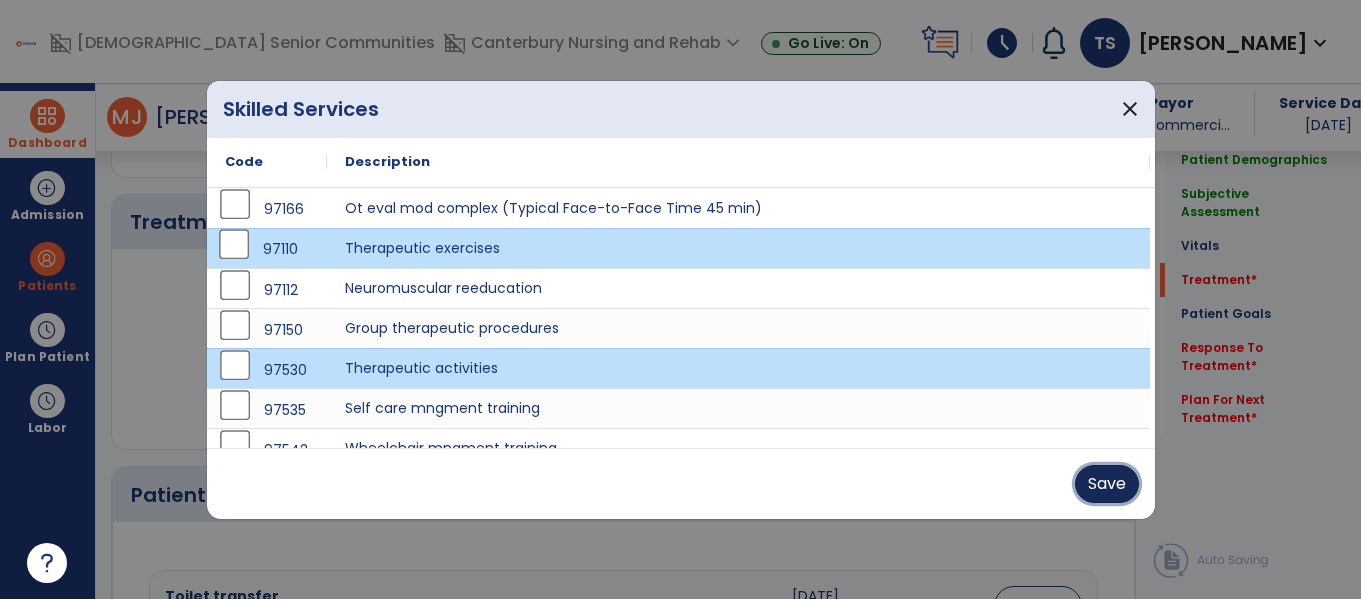 click on "Save" at bounding box center (1107, 484) 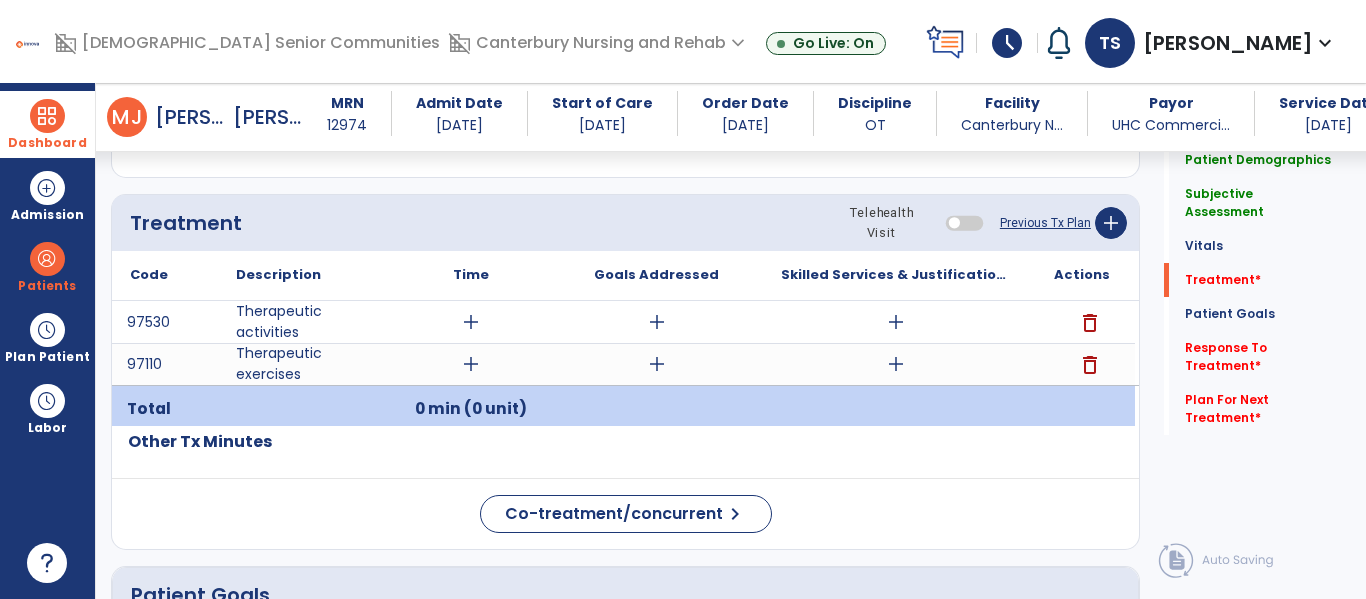 click on "add" at bounding box center (471, 364) 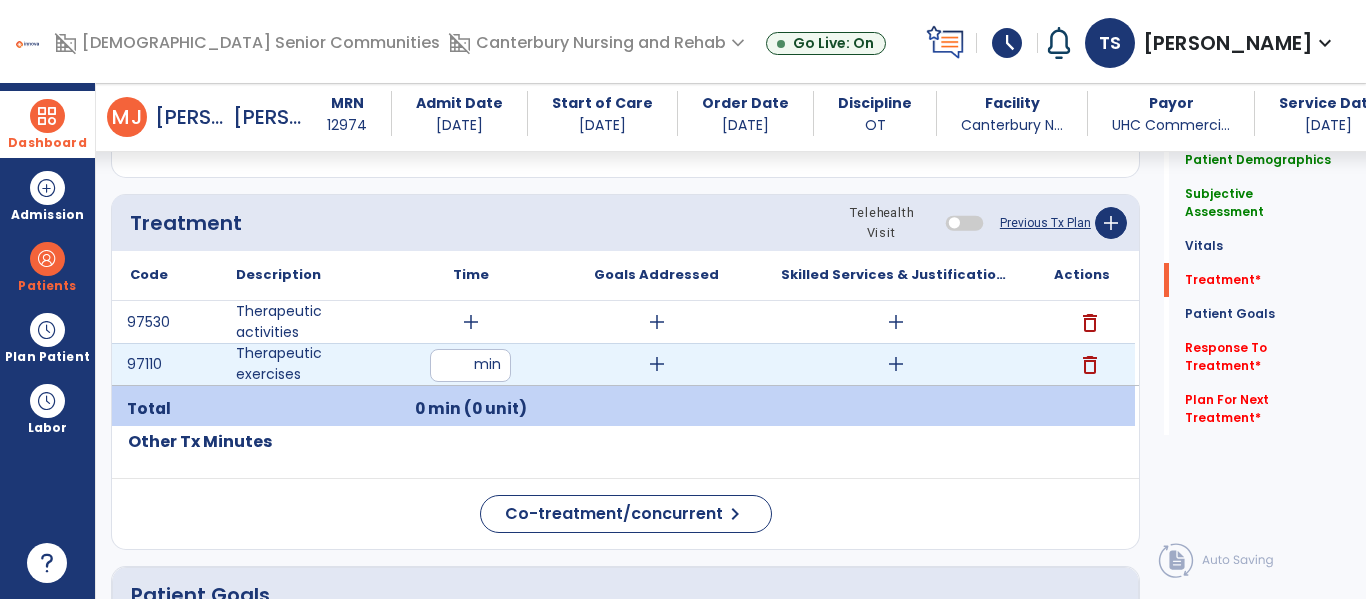 type on "**" 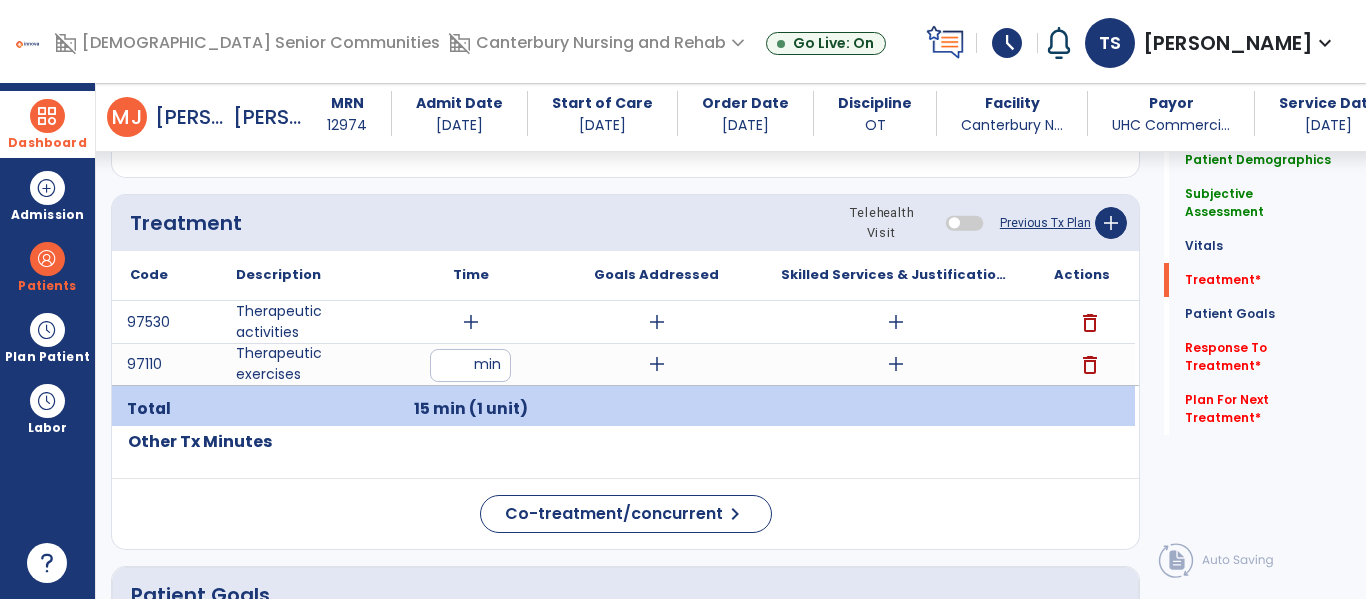 click on "add" at bounding box center (471, 322) 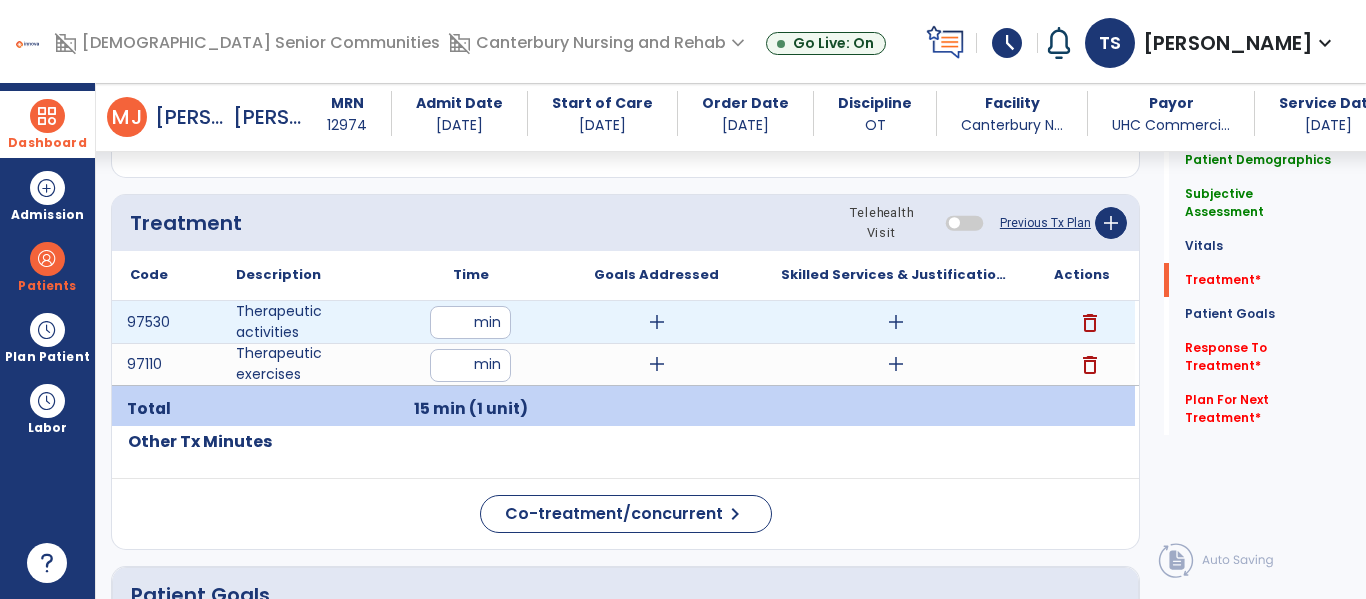 type on "**" 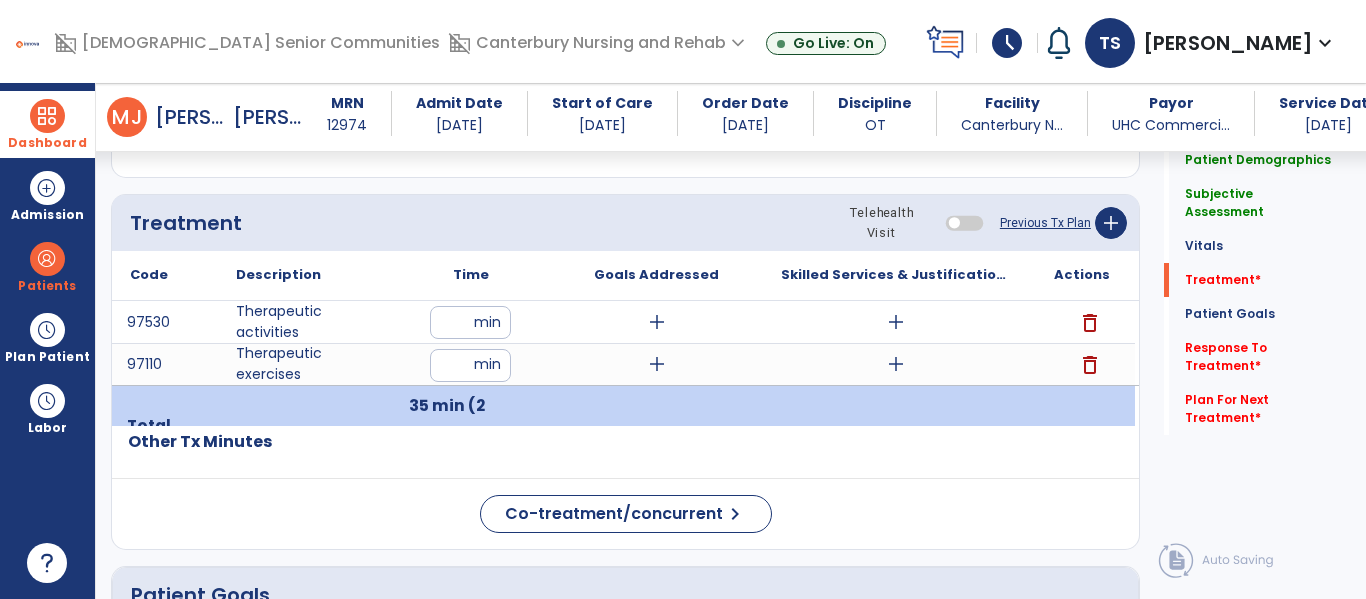 click on "add" at bounding box center [896, 364] 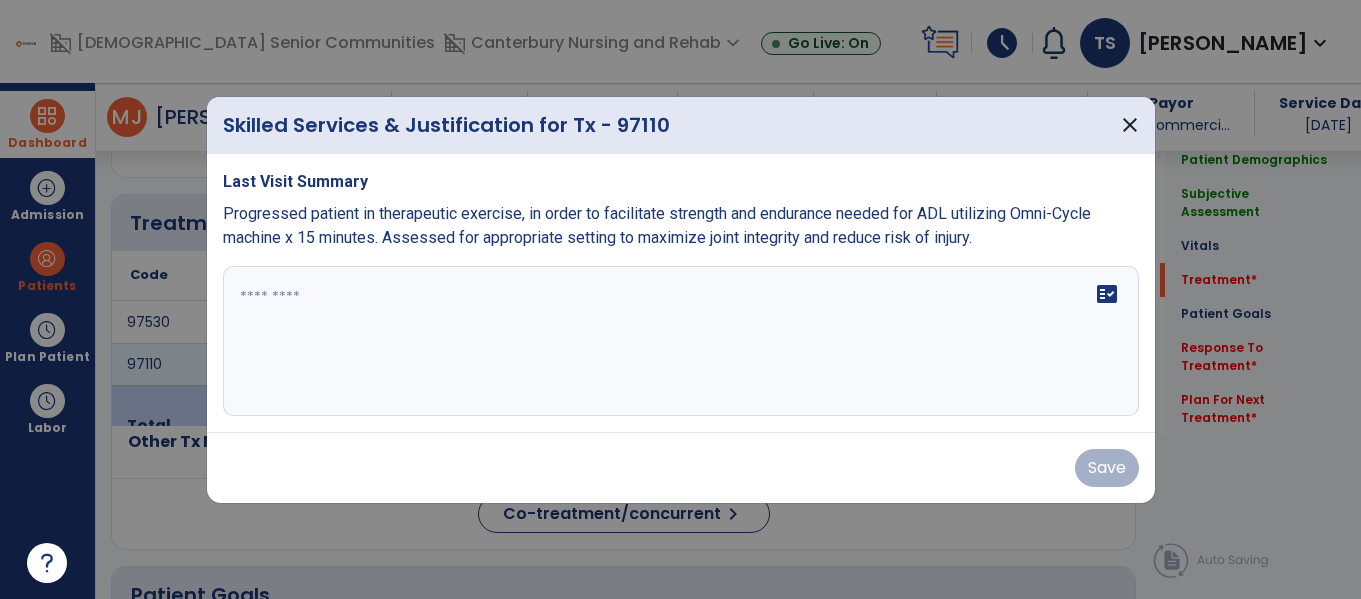 scroll, scrollTop: 1095, scrollLeft: 0, axis: vertical 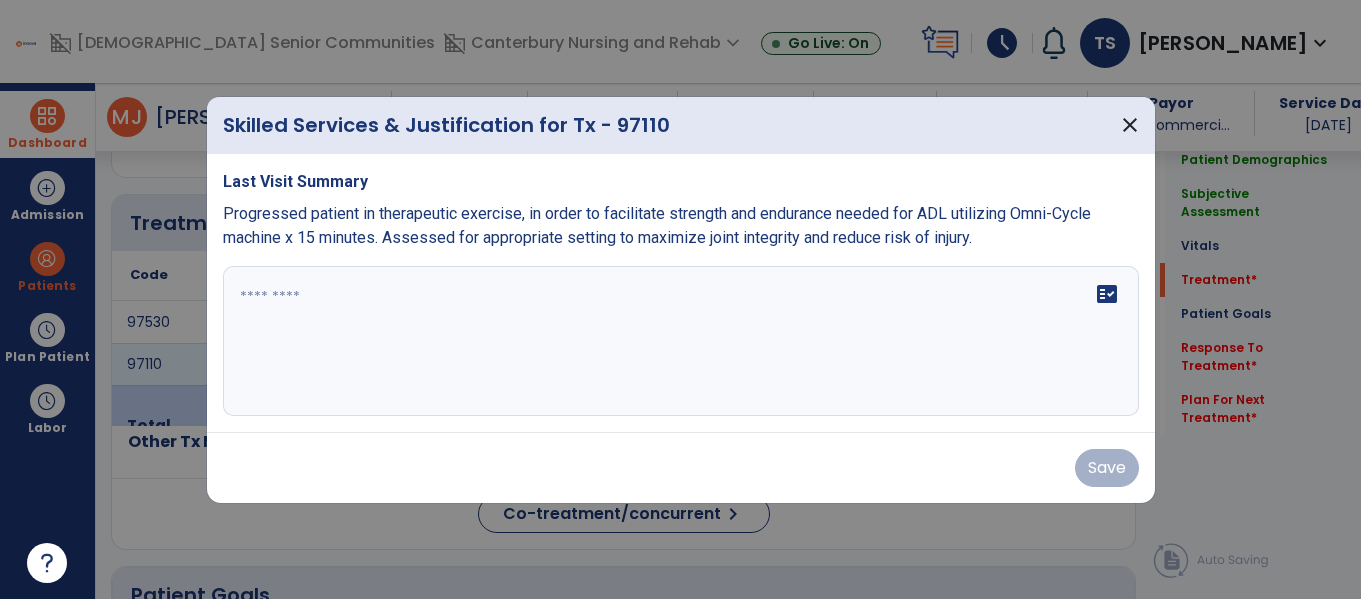 click at bounding box center (681, 341) 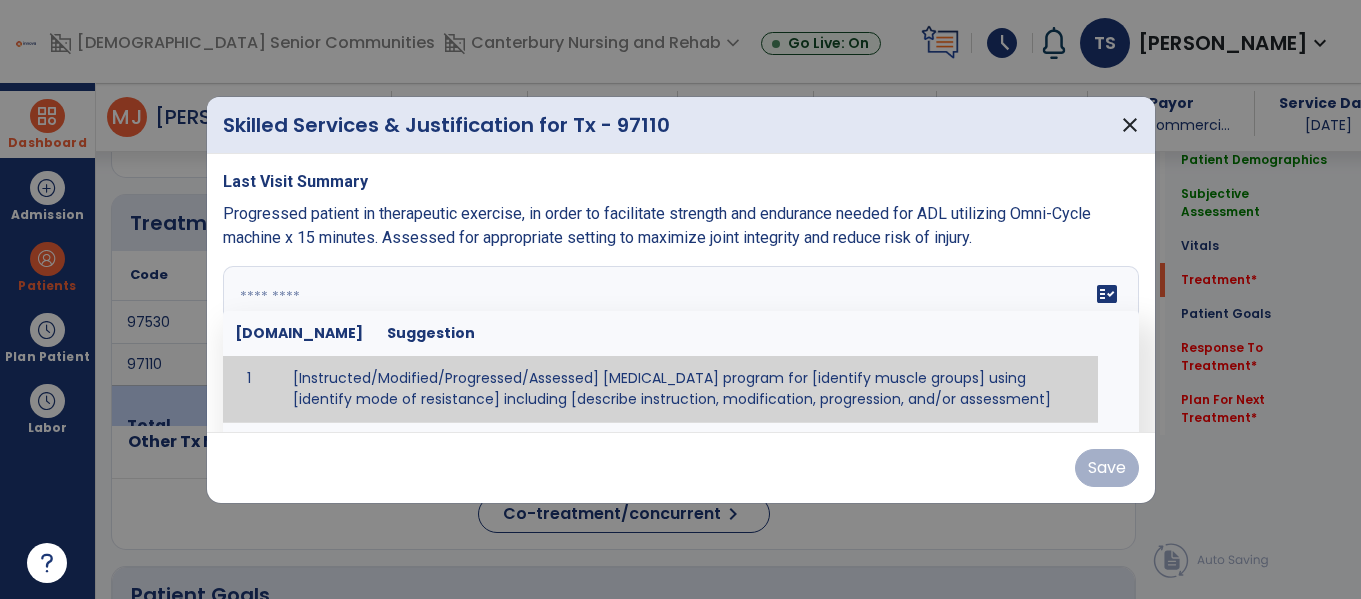 paste on "**********" 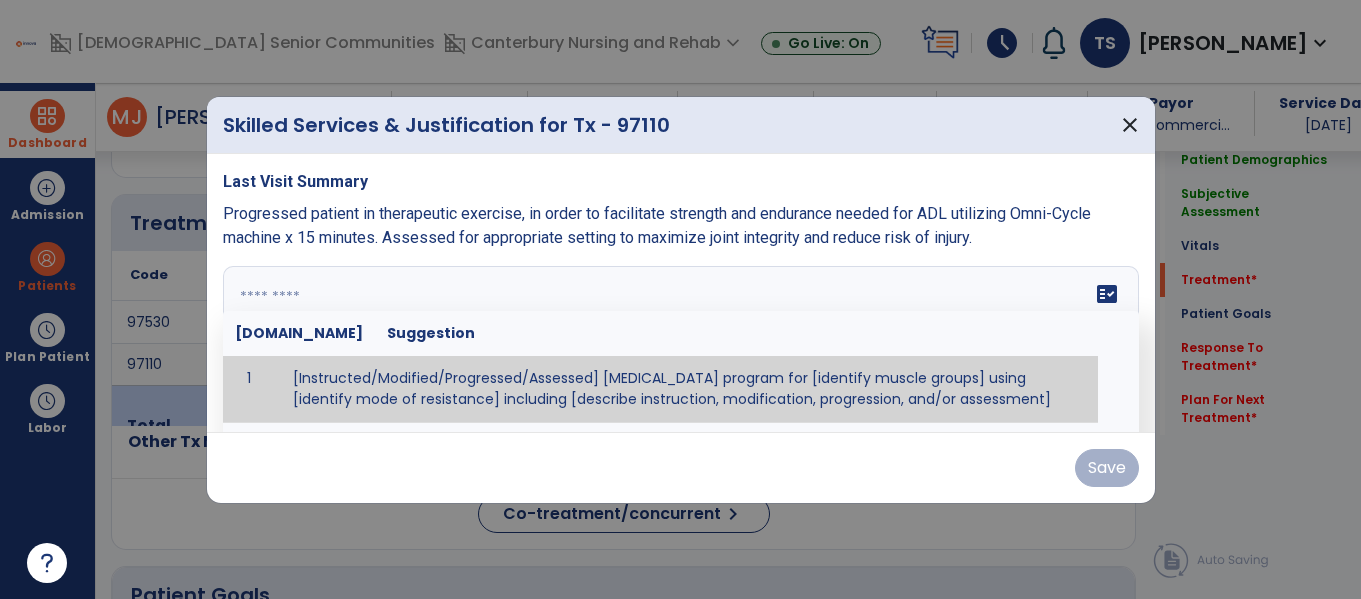 type on "**********" 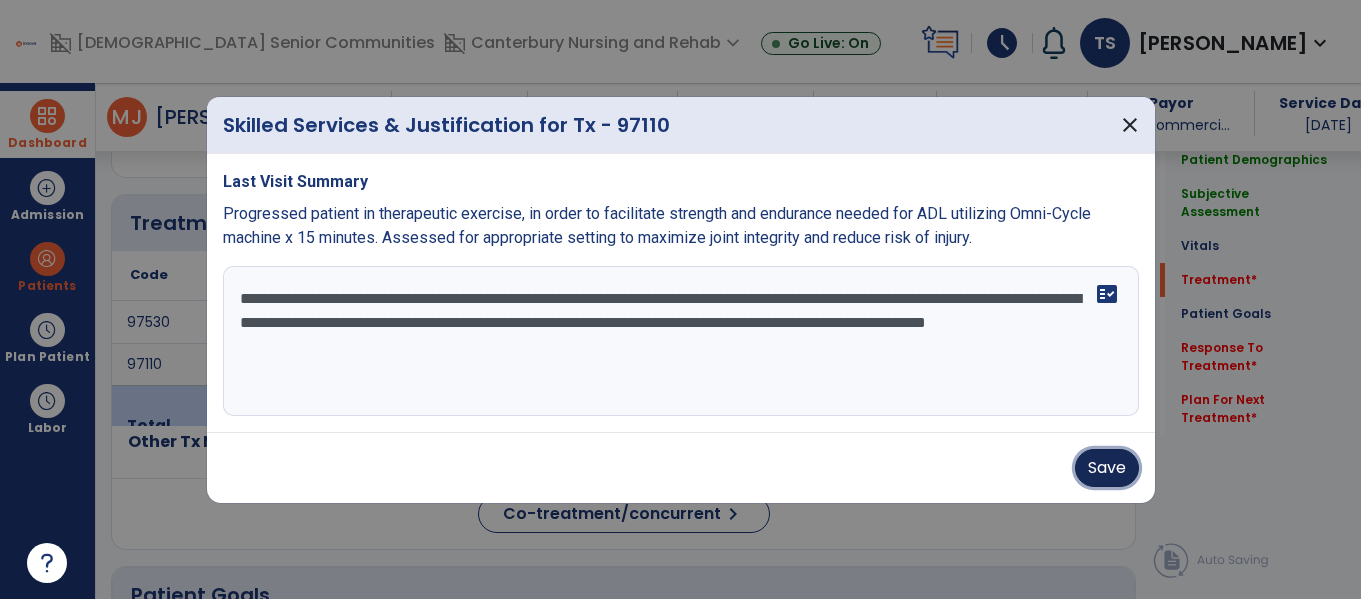 click on "Save" at bounding box center (1107, 468) 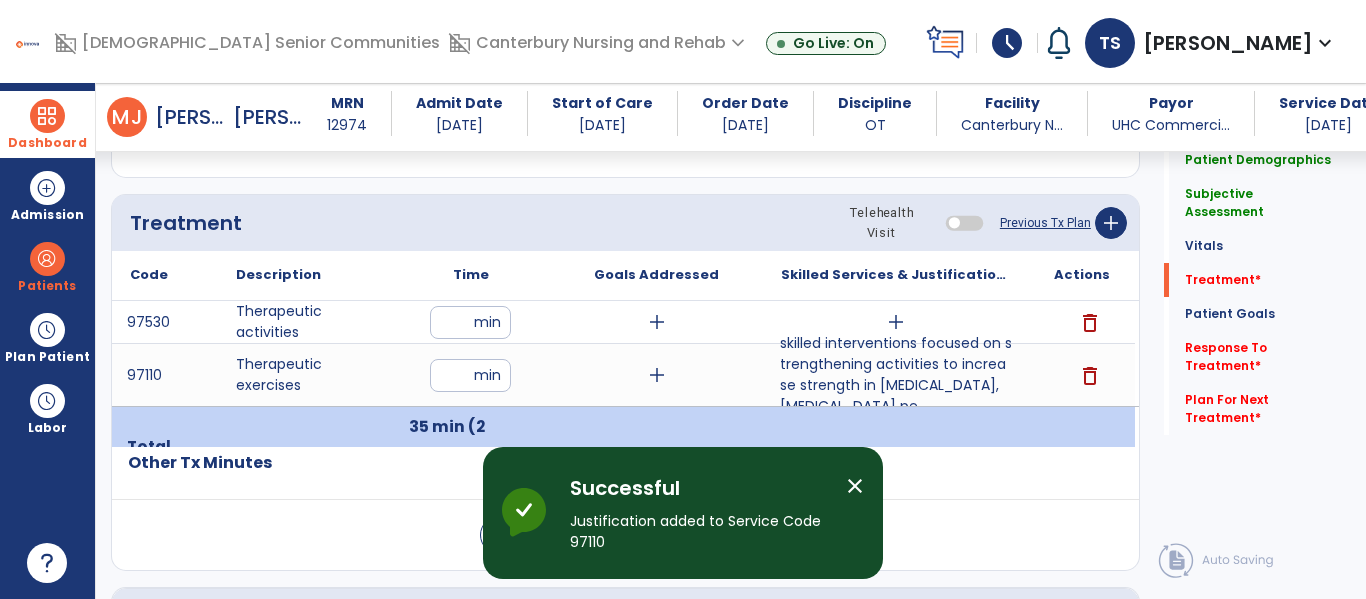 click on "add" at bounding box center [896, 322] 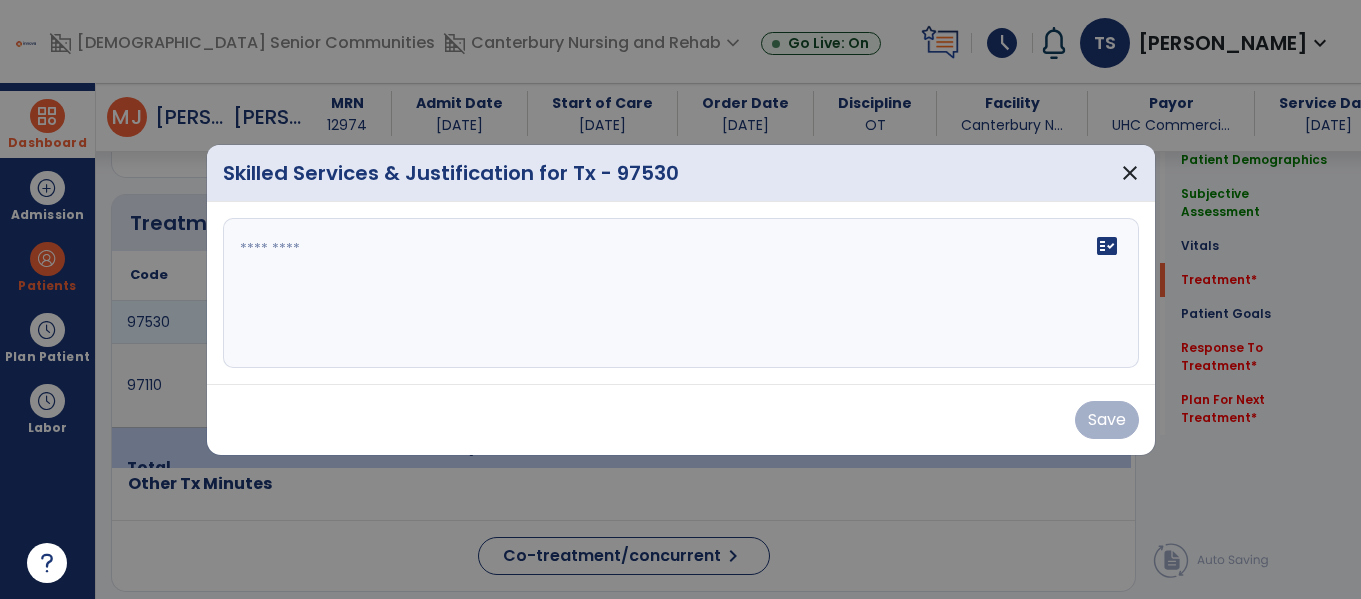scroll, scrollTop: 1095, scrollLeft: 0, axis: vertical 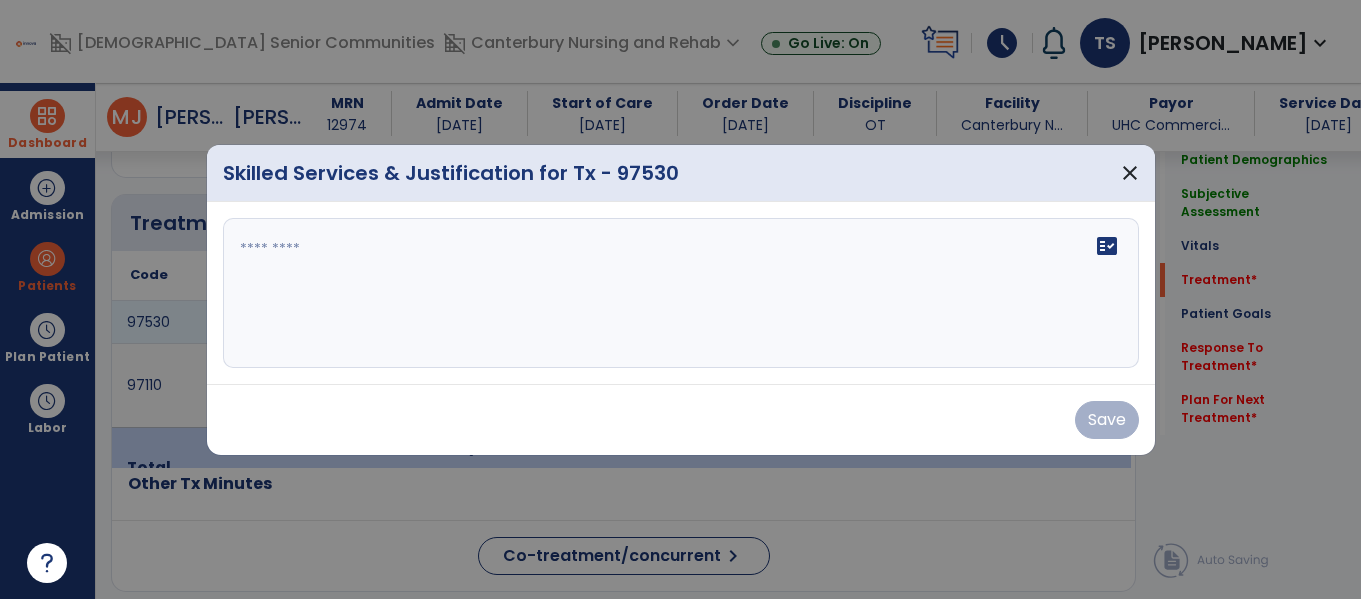 click at bounding box center [681, 293] 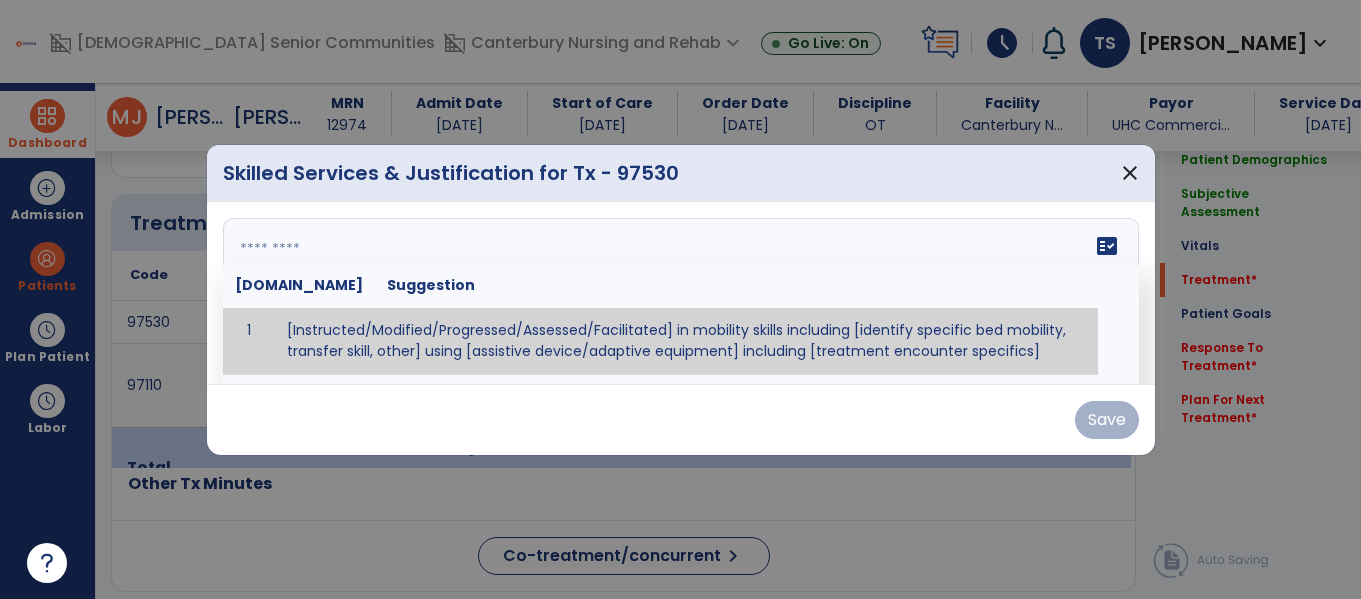 click at bounding box center (678, 293) 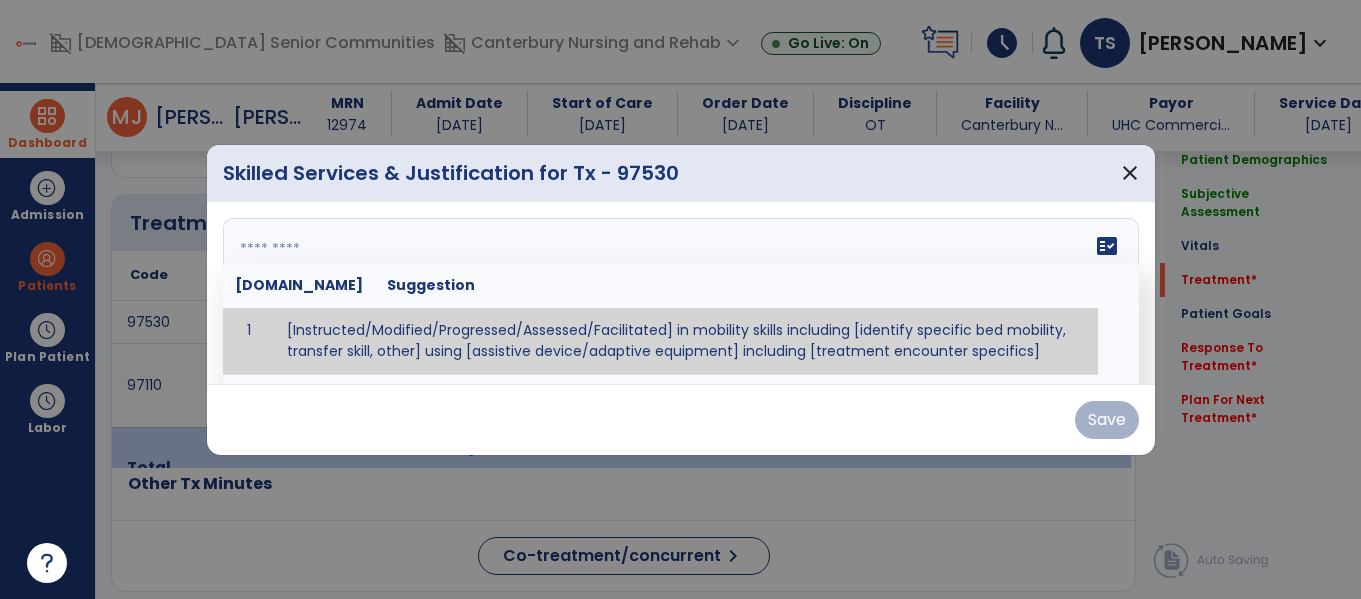 paste on "**********" 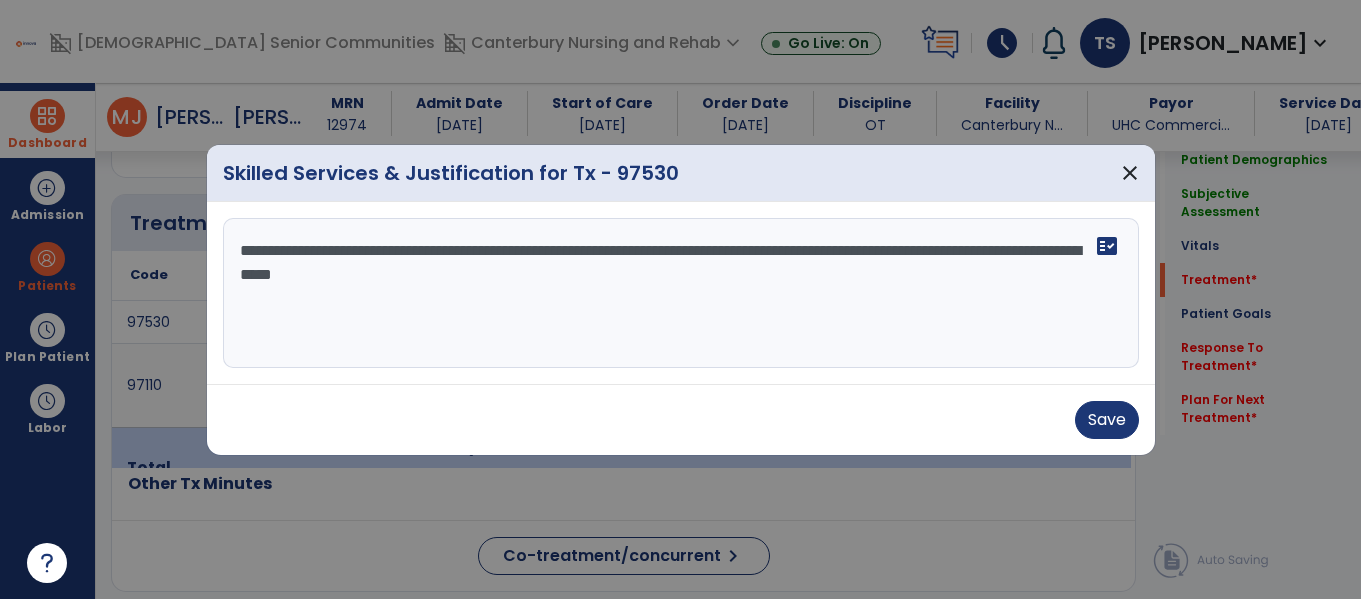 click on "**********" at bounding box center (681, 293) 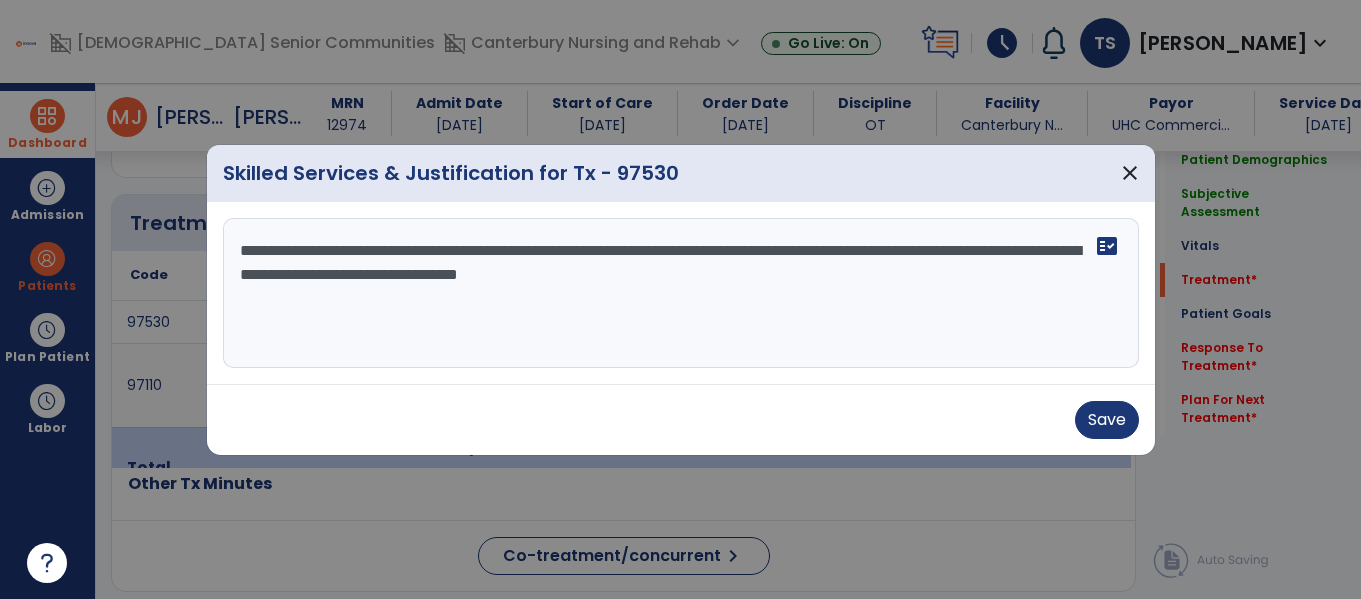 click on "**********" at bounding box center (681, 293) 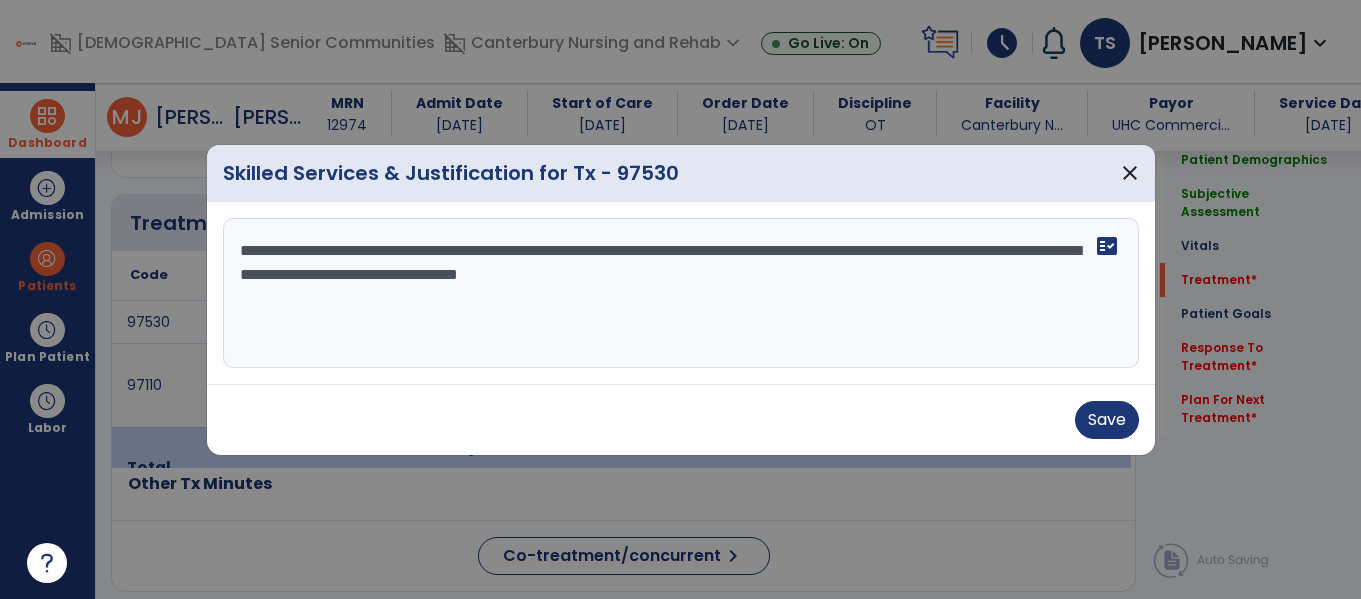 click on "**********" at bounding box center [681, 293] 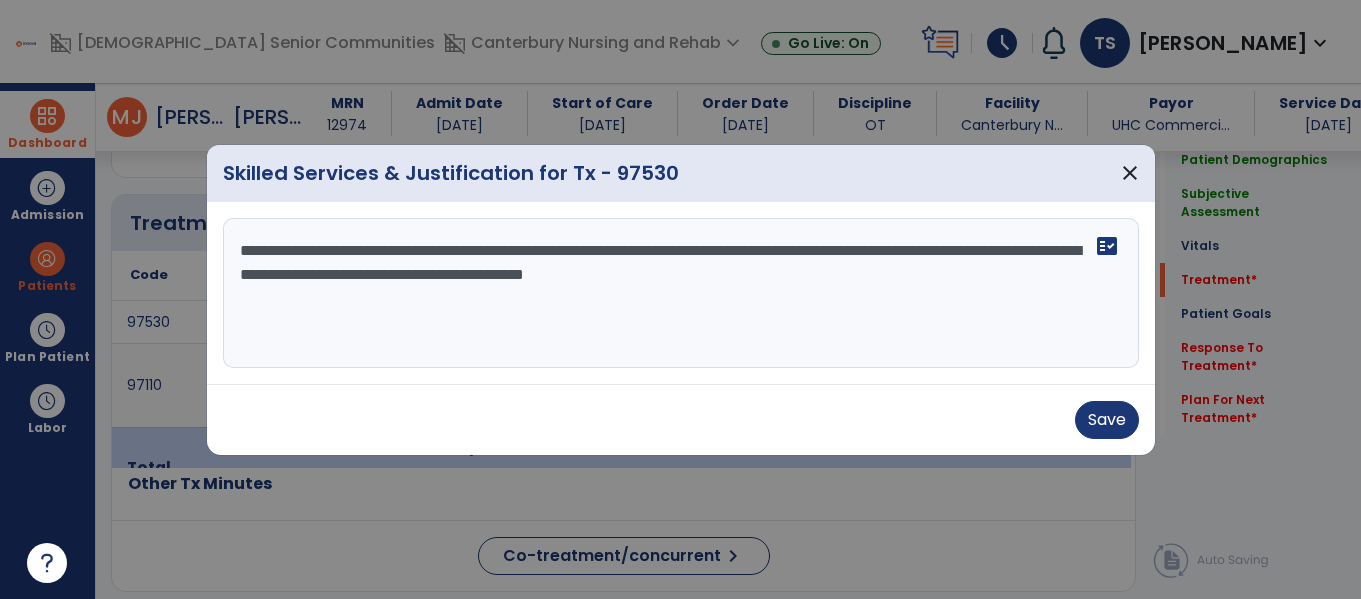 type on "**********" 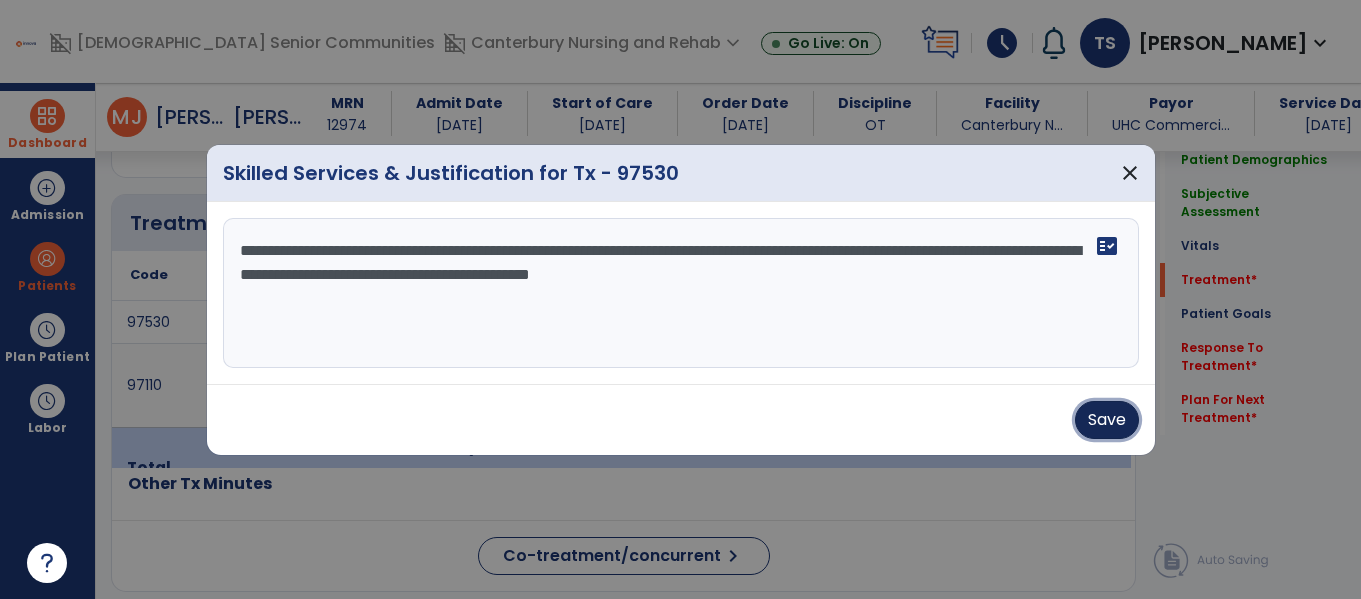 click on "Save" at bounding box center [1107, 420] 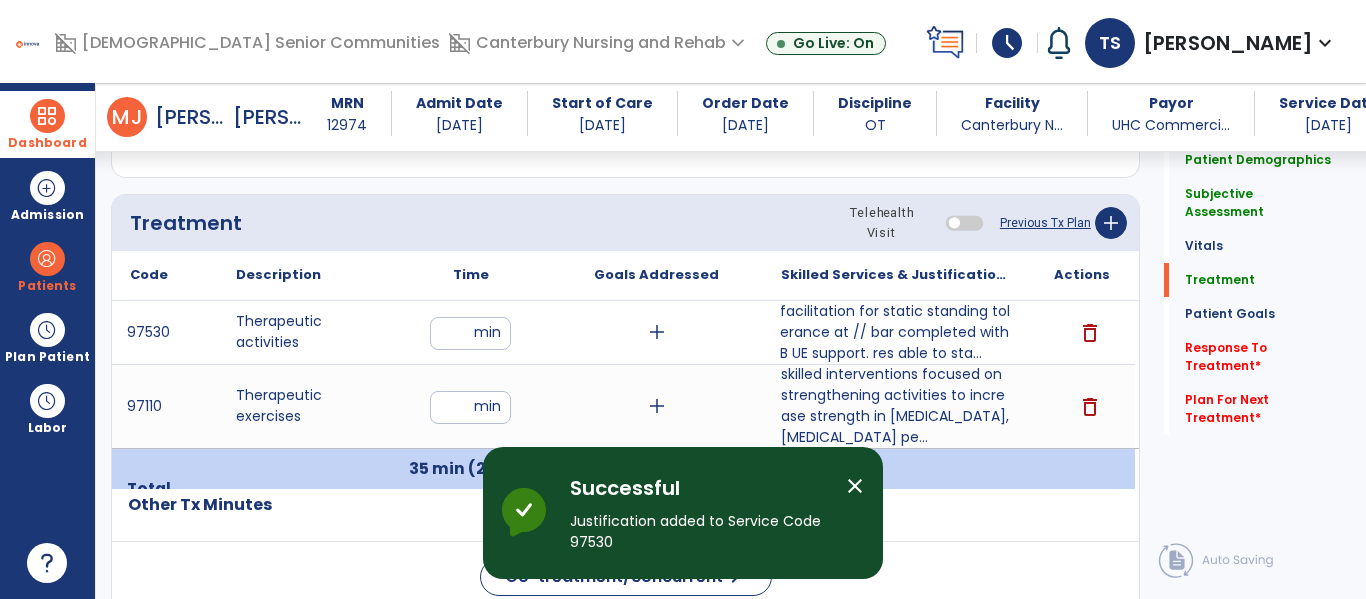click on "facilitation for  static standing tolerance at  // bar  completed with B UE support. res able to sta..." at bounding box center (896, 332) 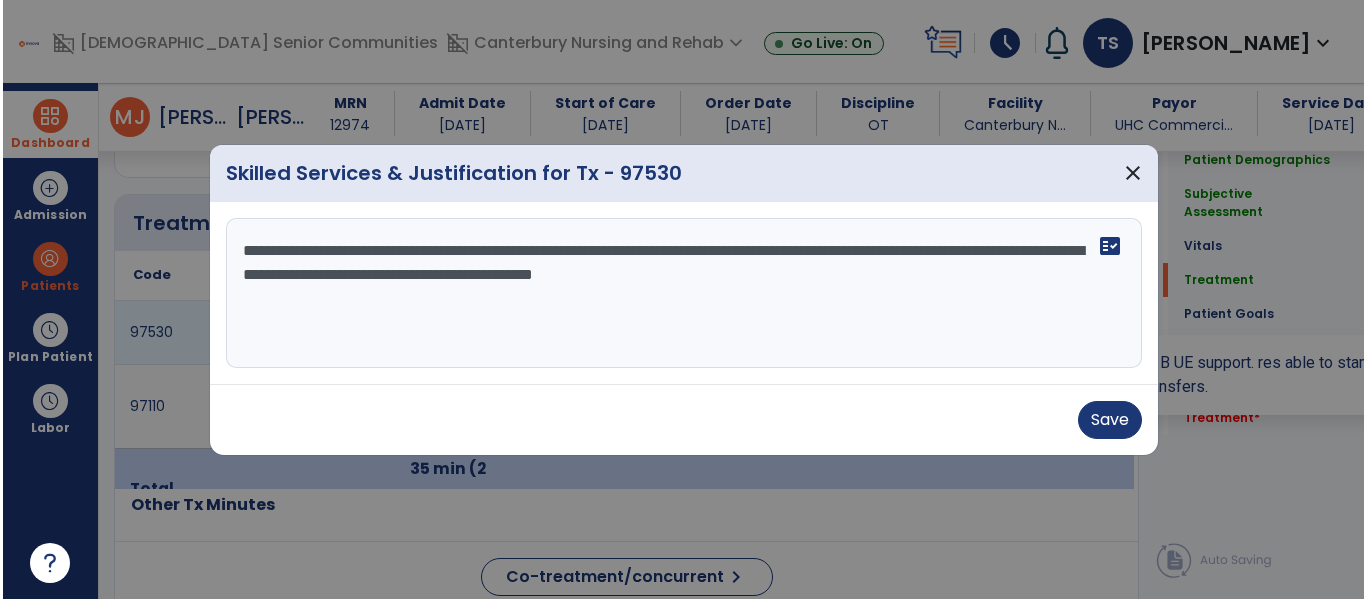scroll, scrollTop: 1095, scrollLeft: 0, axis: vertical 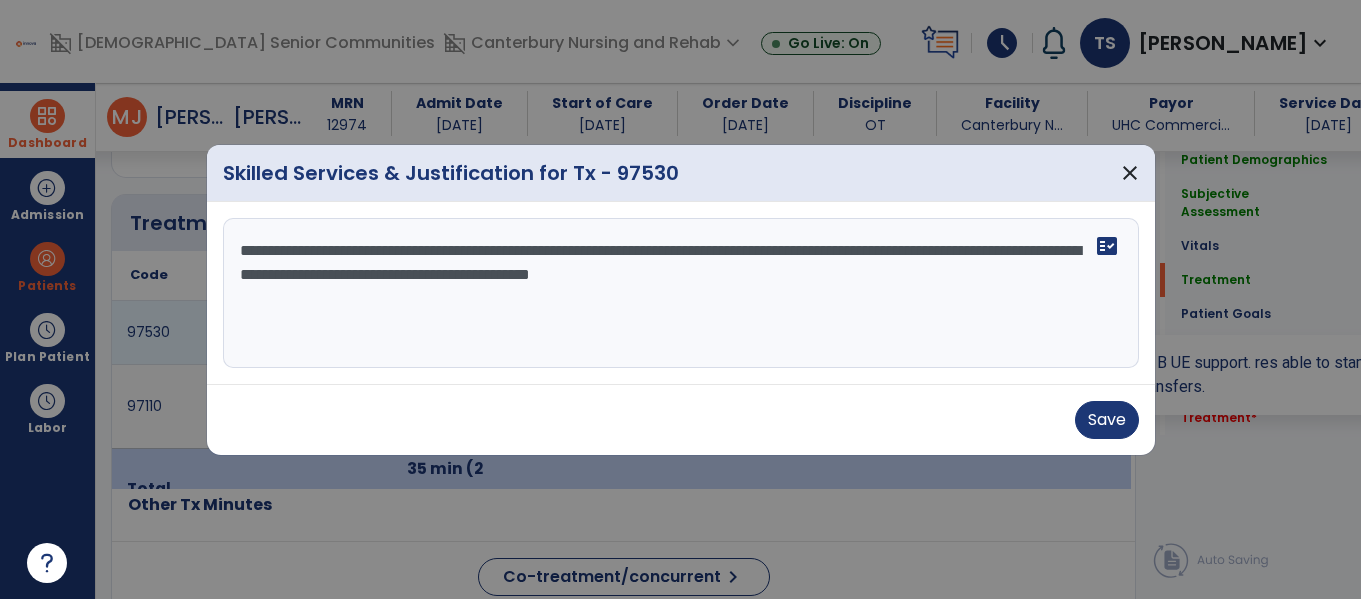 click on "**********" at bounding box center (681, 293) 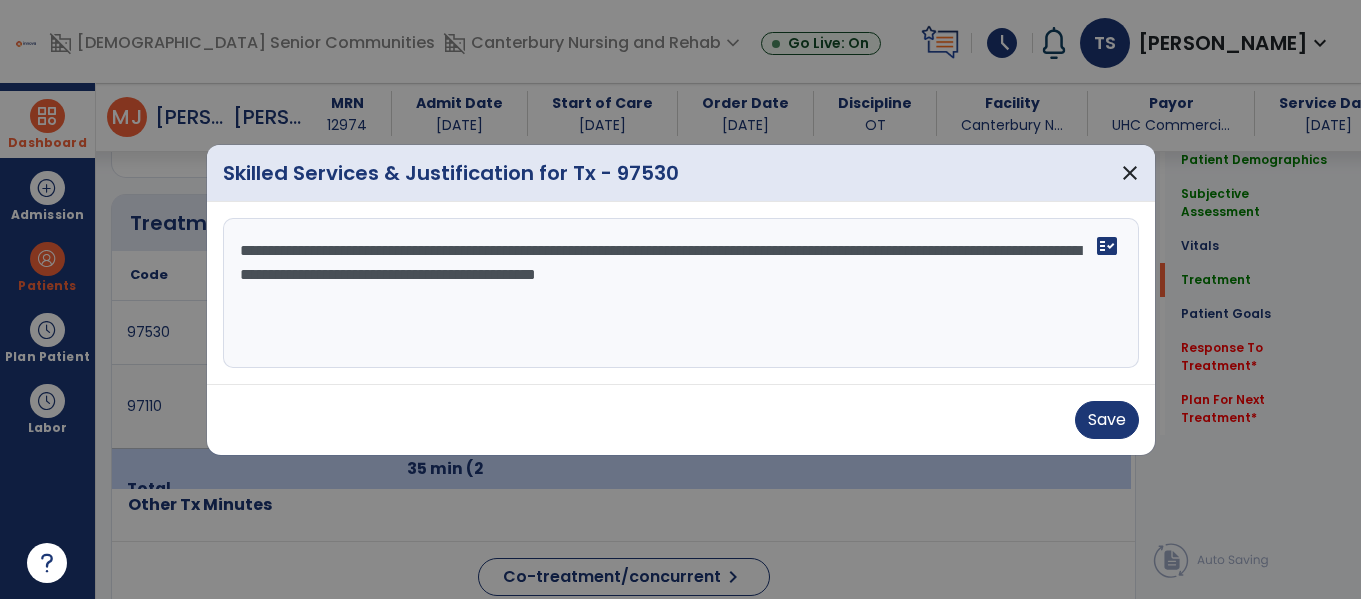 paste on "**********" 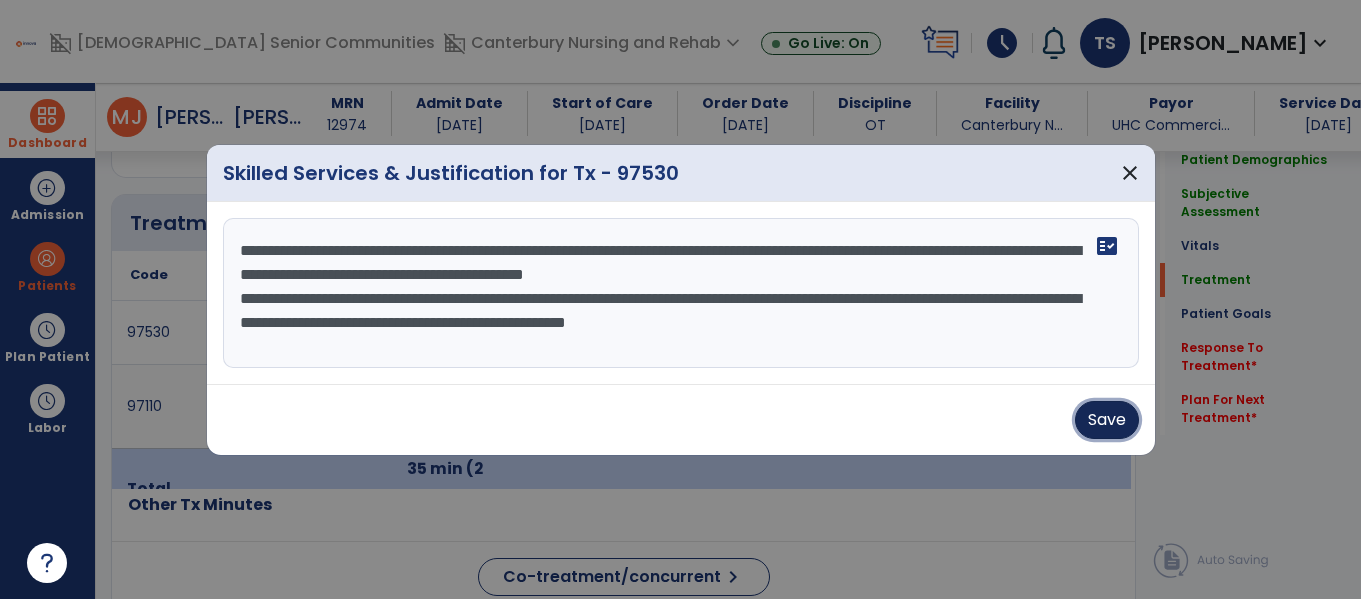 click on "Save" at bounding box center (1107, 420) 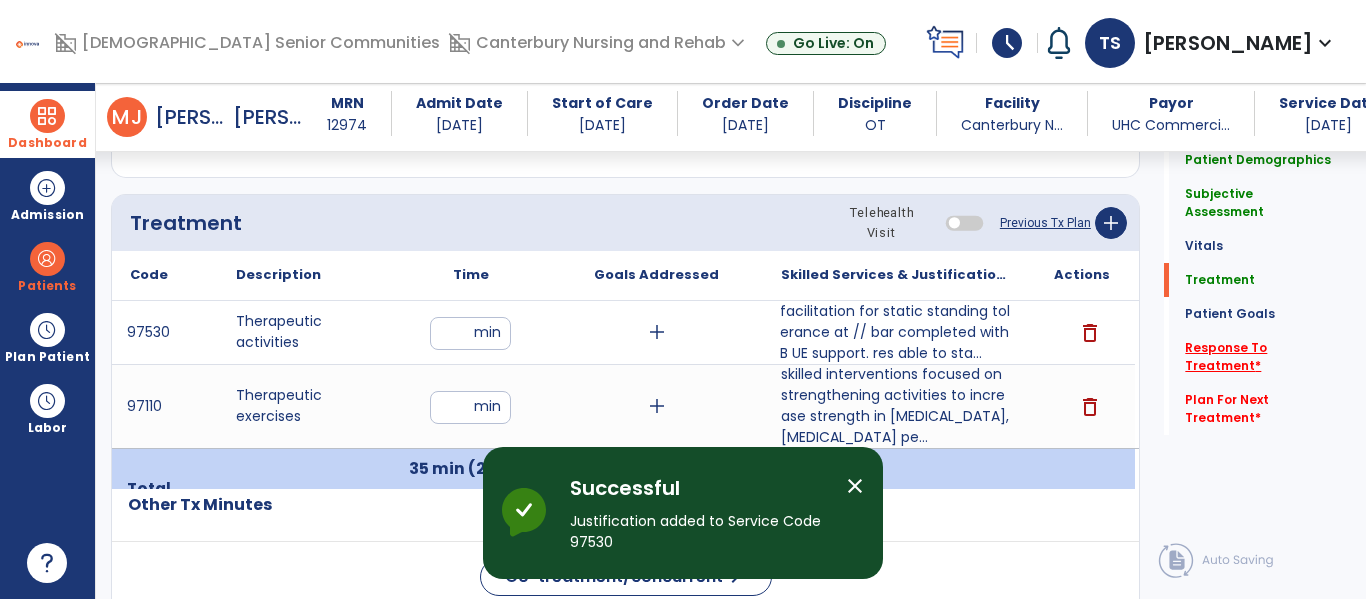 click on "Response To Treatment   *" 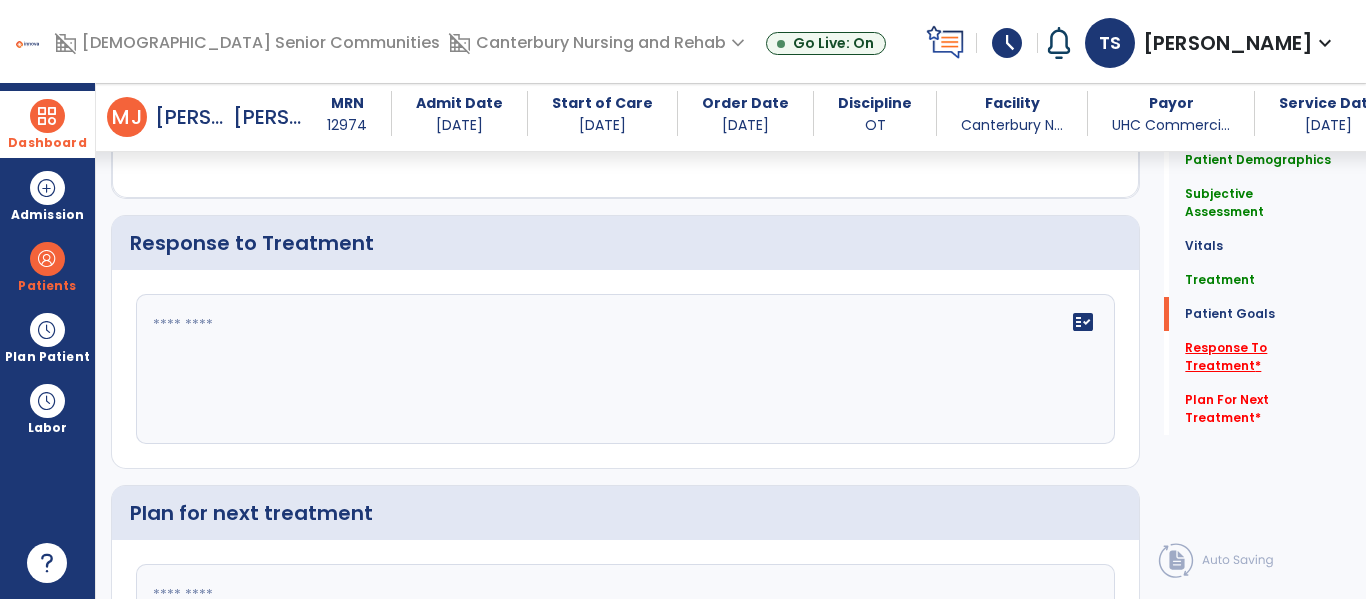 scroll, scrollTop: 2221, scrollLeft: 0, axis: vertical 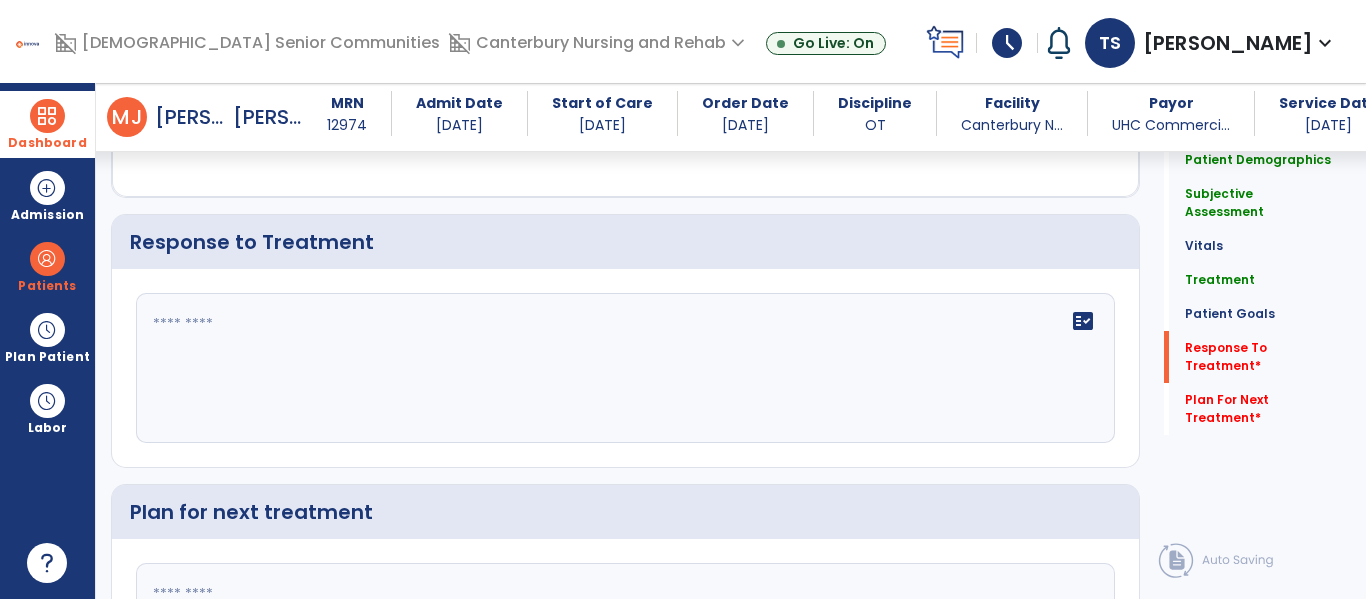 click 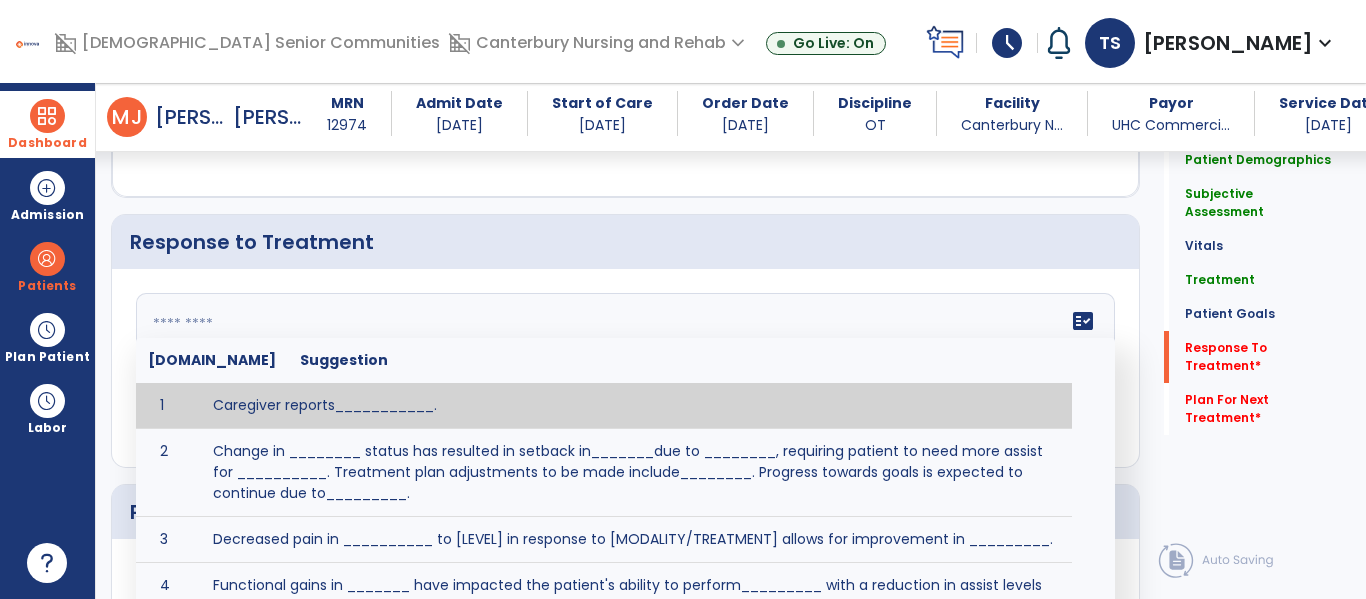 click 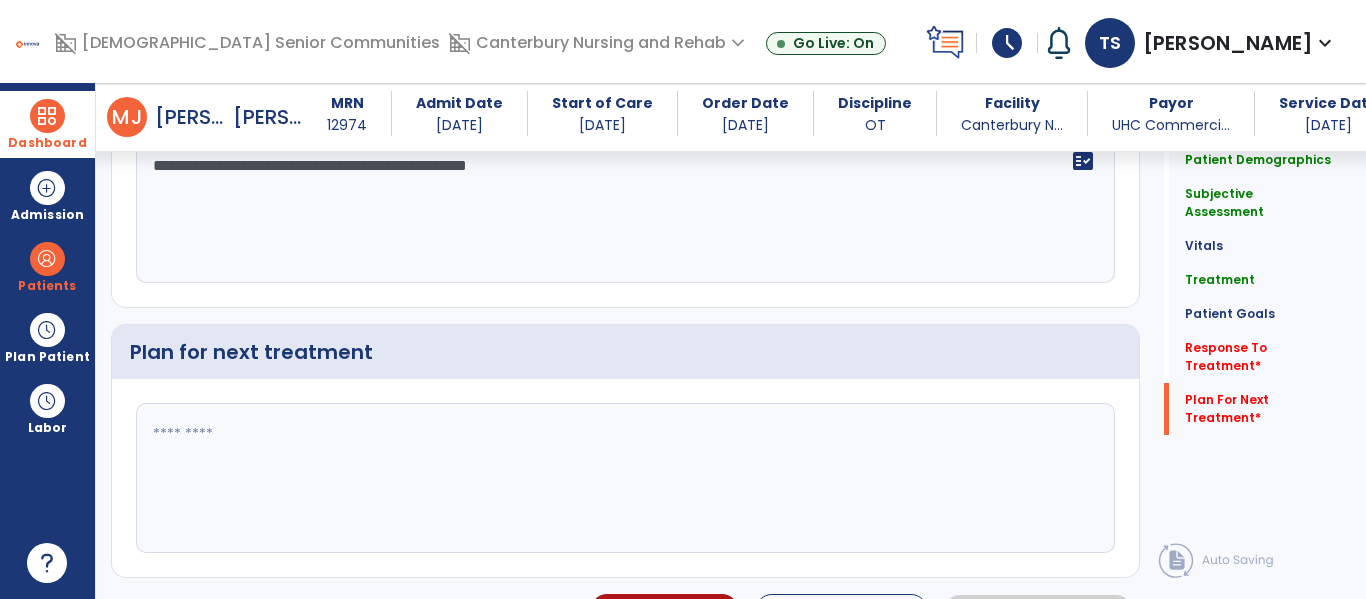 scroll, scrollTop: 2424, scrollLeft: 0, axis: vertical 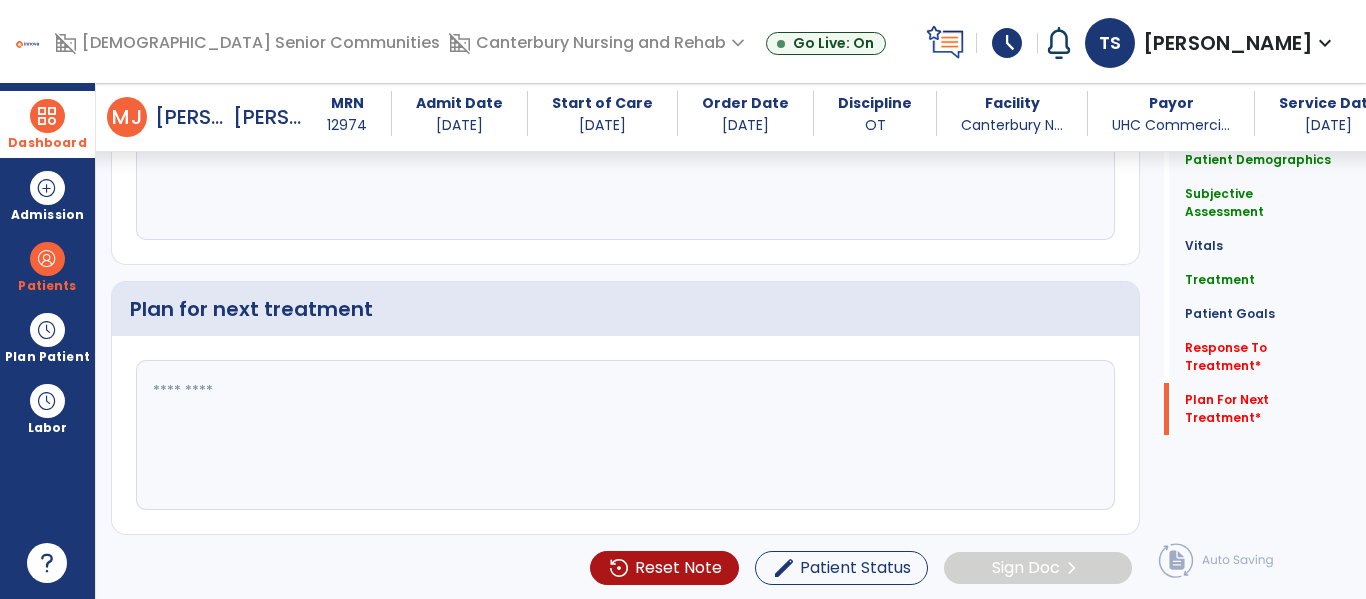 type on "**********" 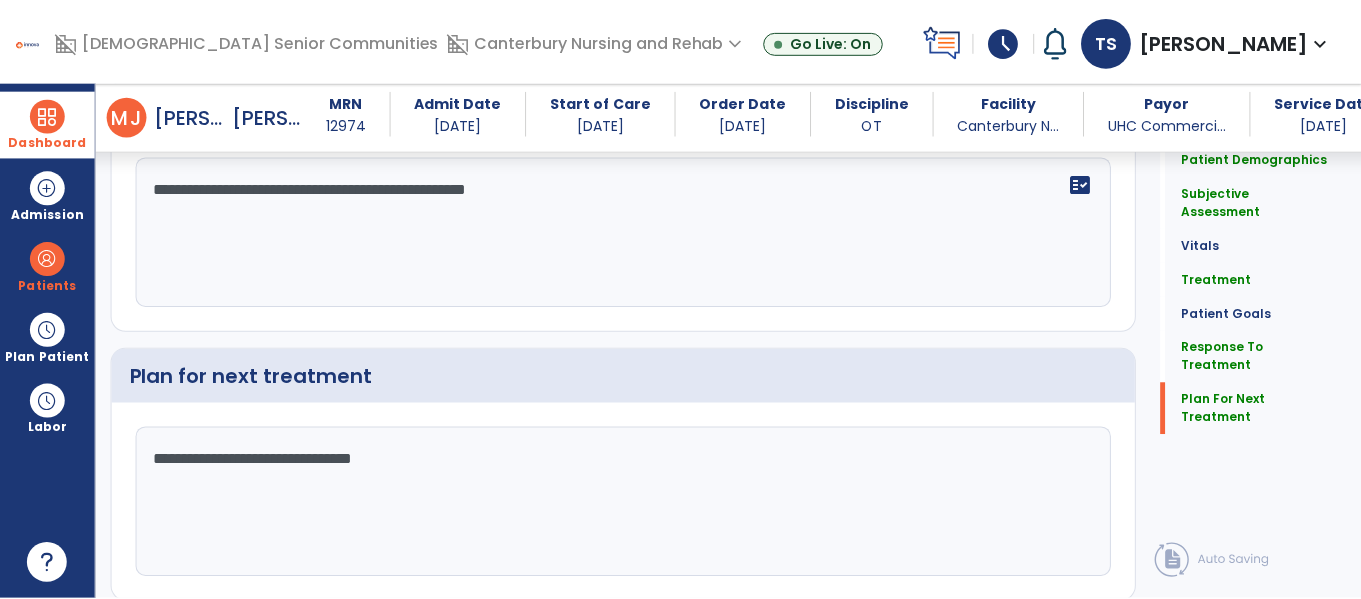 scroll, scrollTop: 2424, scrollLeft: 0, axis: vertical 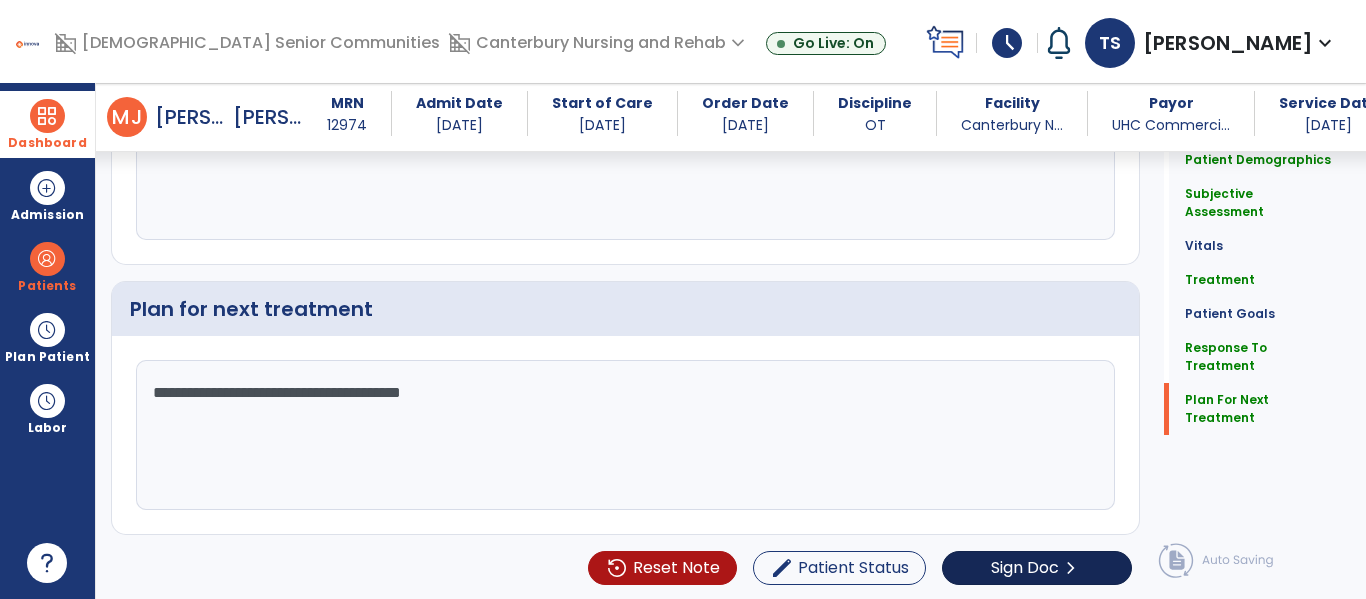 type on "**********" 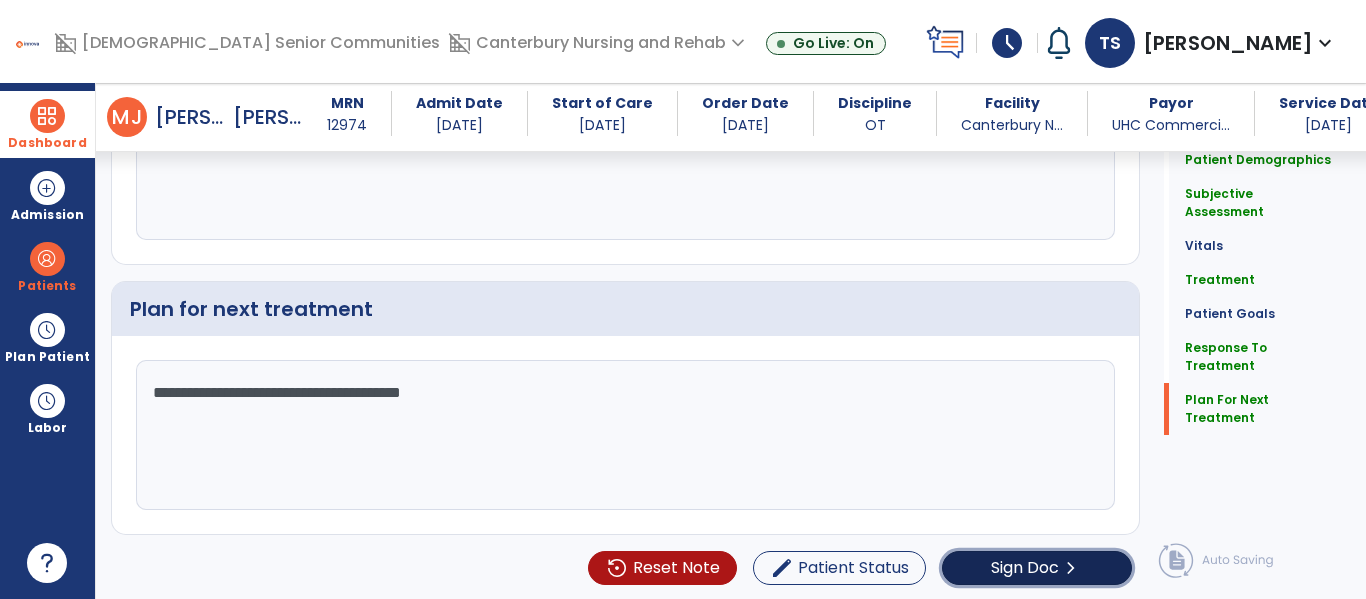 click on "Sign Doc" 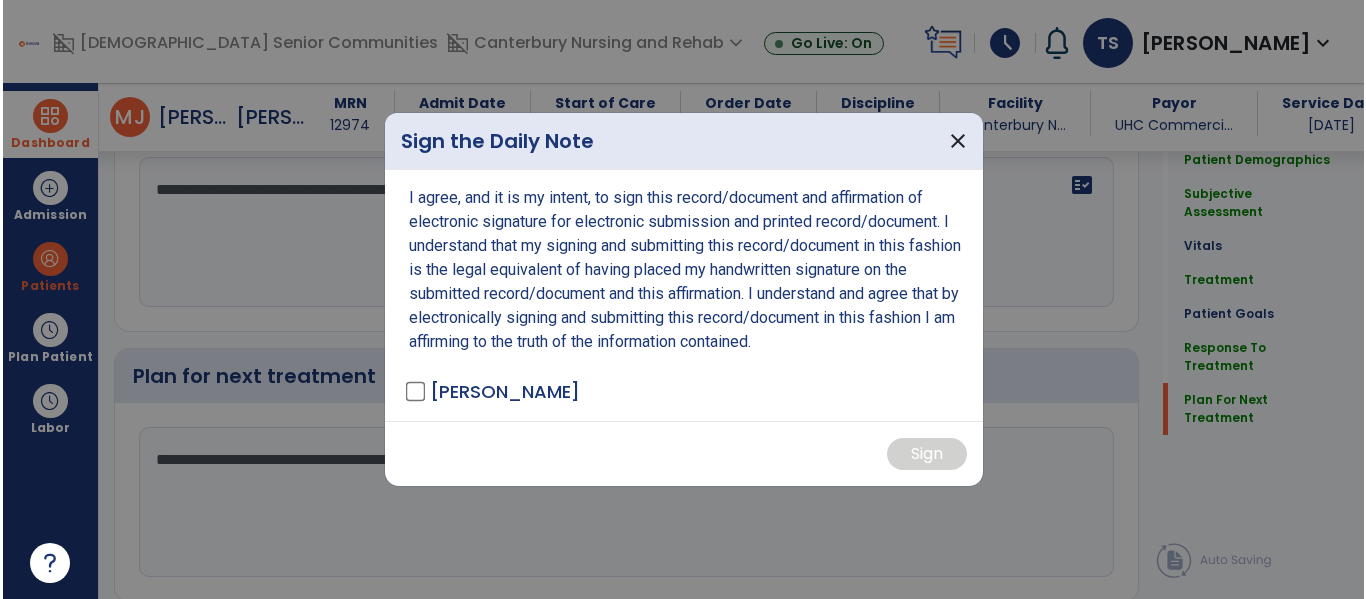 scroll, scrollTop: 2424, scrollLeft: 0, axis: vertical 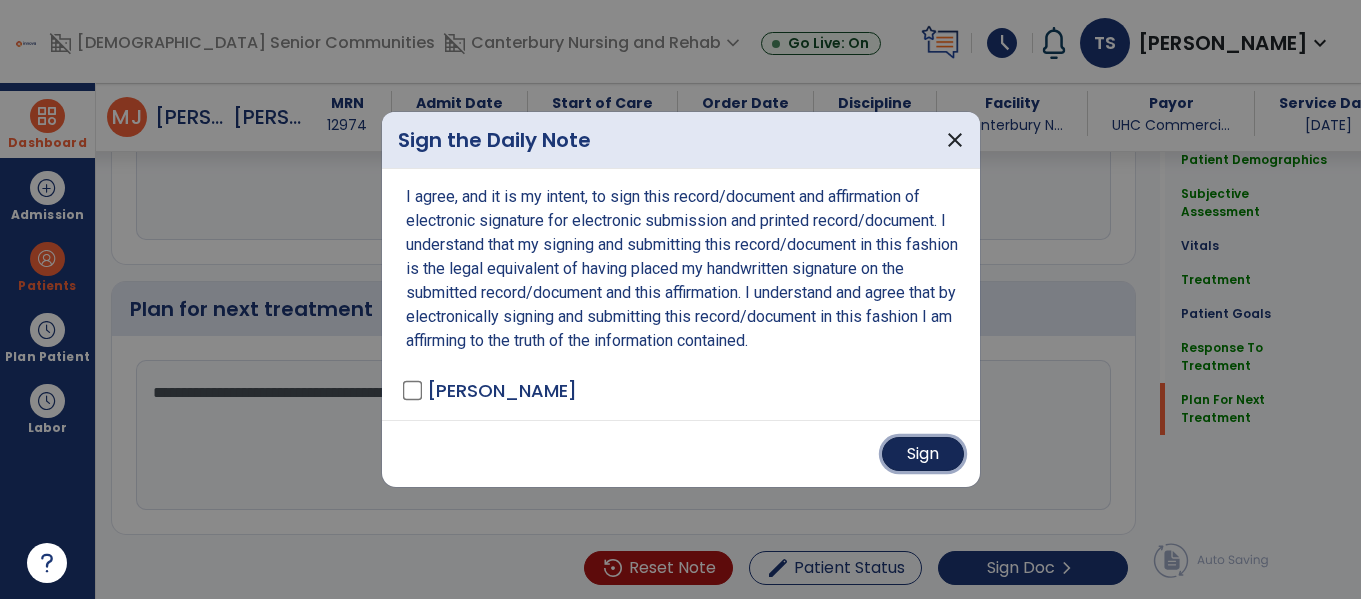 click on "Sign" at bounding box center [923, 454] 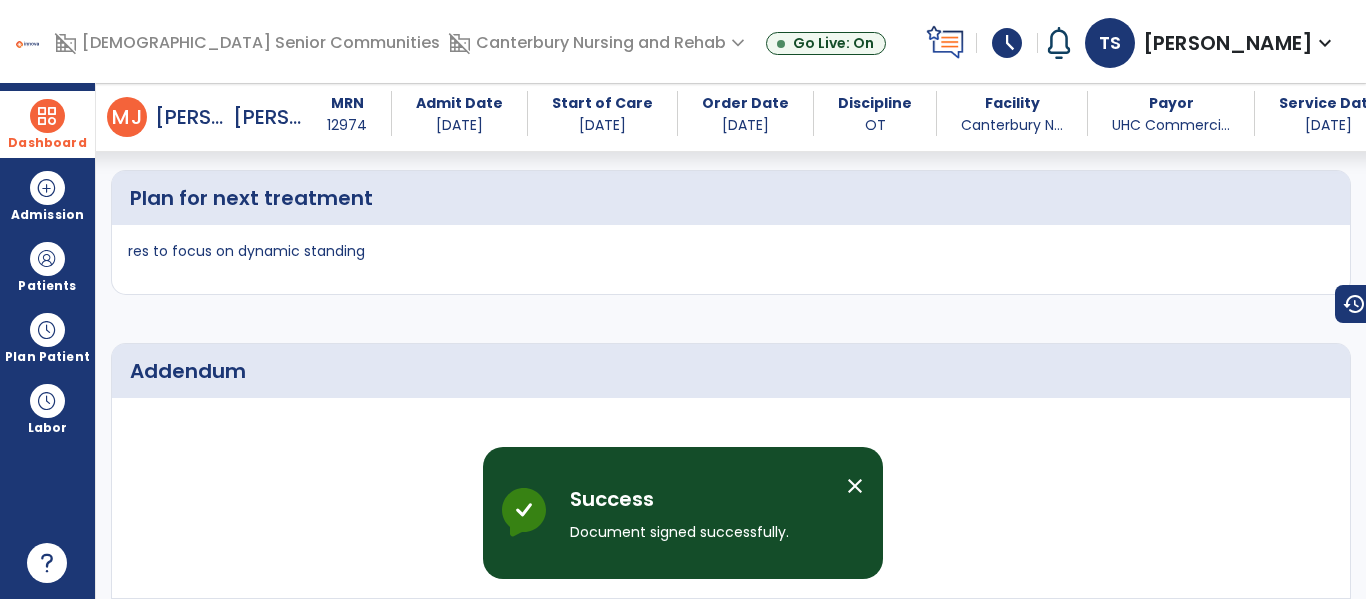 scroll, scrollTop: 3528, scrollLeft: 0, axis: vertical 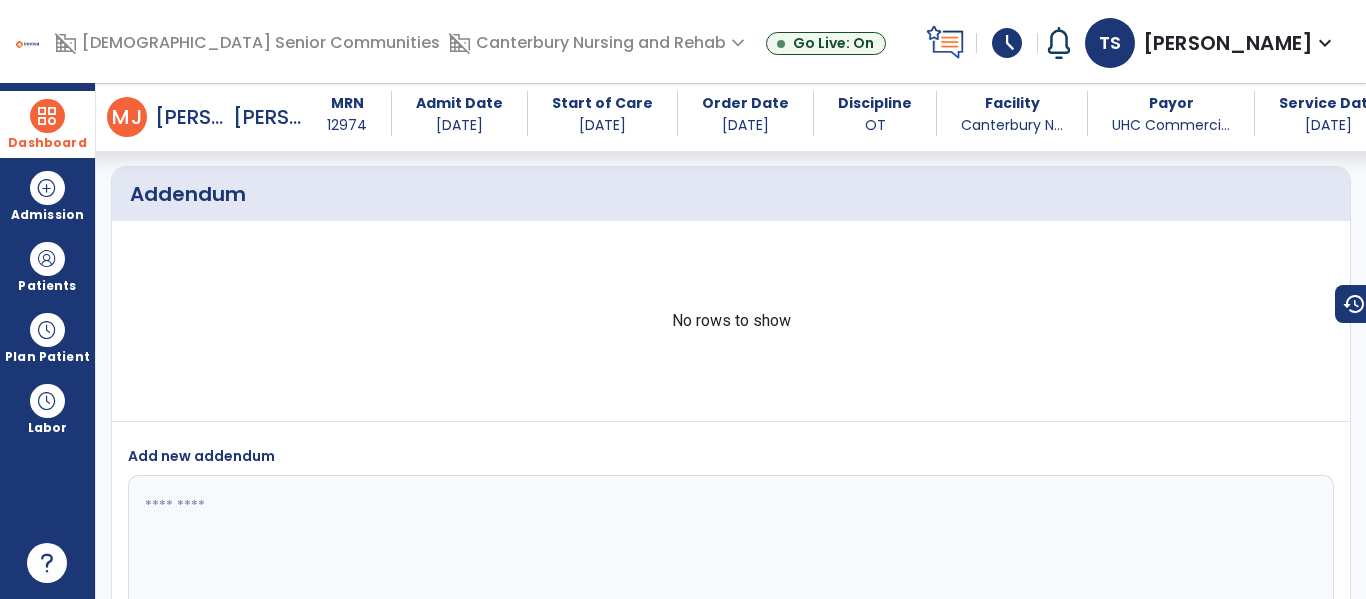 click on "Dashboard" at bounding box center [47, 124] 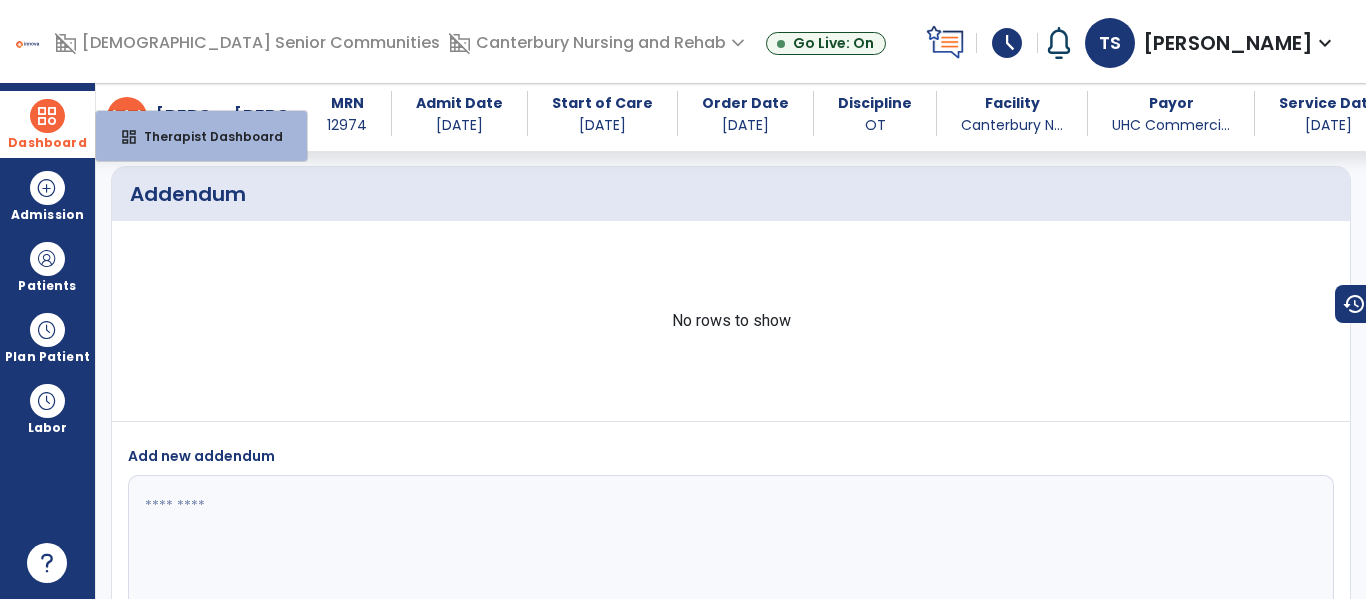 click at bounding box center [47, 116] 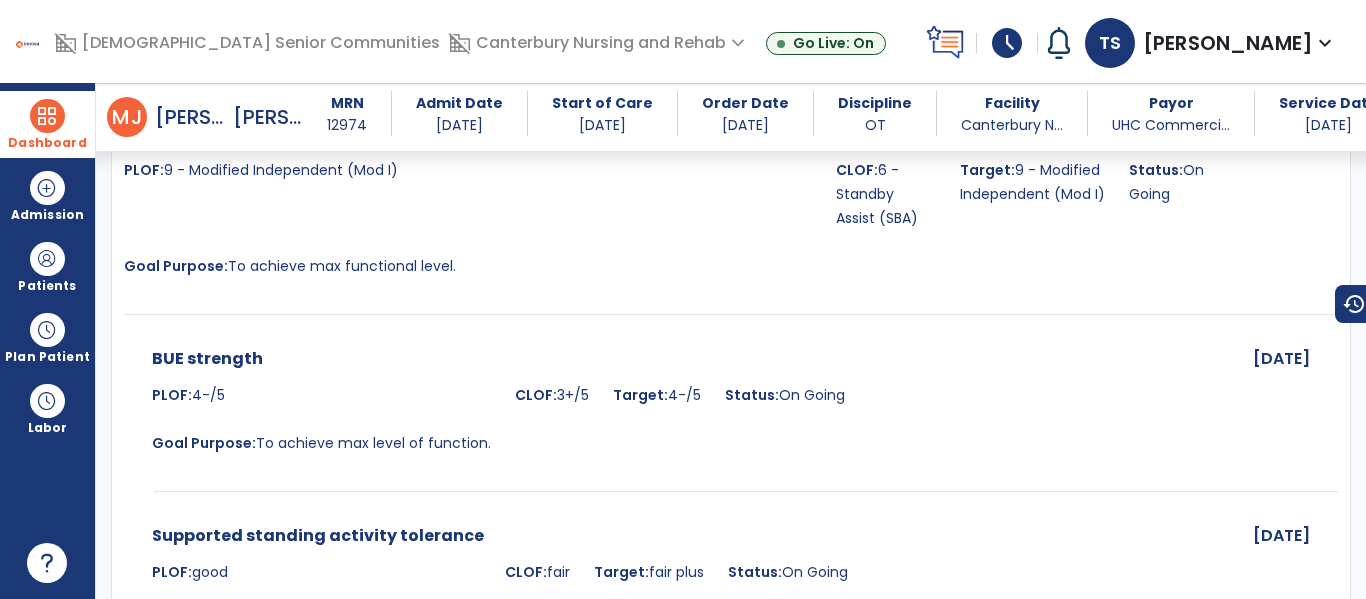 scroll, scrollTop: 2401, scrollLeft: 0, axis: vertical 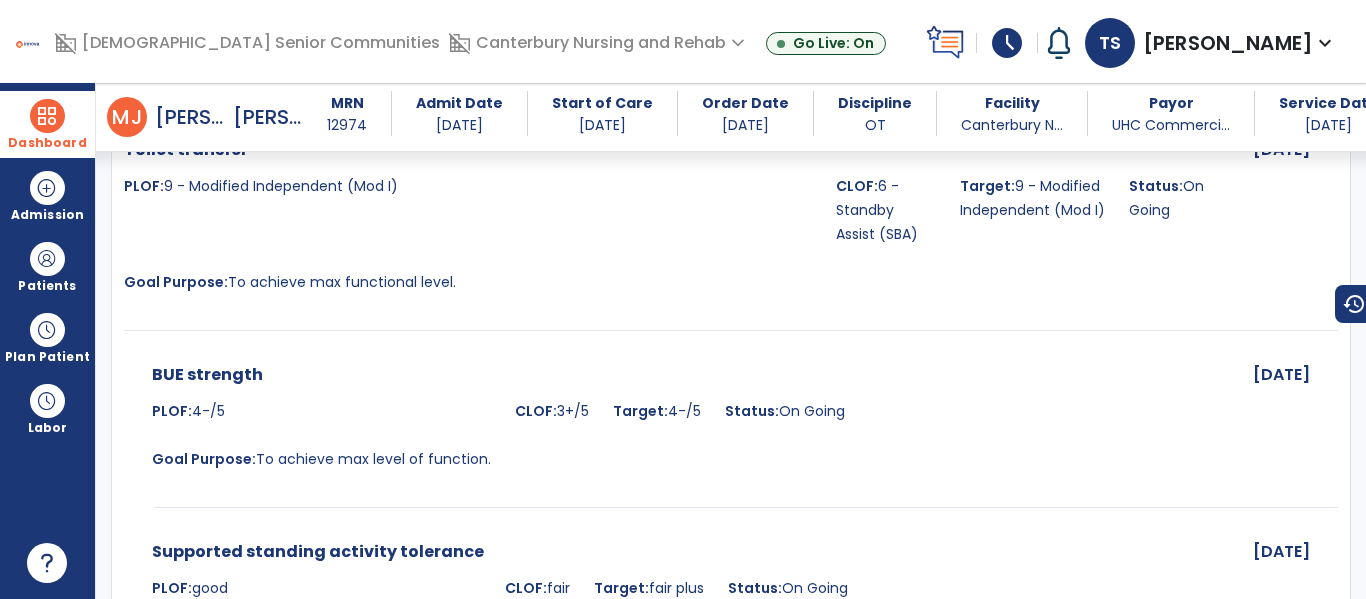 click at bounding box center (47, 116) 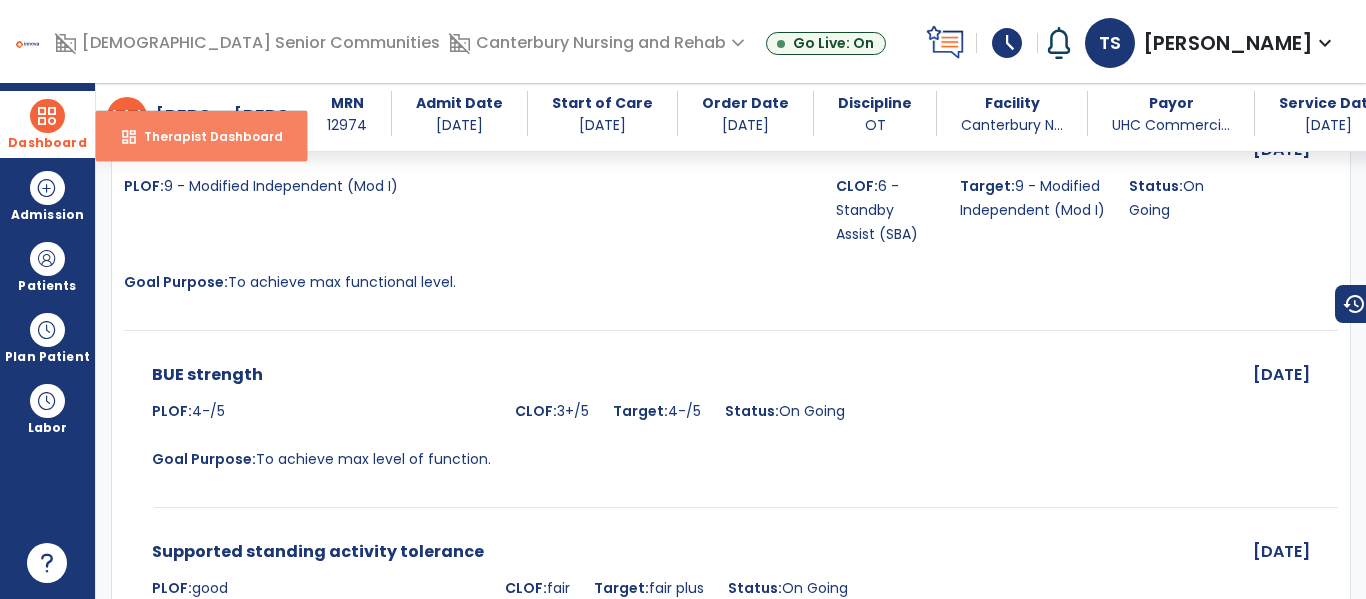 click on "Therapist Dashboard" at bounding box center [205, 136] 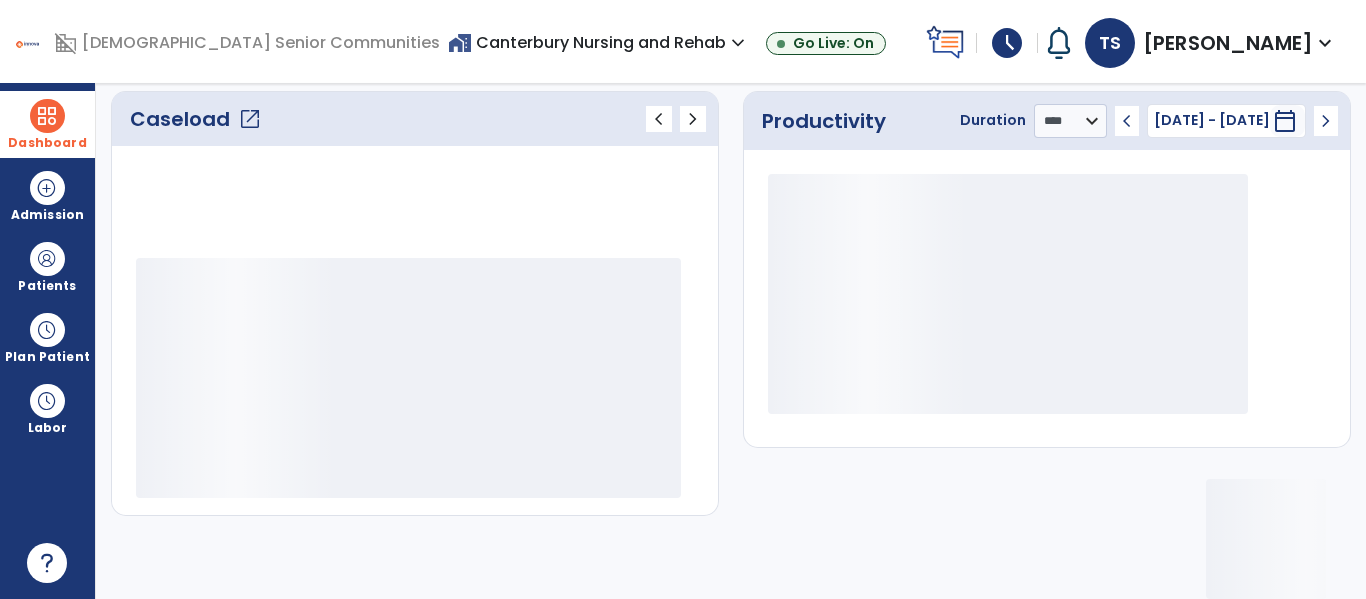scroll, scrollTop: 276, scrollLeft: 0, axis: vertical 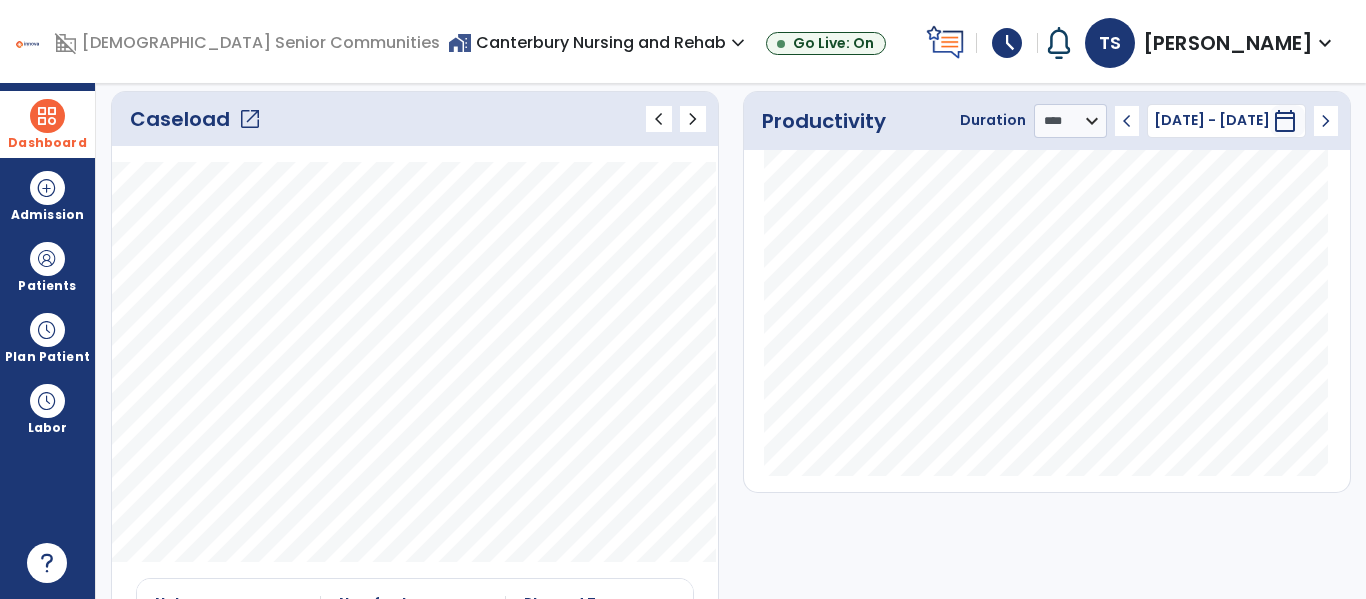 click on "Caseload   open_in_new" 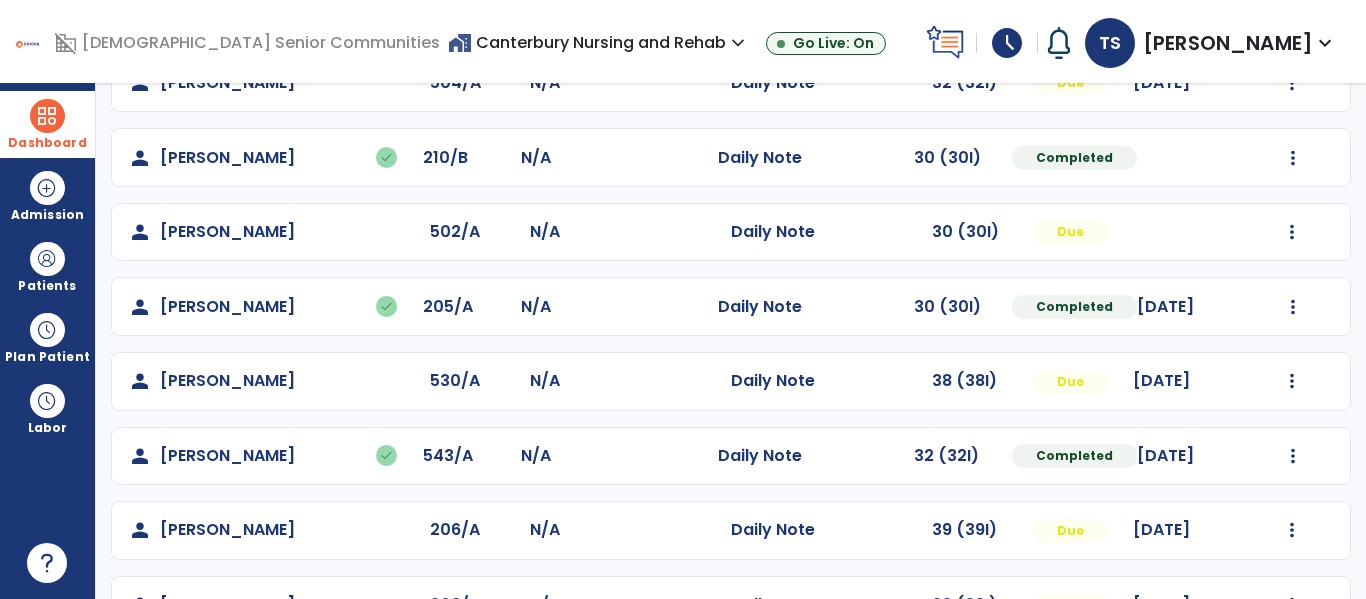 scroll, scrollTop: 210, scrollLeft: 0, axis: vertical 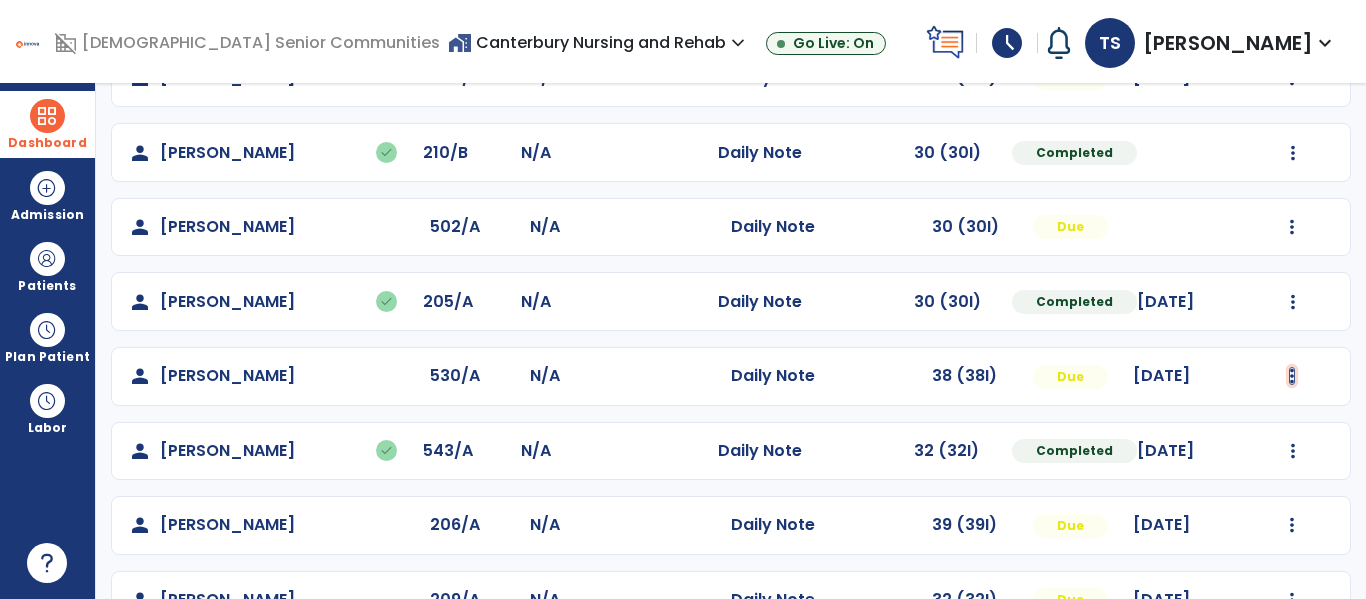 click at bounding box center [1292, 78] 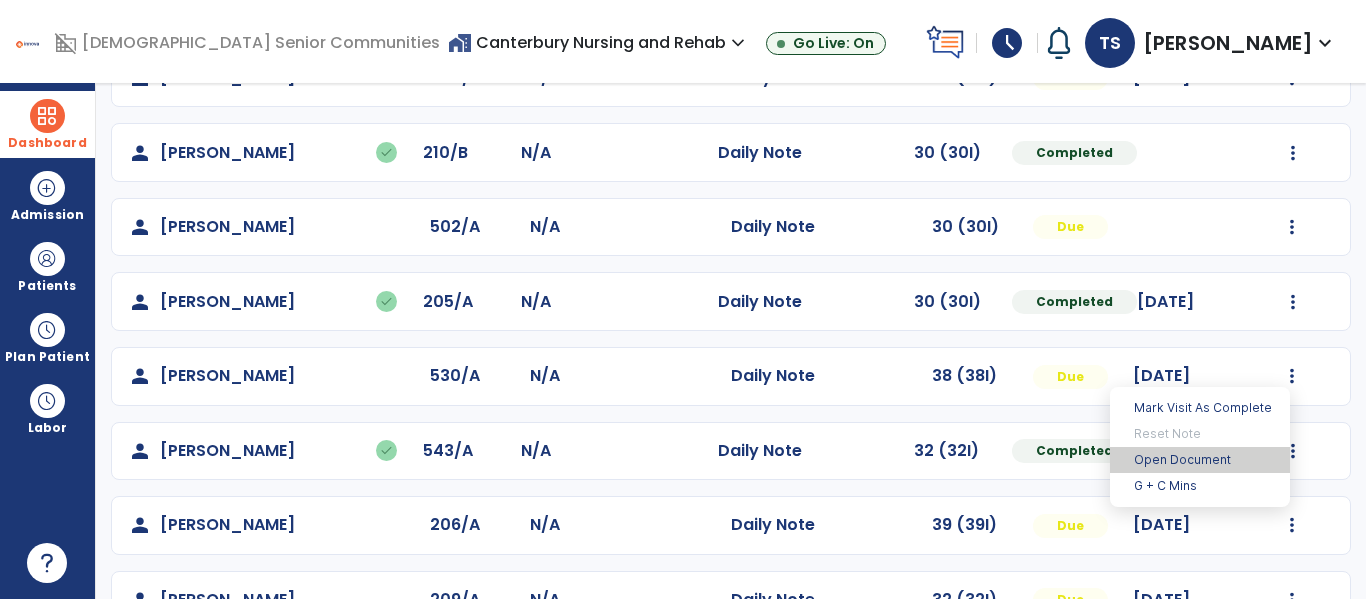 click on "Open Document" at bounding box center (1200, 460) 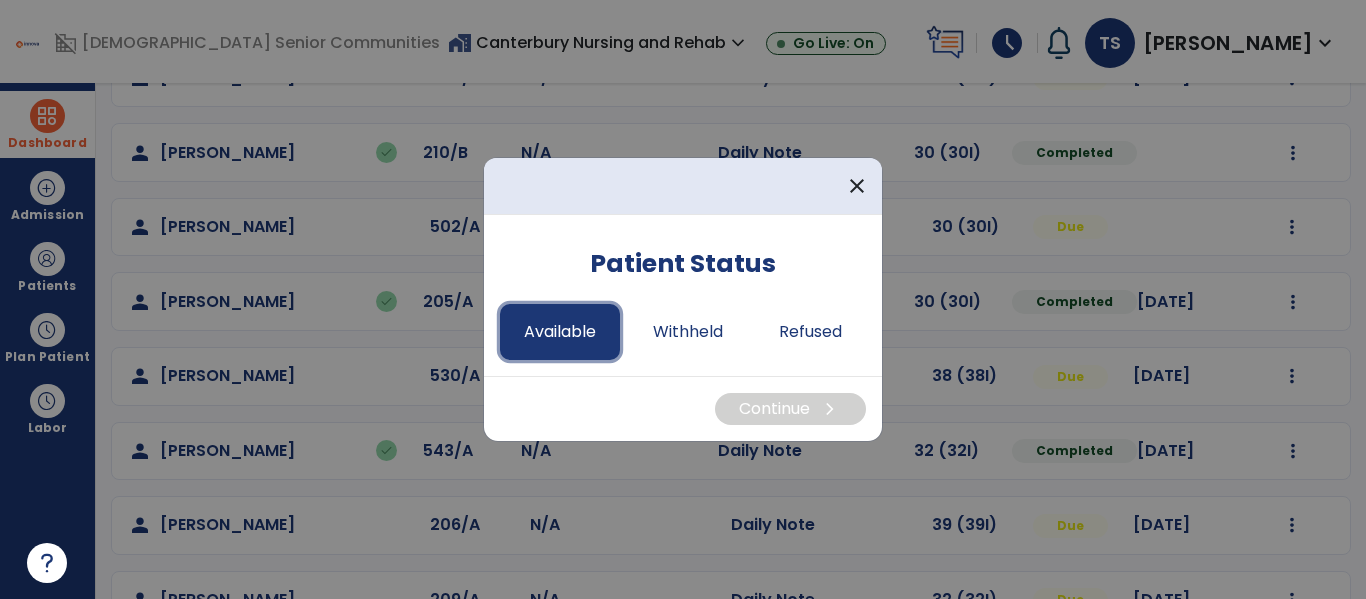click on "Available" at bounding box center (560, 332) 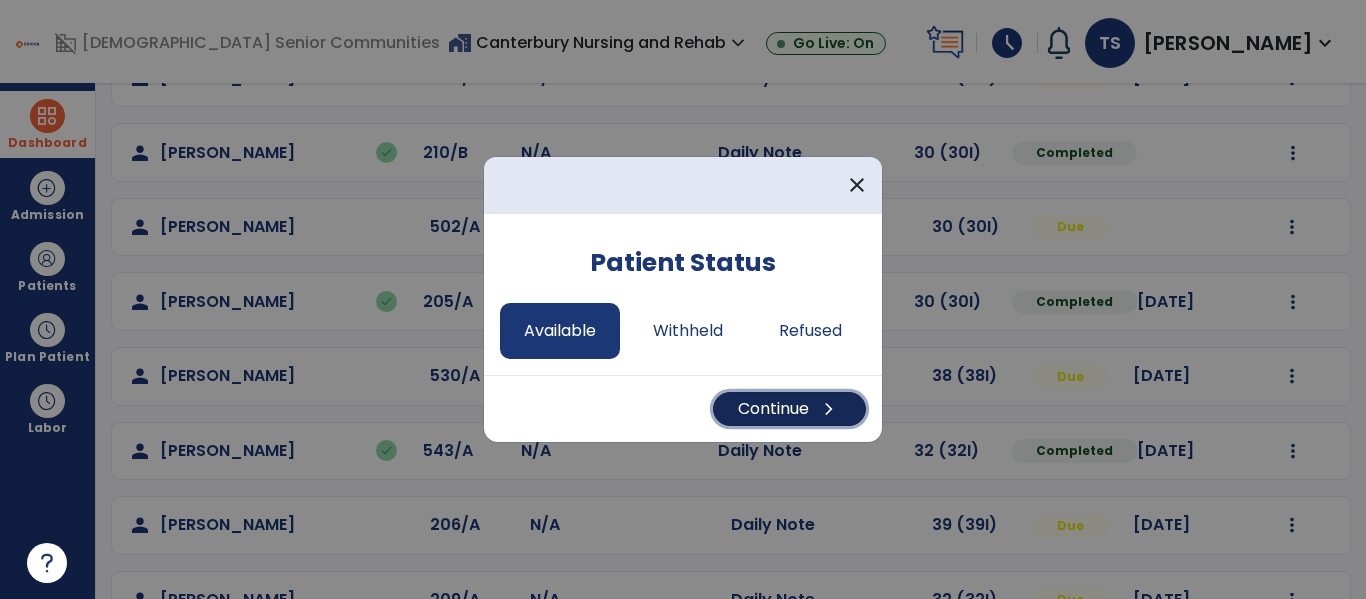 click on "Continue   chevron_right" at bounding box center (789, 409) 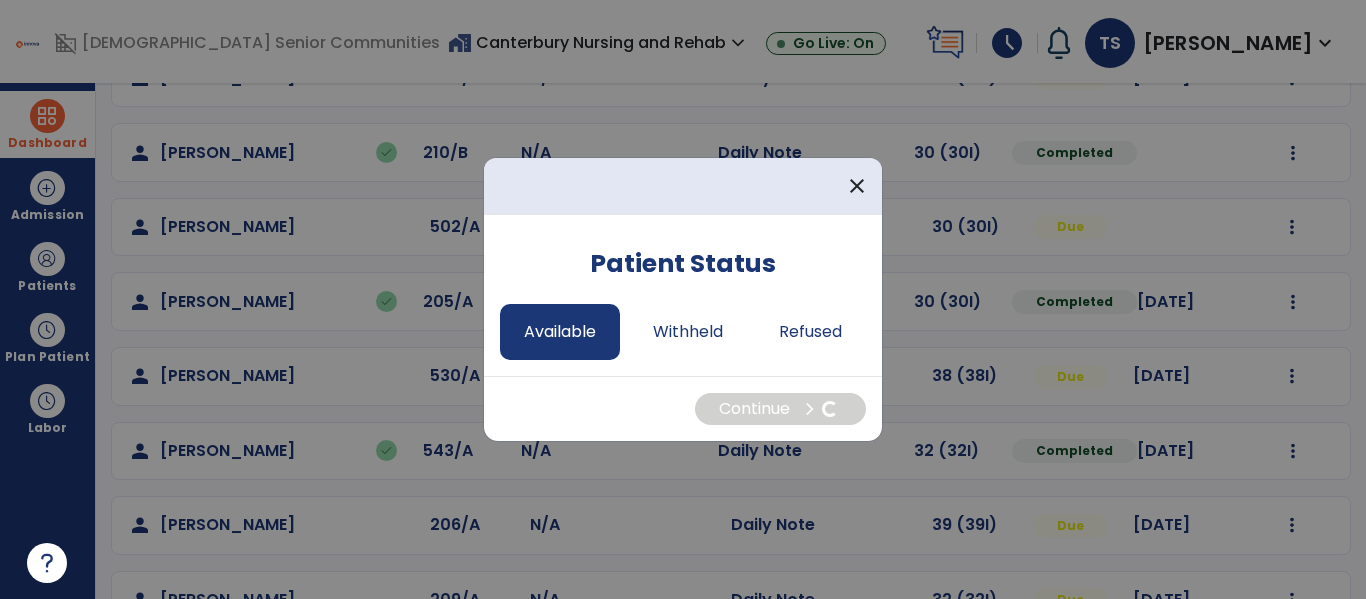 select on "*" 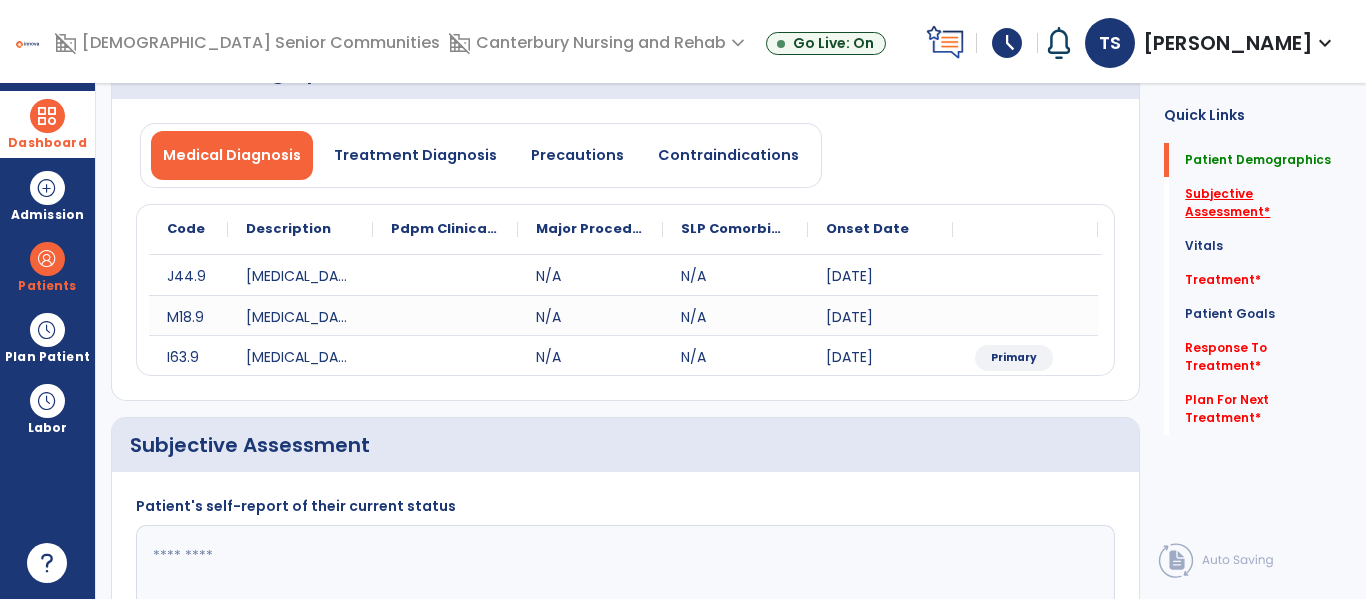 click on "Subjective Assessment   *" 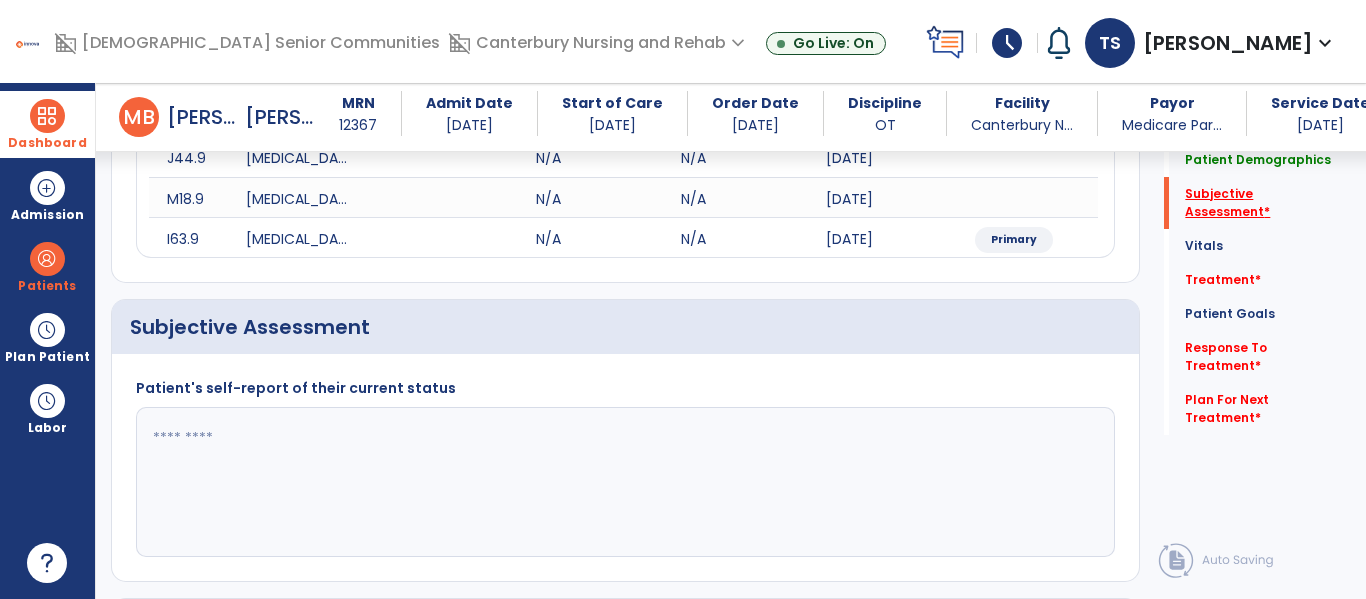 scroll, scrollTop: 427, scrollLeft: 0, axis: vertical 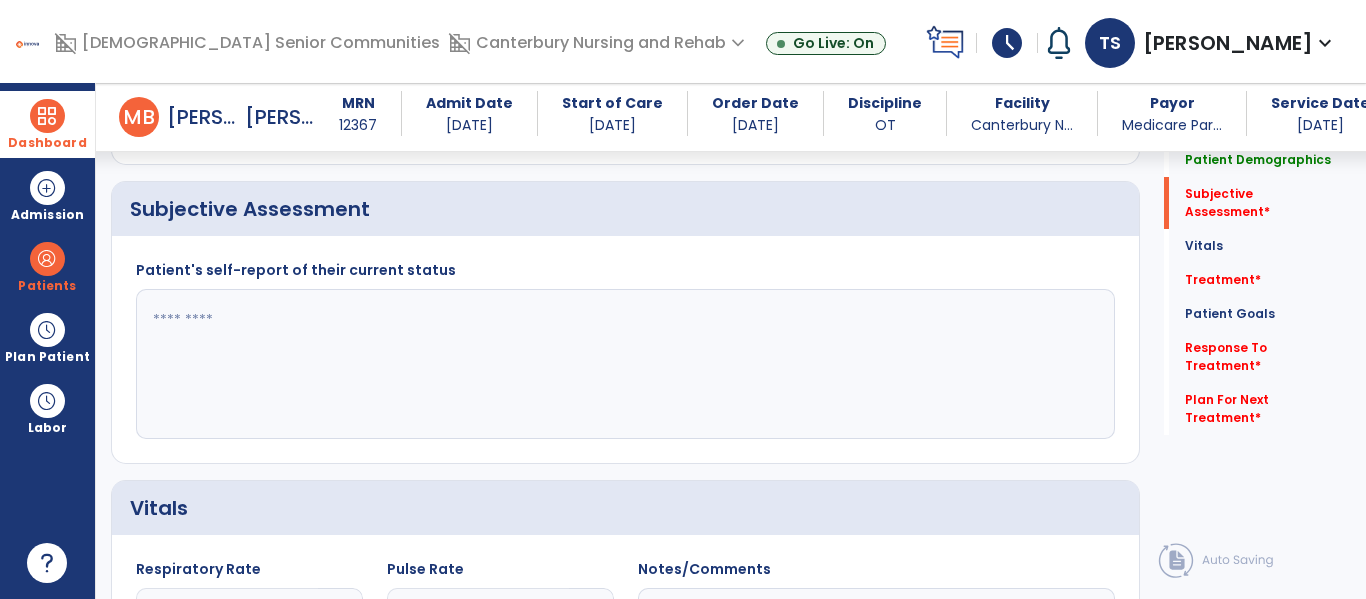click 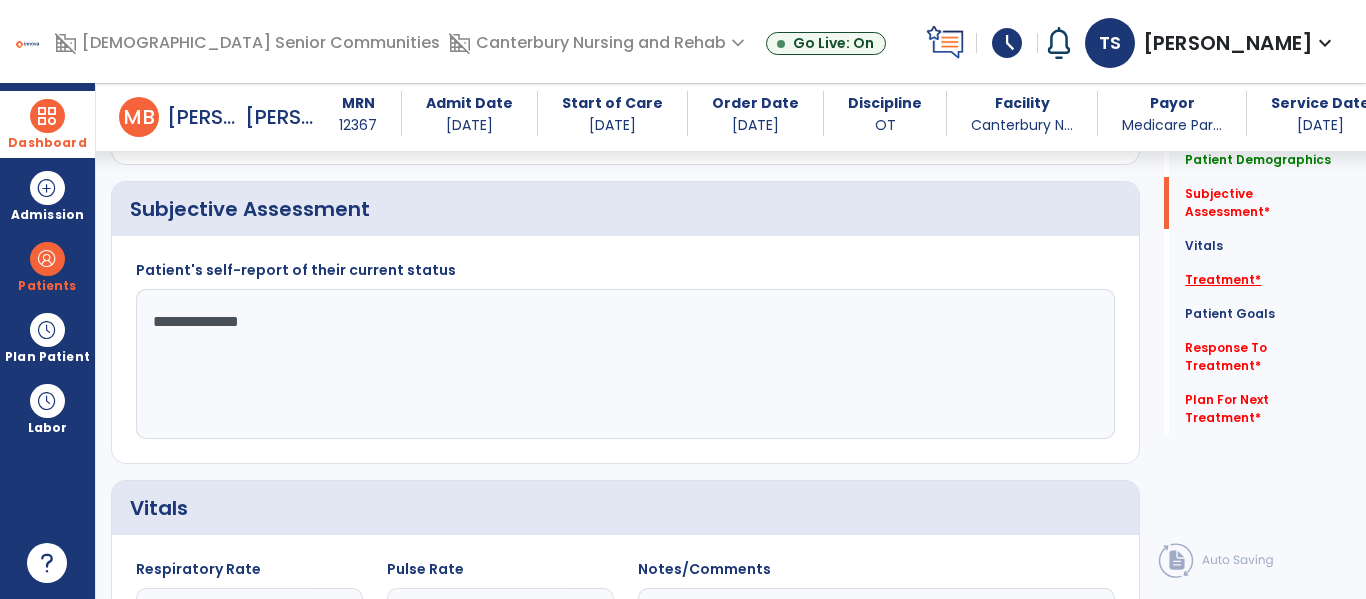 type on "**********" 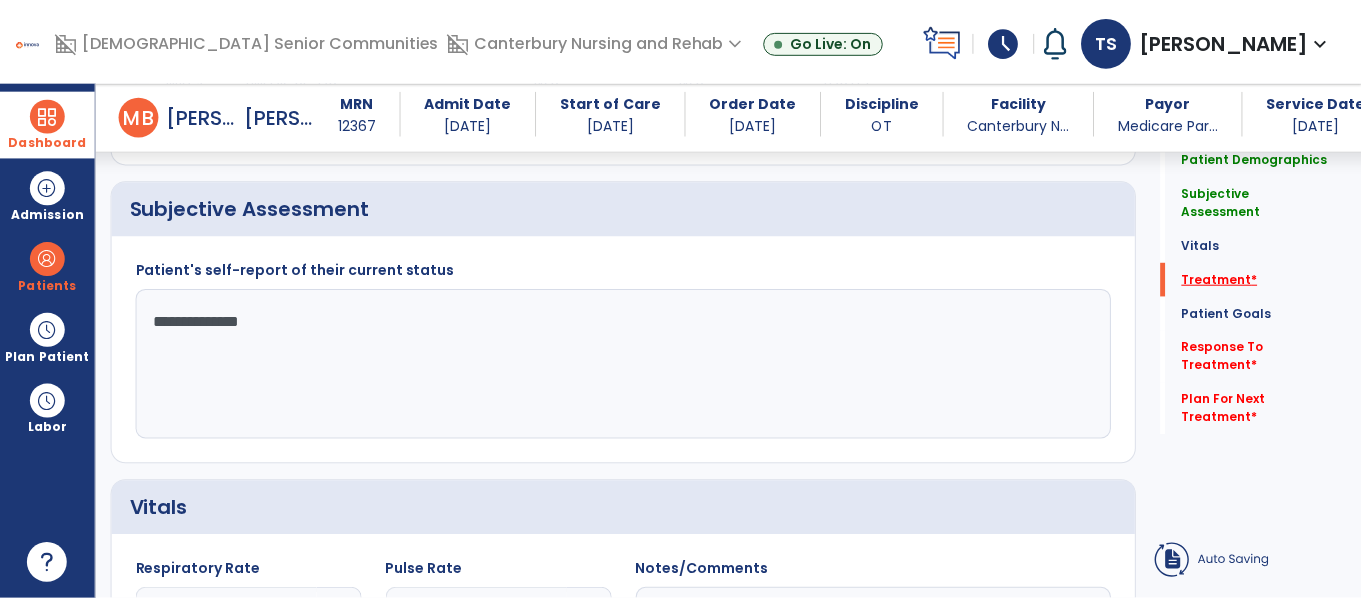 scroll, scrollTop: 1116, scrollLeft: 0, axis: vertical 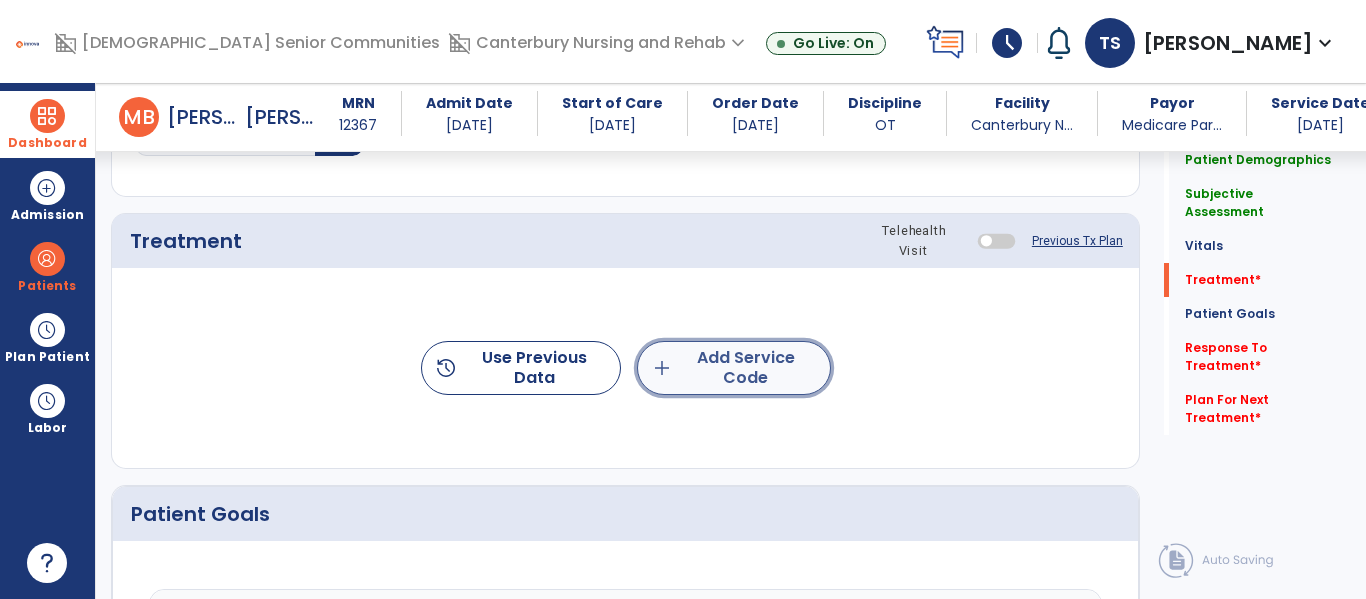 click on "add  Add Service Code" 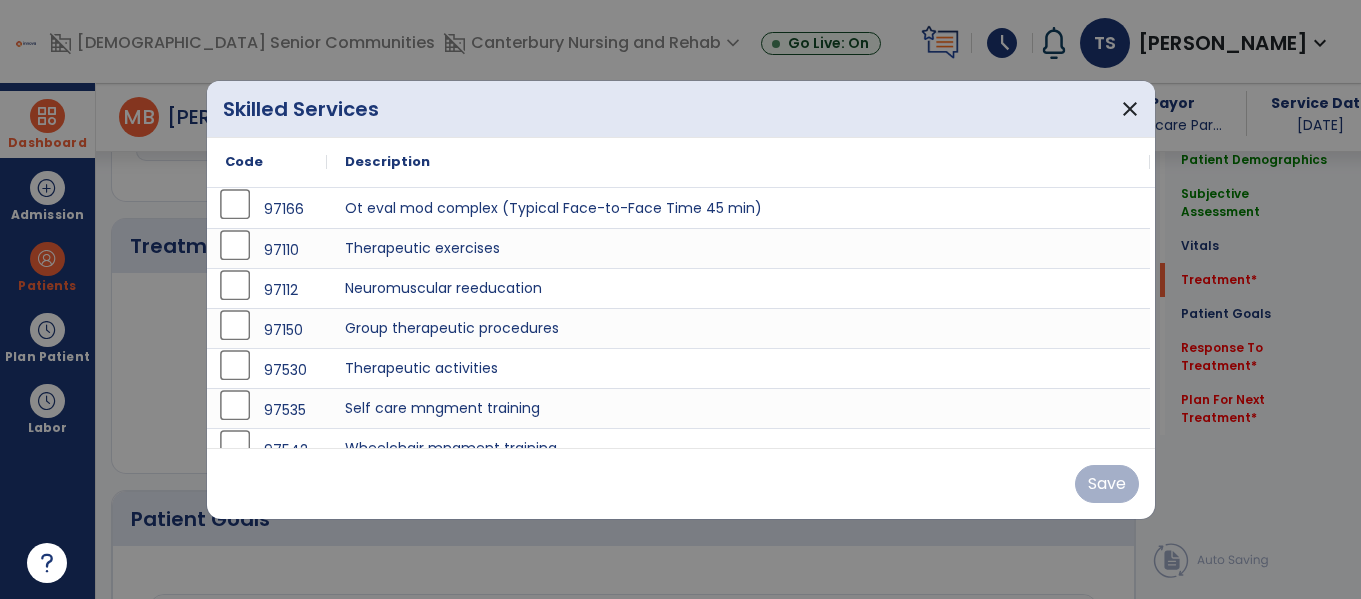 scroll, scrollTop: 1116, scrollLeft: 0, axis: vertical 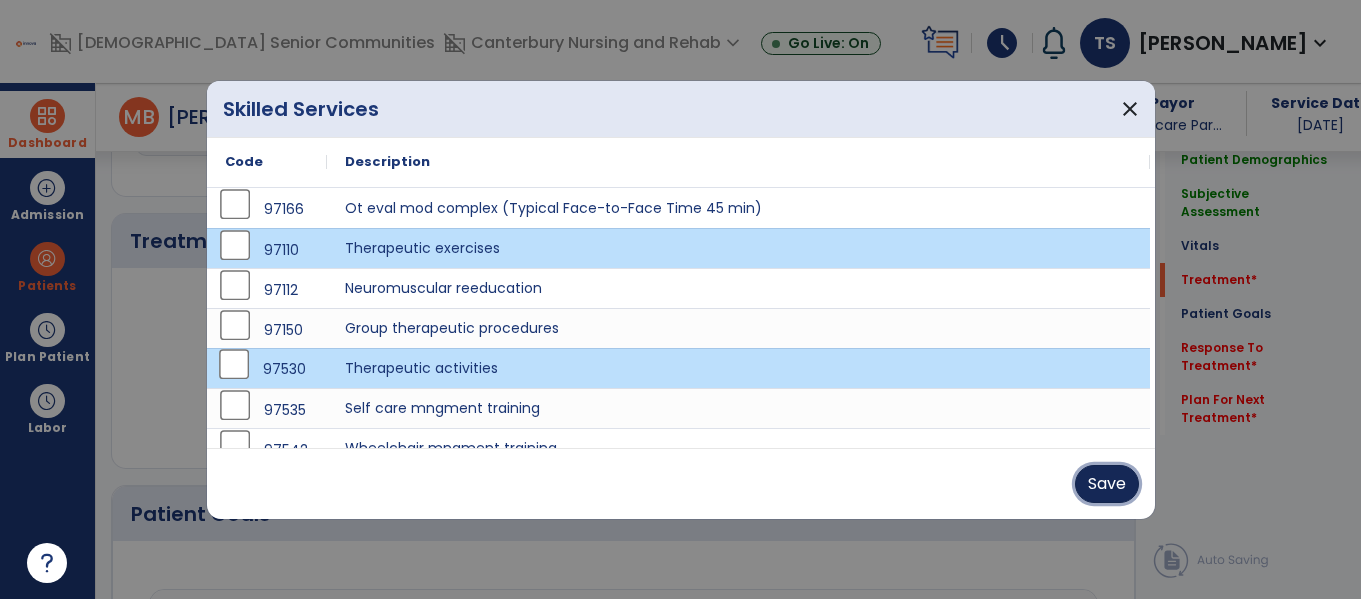click on "Save" at bounding box center [1107, 484] 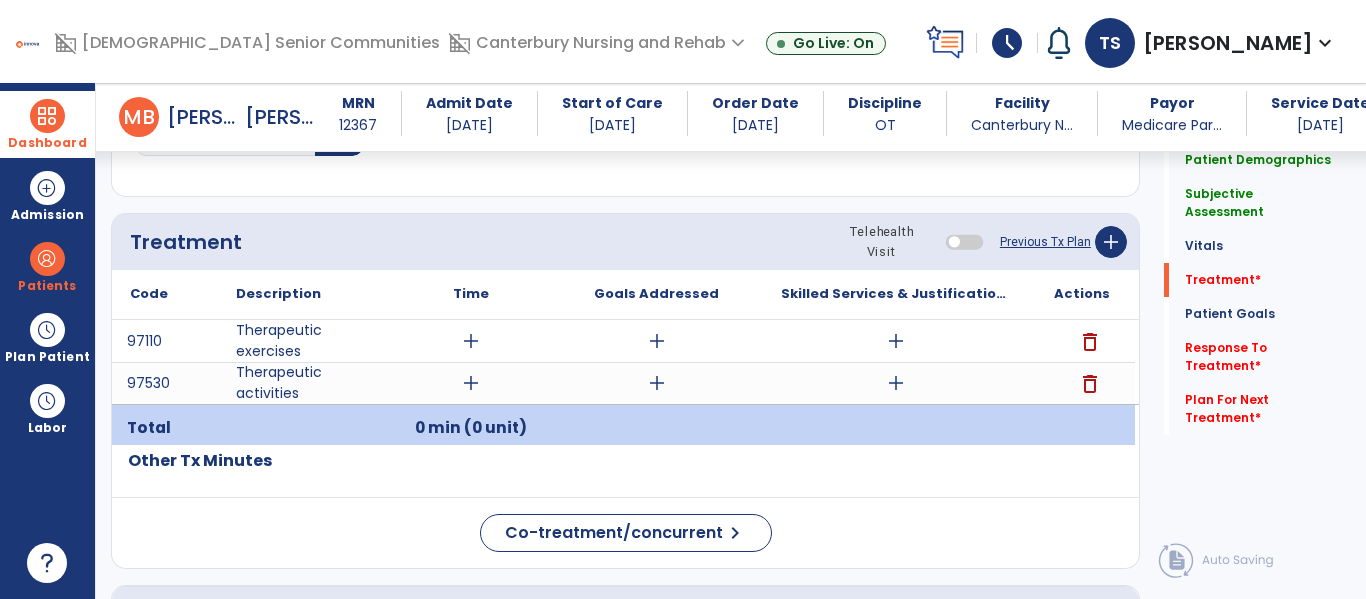 click on "add" at bounding box center (471, 383) 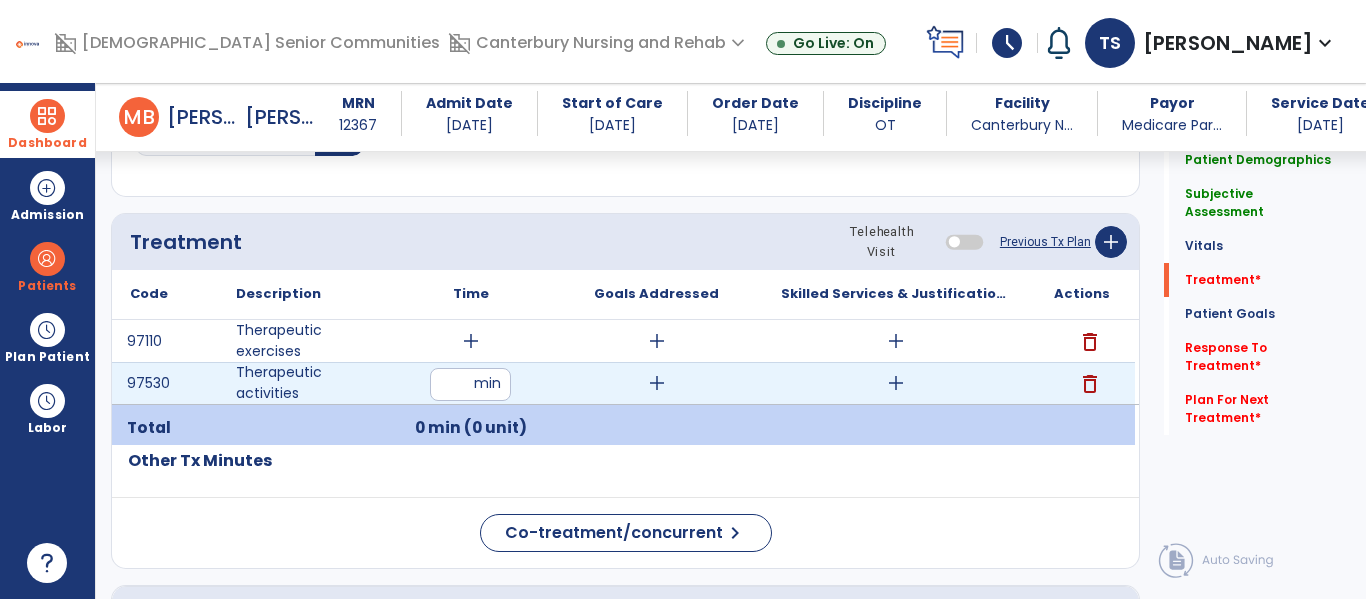 type on "**" 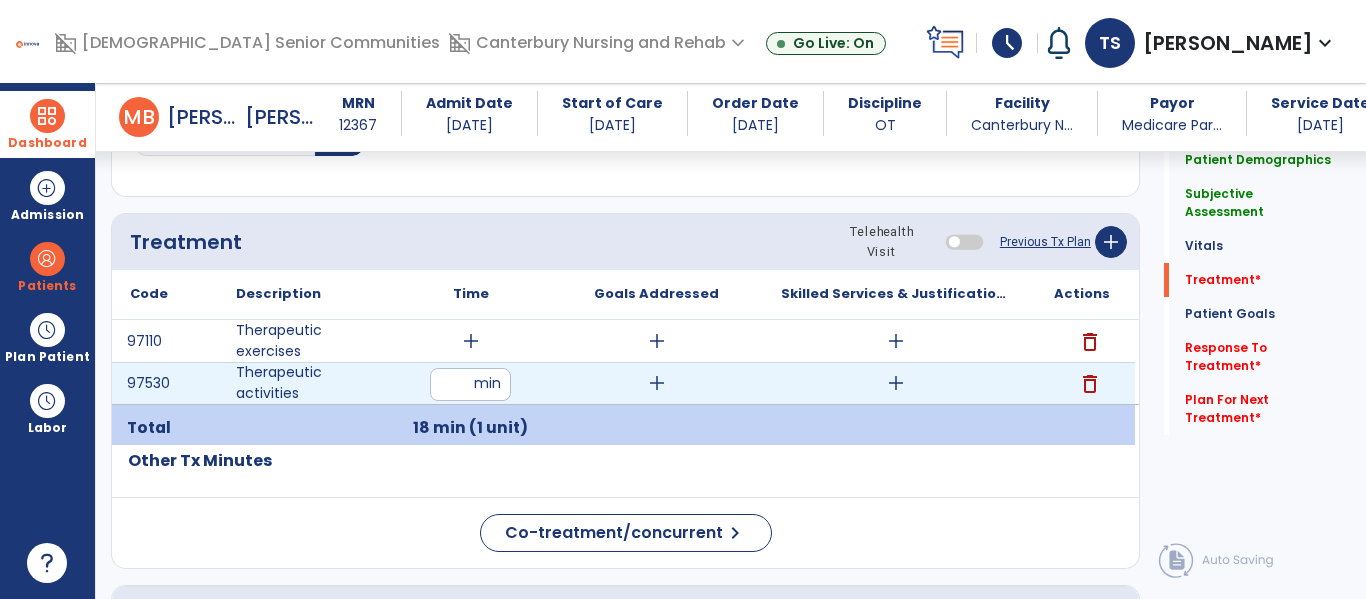 type on "*" 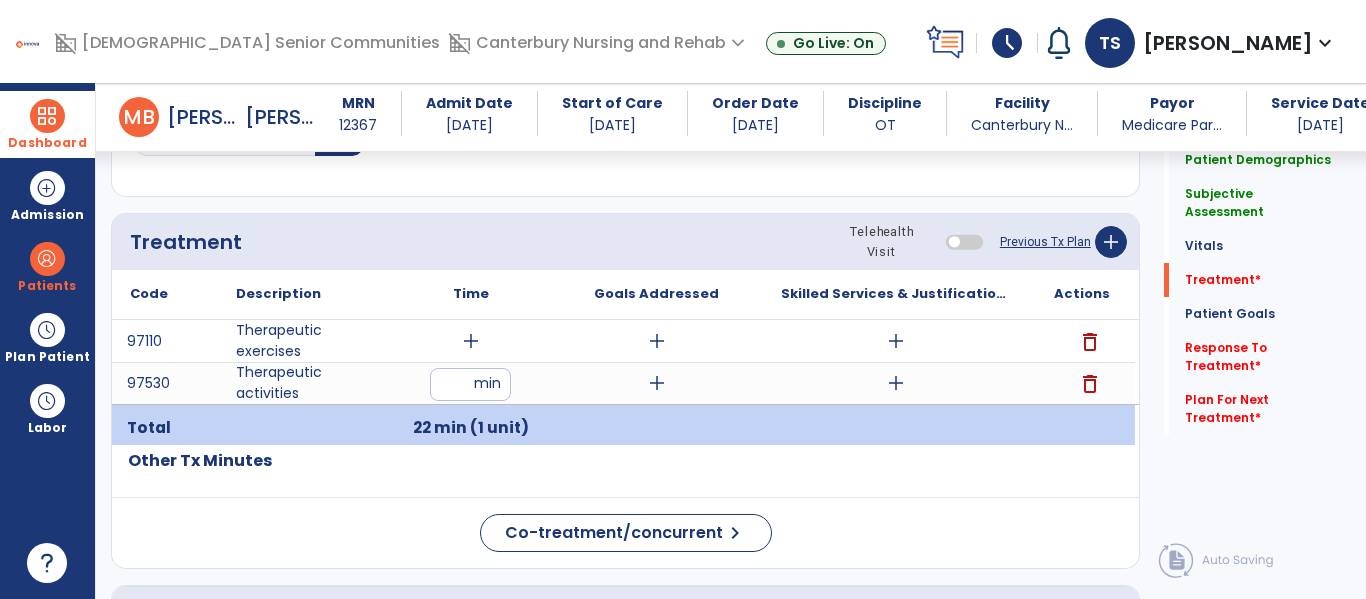 click on "add" at bounding box center [471, 341] 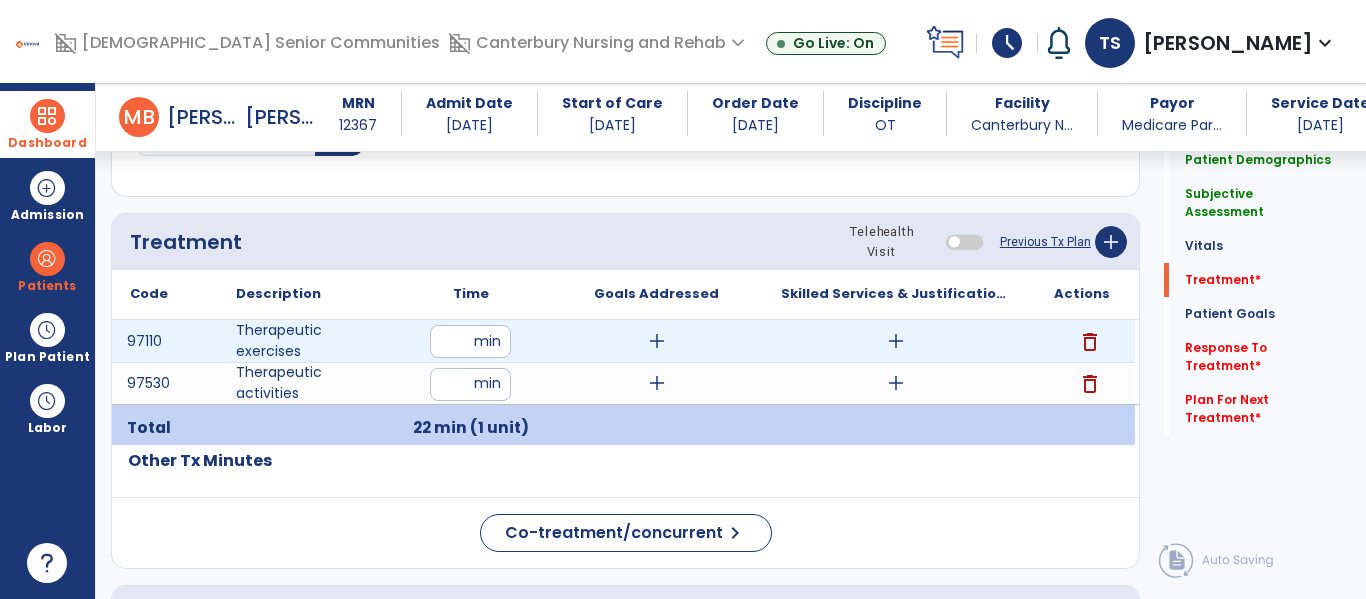 type on "**" 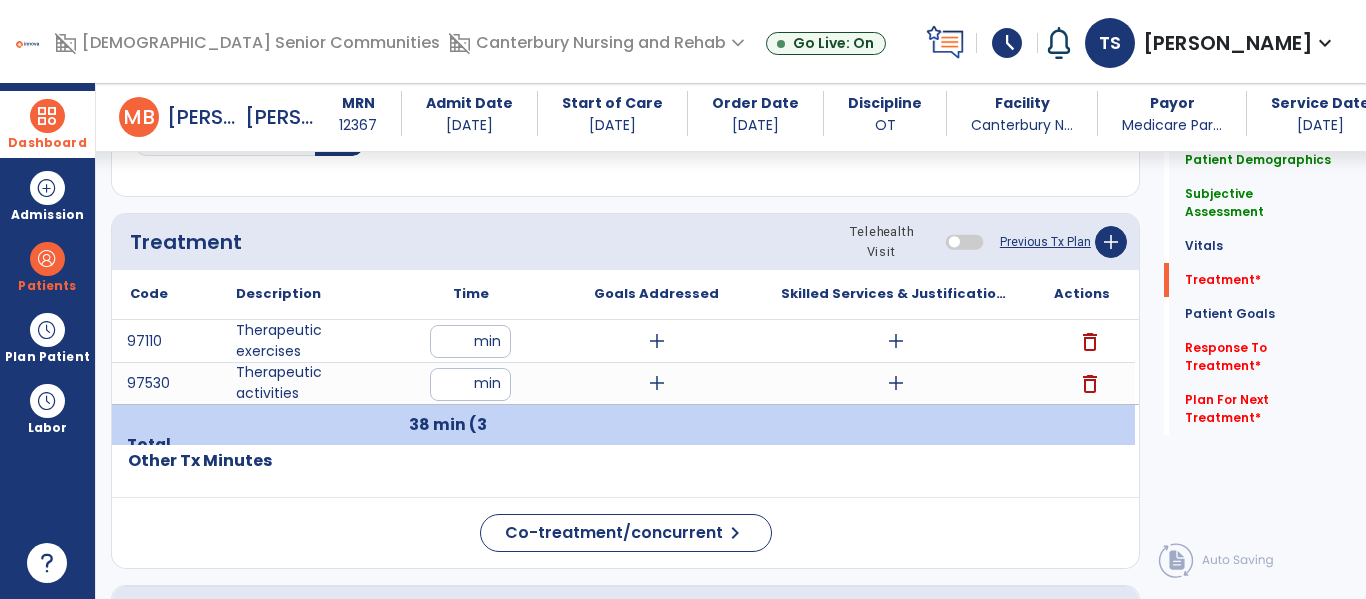 click on "**" at bounding box center [470, 341] 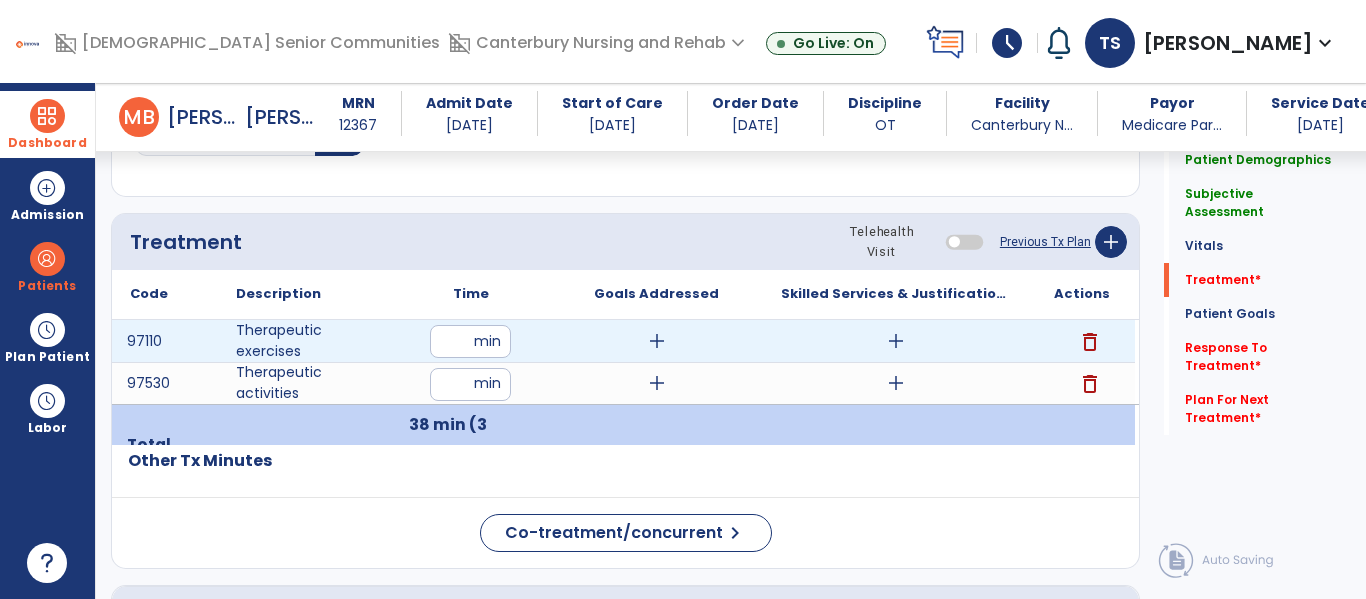 type on "**" 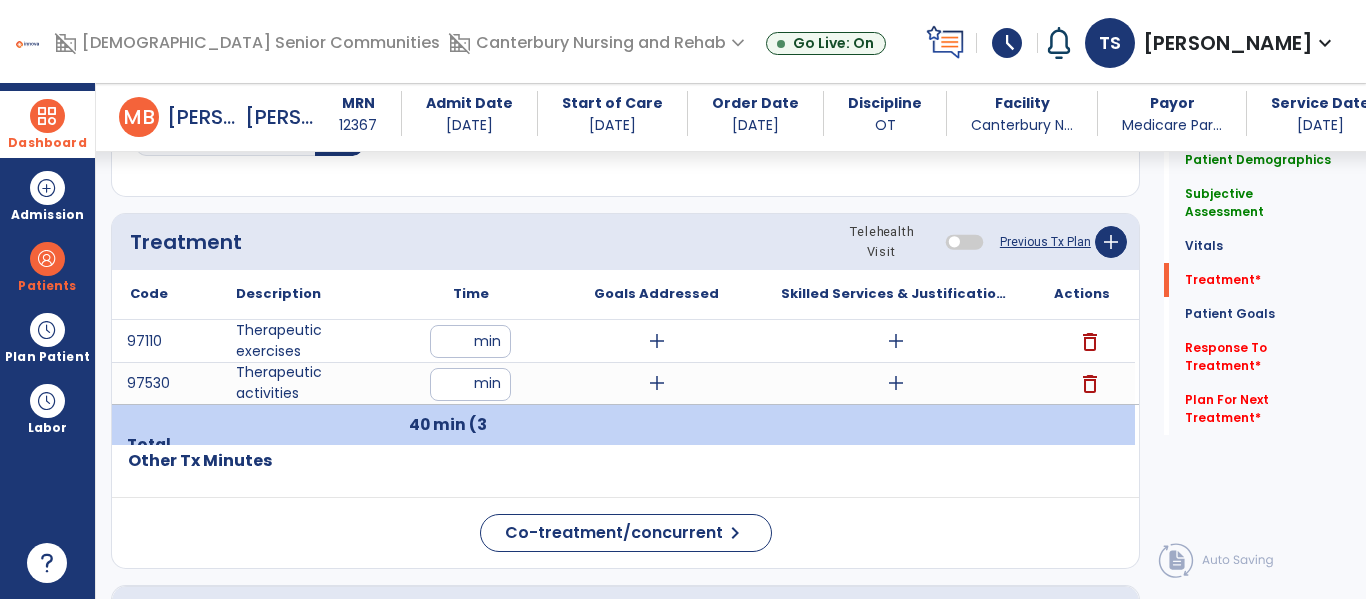 click on "add" at bounding box center (896, 341) 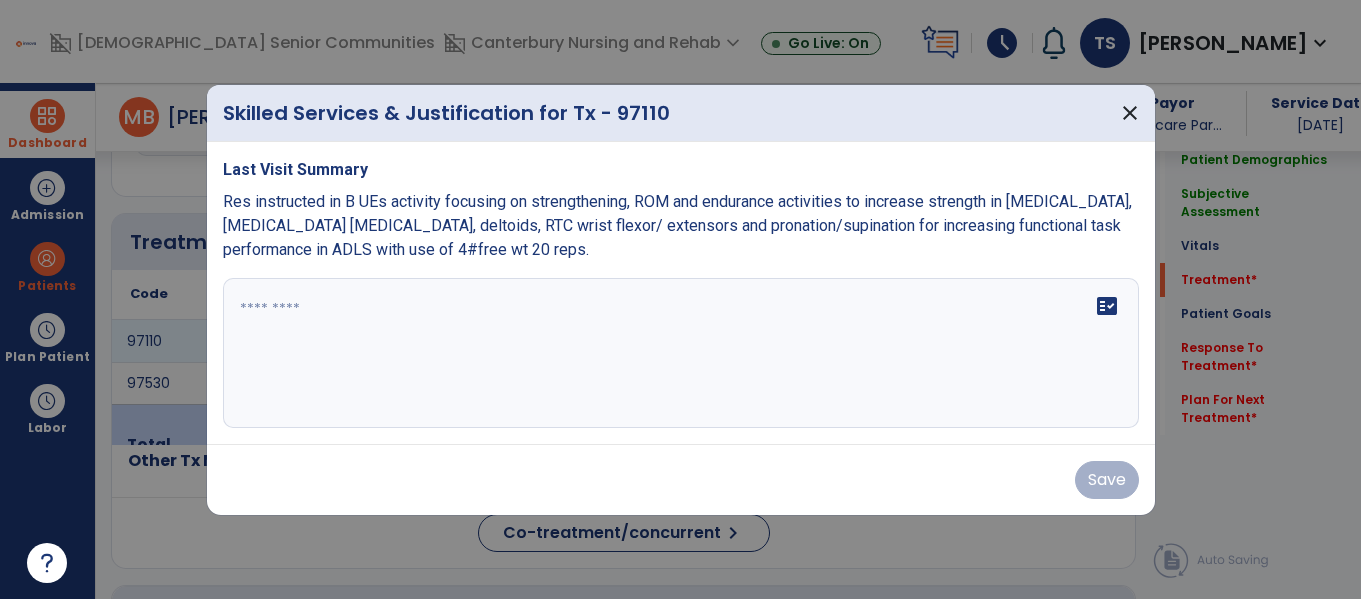 scroll, scrollTop: 1116, scrollLeft: 0, axis: vertical 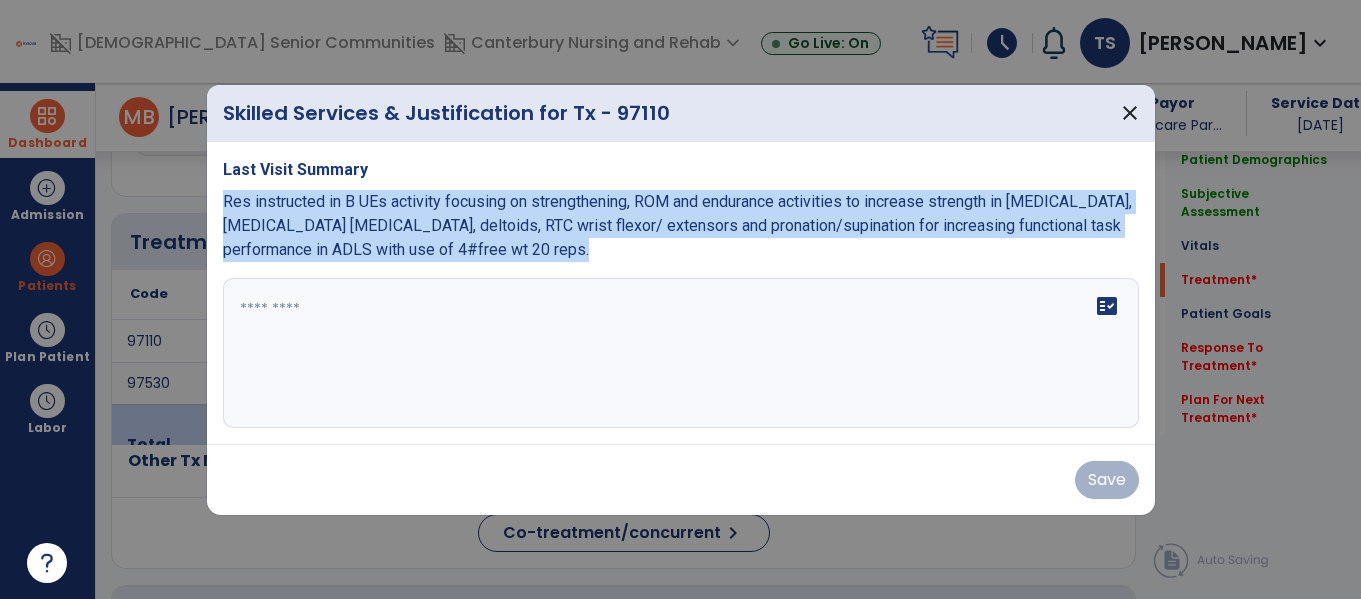 copy on "Res instructed in B UEs activity focusing on strengthening, ROM and endurance activities to increase strength in biceps, triceps pectoral, deltoids, RTC wrist flexor/ extensors and pronation/supination for increasing functional task performance in ADLS with use of 4#free wt 20 reps." 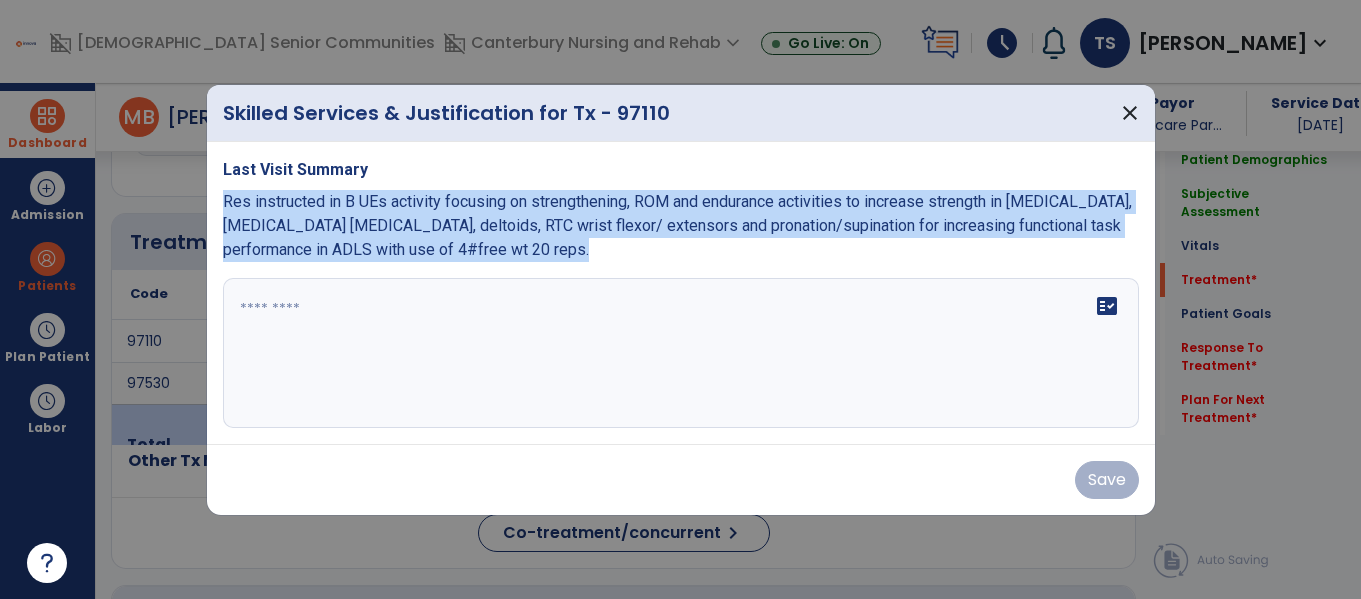 click at bounding box center (681, 353) 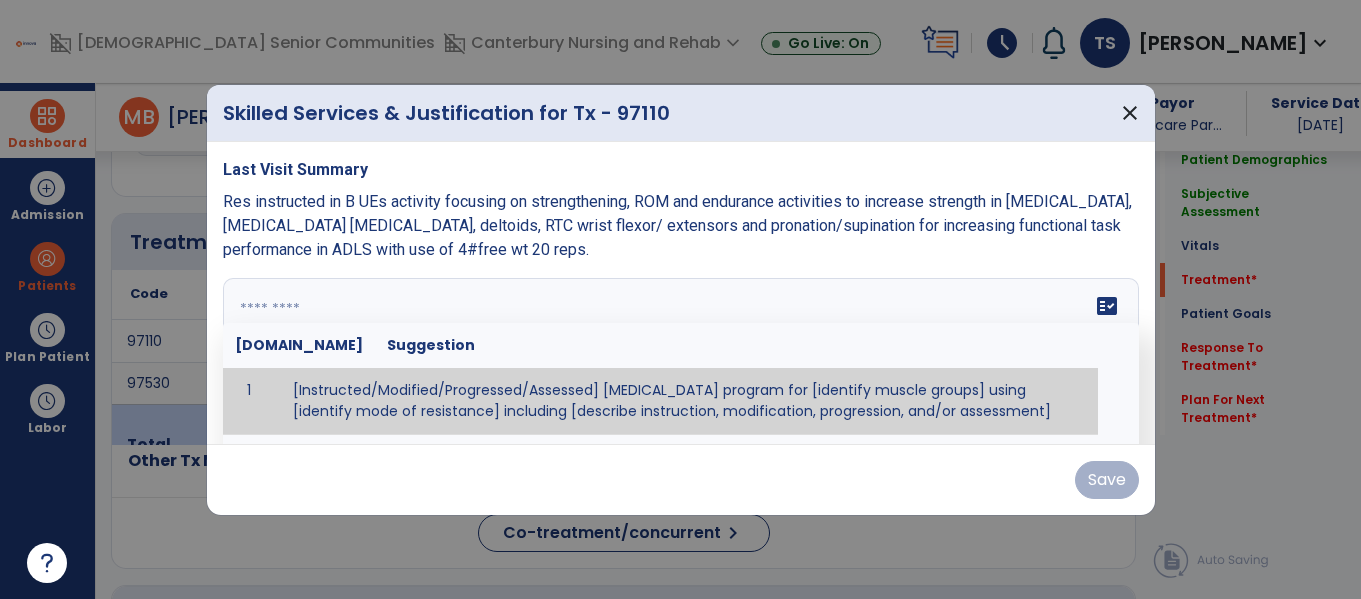 paste on "**********" 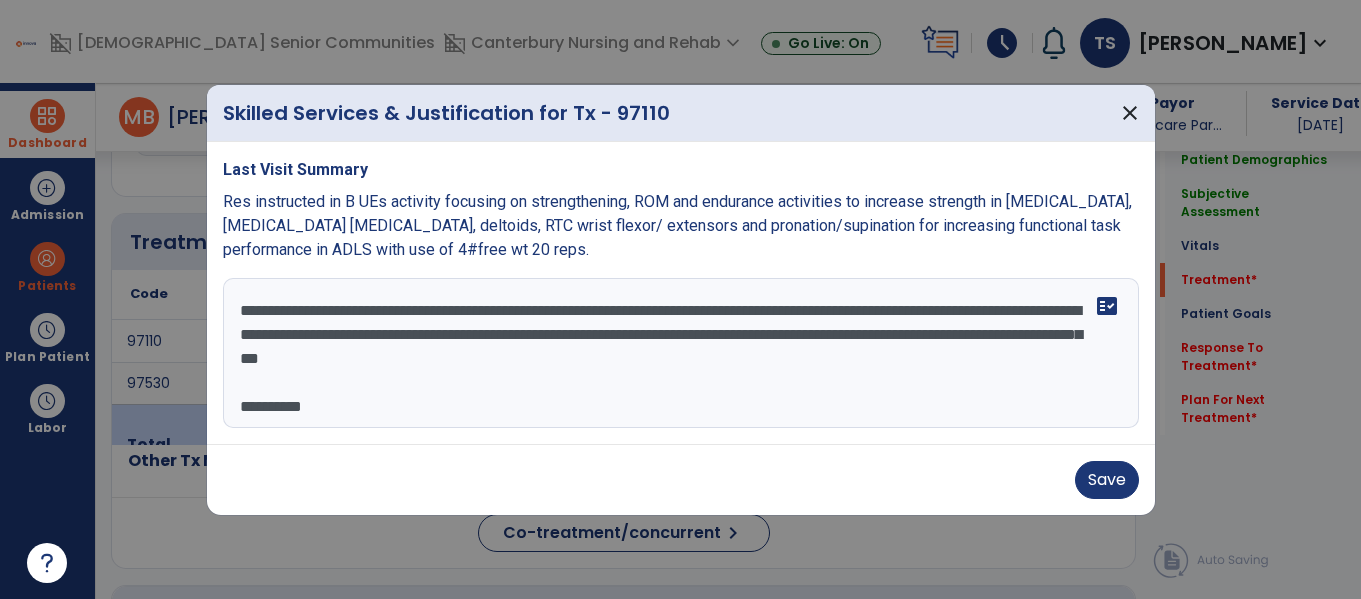 scroll, scrollTop: 16, scrollLeft: 0, axis: vertical 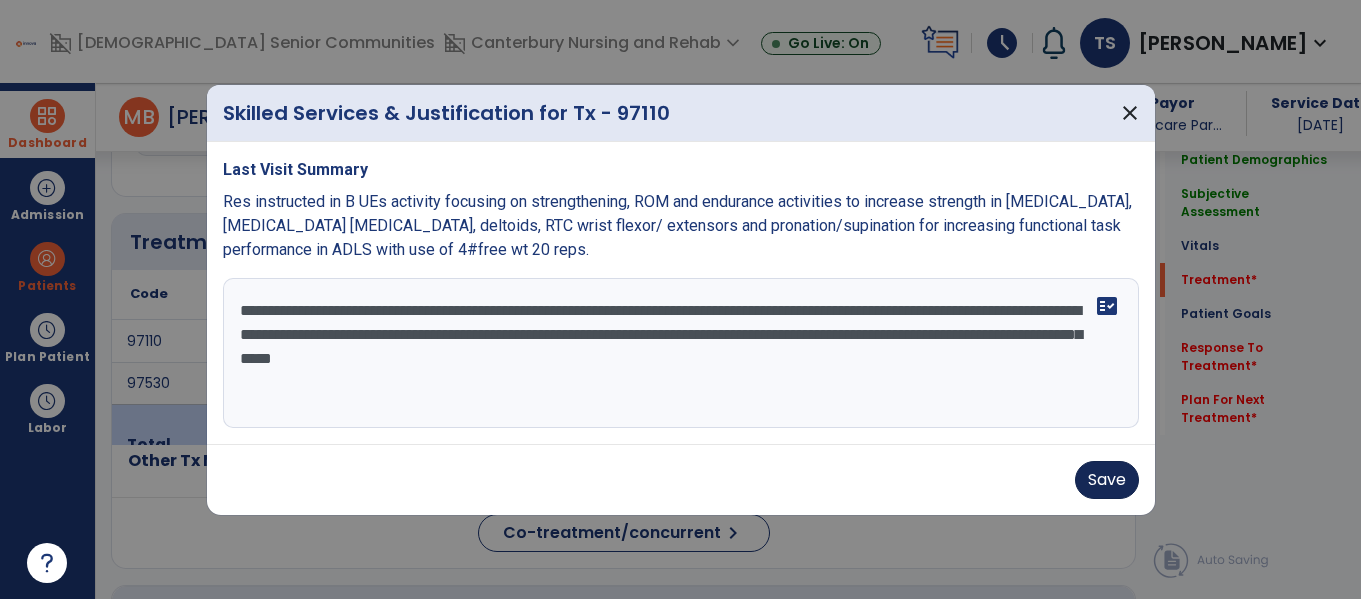 type on "**********" 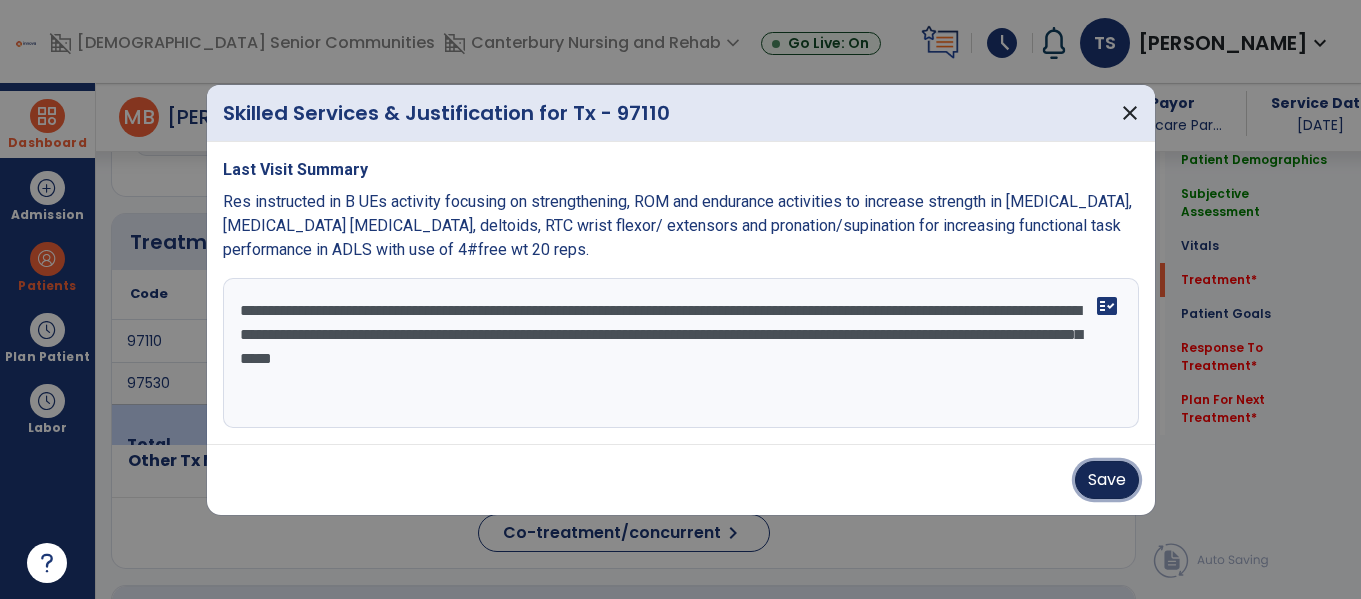click on "Save" at bounding box center (1107, 480) 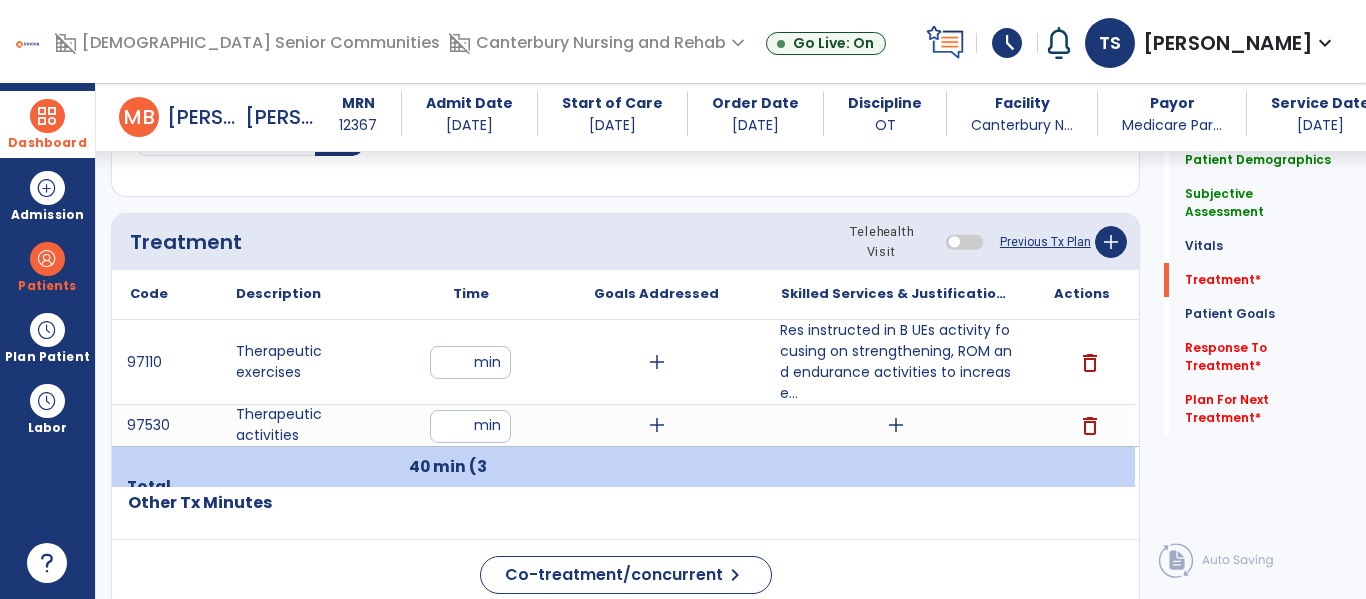 click on "add" at bounding box center [896, 425] 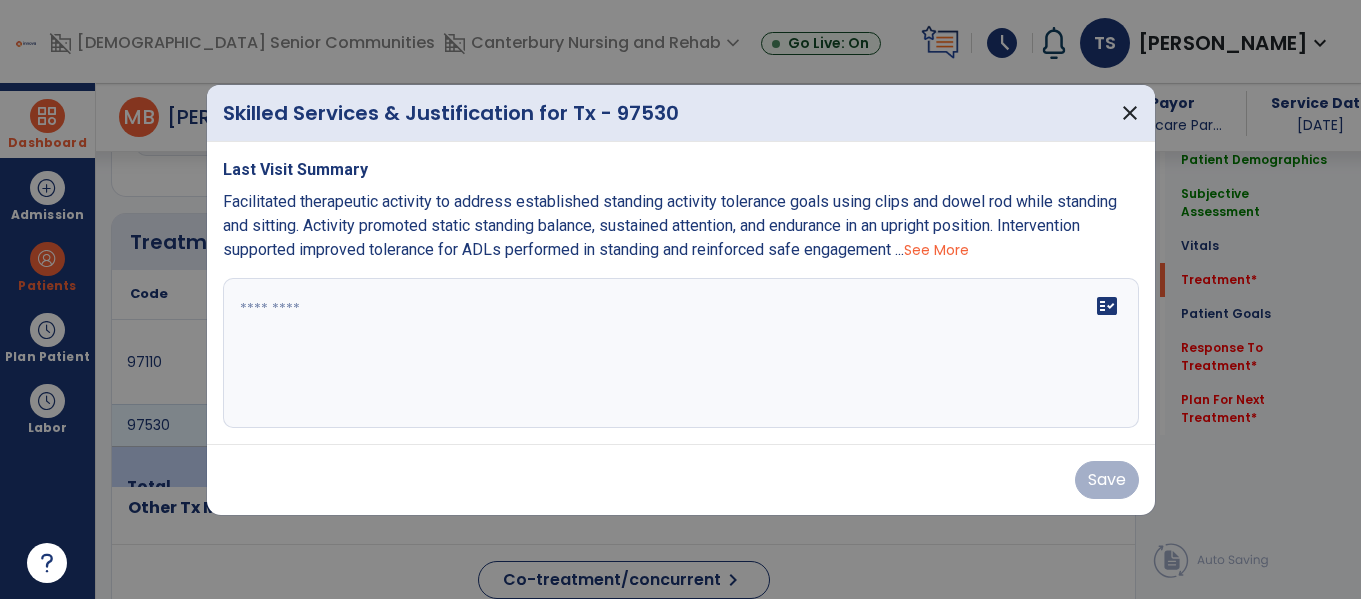 scroll, scrollTop: 1116, scrollLeft: 0, axis: vertical 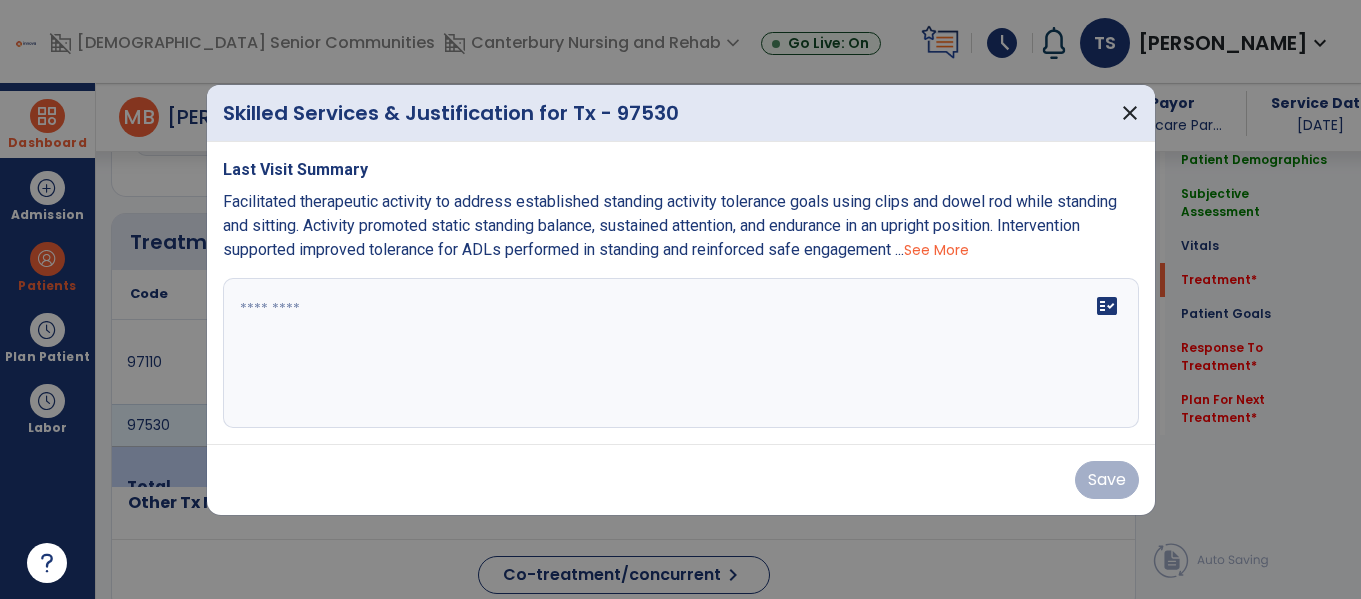 click at bounding box center [681, 353] 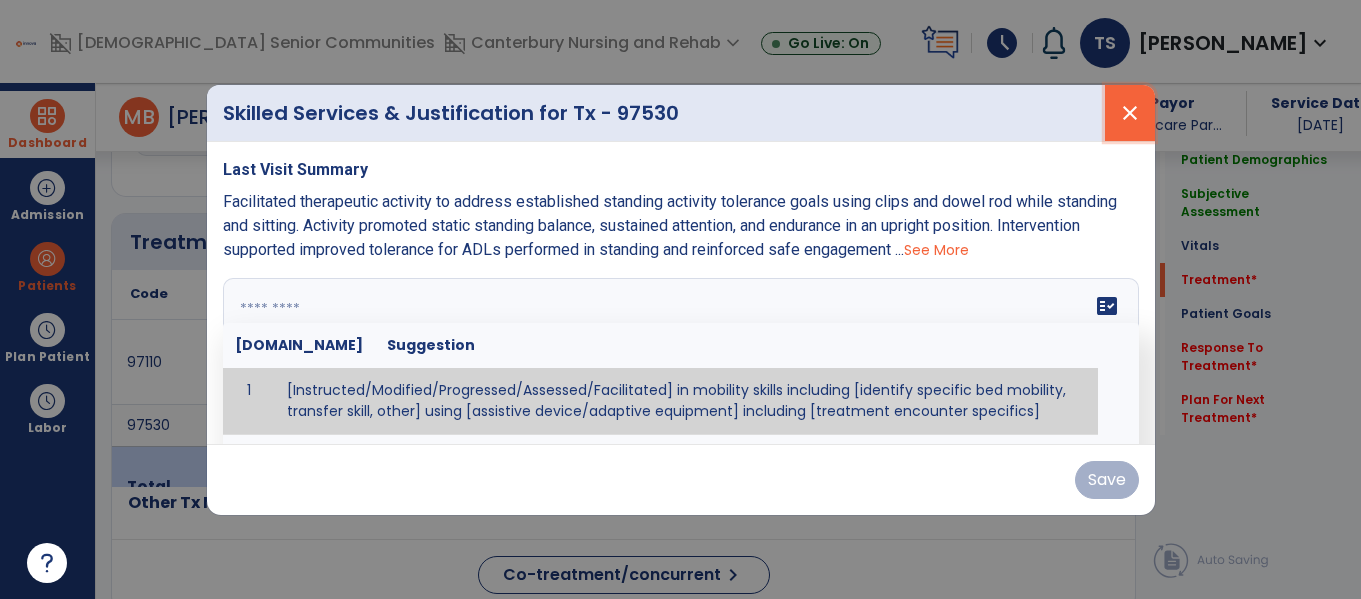 click on "close" at bounding box center [1130, 113] 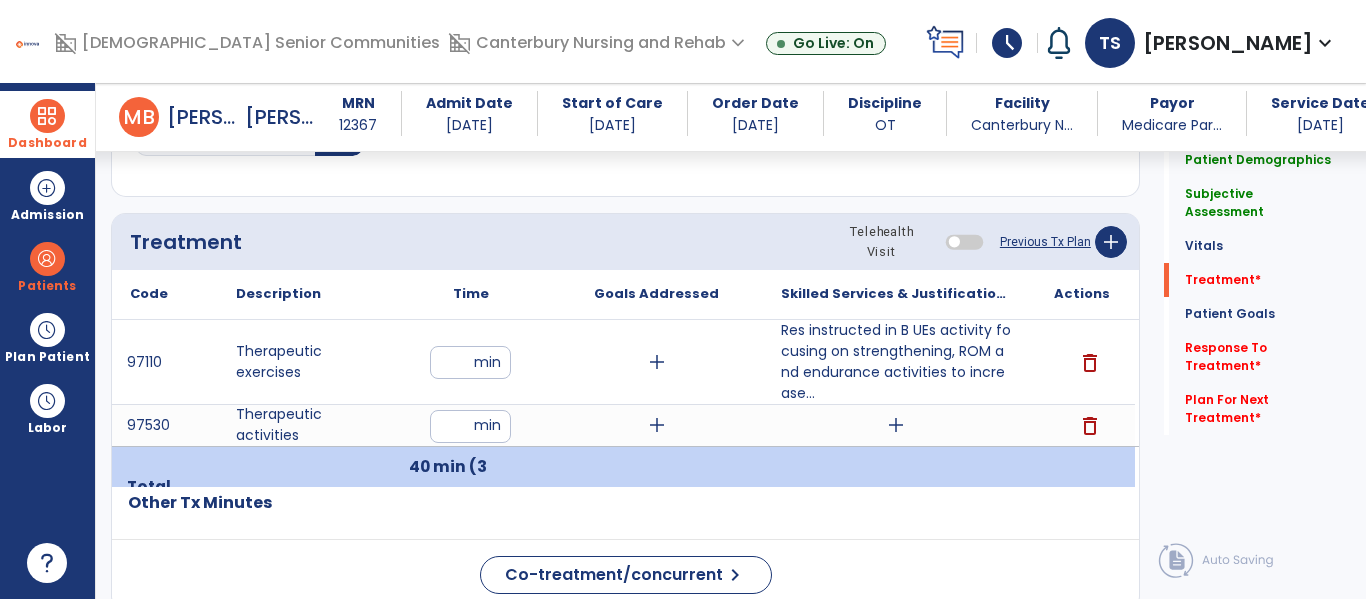 click on "delete" at bounding box center [1090, 426] 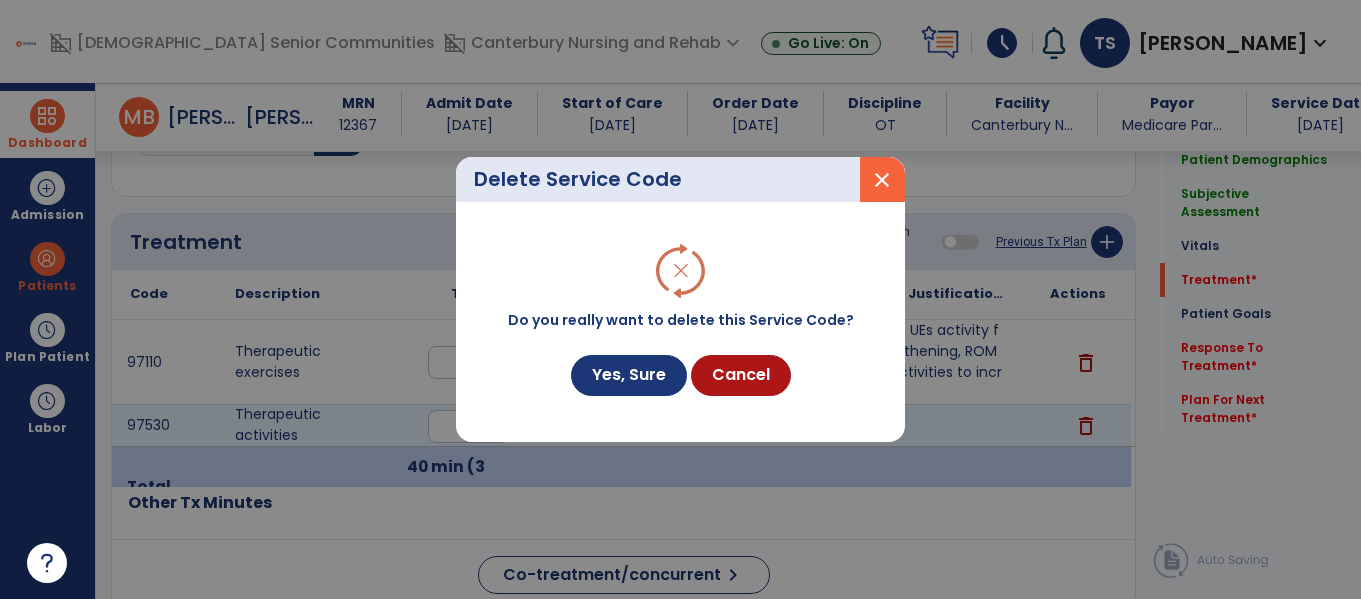 scroll, scrollTop: 1116, scrollLeft: 0, axis: vertical 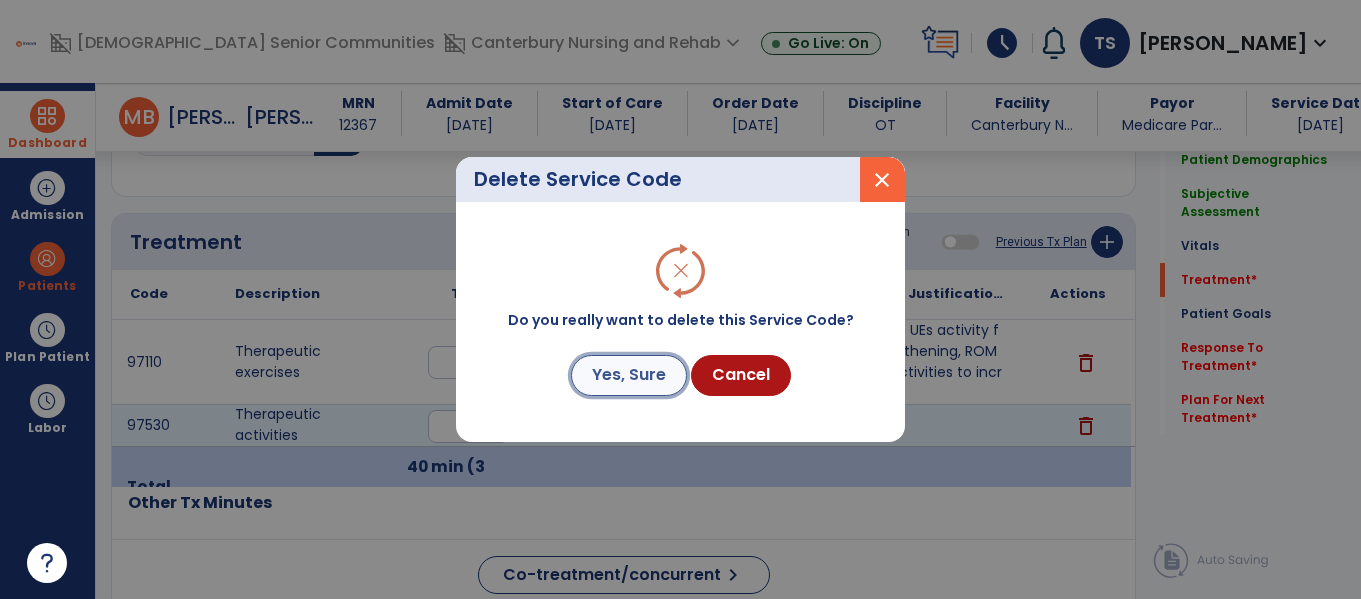click on "Yes, Sure" at bounding box center (629, 375) 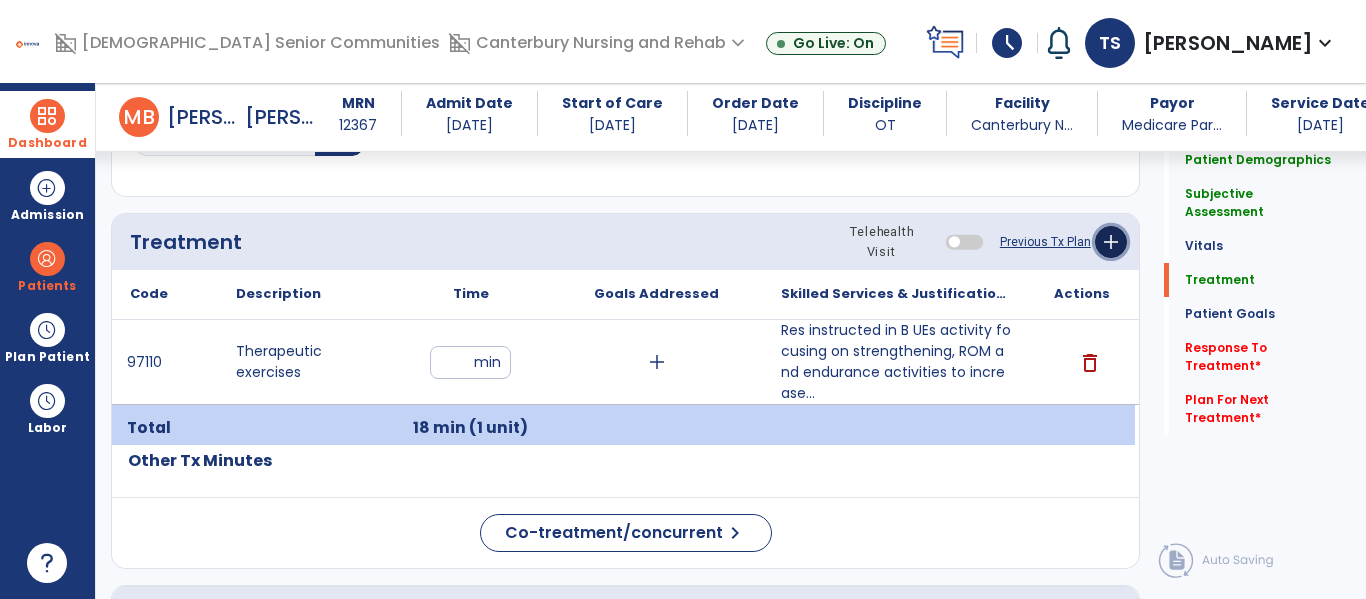 click on "add" 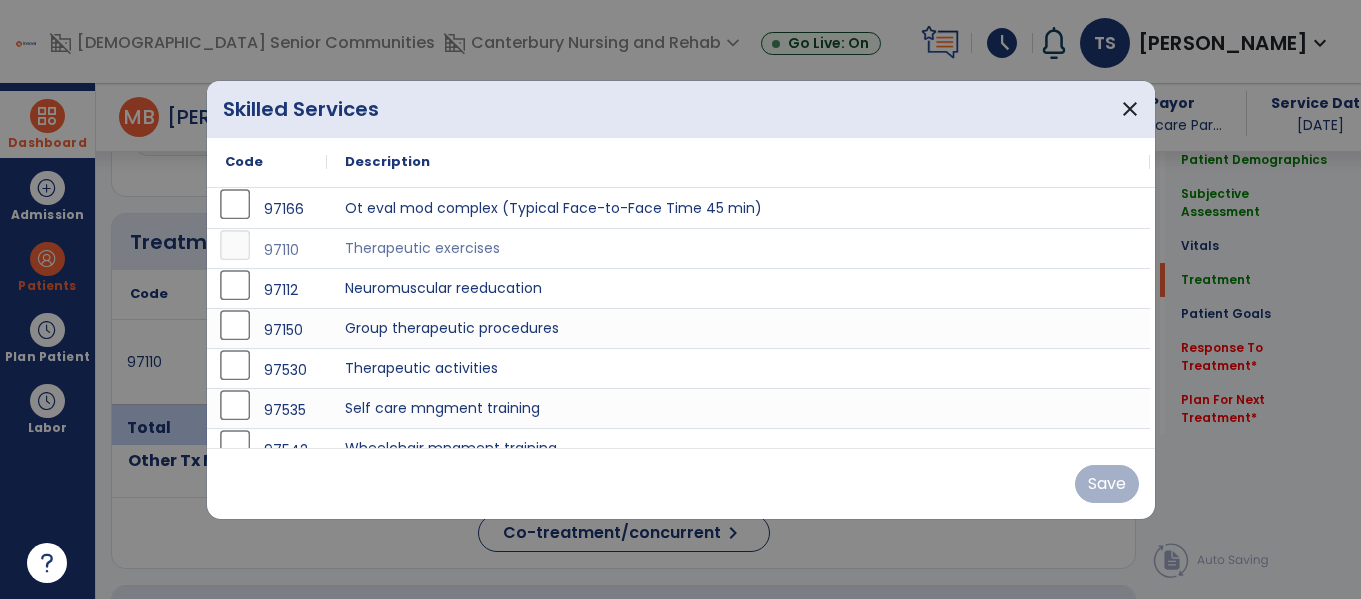 scroll, scrollTop: 1116, scrollLeft: 0, axis: vertical 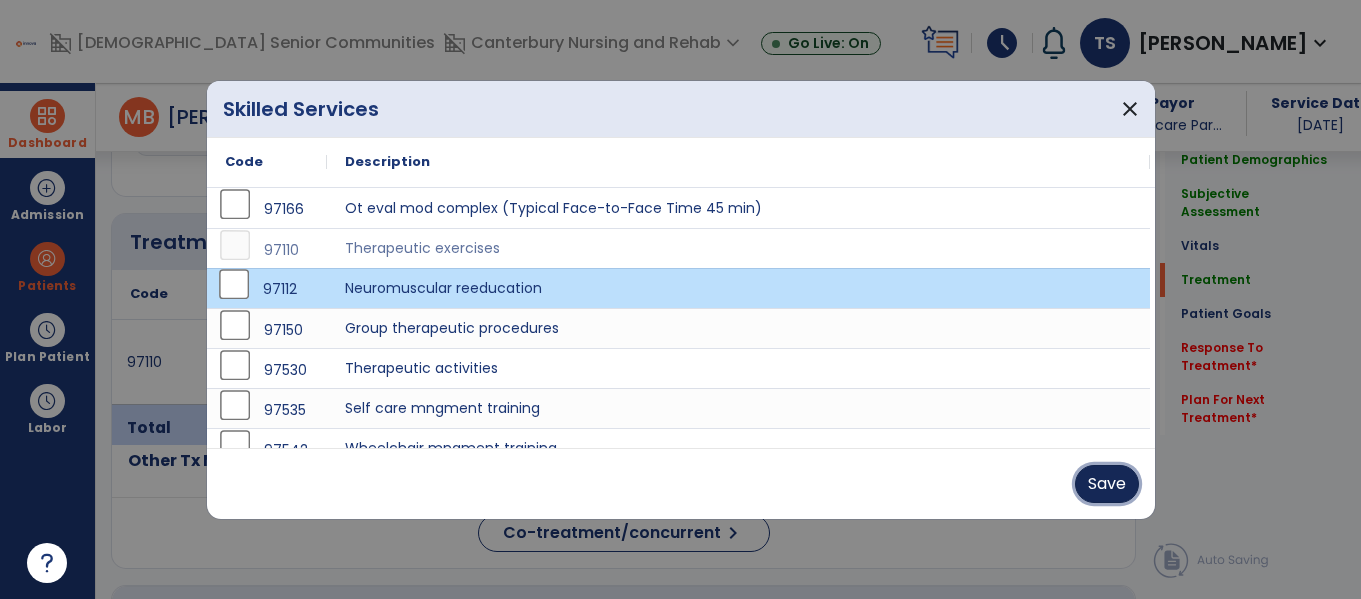 click on "Save" at bounding box center (1107, 484) 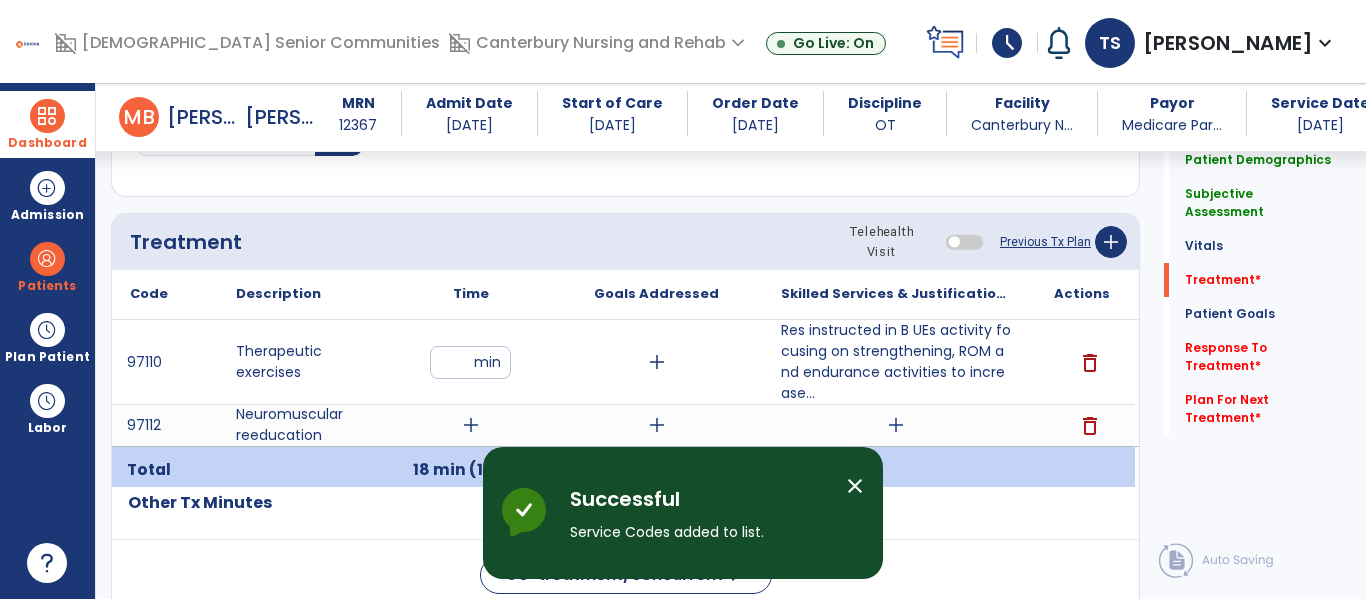 click on "add" at bounding box center [471, 425] 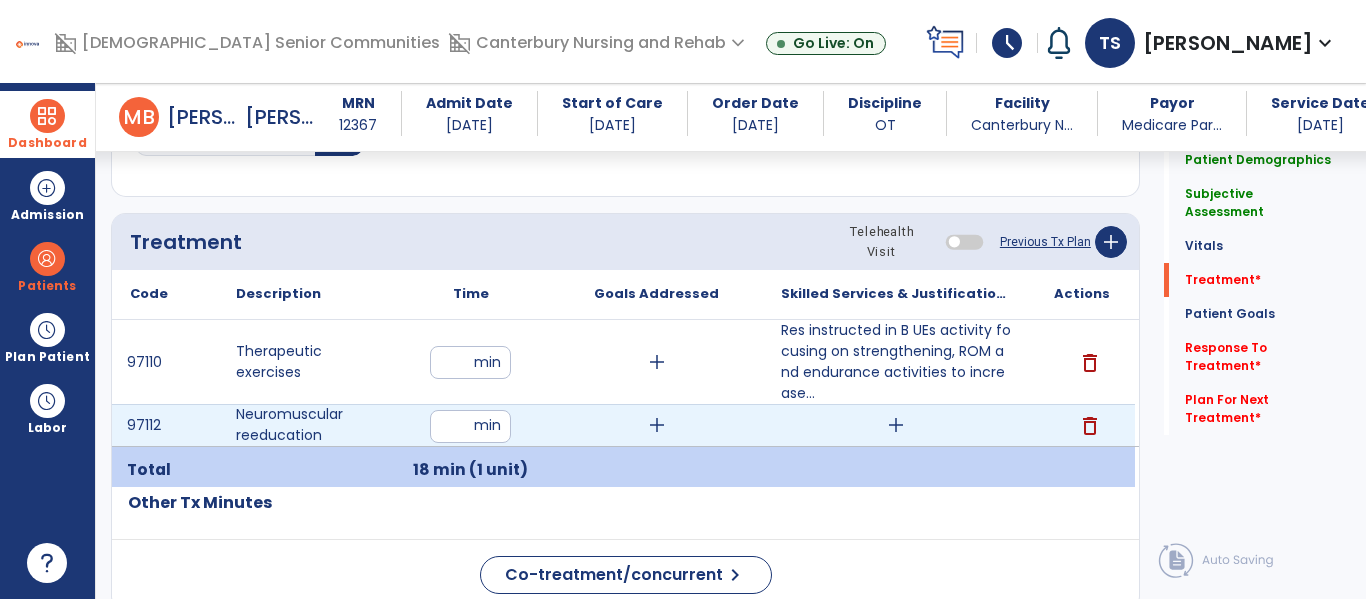 type on "*" 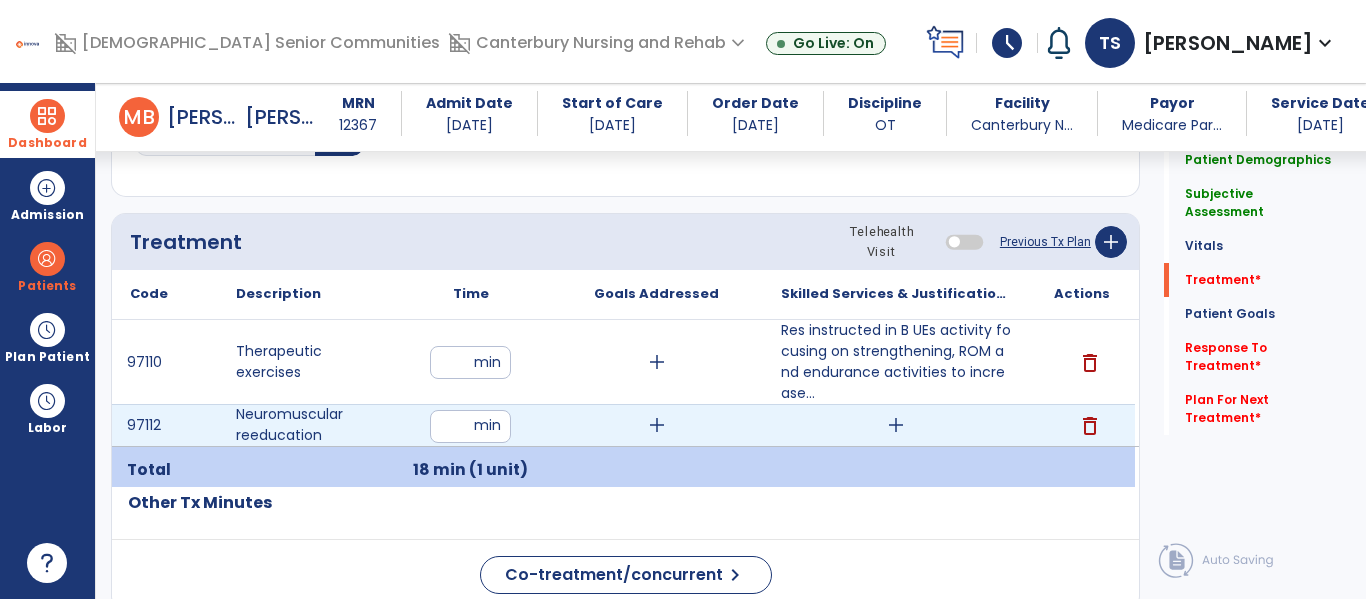 type on "**" 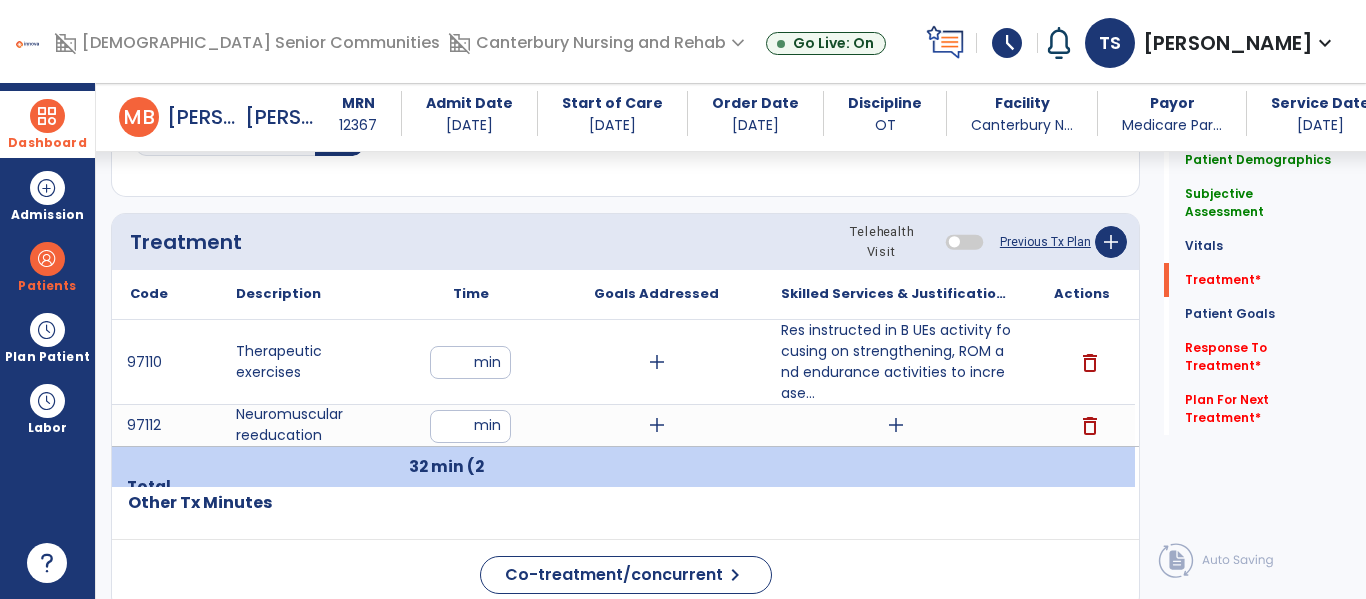 click on "add" at bounding box center [896, 425] 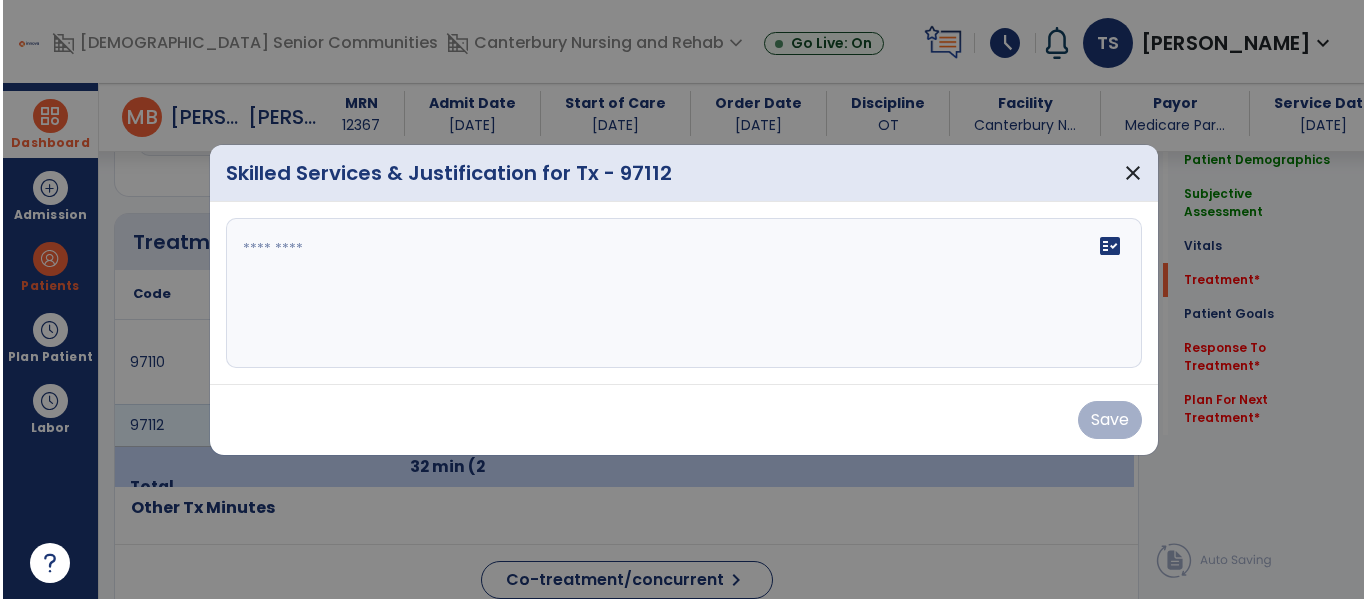 scroll, scrollTop: 1116, scrollLeft: 0, axis: vertical 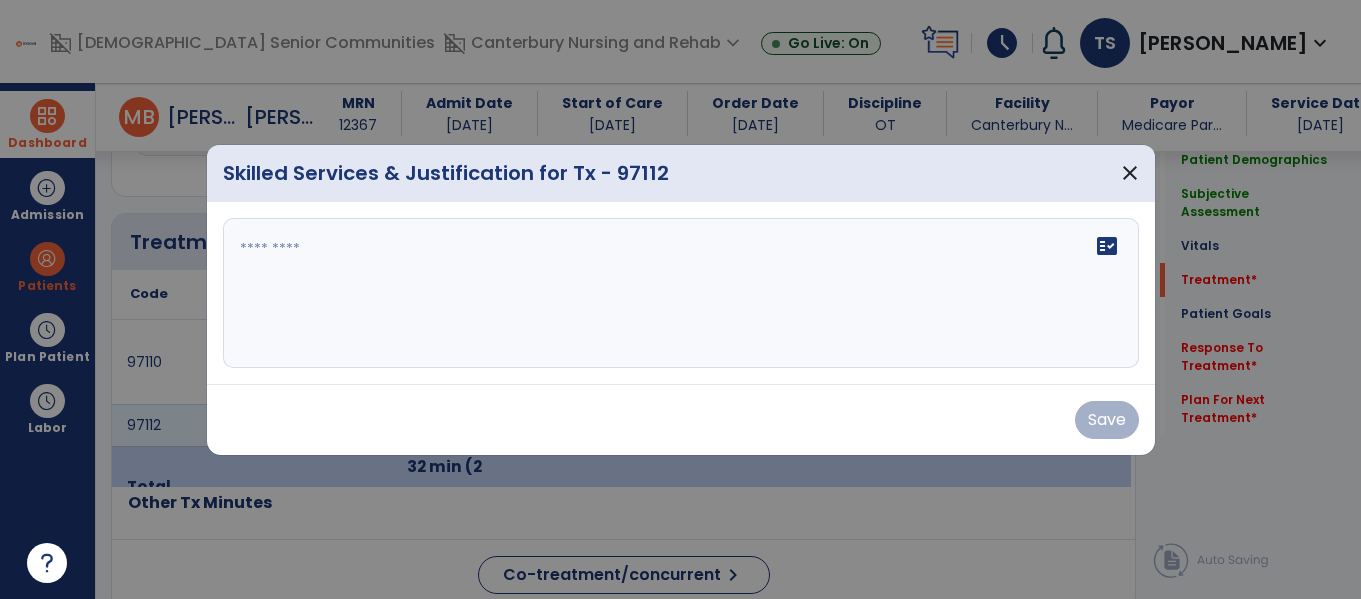 click at bounding box center (681, 293) 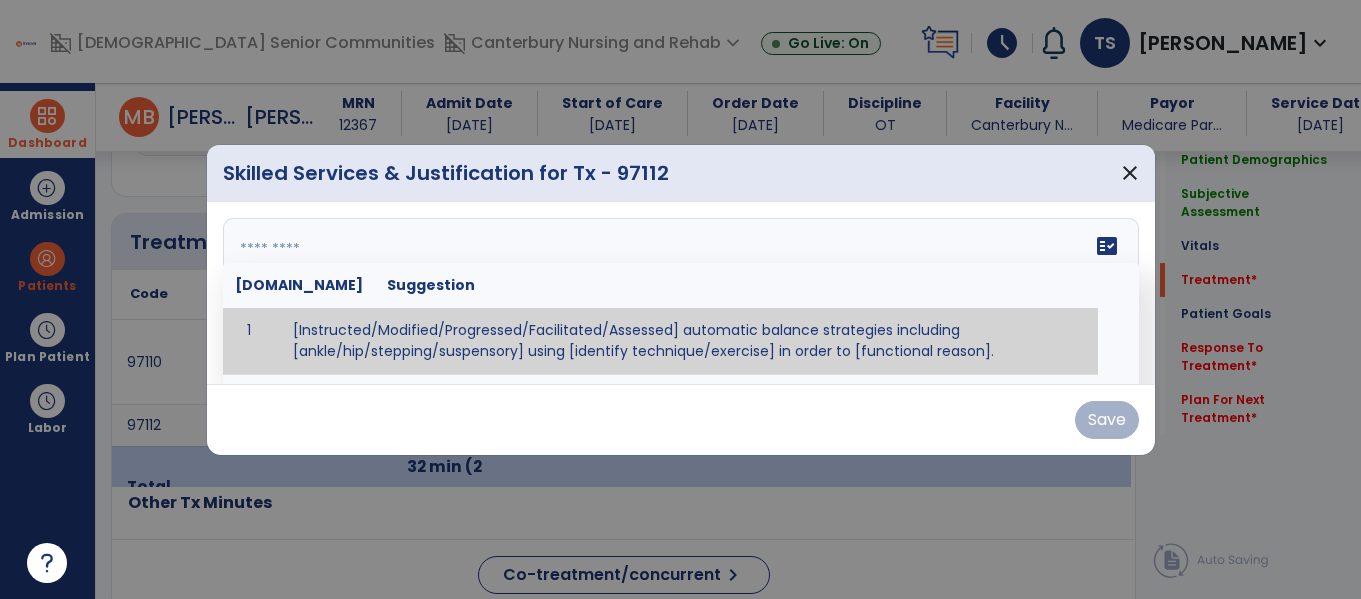 paste on "**********" 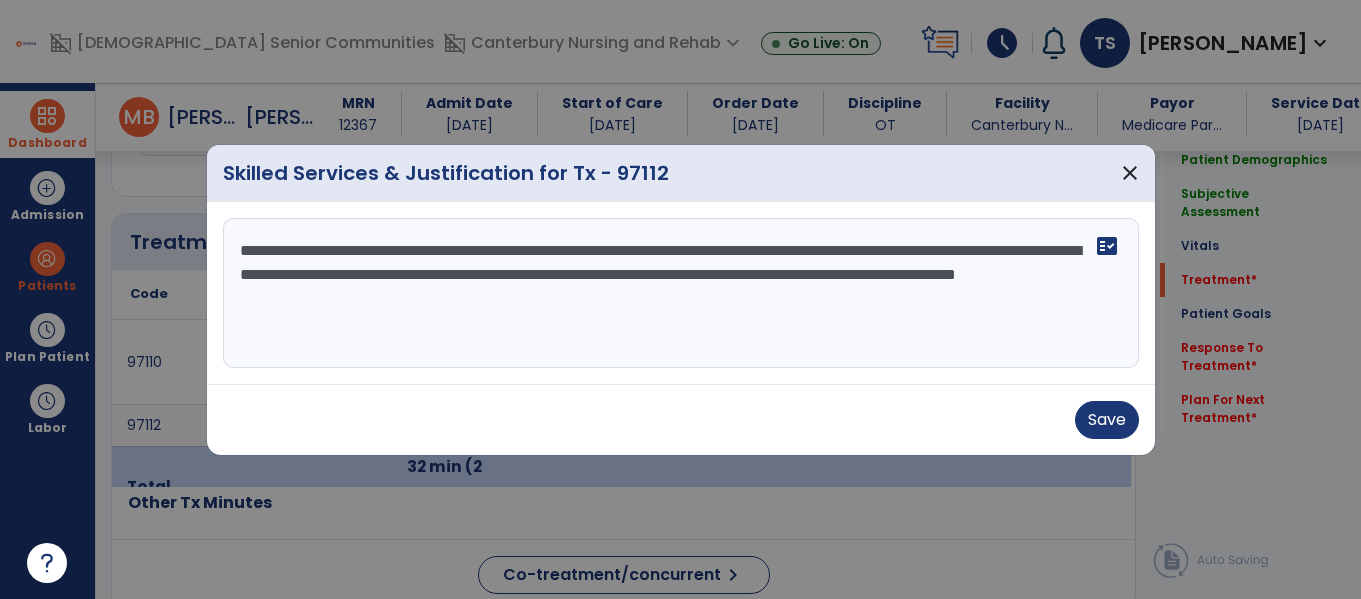 click on "**********" at bounding box center [681, 293] 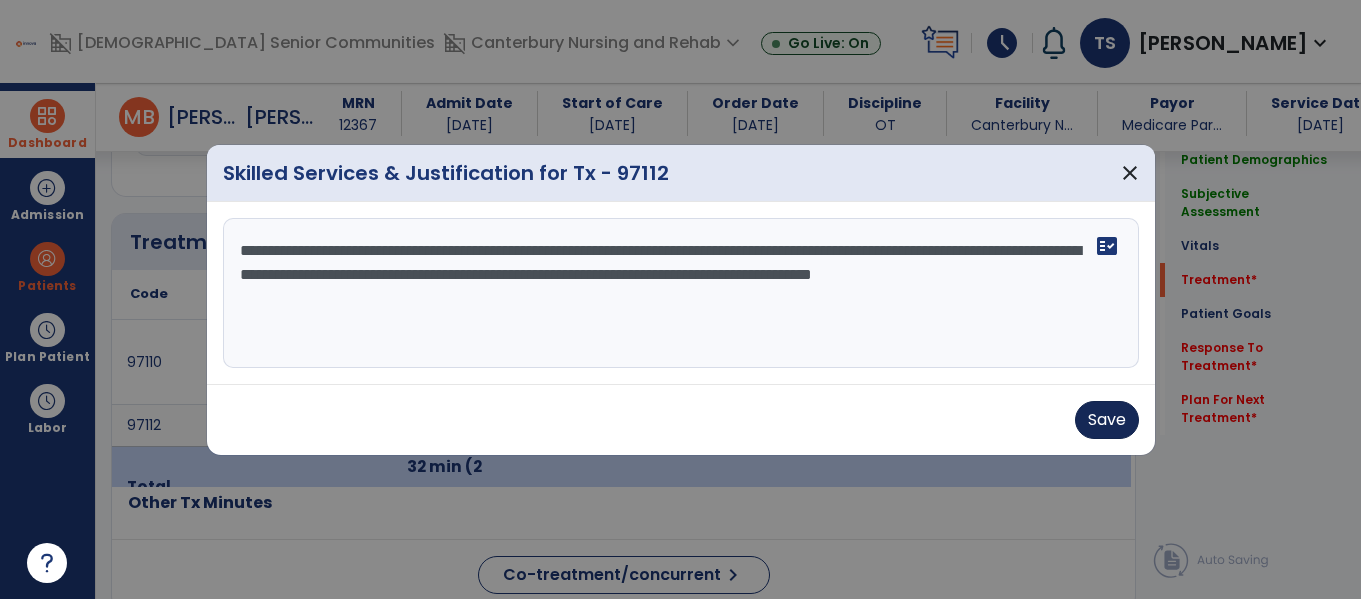type on "**********" 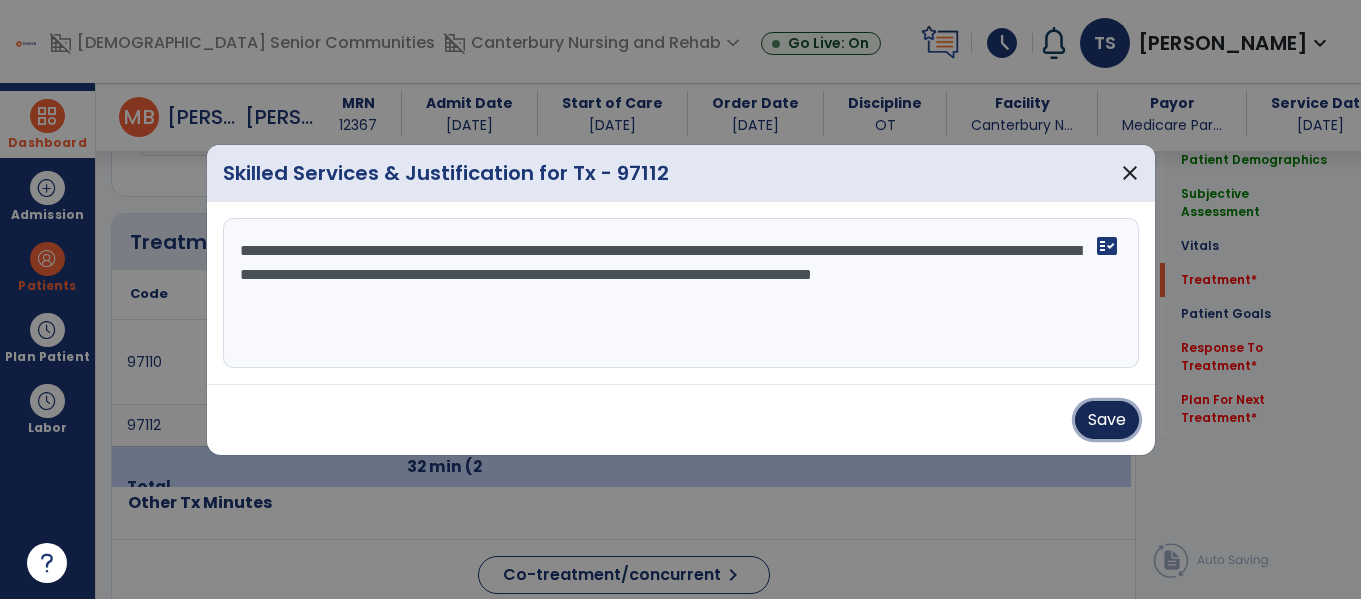 click on "Save" at bounding box center (1107, 420) 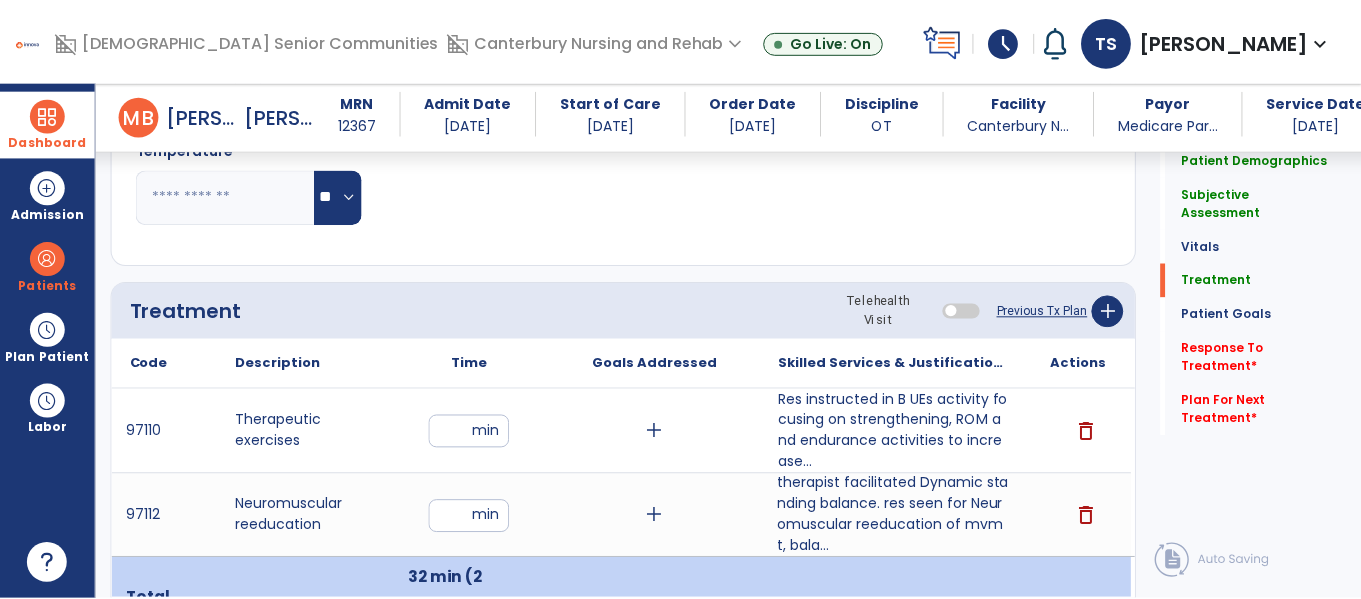 scroll, scrollTop: 1044, scrollLeft: 0, axis: vertical 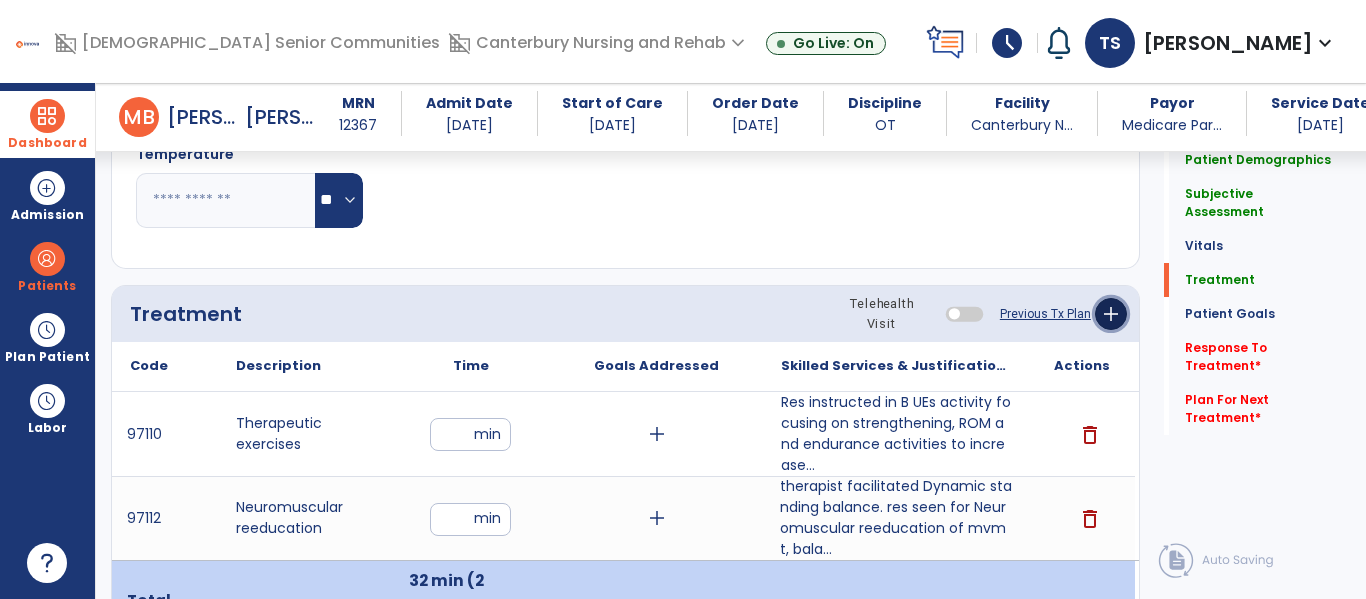 click on "add" 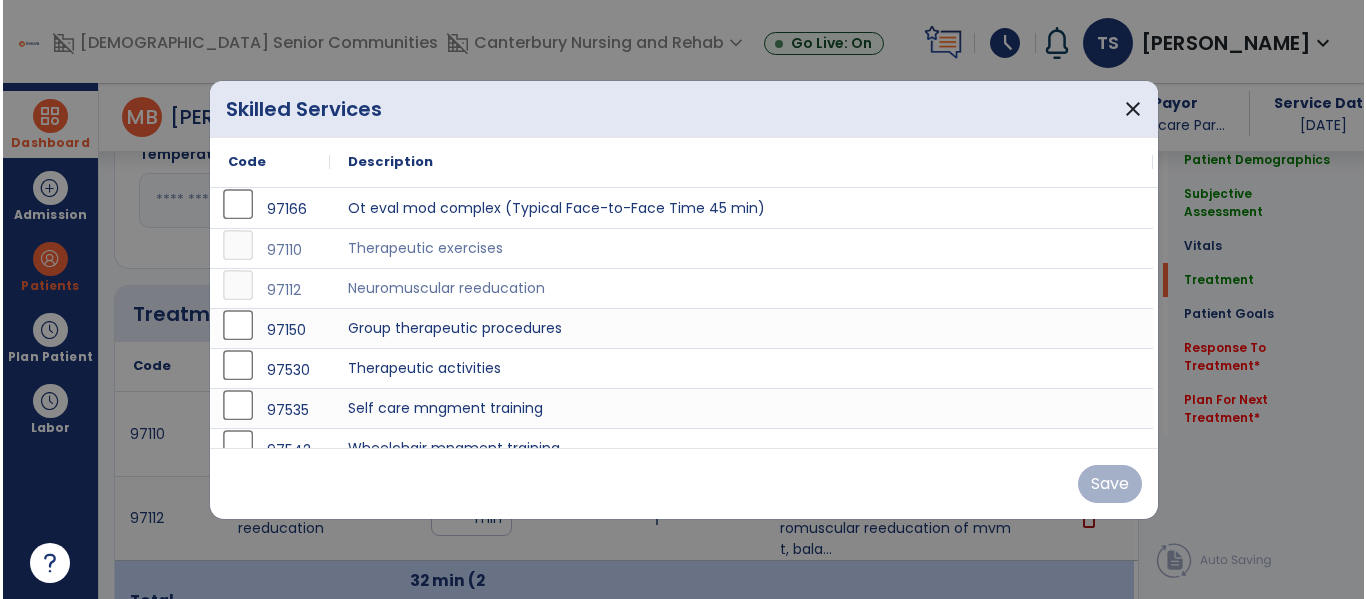 scroll, scrollTop: 1044, scrollLeft: 0, axis: vertical 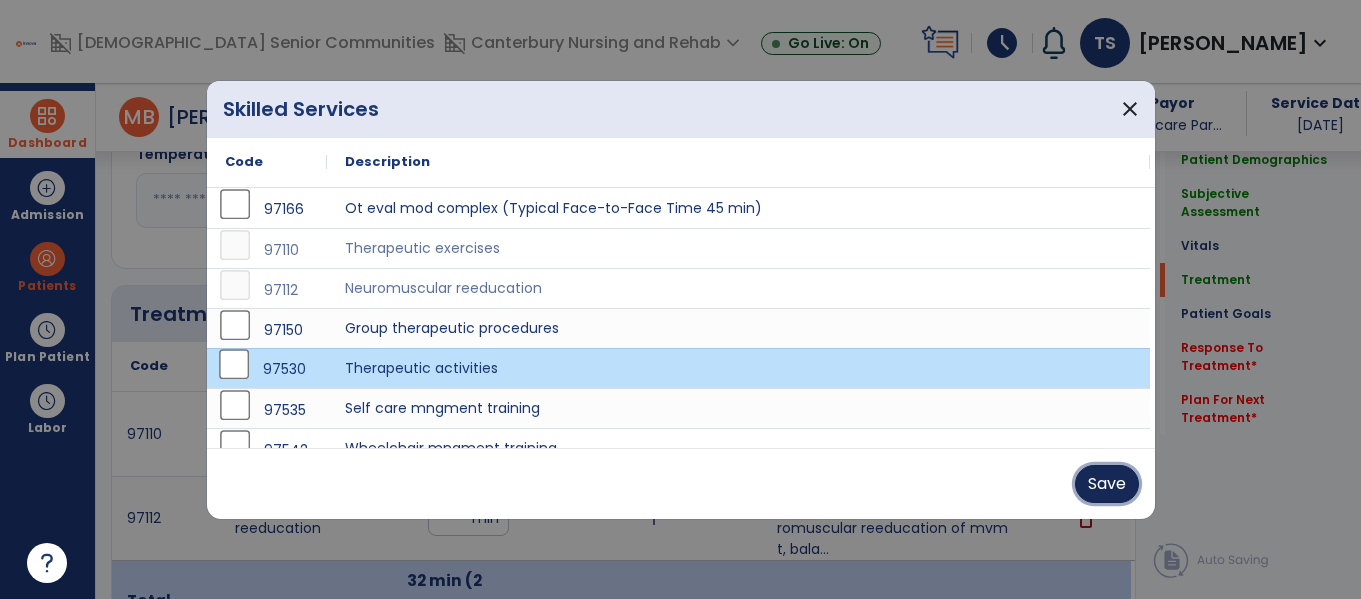 click on "Save" at bounding box center (1107, 484) 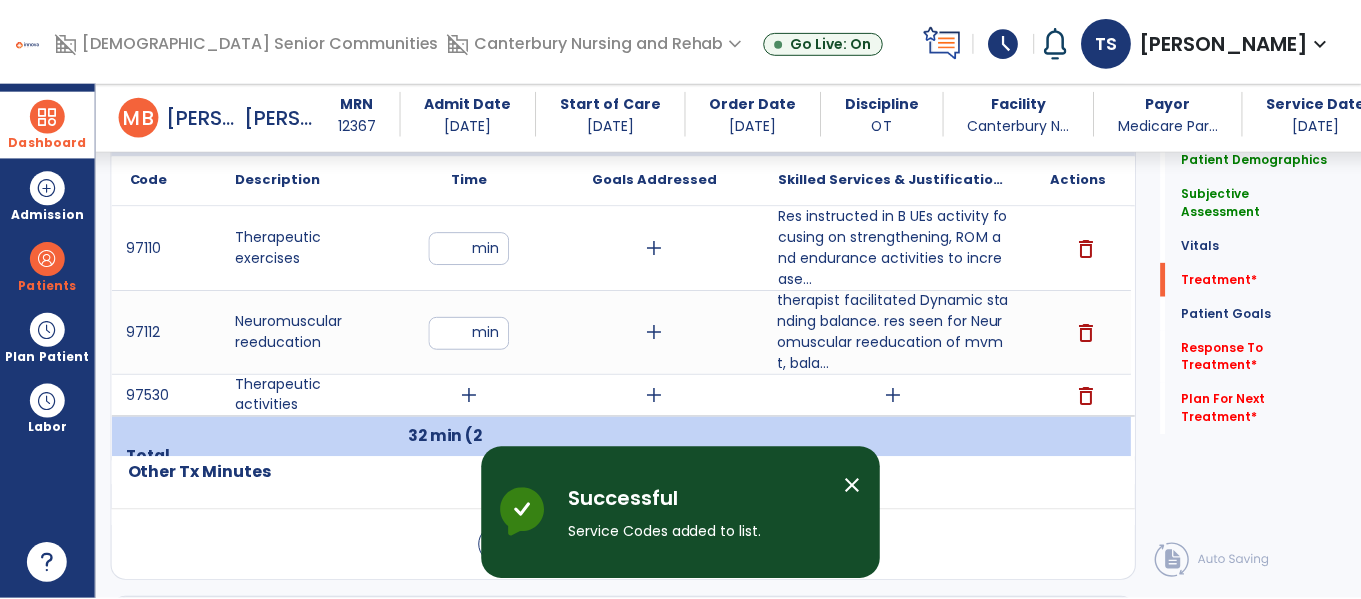 scroll, scrollTop: 1235, scrollLeft: 0, axis: vertical 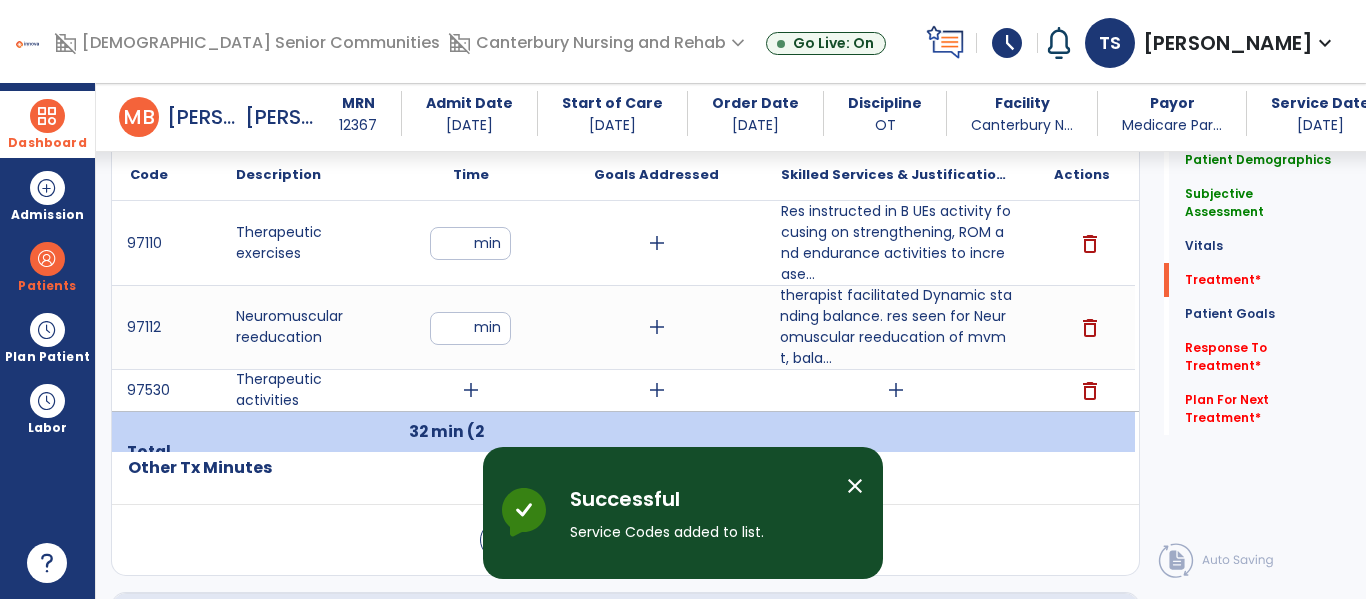 click on "add" at bounding box center (471, 390) 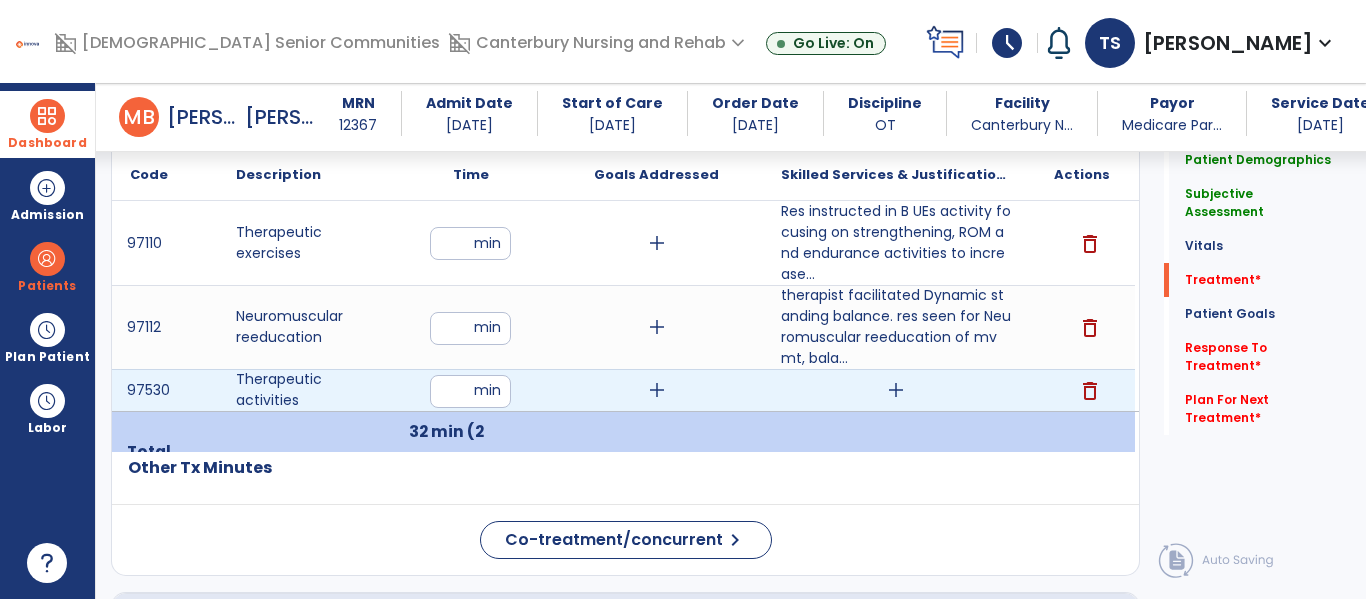 type on "*" 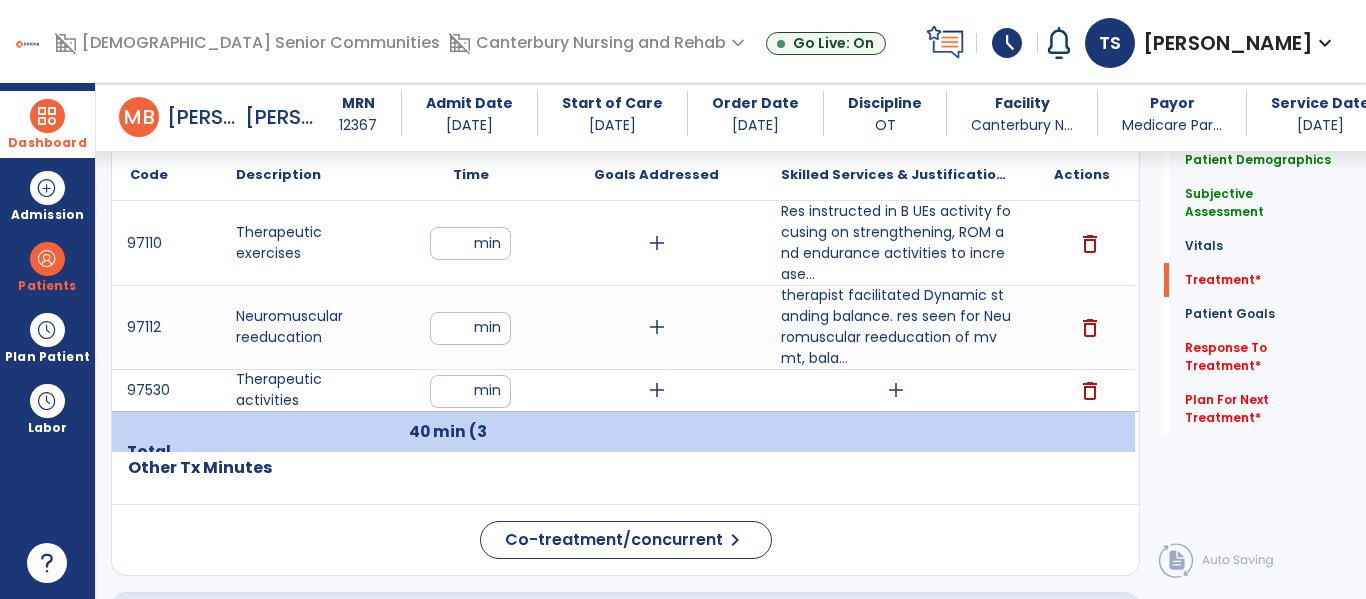 click on "add" at bounding box center (896, 390) 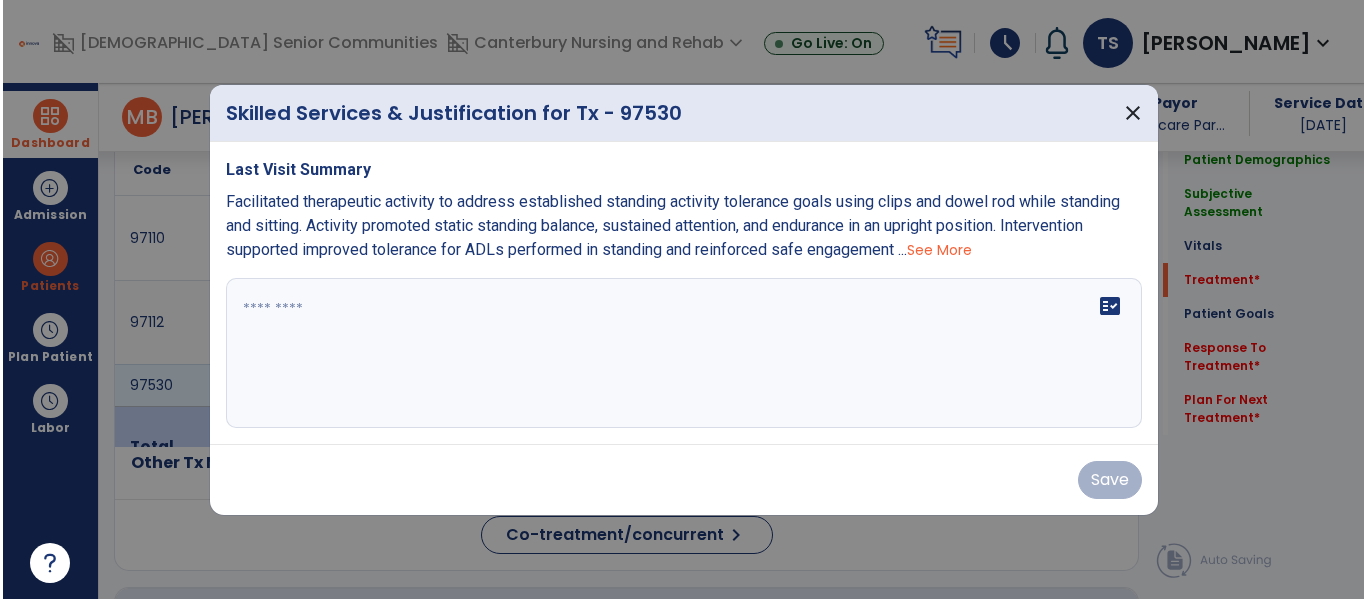 scroll, scrollTop: 1235, scrollLeft: 0, axis: vertical 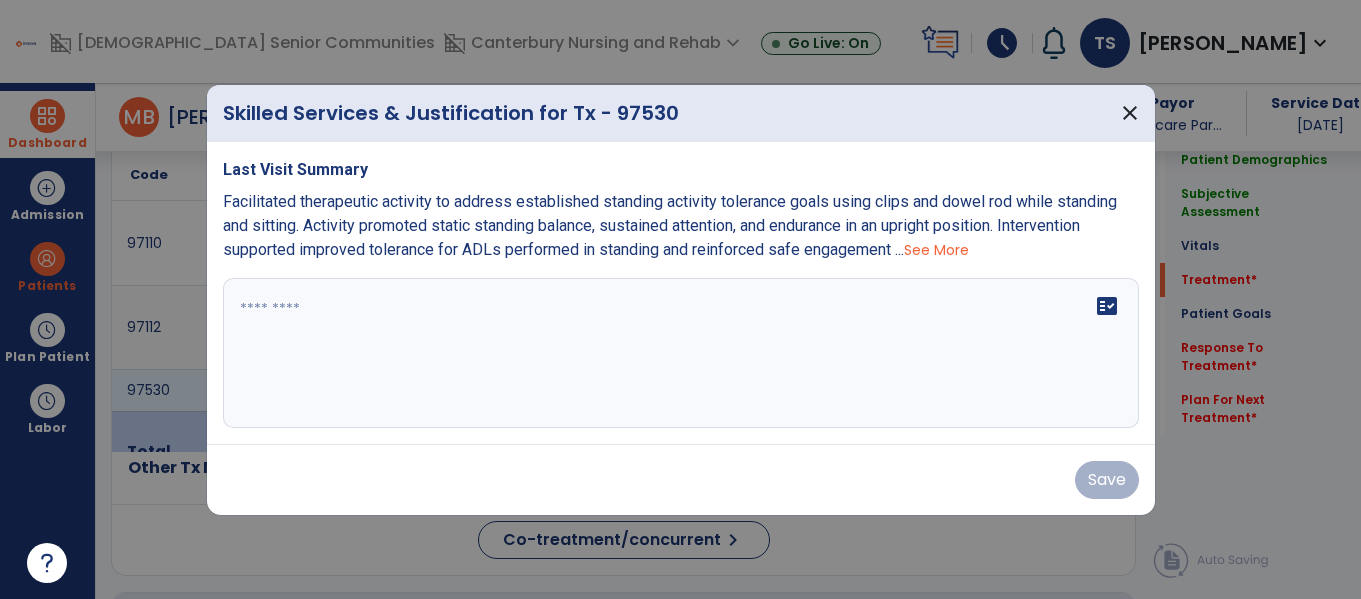 click at bounding box center [681, 353] 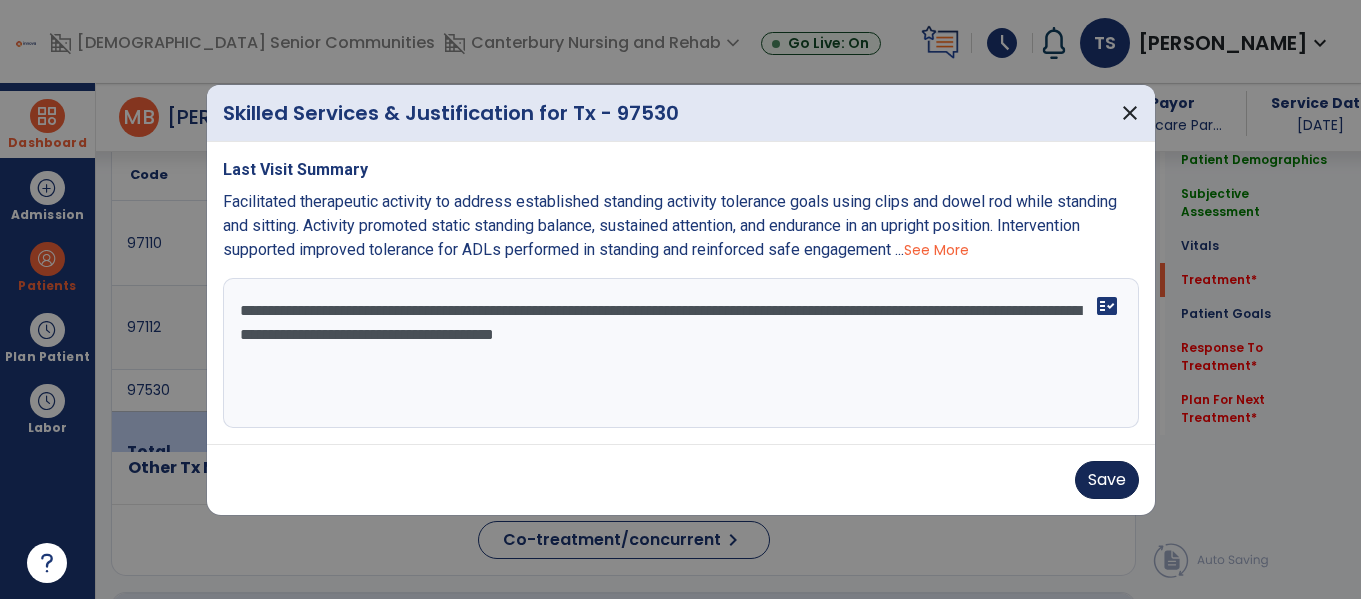 type on "**********" 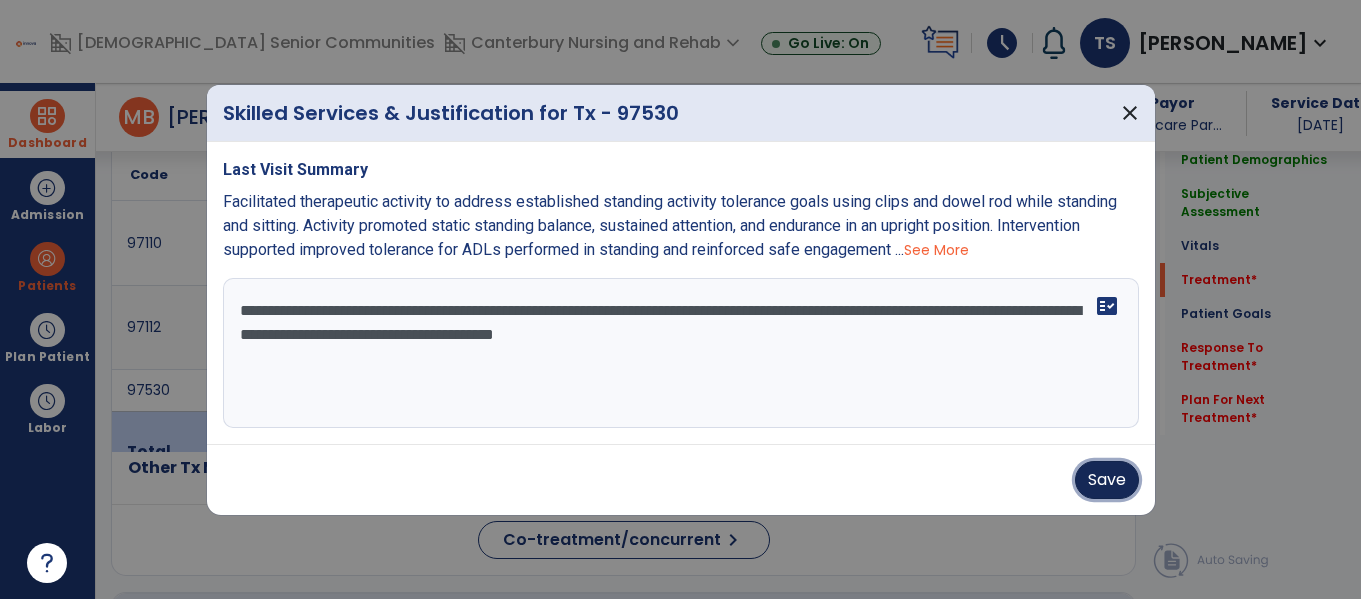 click on "Save" at bounding box center (1107, 480) 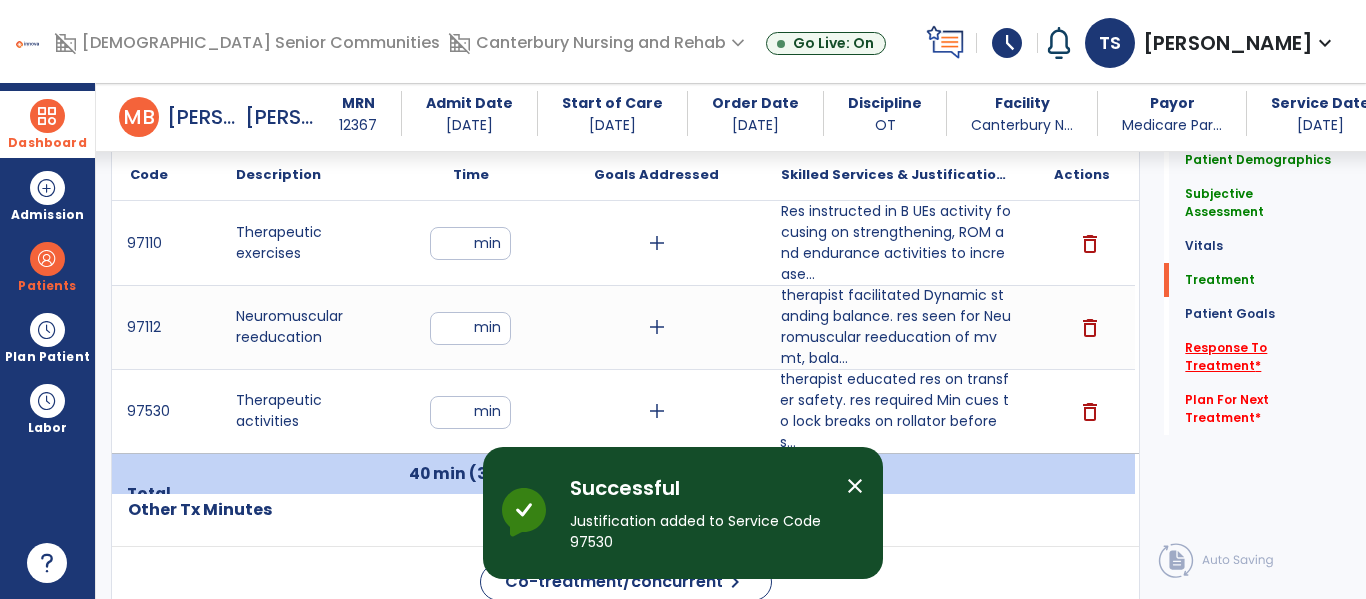 click on "Response To Treatment   *" 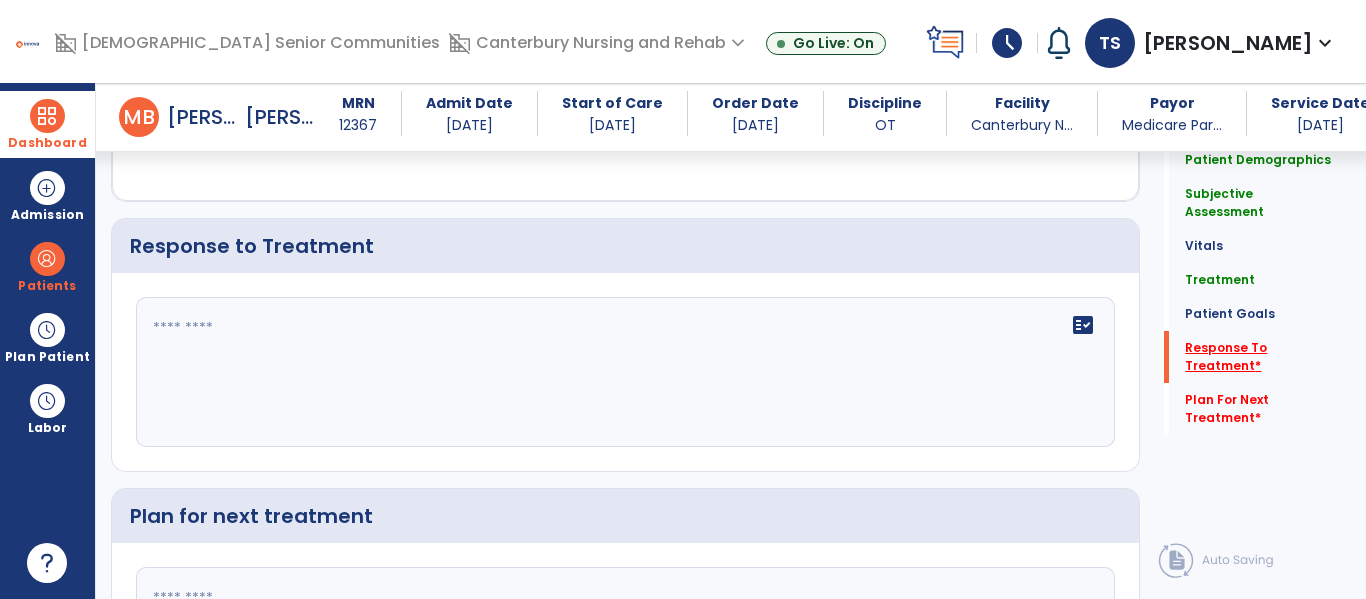 scroll, scrollTop: 2865, scrollLeft: 0, axis: vertical 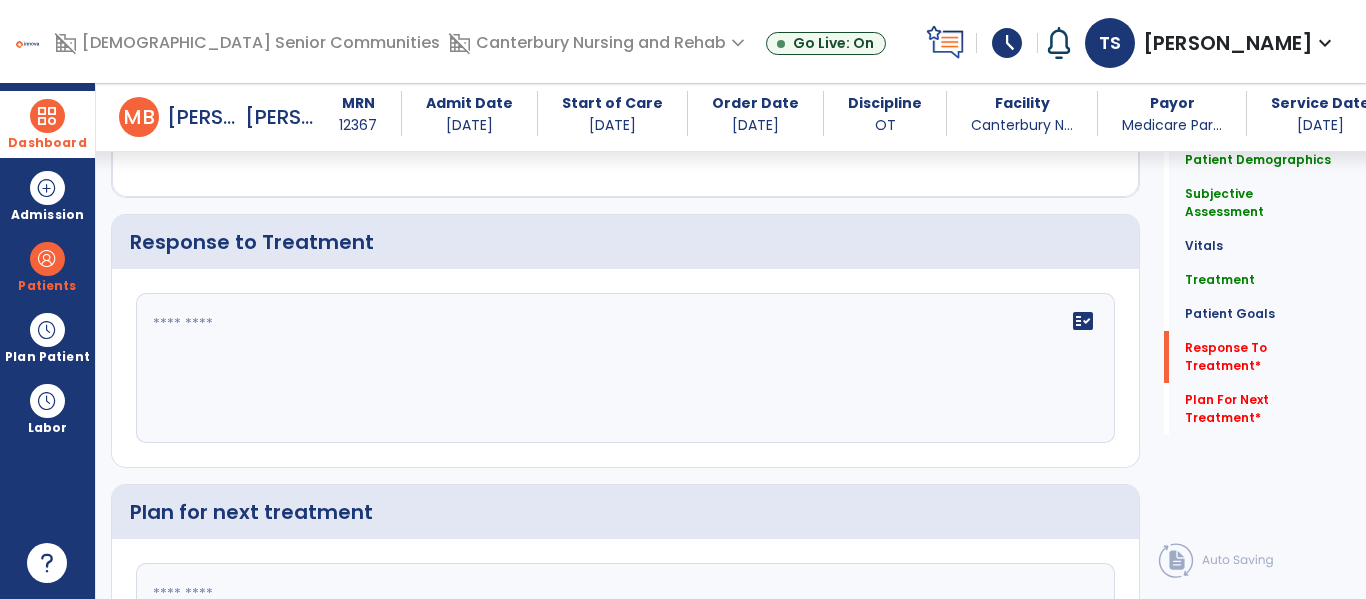 click 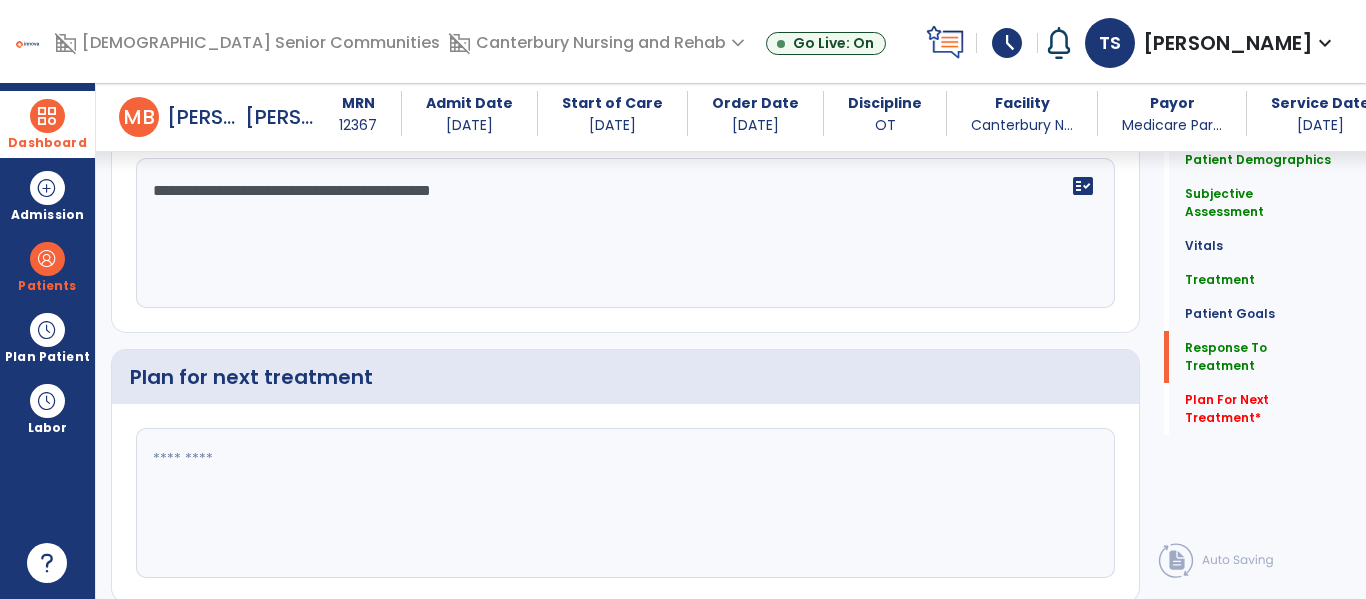 scroll, scrollTop: 3002, scrollLeft: 0, axis: vertical 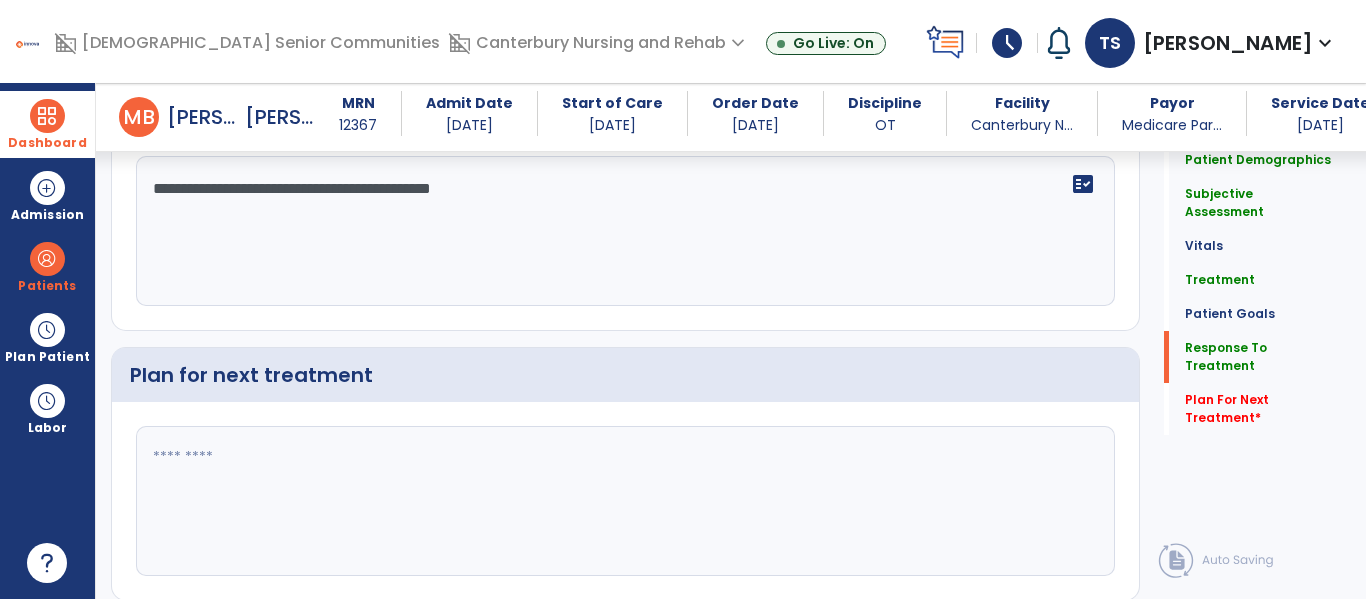 type on "**********" 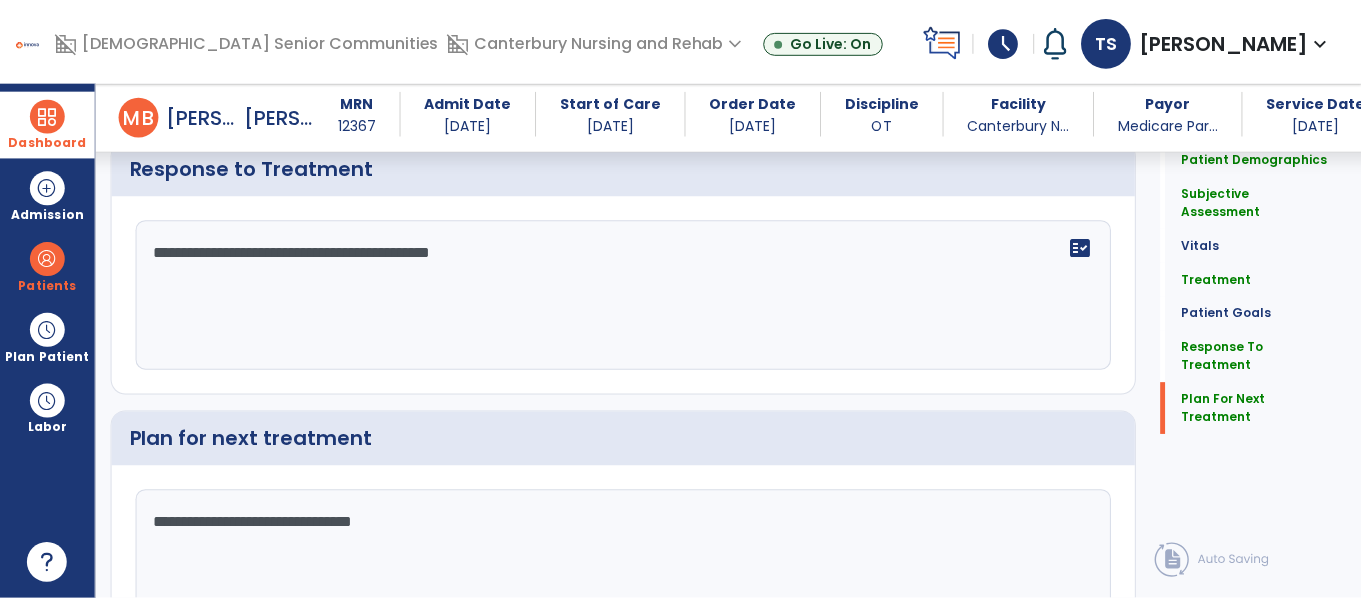 scroll, scrollTop: 3070, scrollLeft: 0, axis: vertical 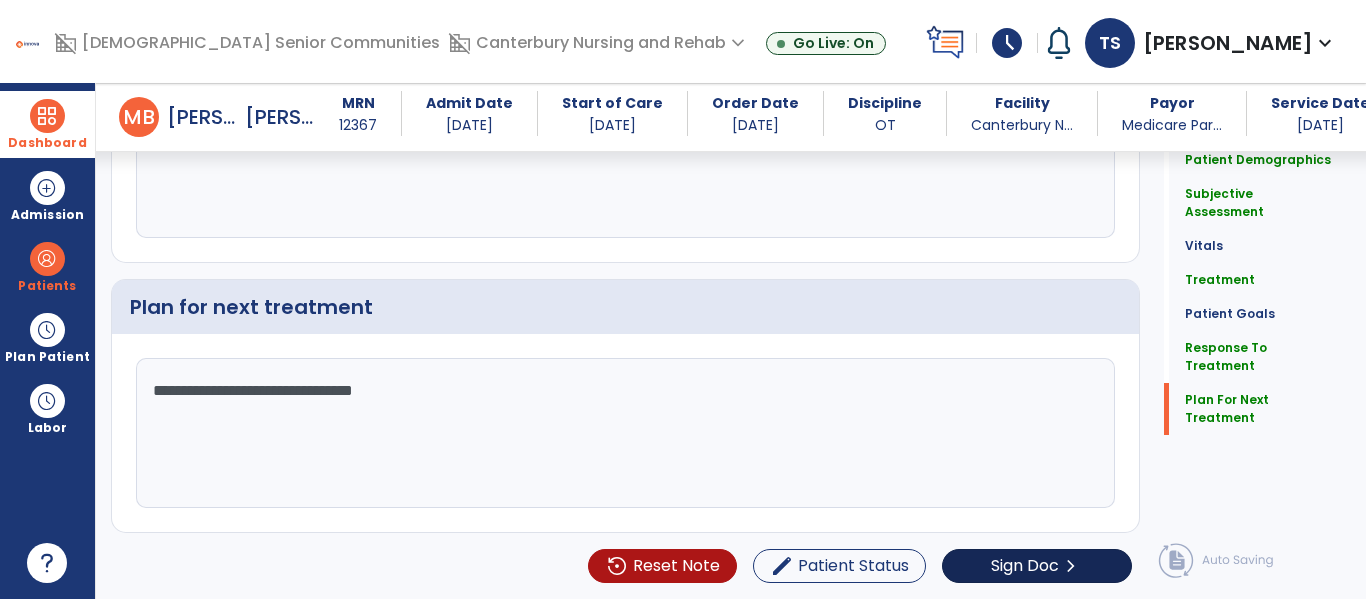 type on "**********" 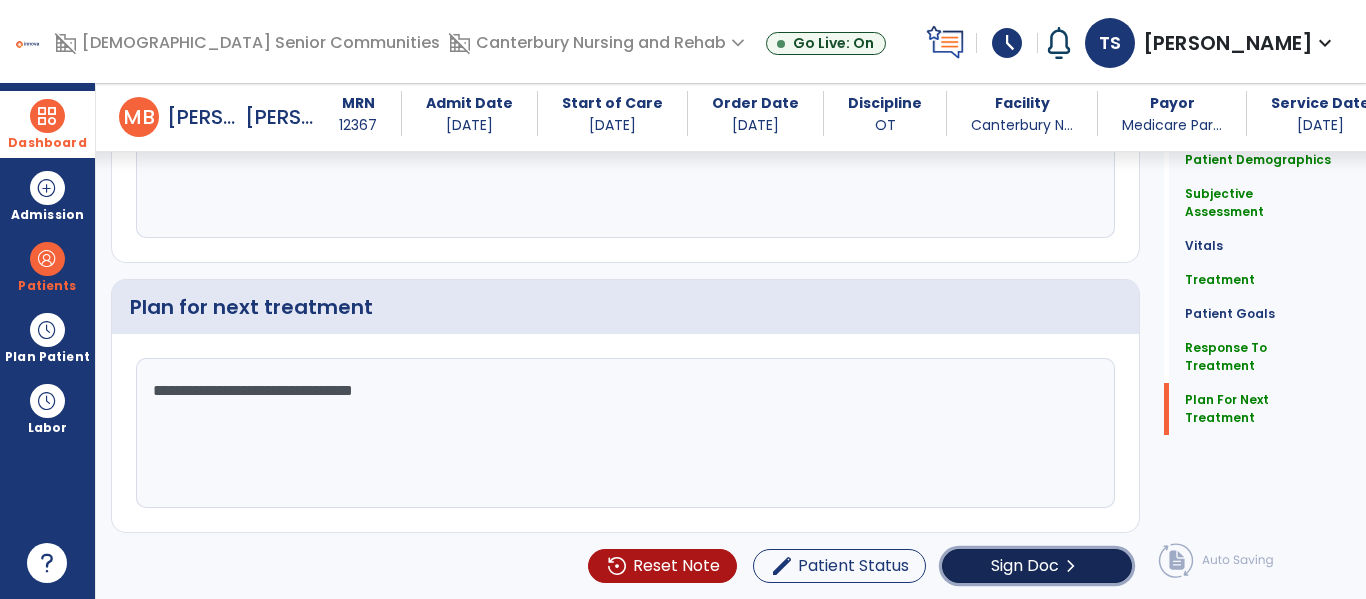 click on "Sign Doc" 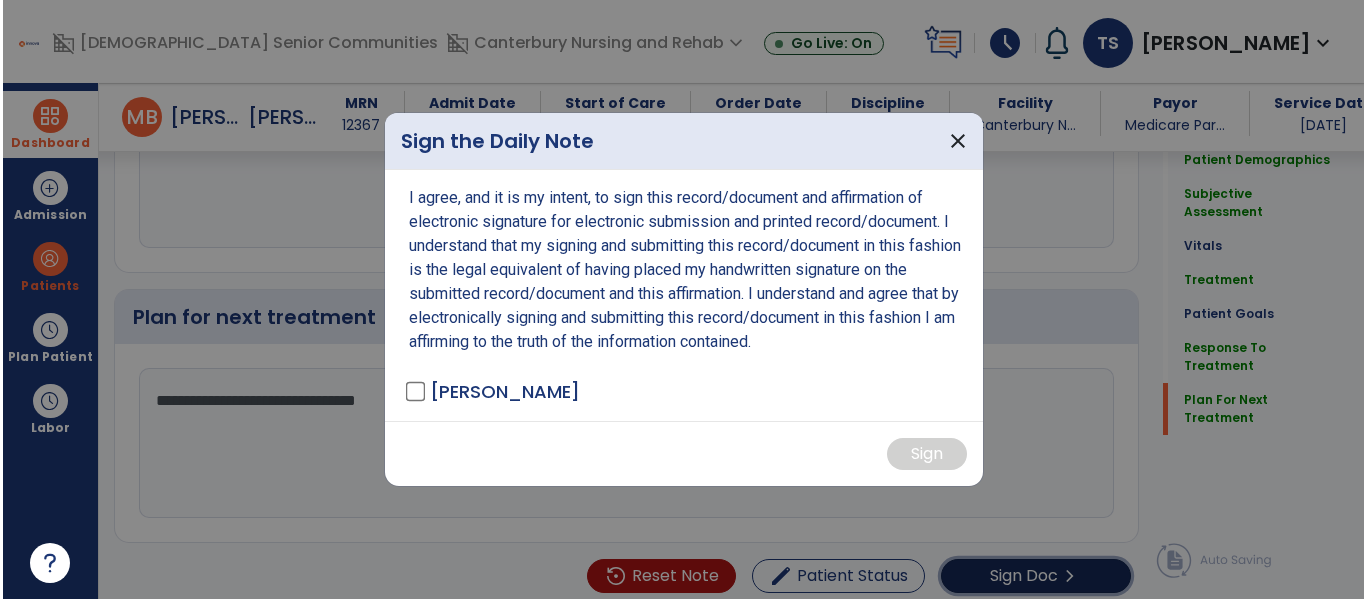 scroll, scrollTop: 3070, scrollLeft: 0, axis: vertical 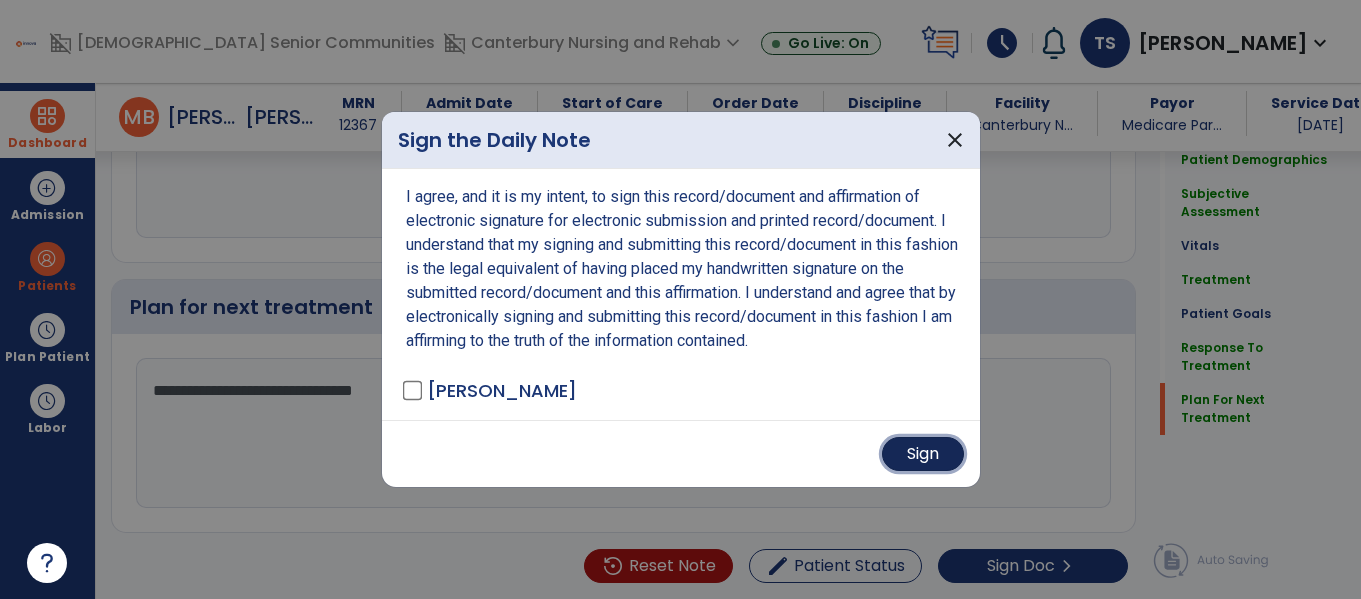 click on "Sign" at bounding box center [923, 454] 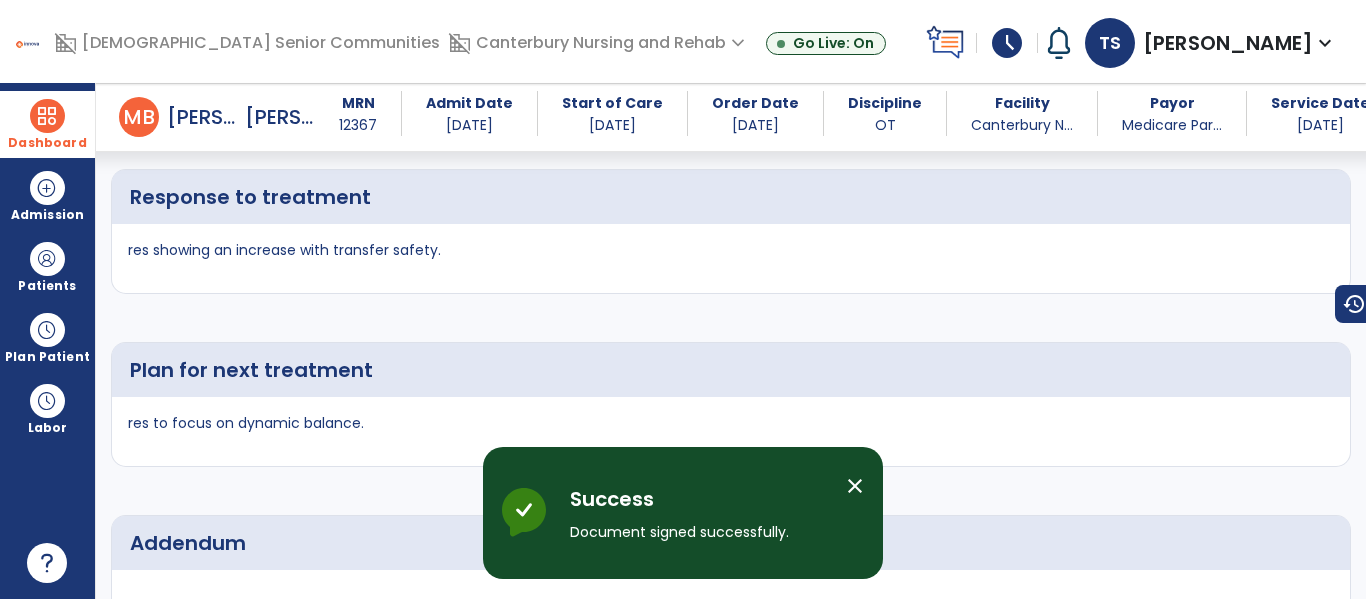 scroll, scrollTop: 4419, scrollLeft: 0, axis: vertical 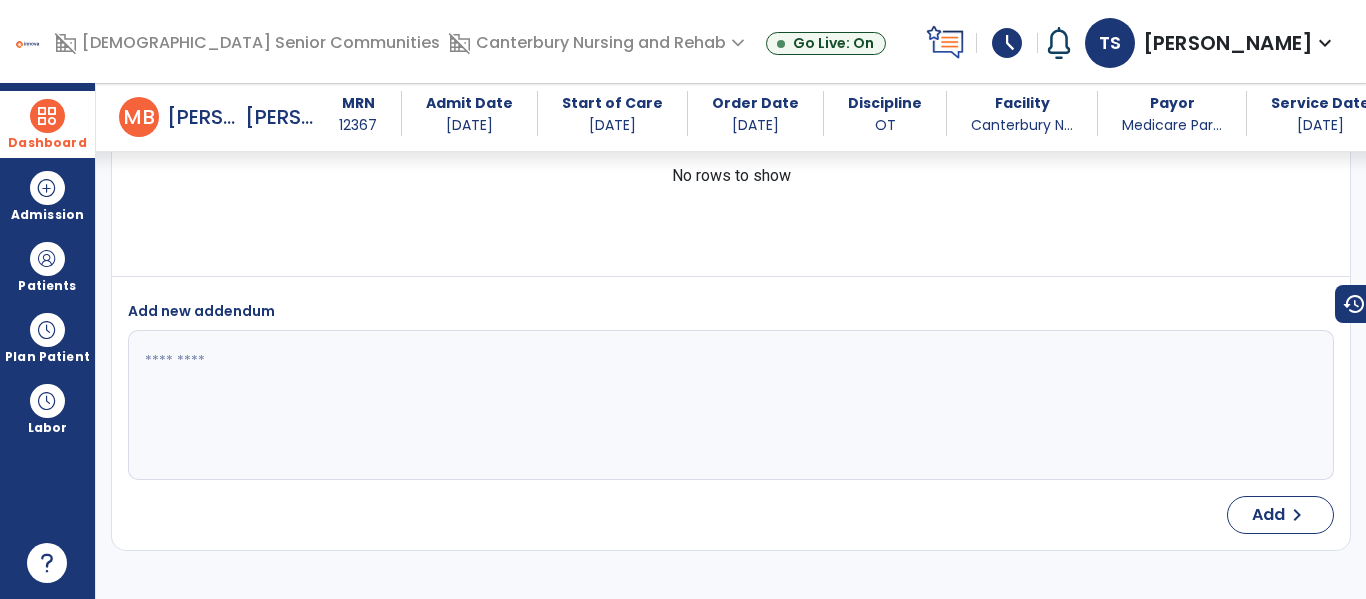 click on "Dashboard" at bounding box center (47, 124) 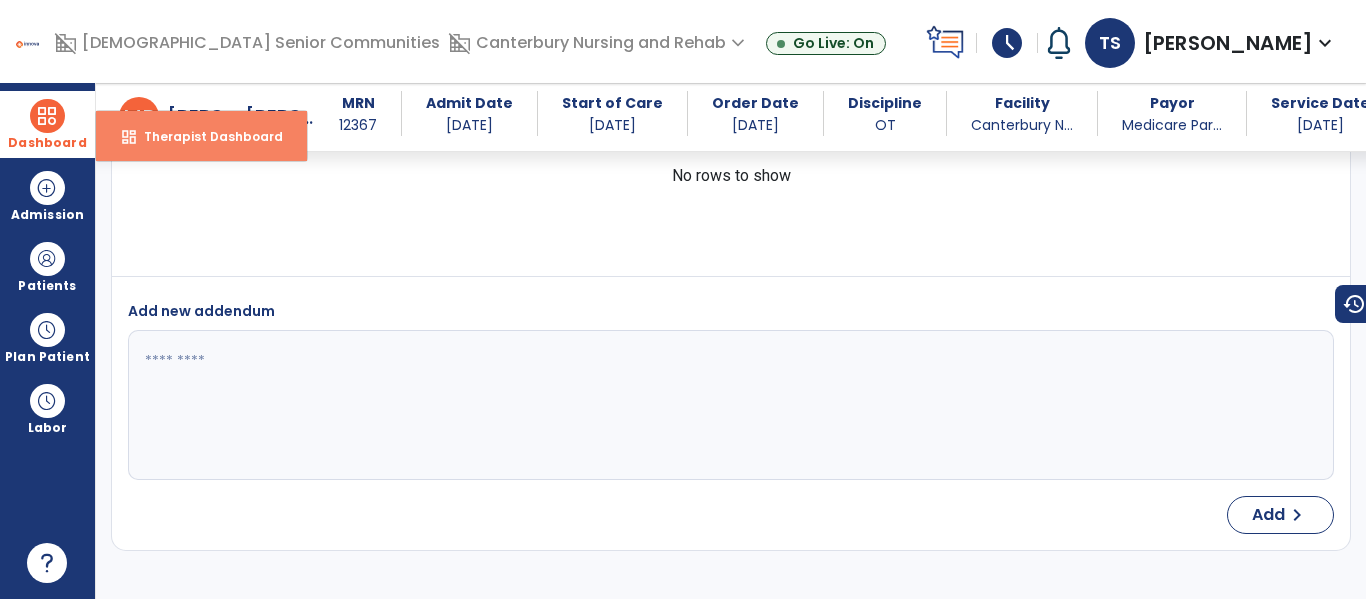 click on "Therapist Dashboard" at bounding box center [205, 136] 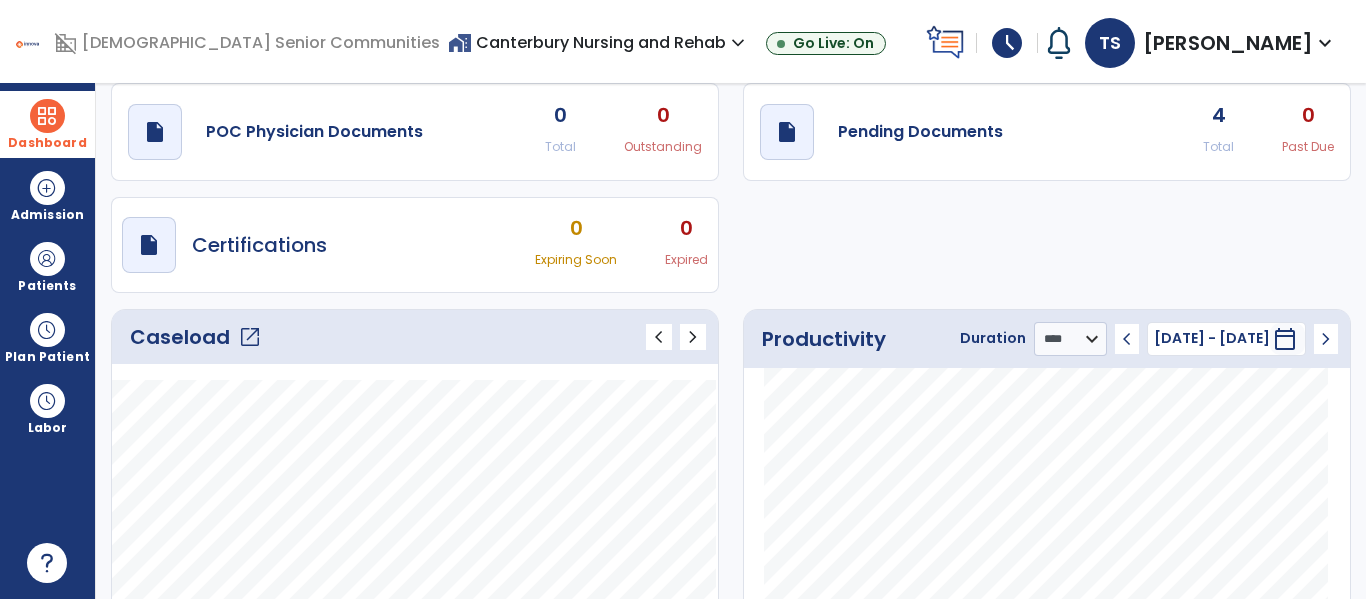 scroll, scrollTop: 0, scrollLeft: 0, axis: both 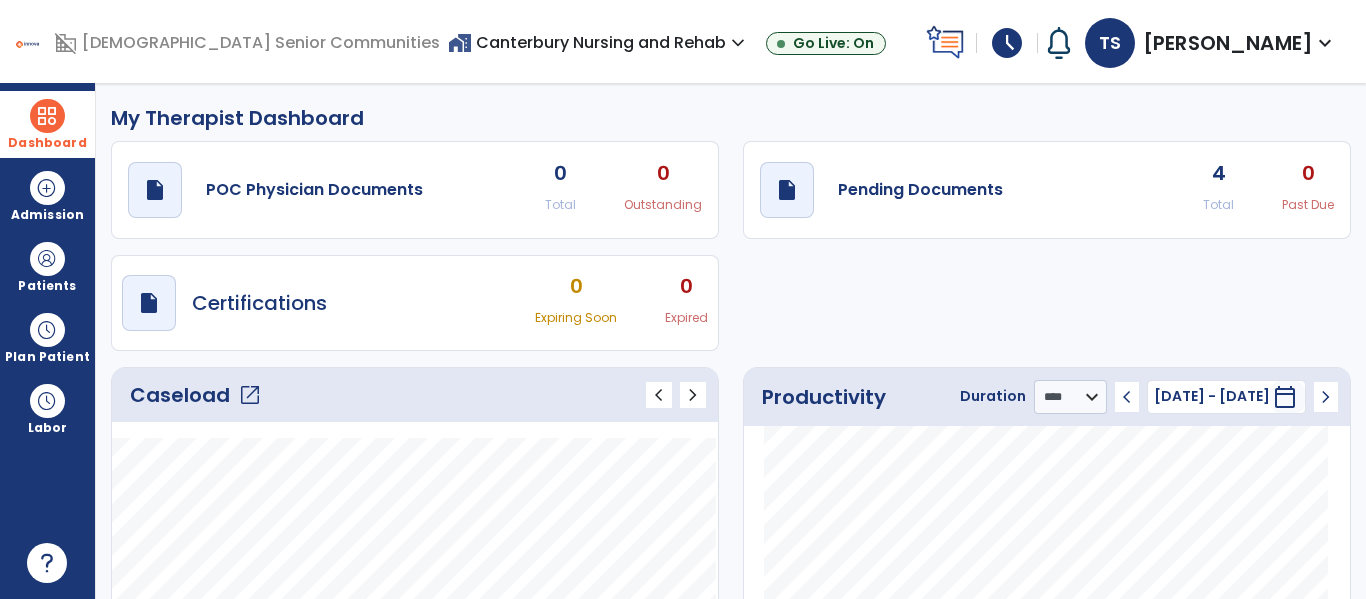 click on "Caseload   open_in_new" 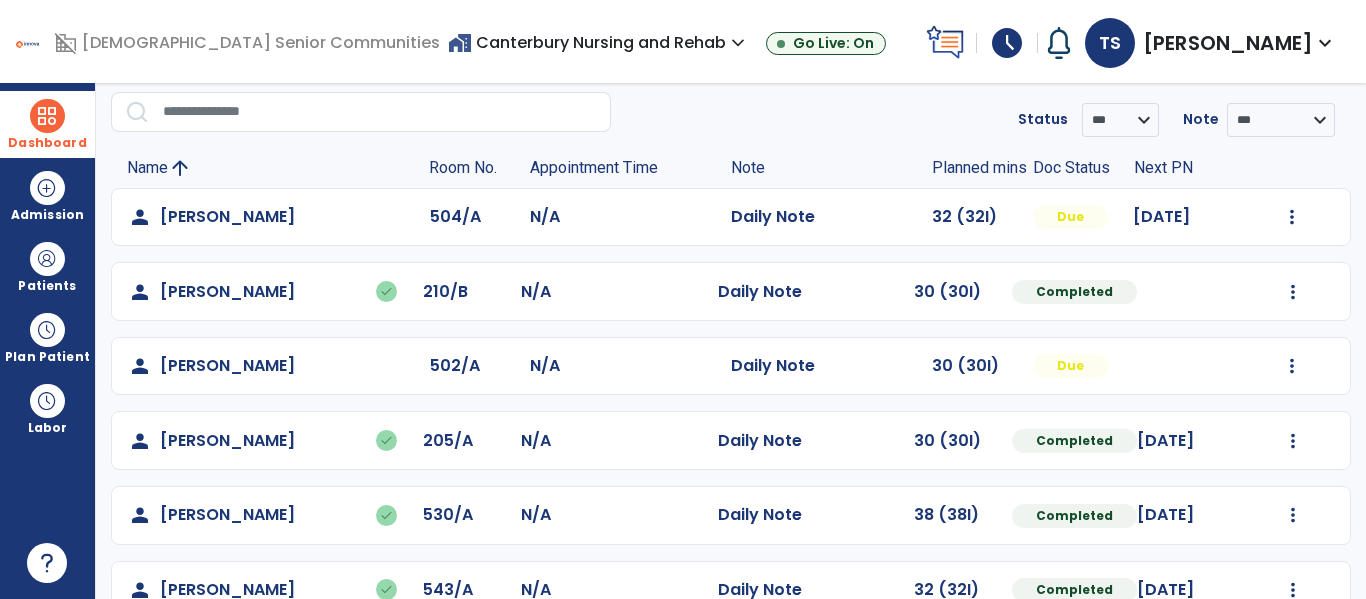 scroll, scrollTop: 70, scrollLeft: 0, axis: vertical 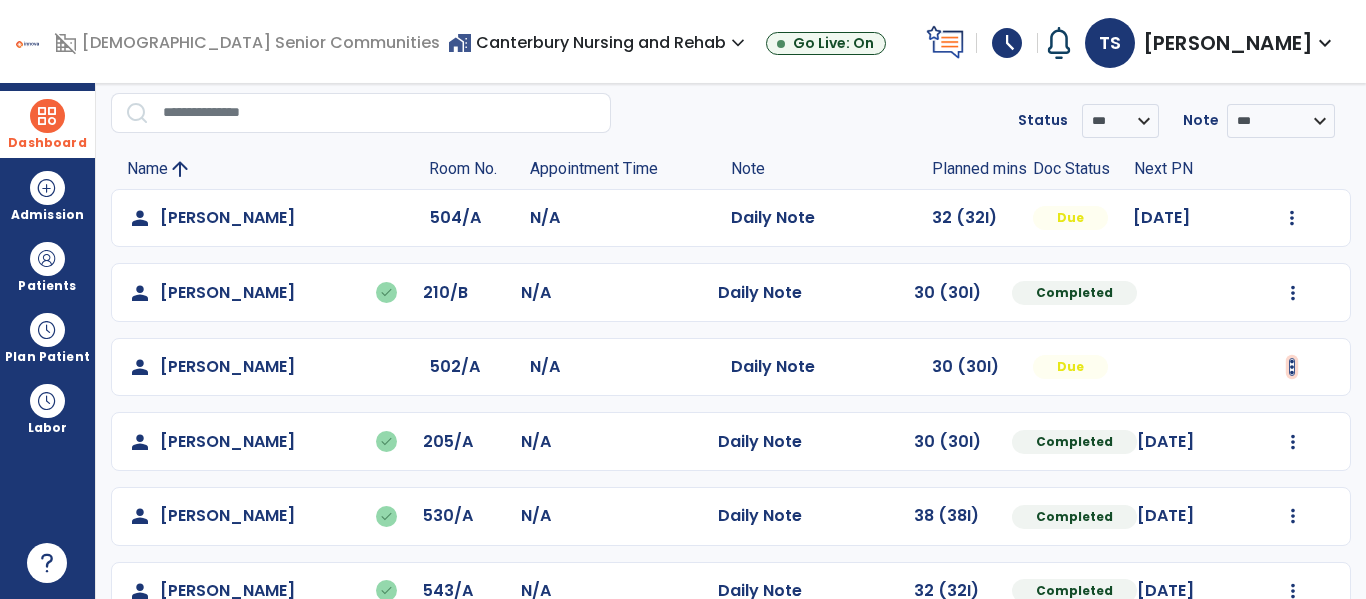 click at bounding box center (1292, 218) 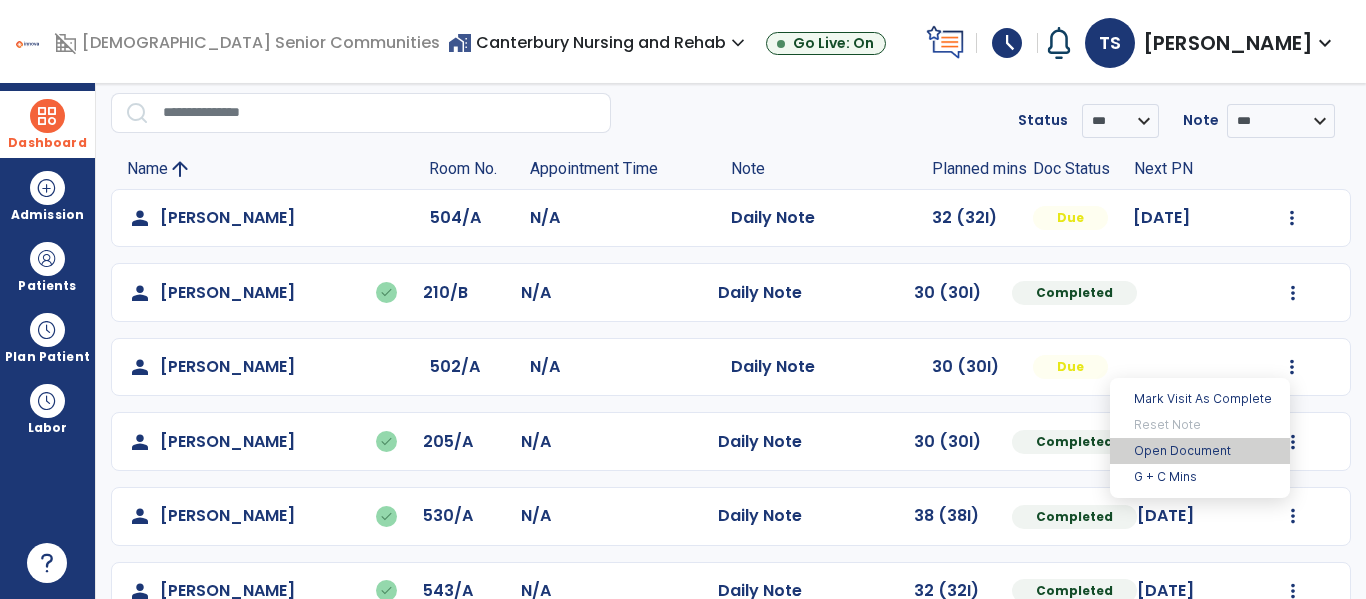 click on "Open Document" at bounding box center [1200, 451] 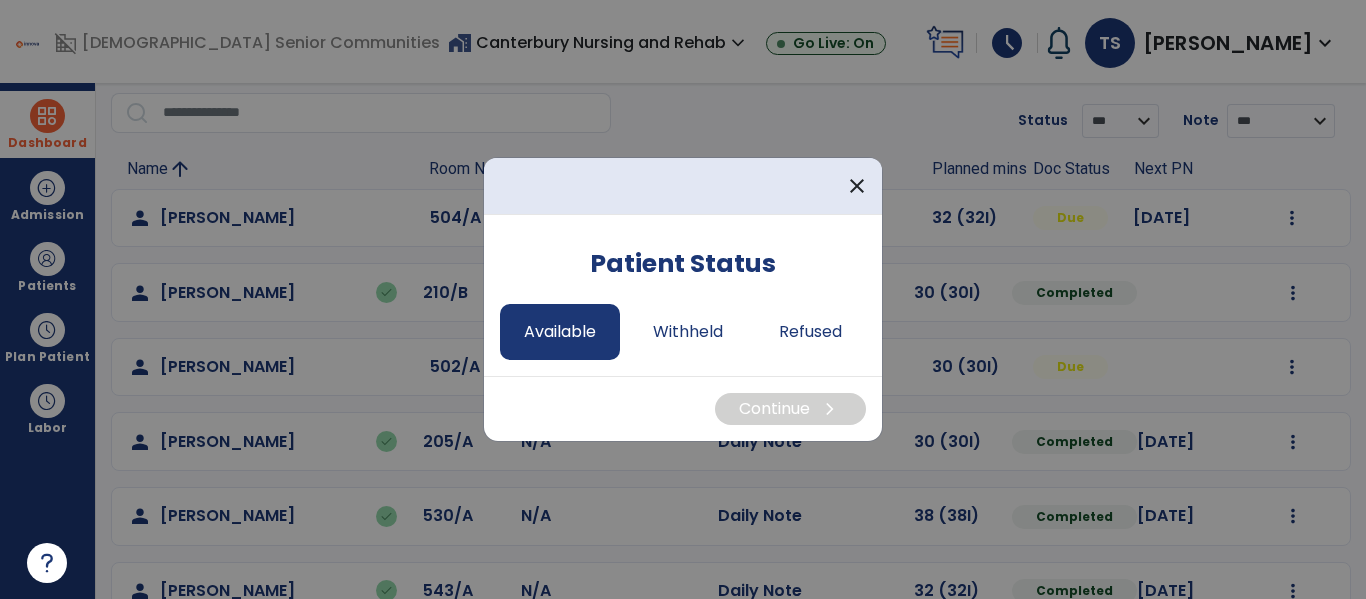 click on "Available" at bounding box center (560, 332) 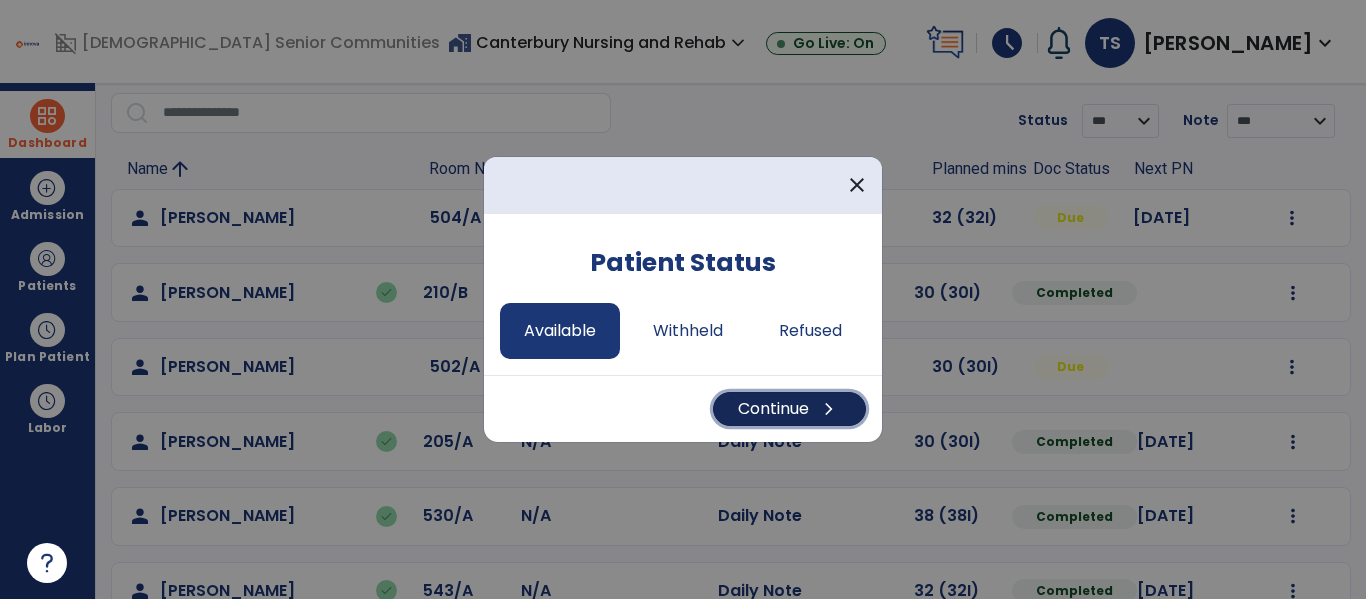 click on "Continue   chevron_right" at bounding box center (789, 409) 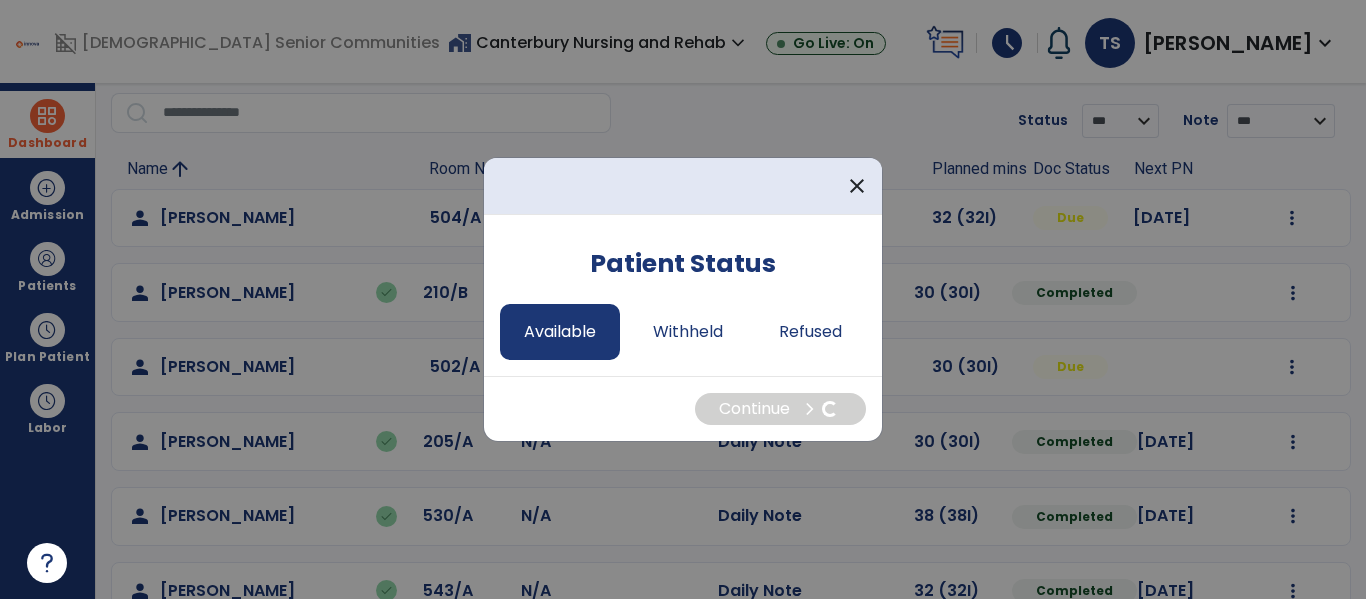 select on "*" 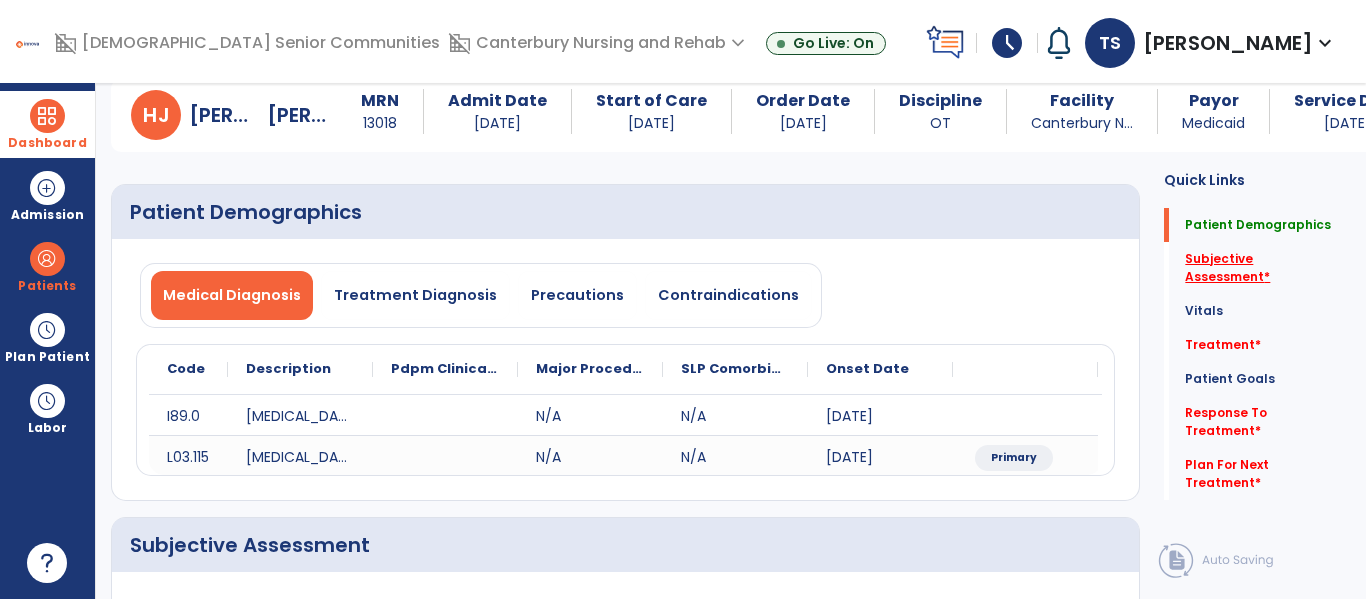 click on "Subjective Assessment   *" 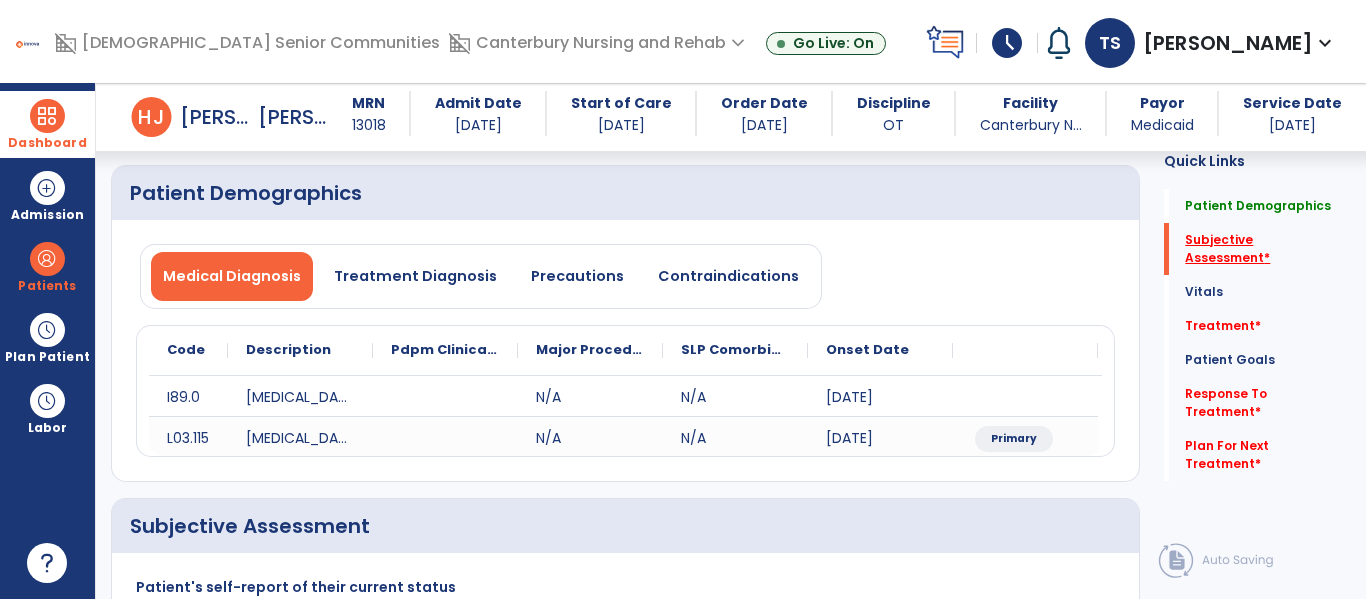 scroll, scrollTop: 387, scrollLeft: 0, axis: vertical 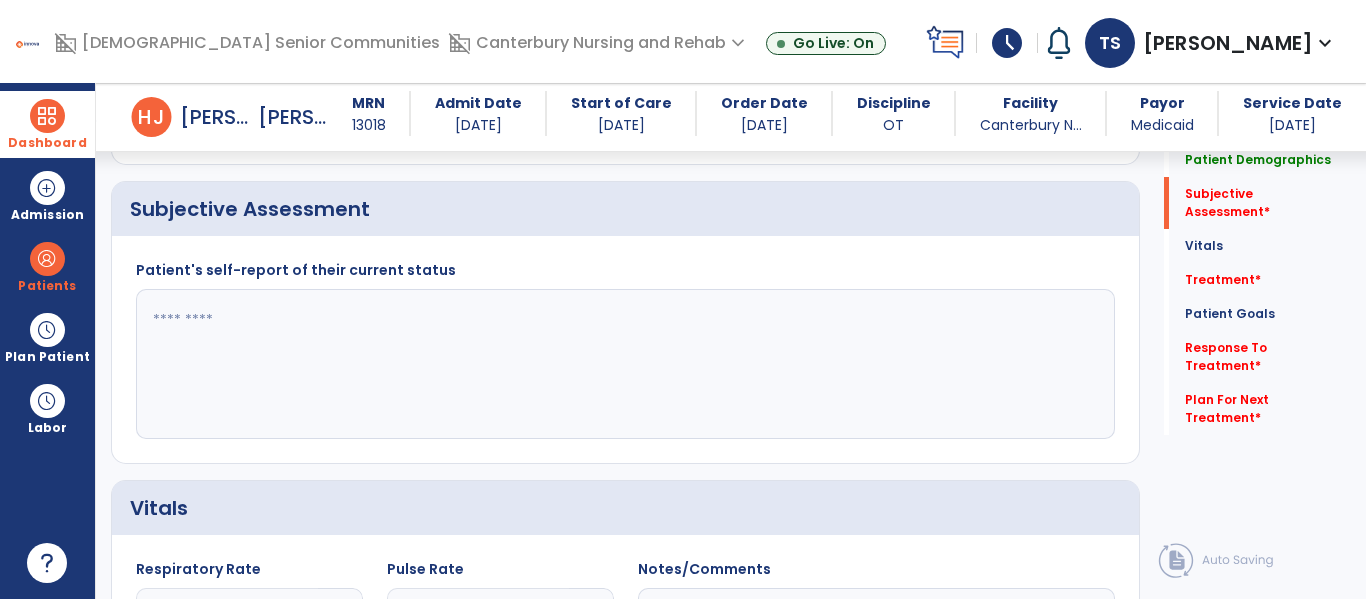 click 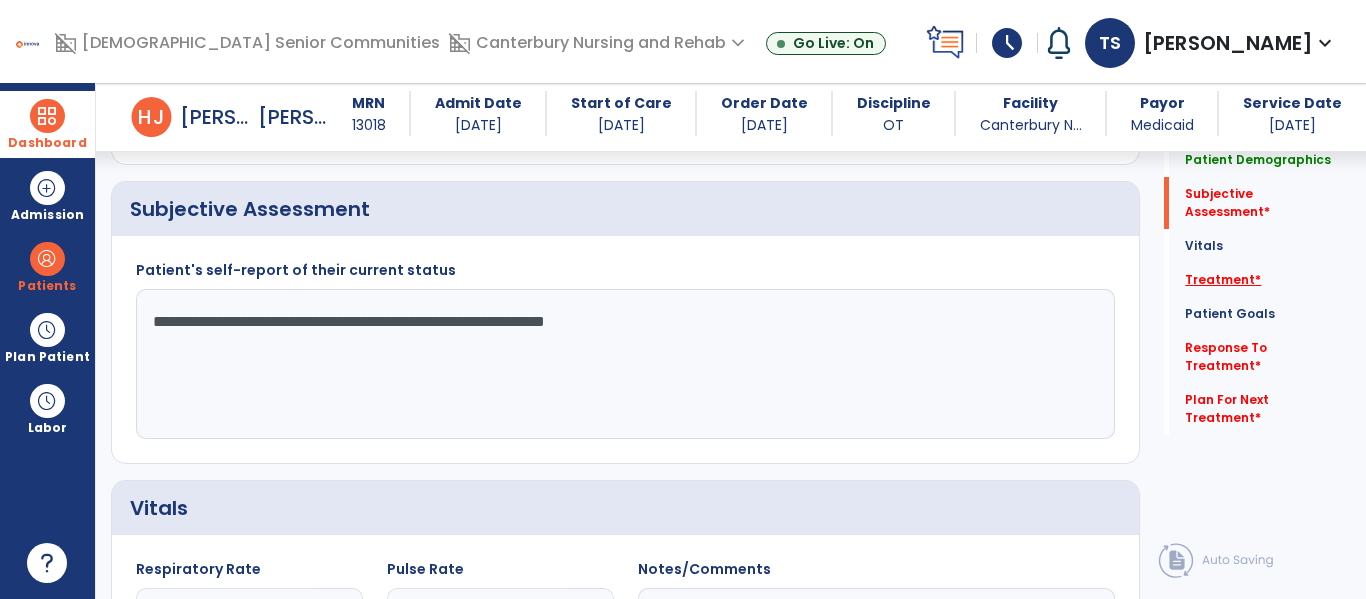 type on "**********" 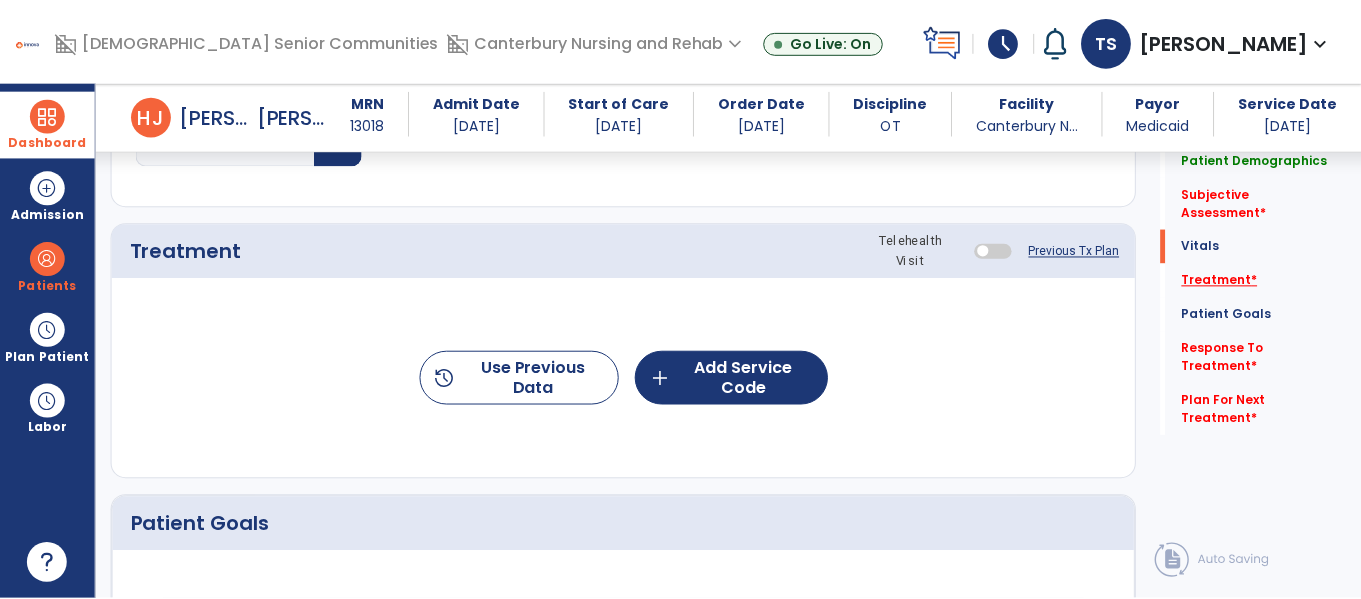 scroll, scrollTop: 1076, scrollLeft: 0, axis: vertical 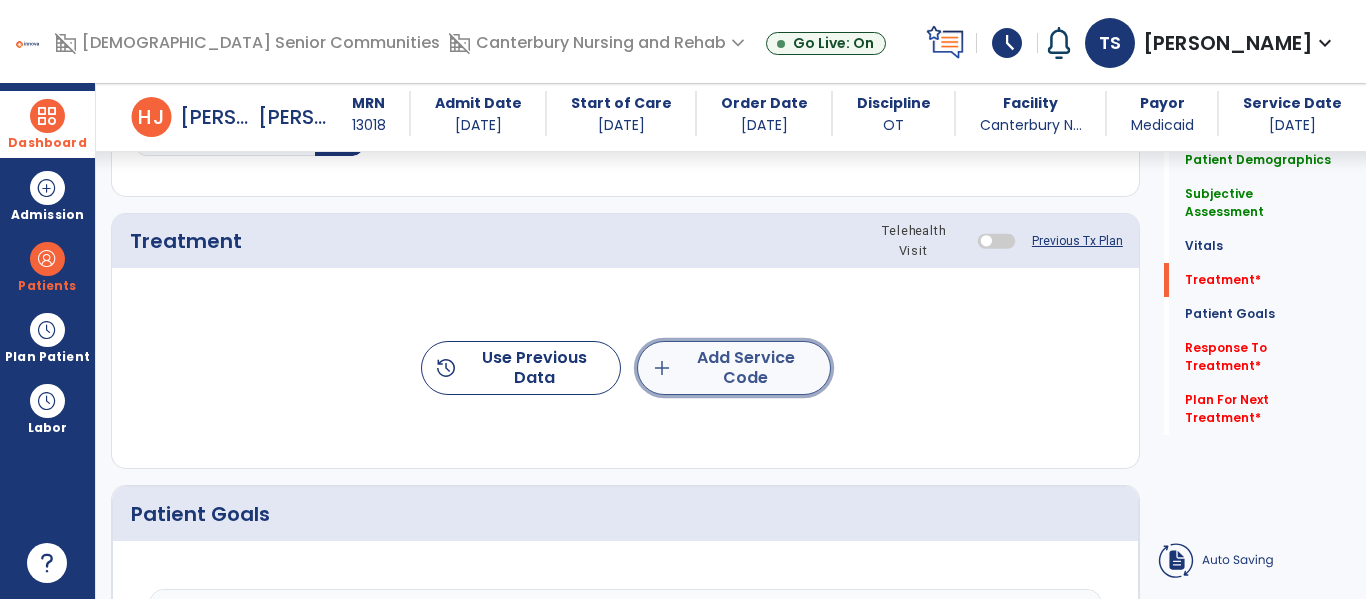 click on "add  Add Service Code" 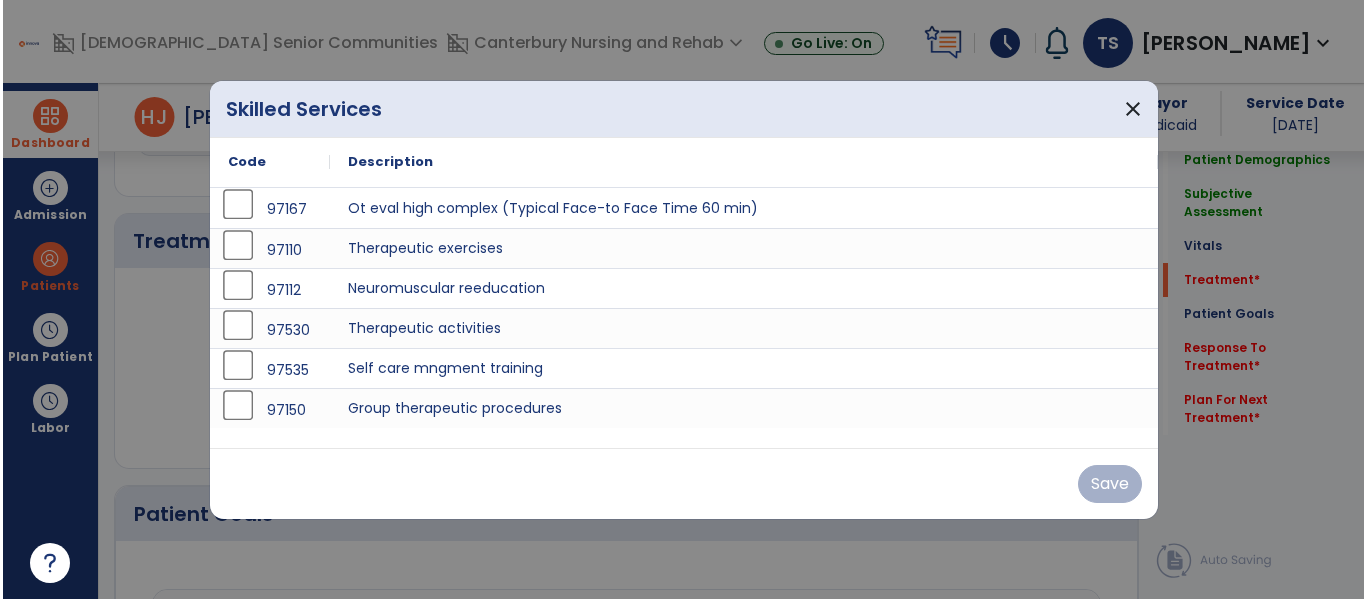 scroll, scrollTop: 1076, scrollLeft: 0, axis: vertical 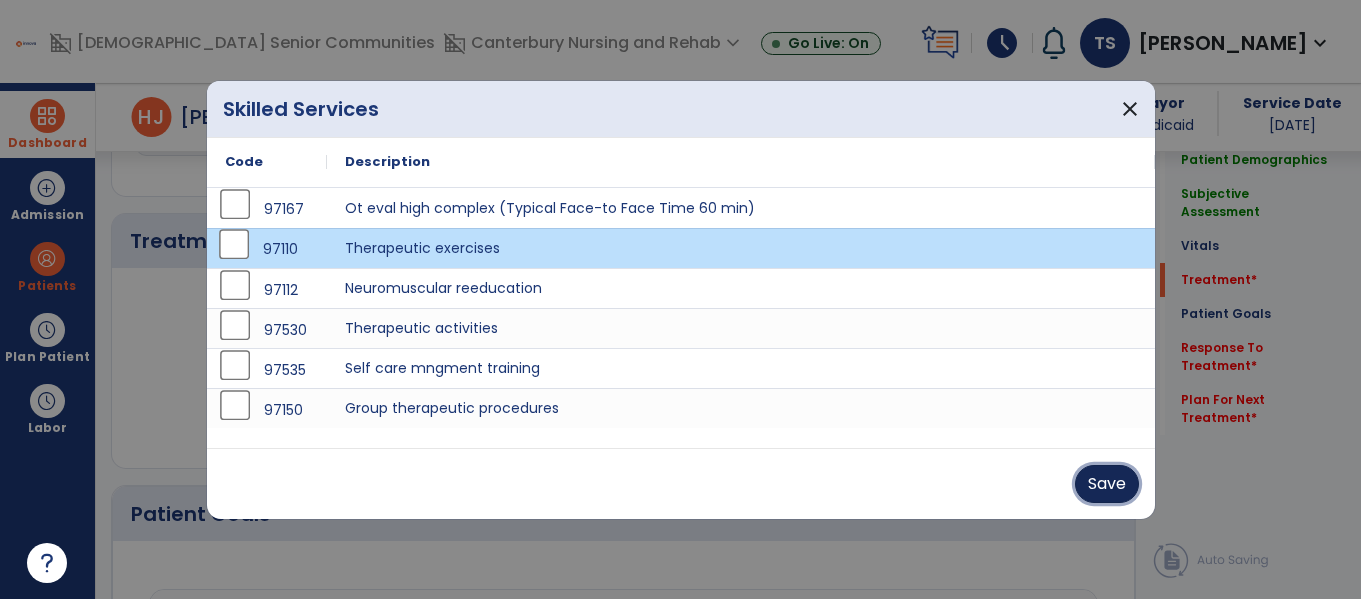 click on "Save" at bounding box center (1107, 484) 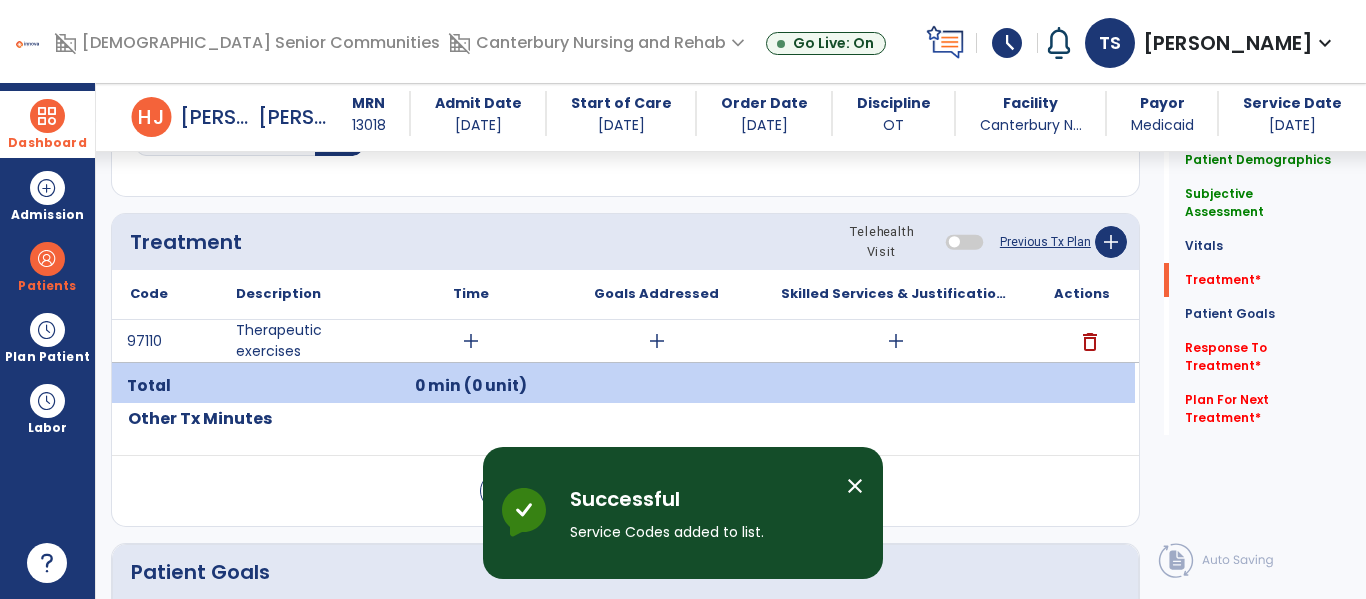 click on "add" at bounding box center (471, 341) 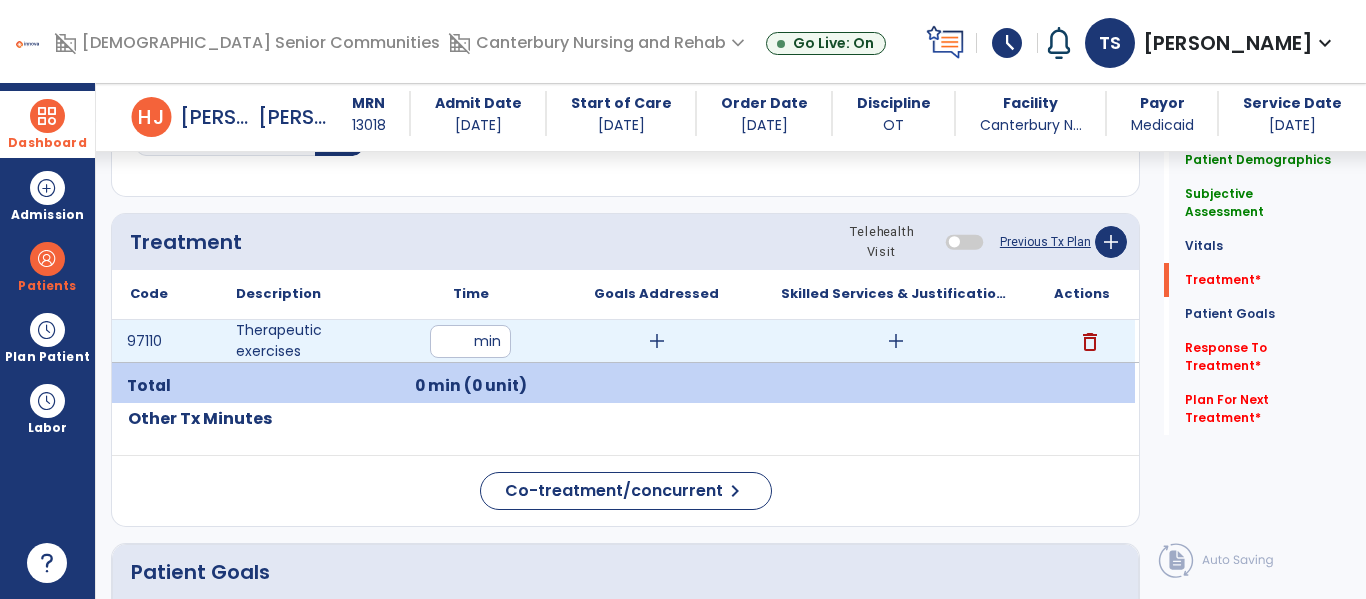 type on "**" 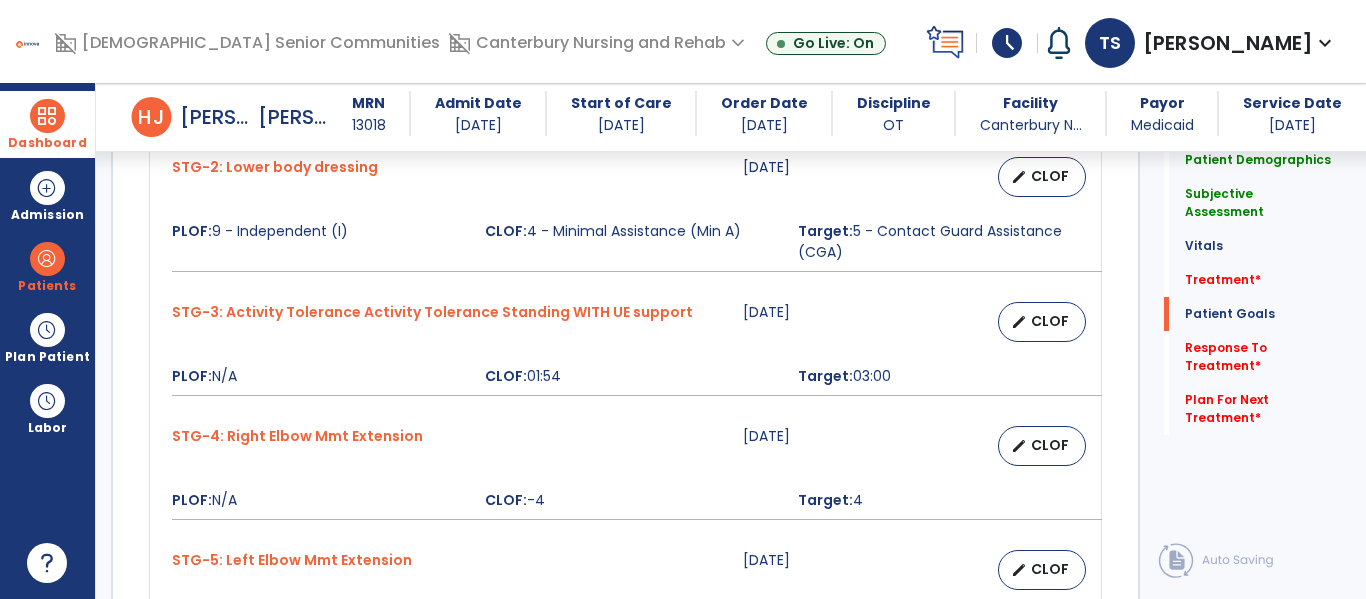 scroll, scrollTop: 1844, scrollLeft: 0, axis: vertical 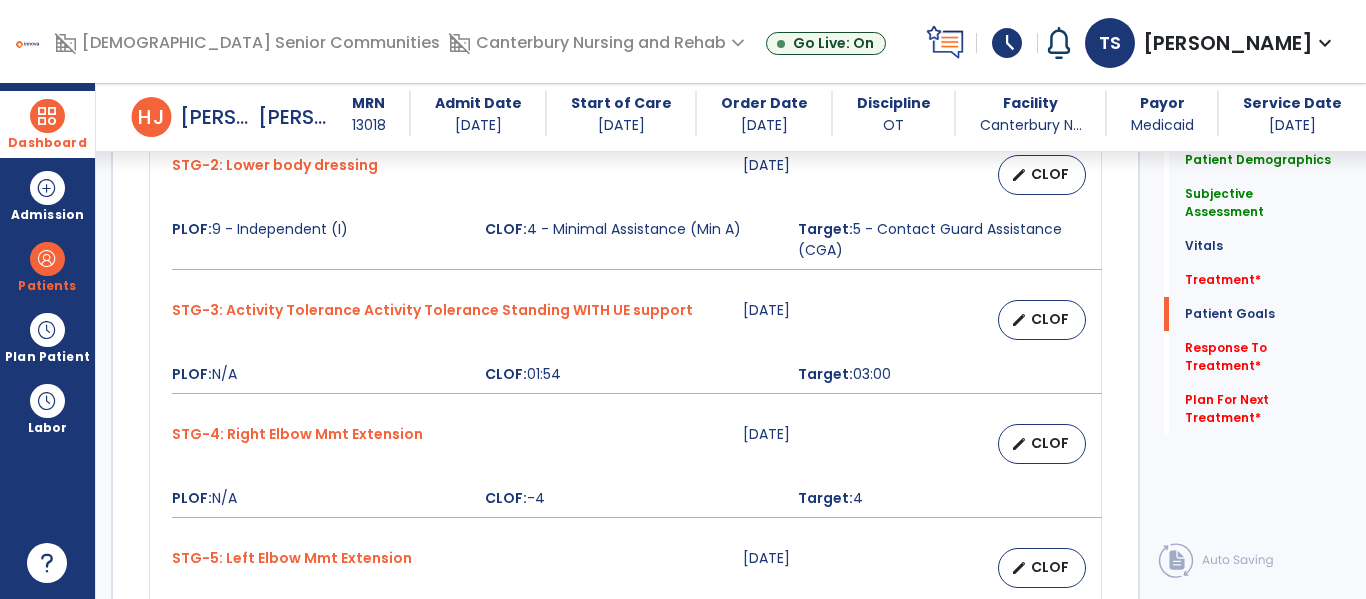 click at bounding box center [47, 116] 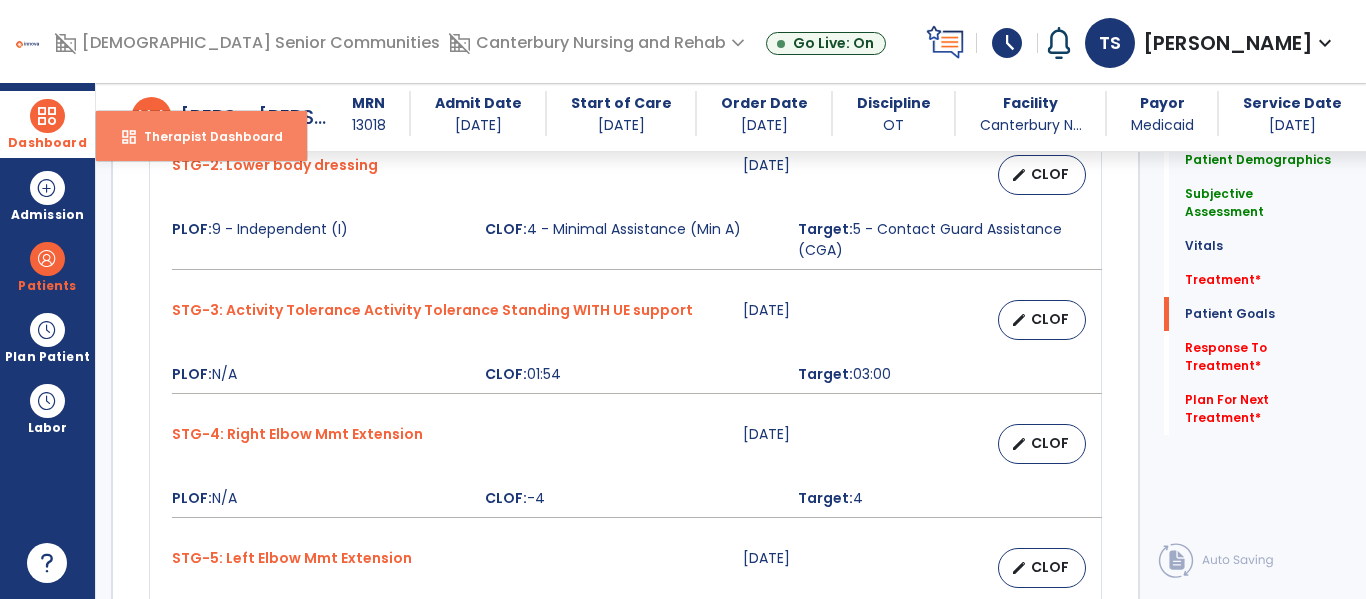 click on "Therapist Dashboard" at bounding box center [205, 136] 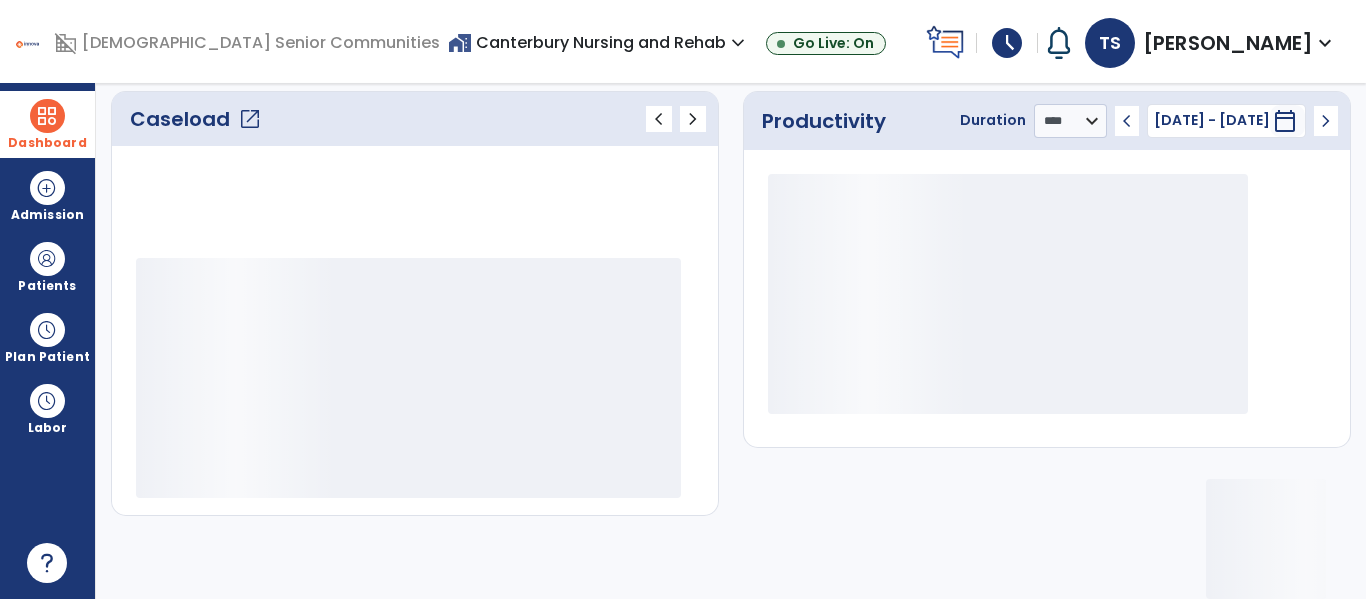 click on "Caseload   open_in_new" 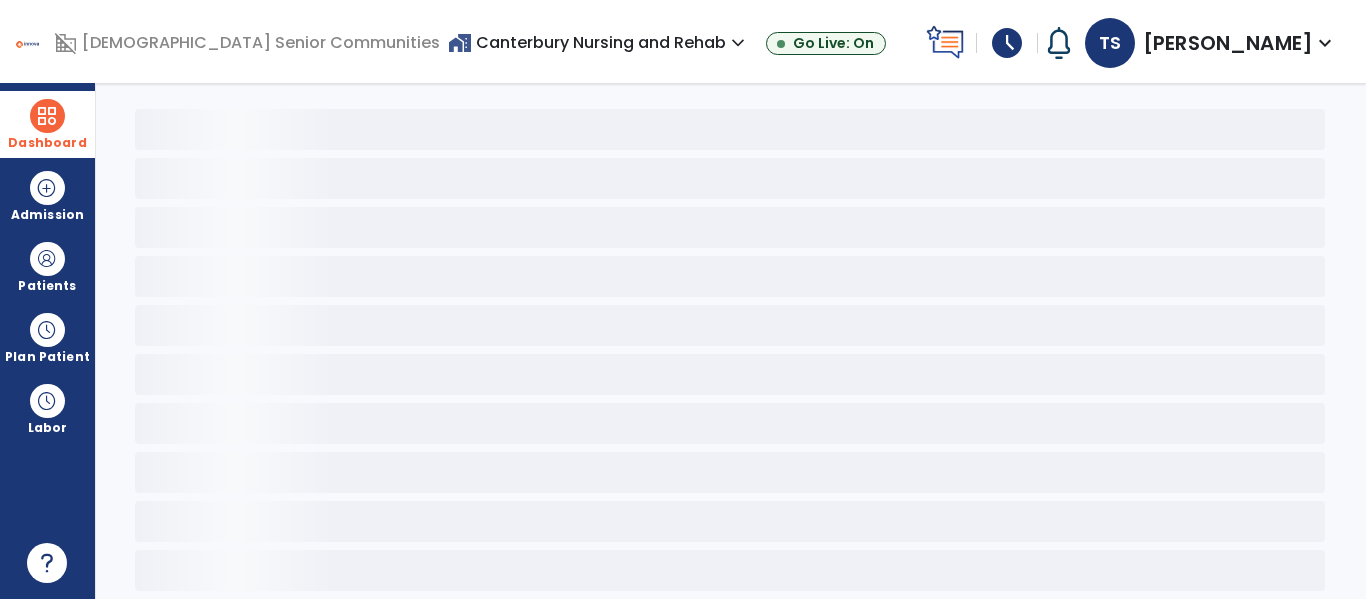 scroll, scrollTop: 78, scrollLeft: 0, axis: vertical 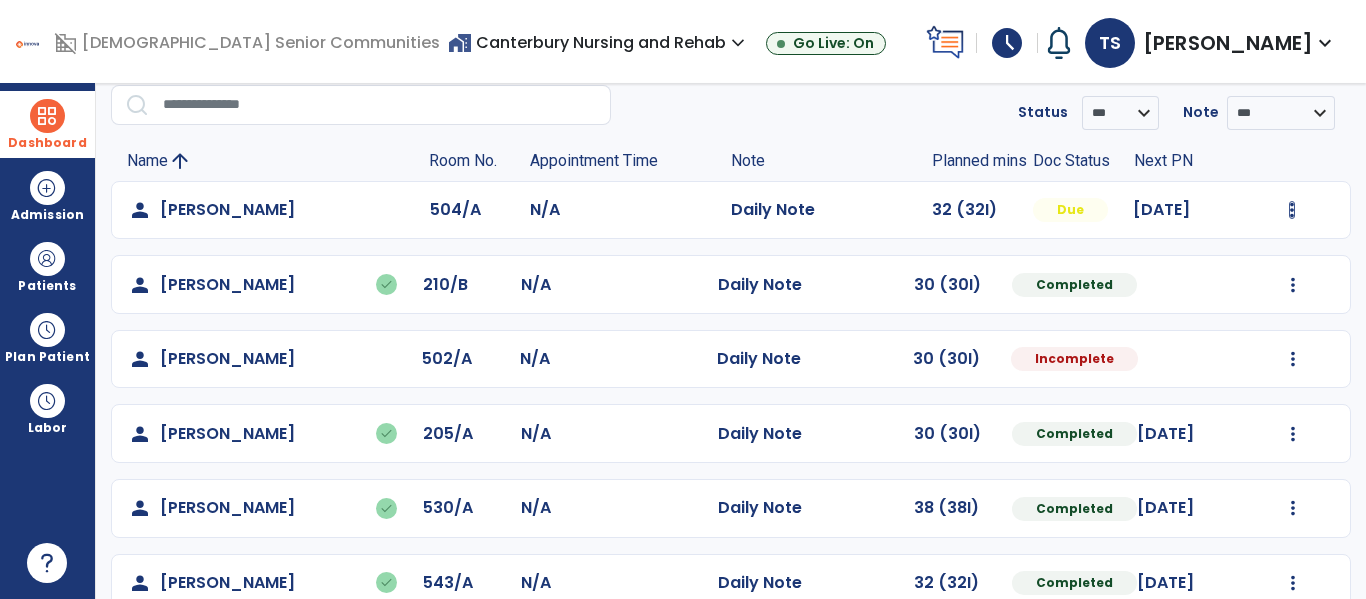 click at bounding box center [1292, 210] 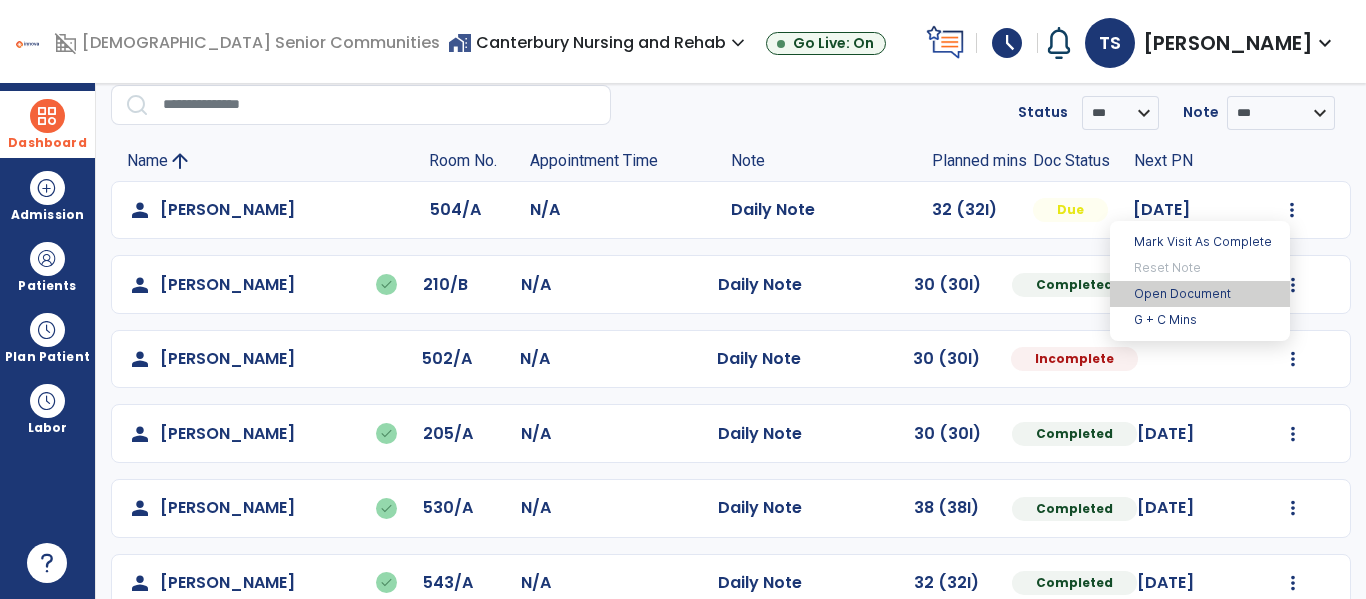 click on "Open Document" at bounding box center [1200, 294] 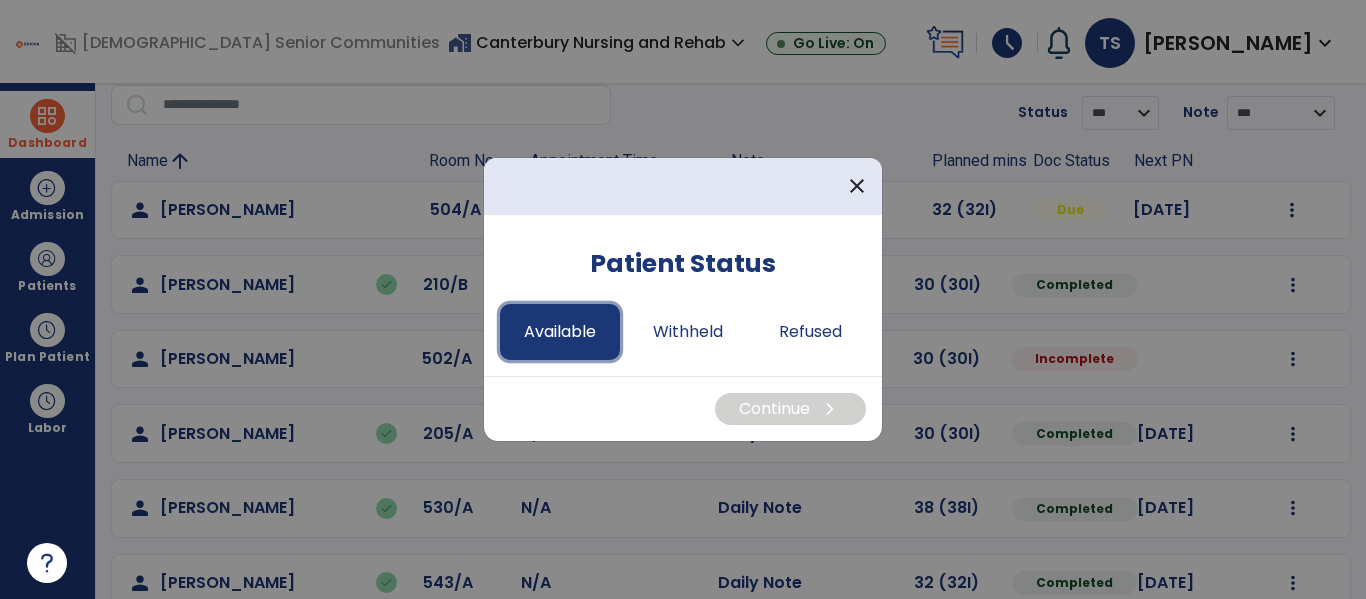 click on "Available" at bounding box center [560, 332] 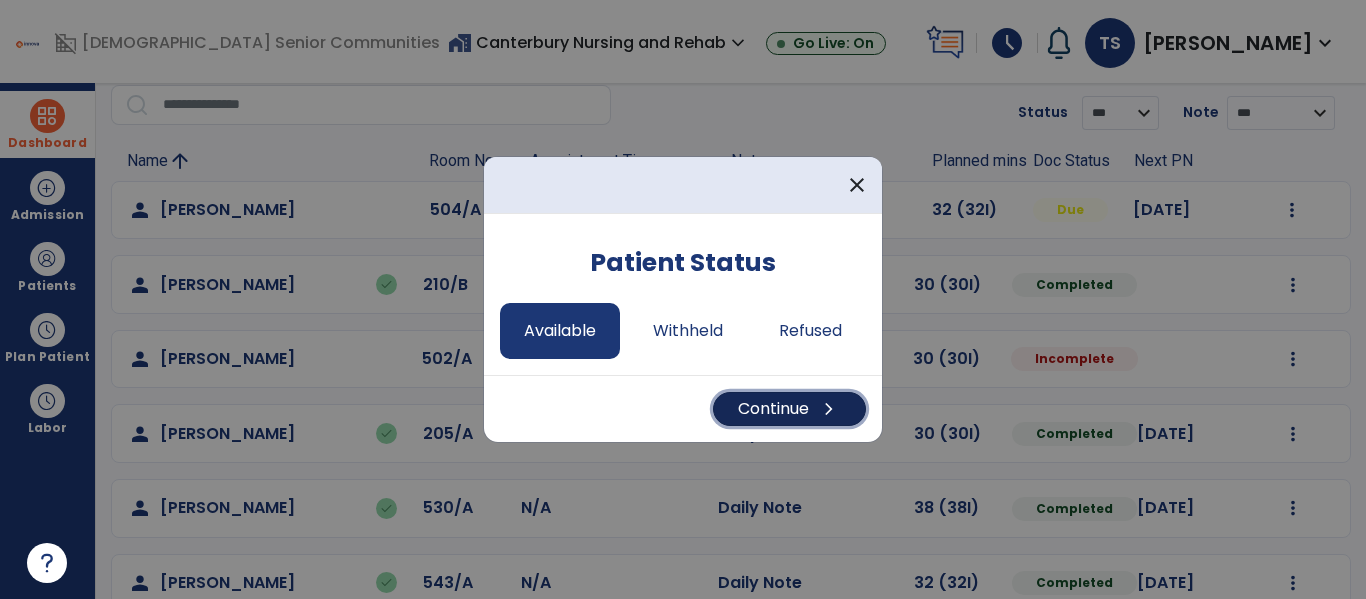 click on "Continue   chevron_right" at bounding box center (789, 409) 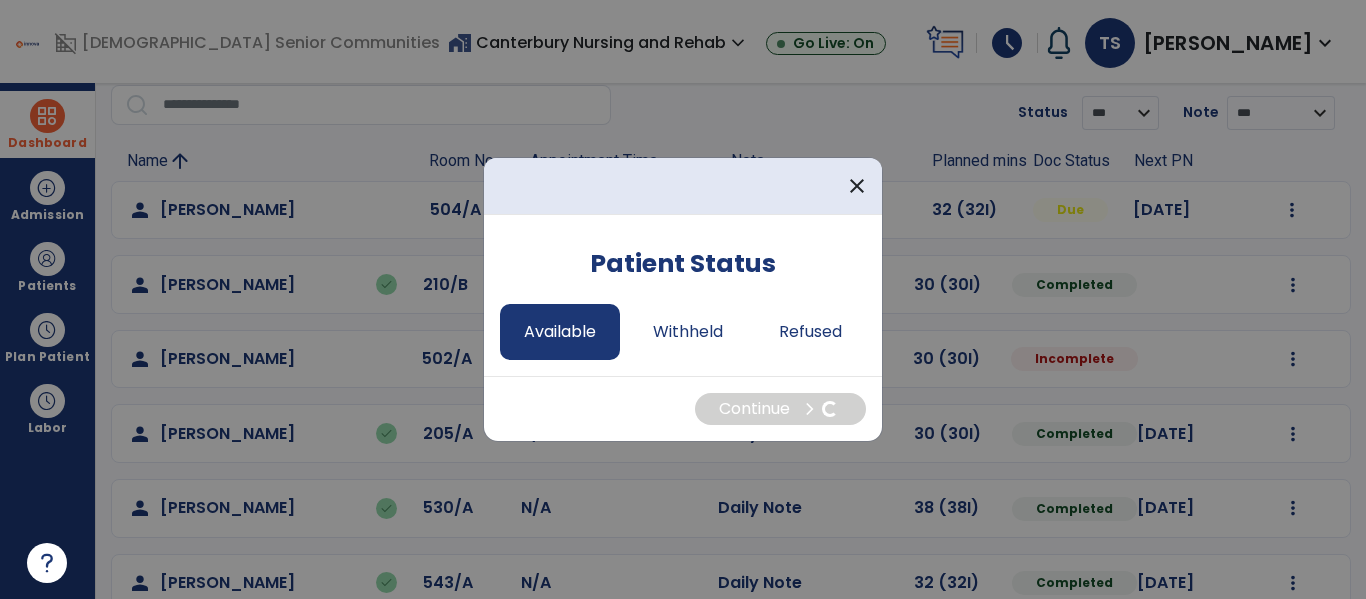 select on "*" 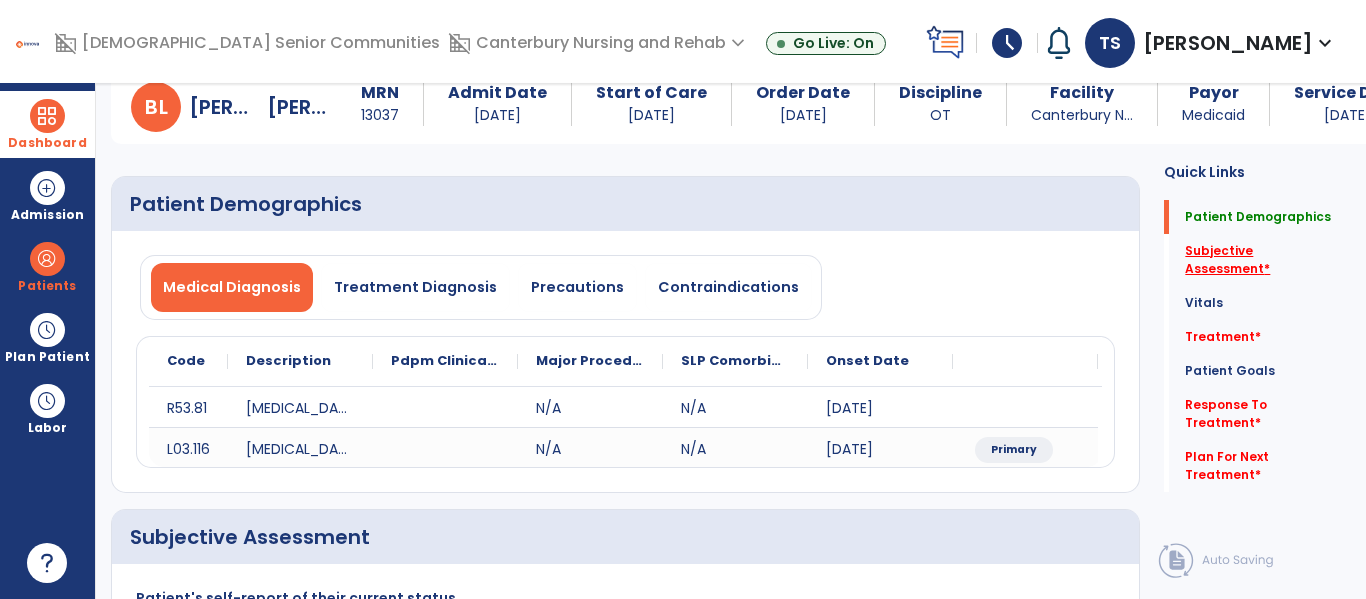 click on "Subjective Assessment   *" 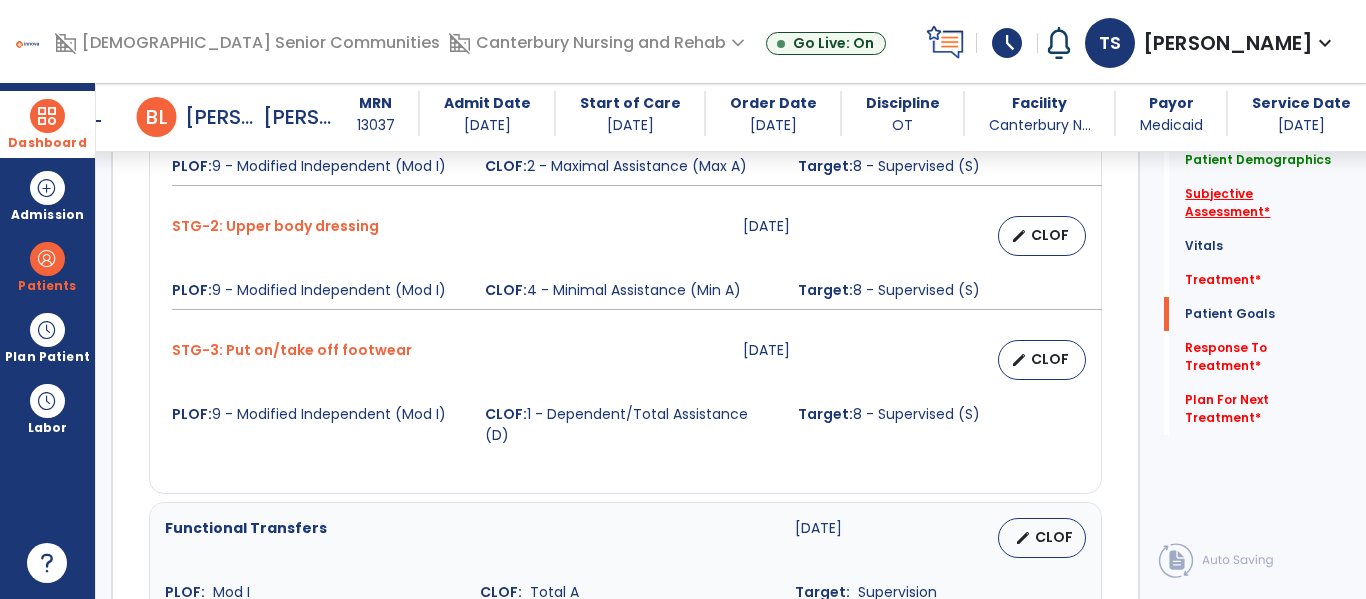 scroll, scrollTop: 1629, scrollLeft: 0, axis: vertical 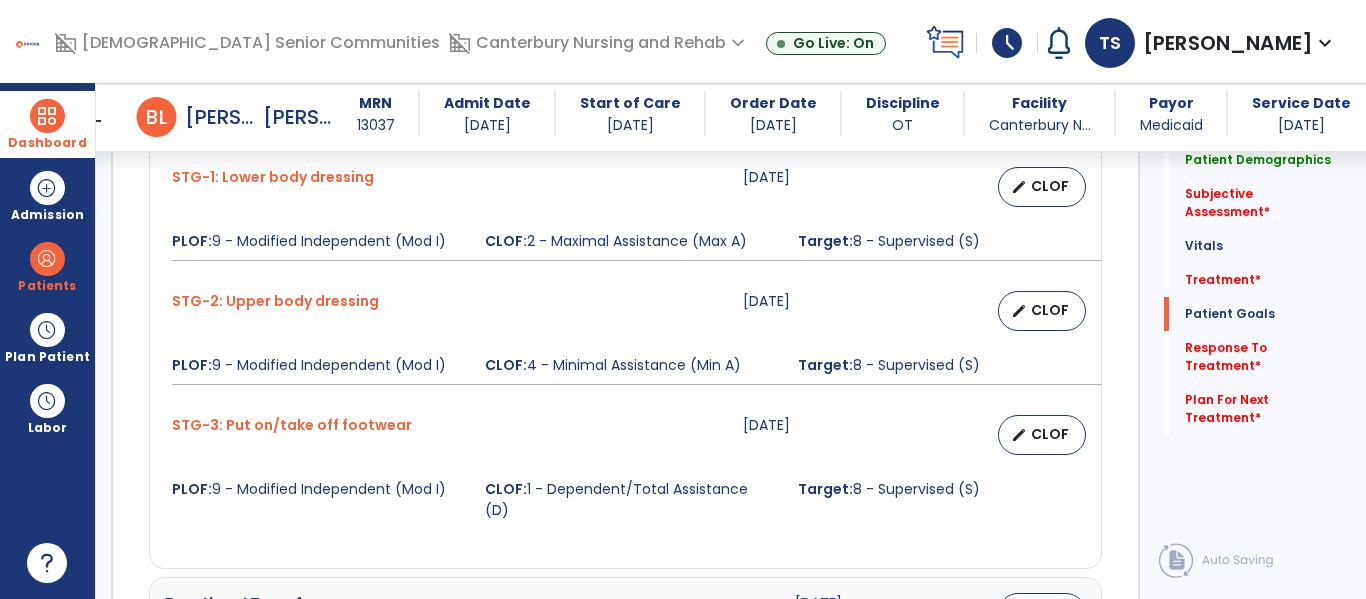 click on "Dashboard" at bounding box center [47, 124] 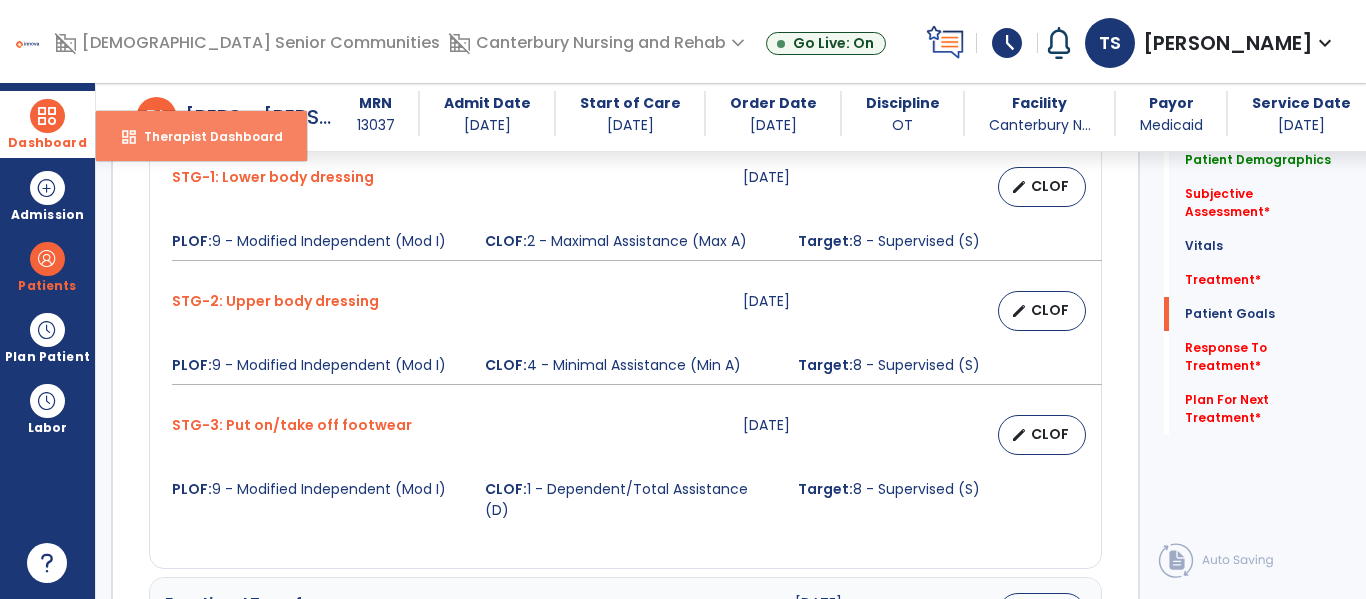click on "Therapist Dashboard" at bounding box center (205, 136) 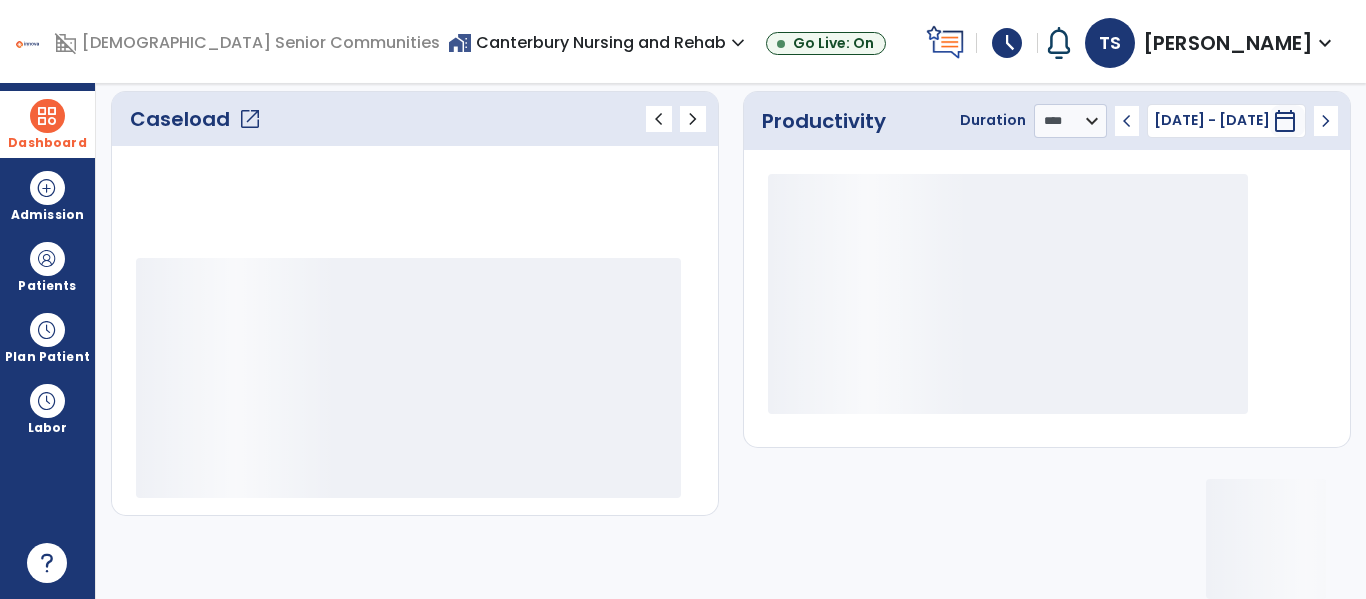 click on "Caseload   open_in_new" 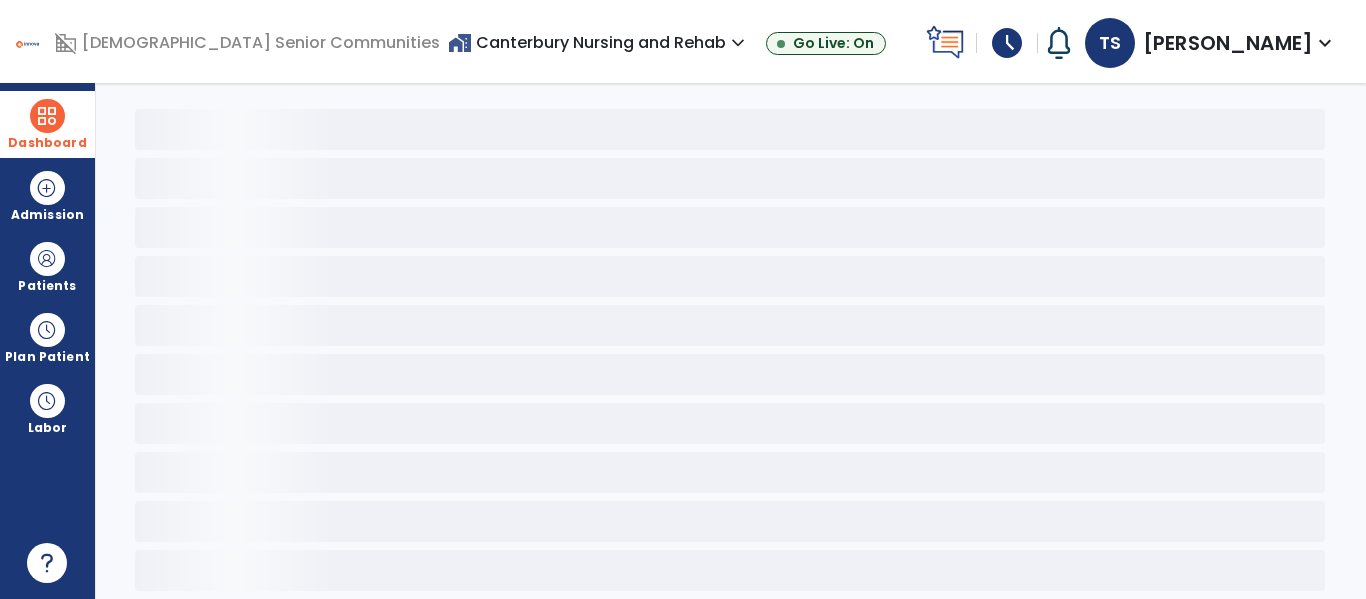 scroll, scrollTop: 78, scrollLeft: 0, axis: vertical 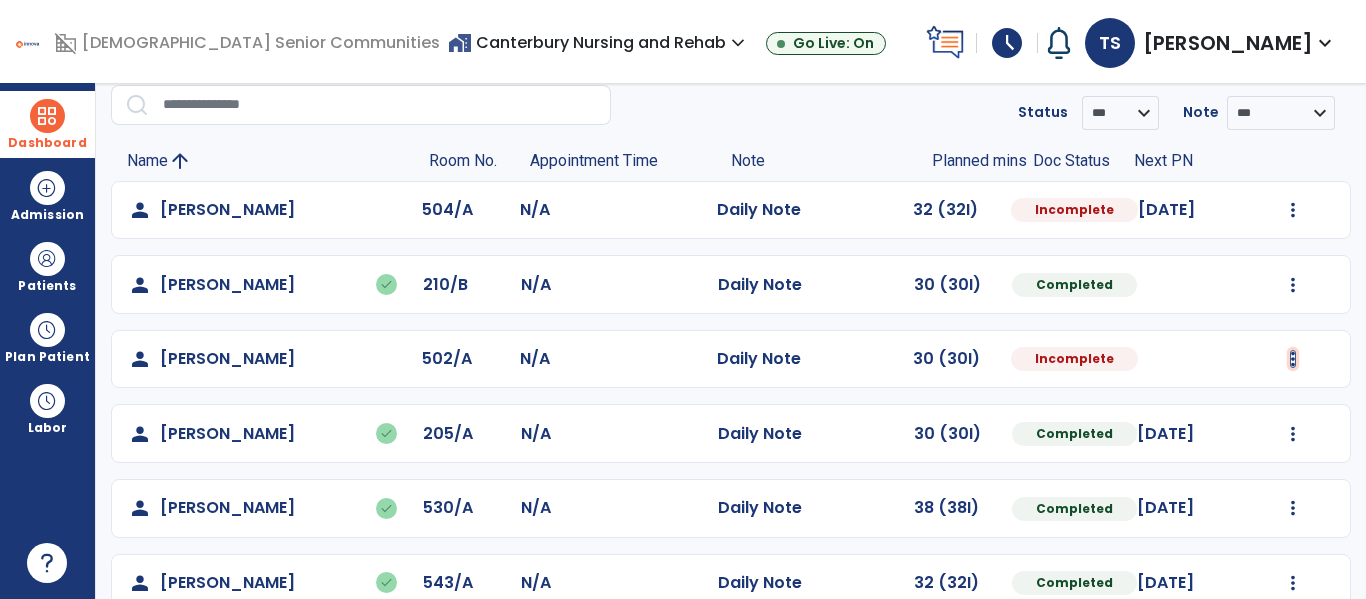 click at bounding box center (1293, 210) 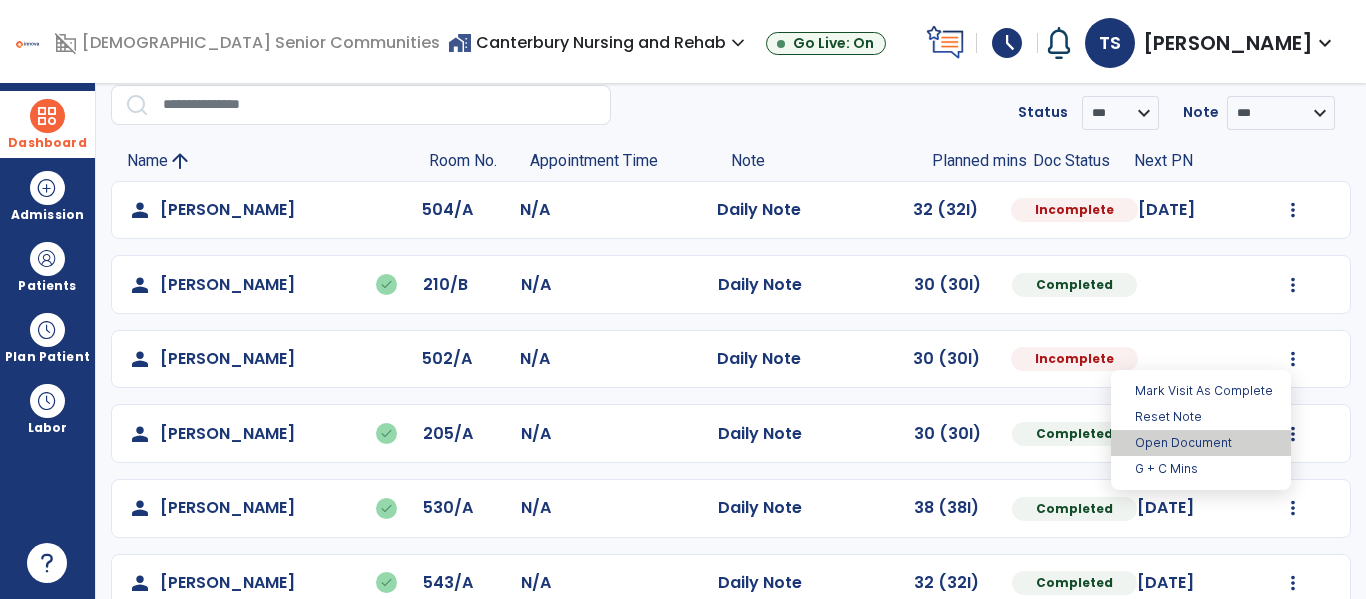 click on "Open Document" at bounding box center [1201, 443] 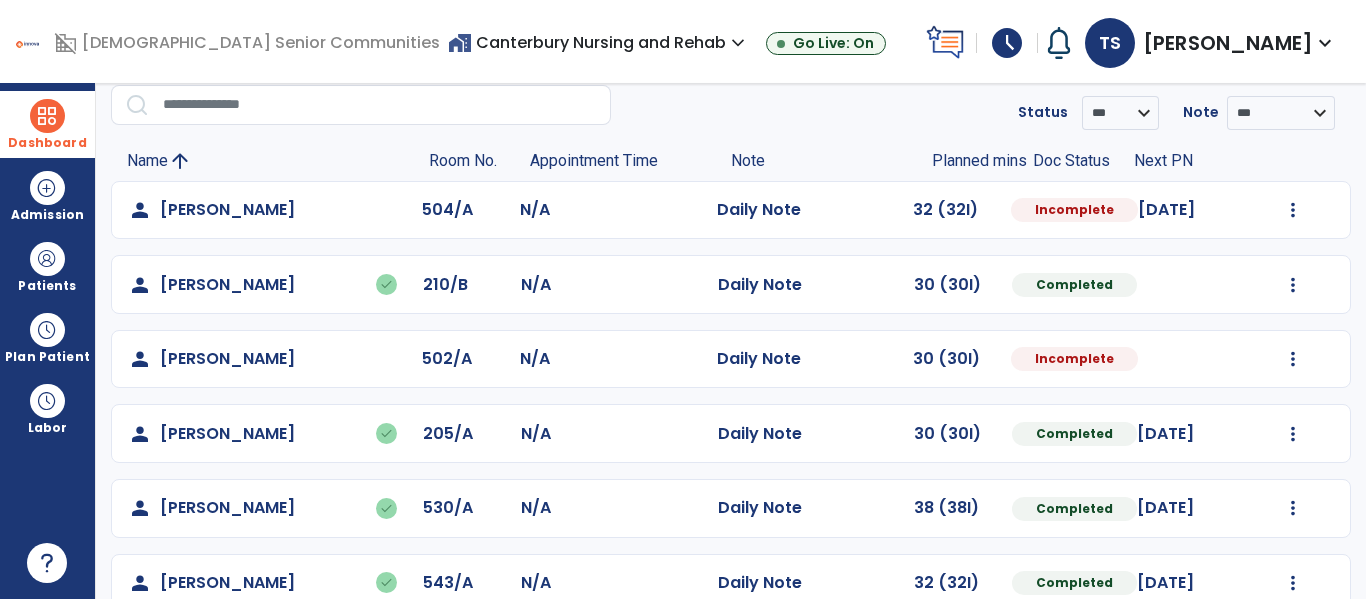 select on "*" 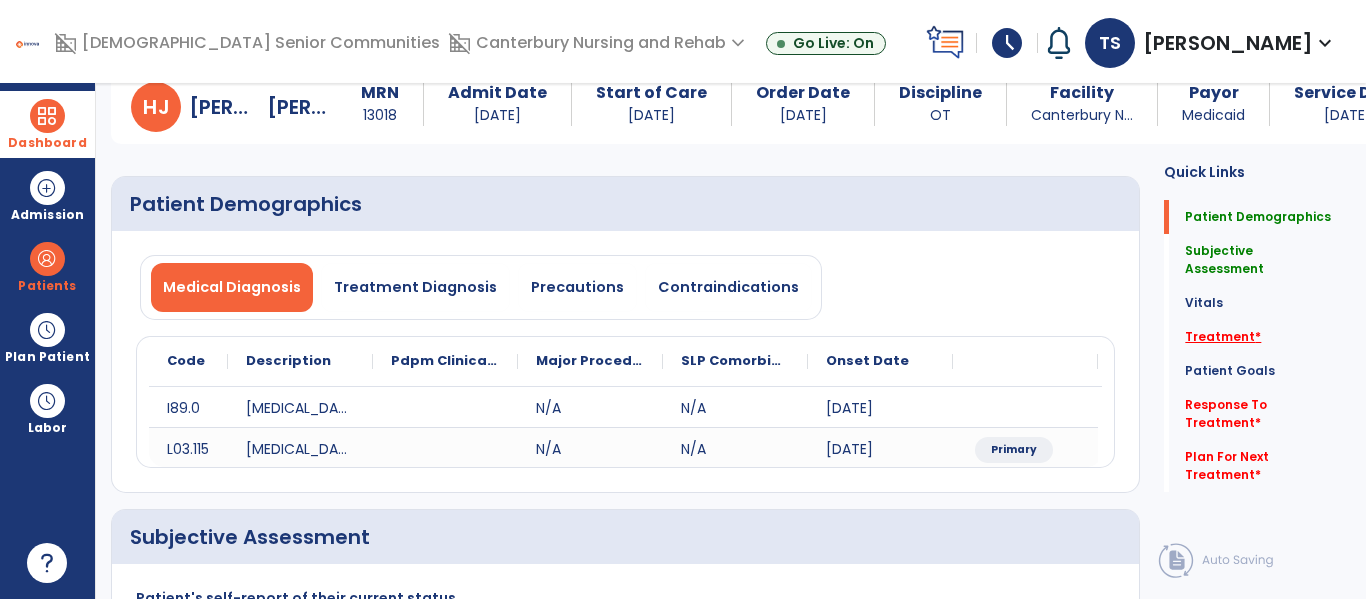 click on "Treatment   *" 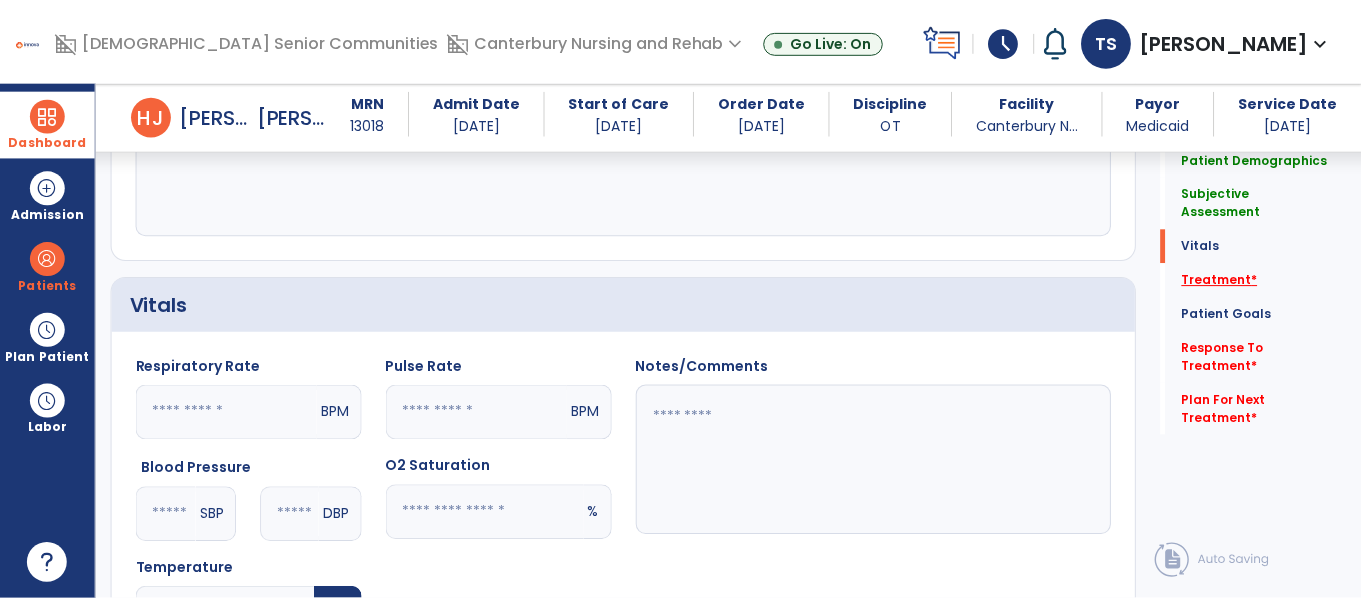 scroll, scrollTop: 1124, scrollLeft: 0, axis: vertical 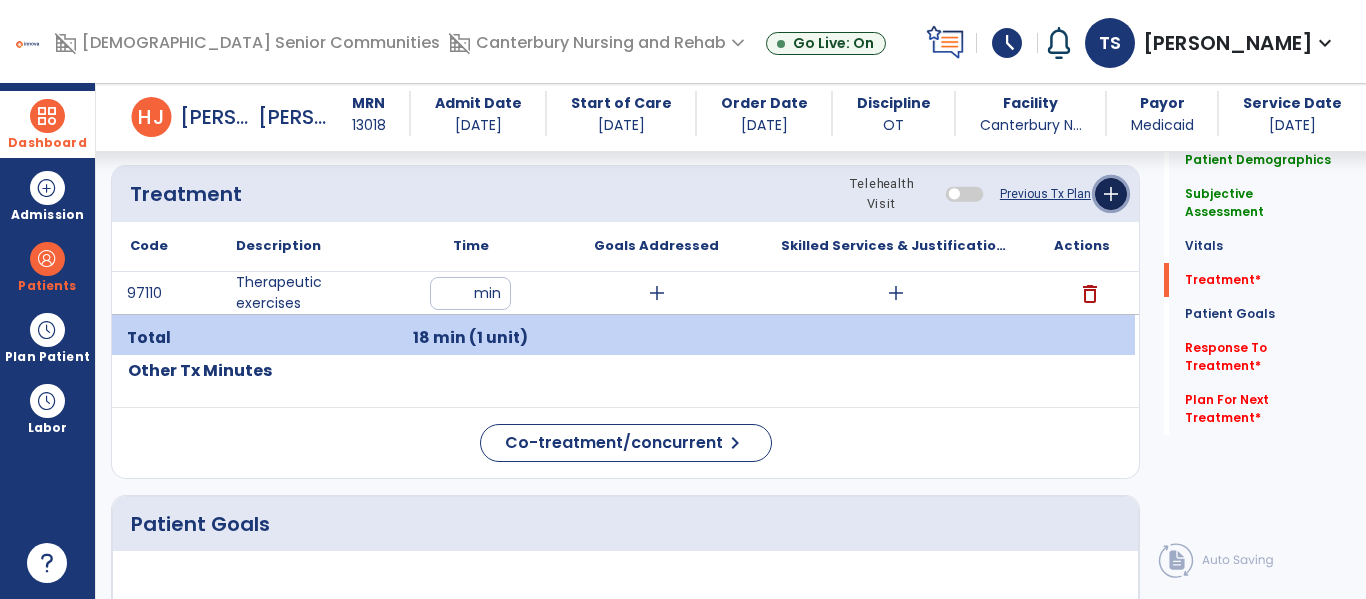 click on "add" 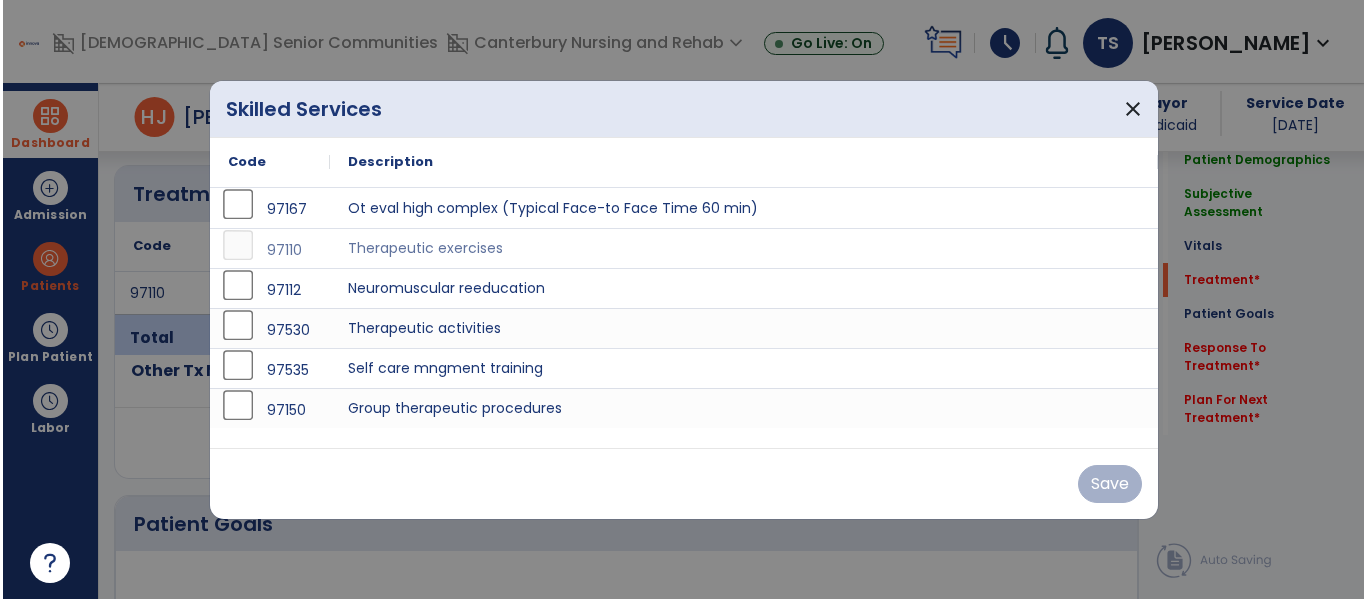 scroll, scrollTop: 1124, scrollLeft: 0, axis: vertical 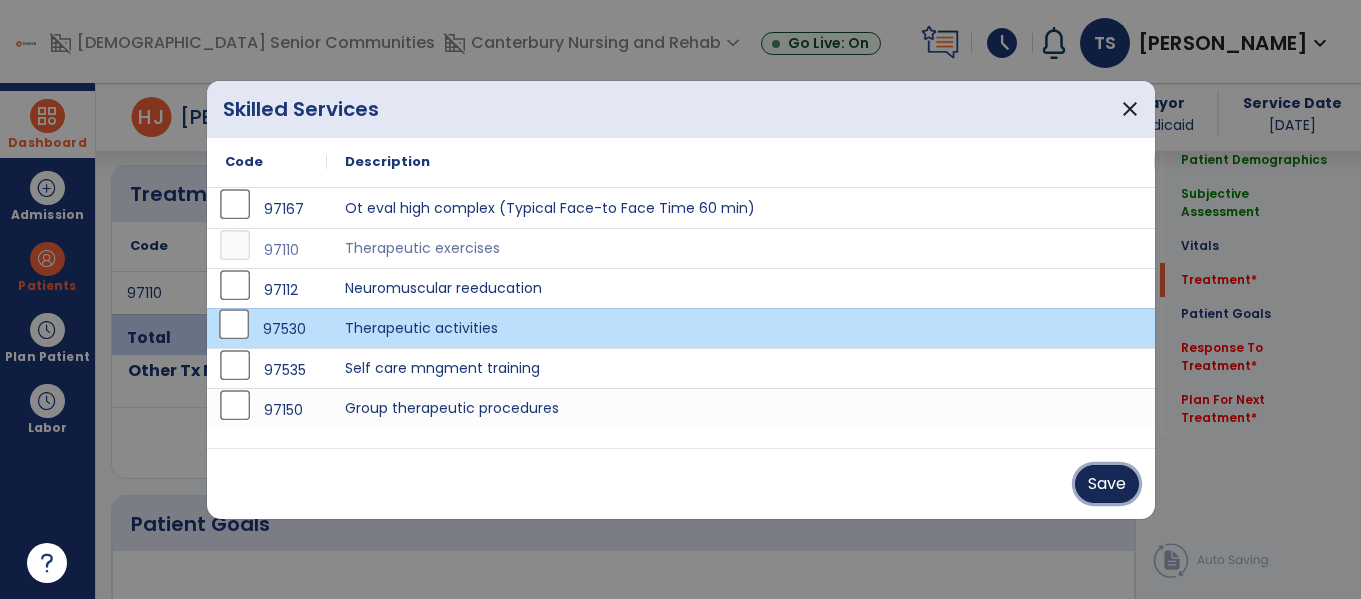 click on "Save" at bounding box center (1107, 484) 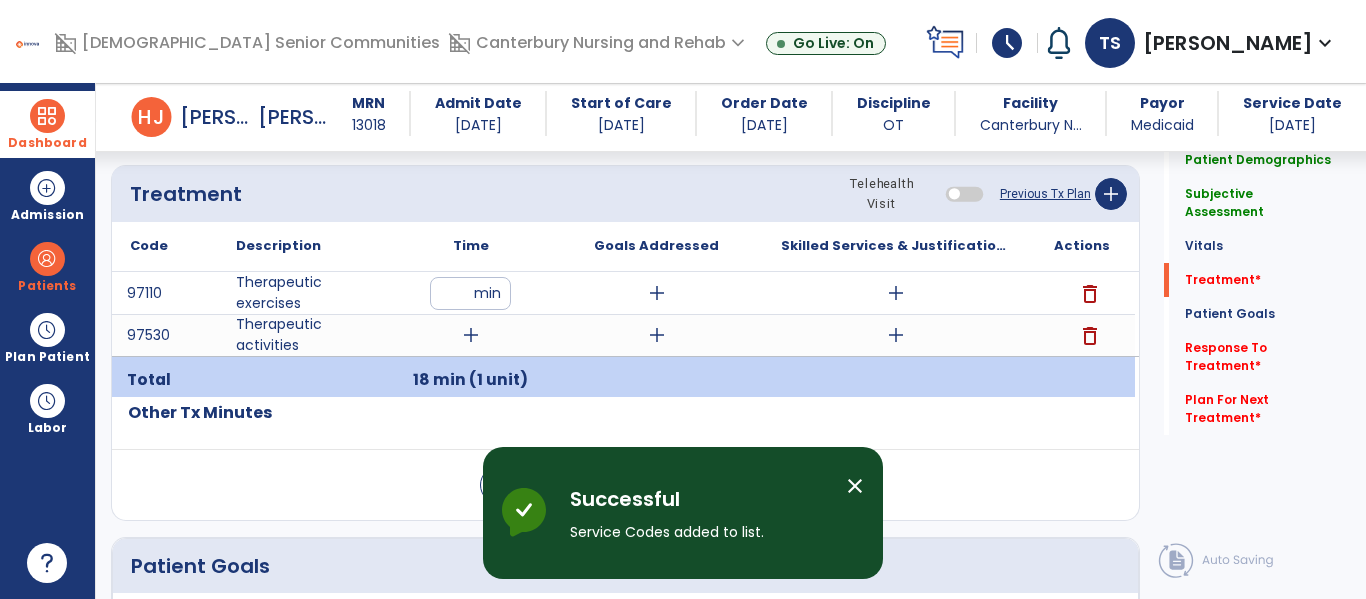 click on "add" at bounding box center [471, 335] 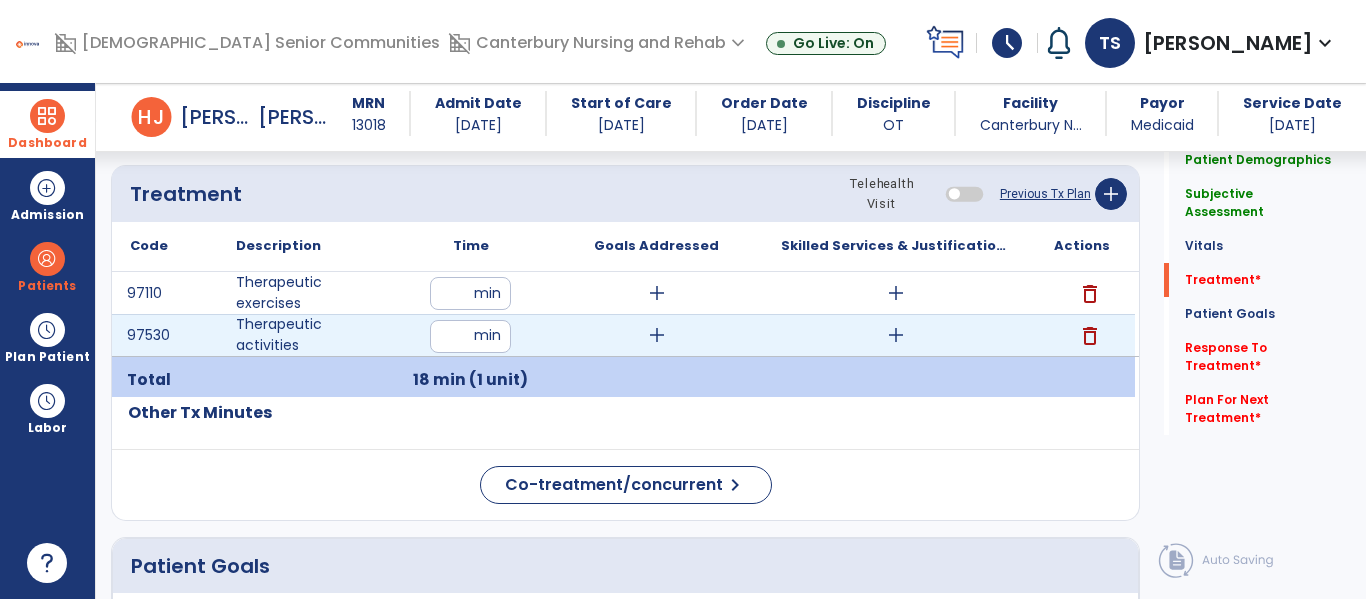 type on "**" 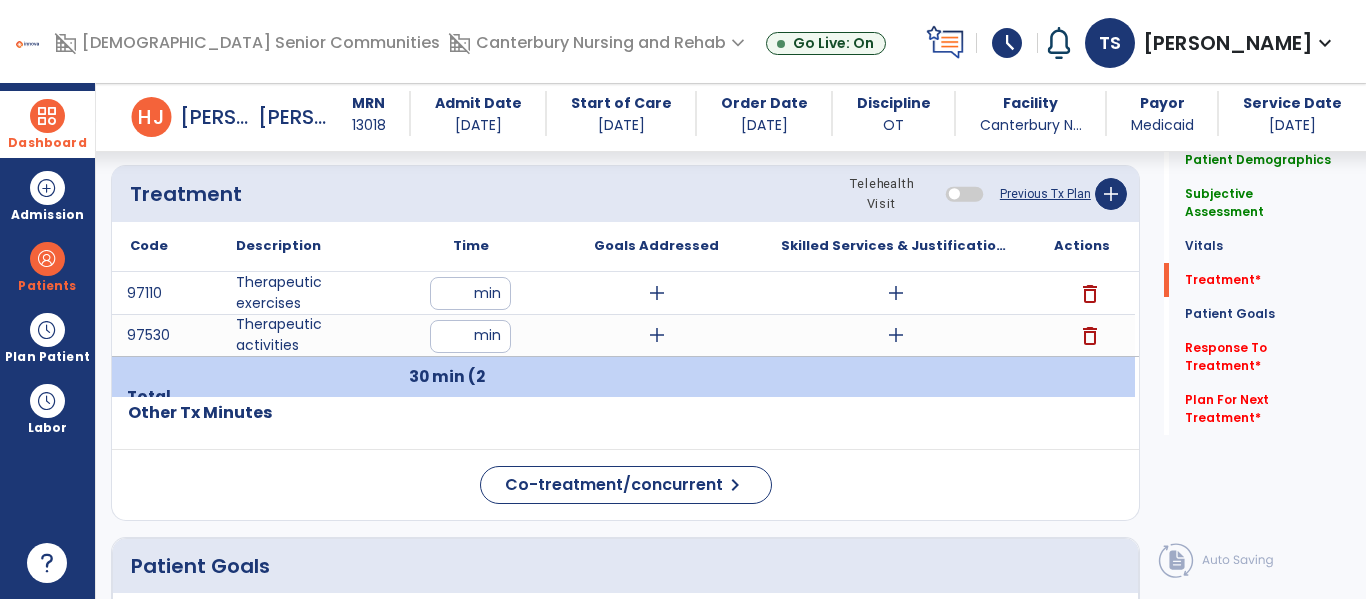 click on "**" at bounding box center (470, 336) 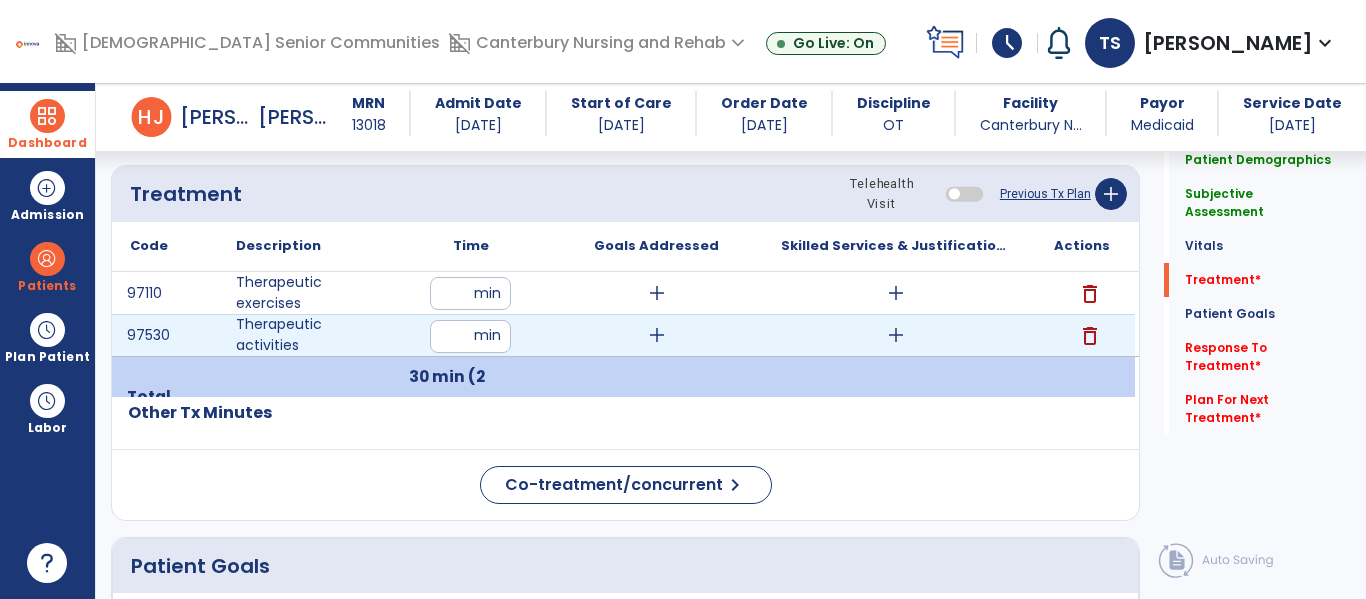 type on "**" 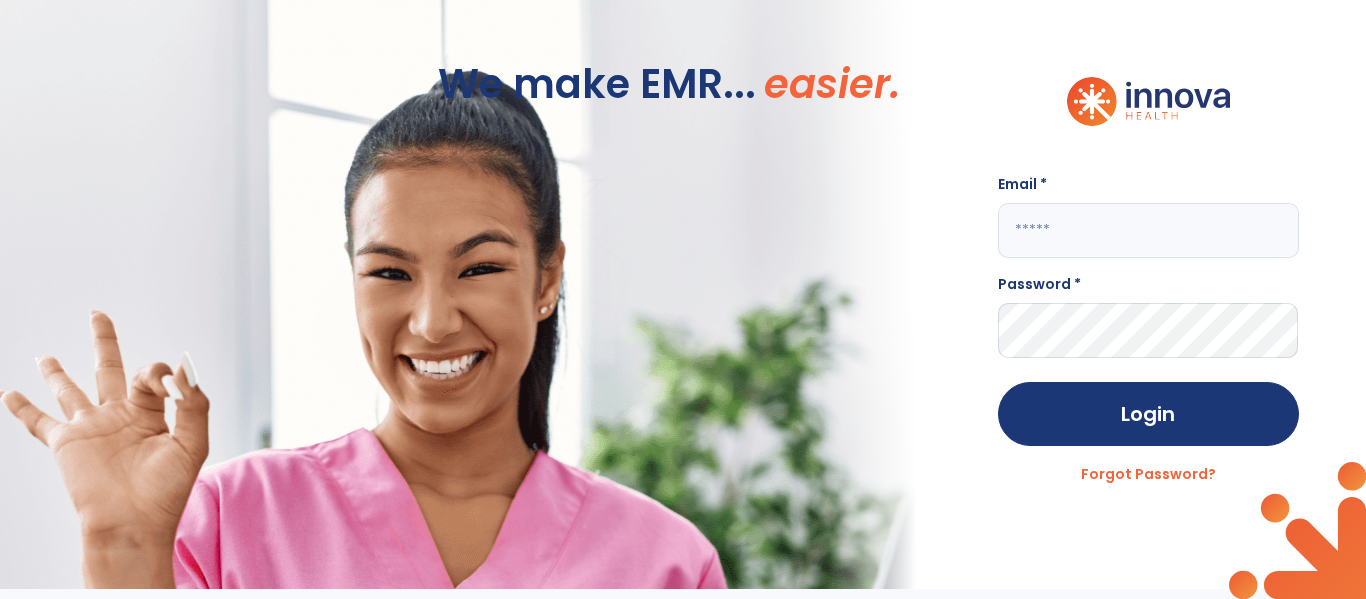 scroll, scrollTop: 0, scrollLeft: 0, axis: both 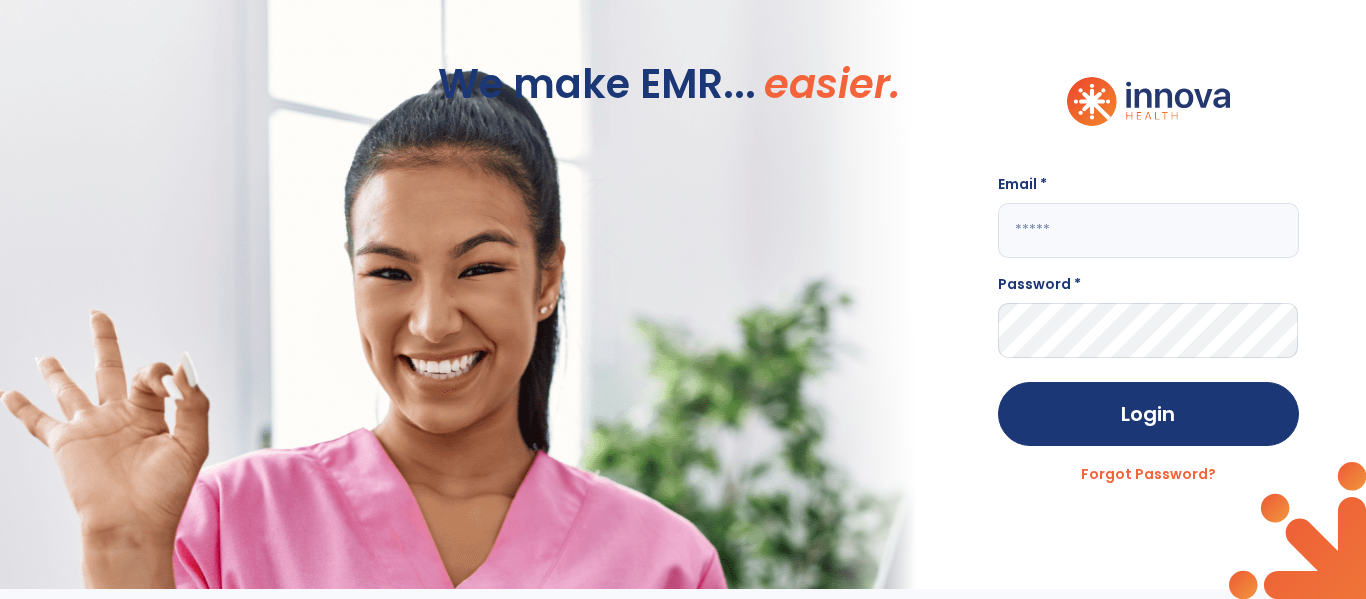 click 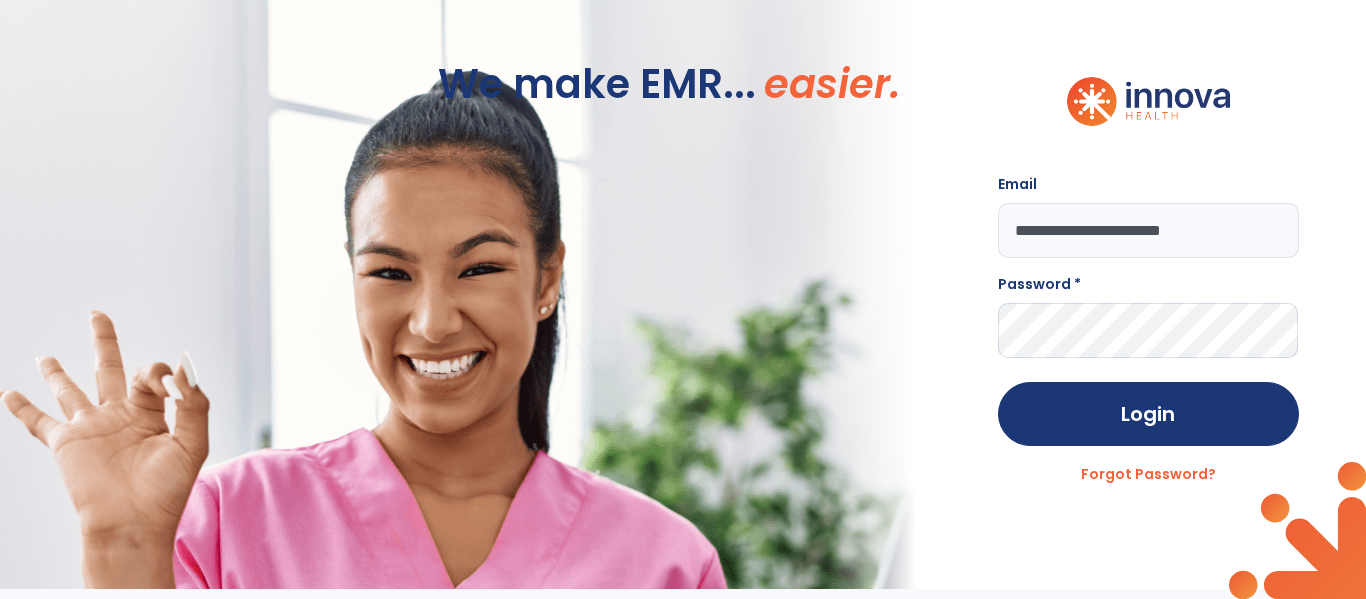 type on "**********" 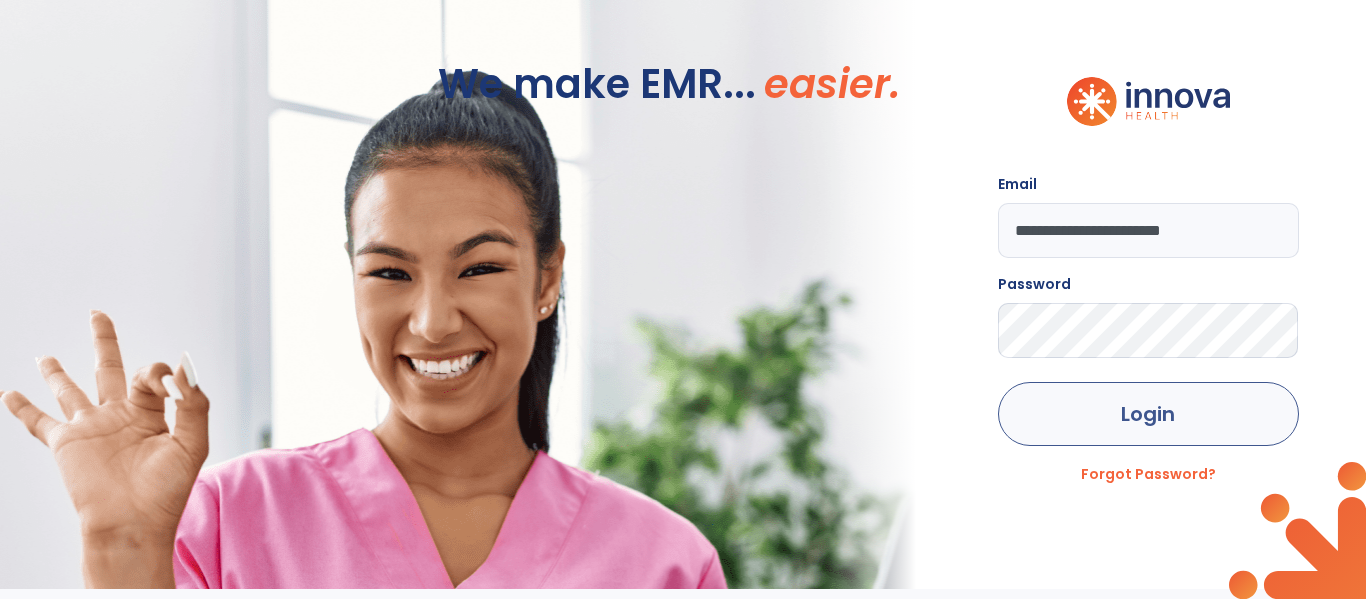 click on "Login" 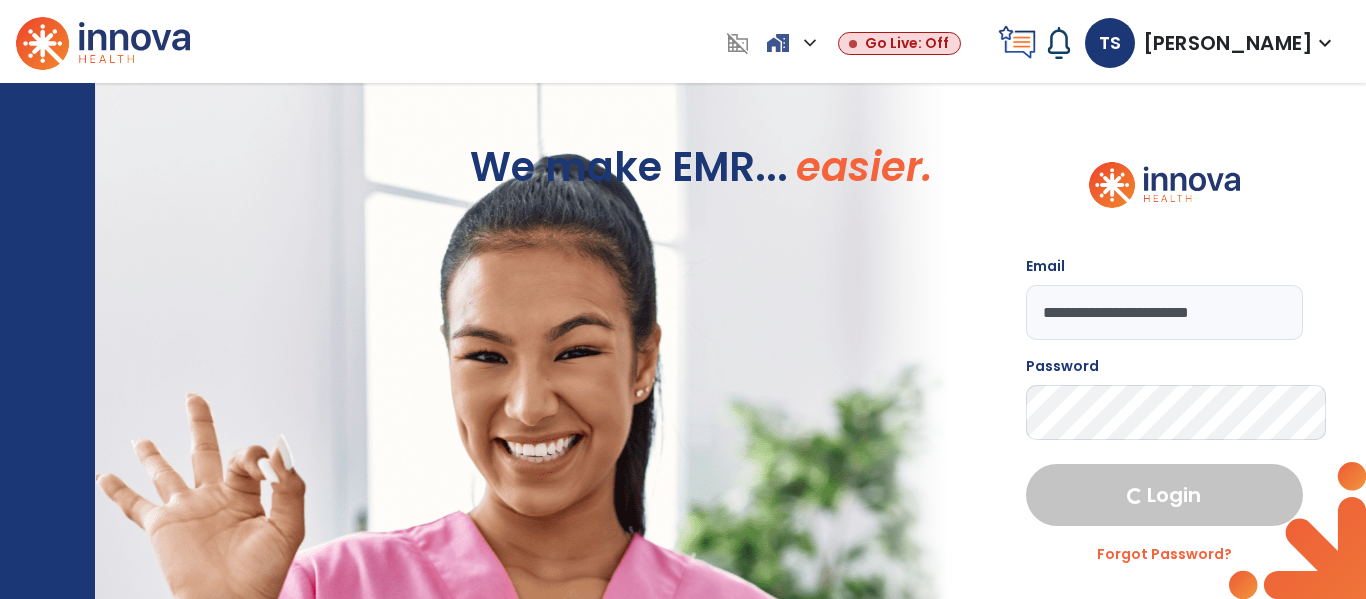 select on "****" 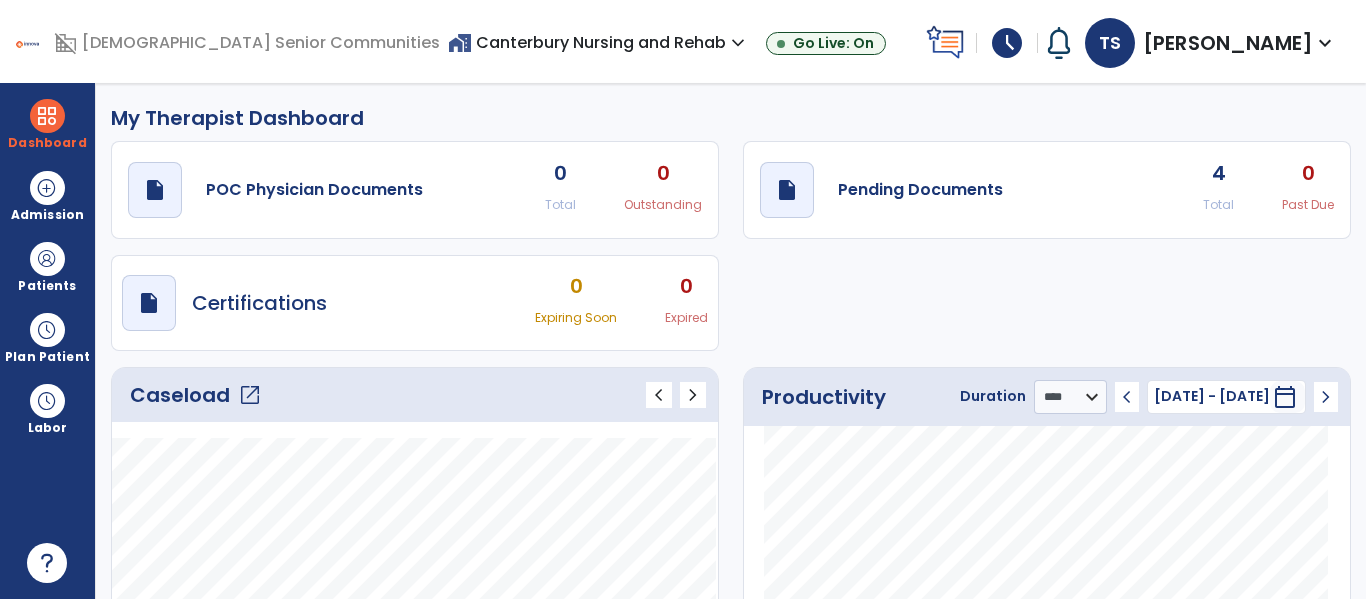click on "Caseload   open_in_new" 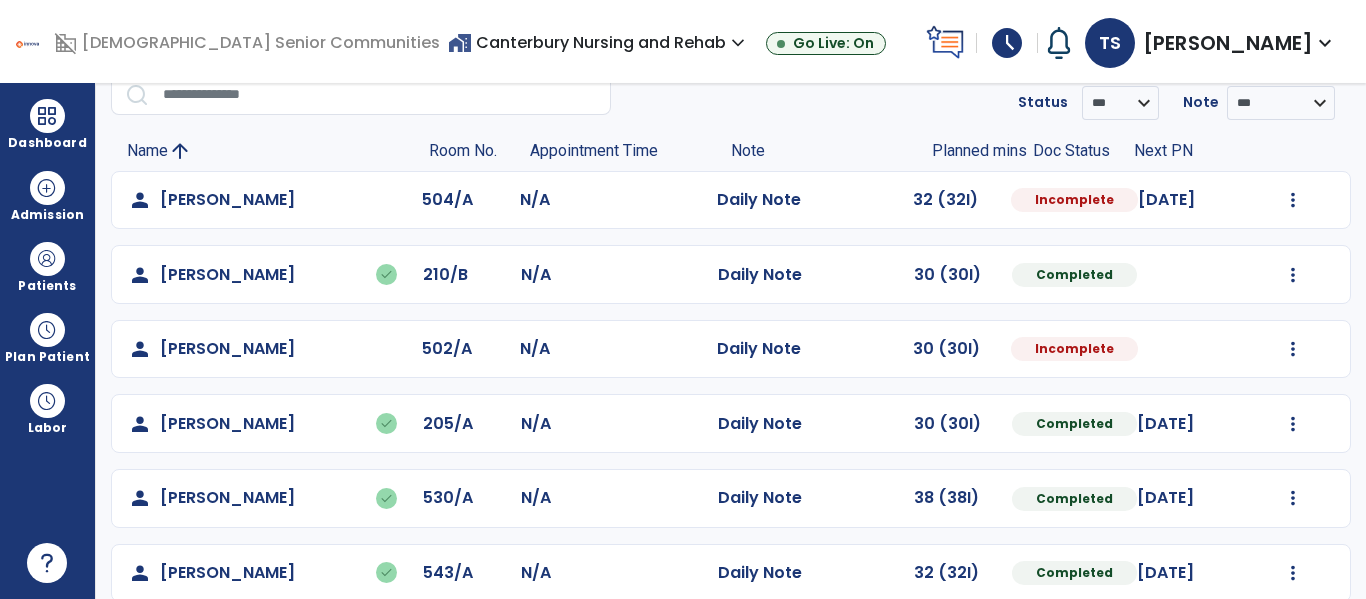 scroll, scrollTop: 117, scrollLeft: 0, axis: vertical 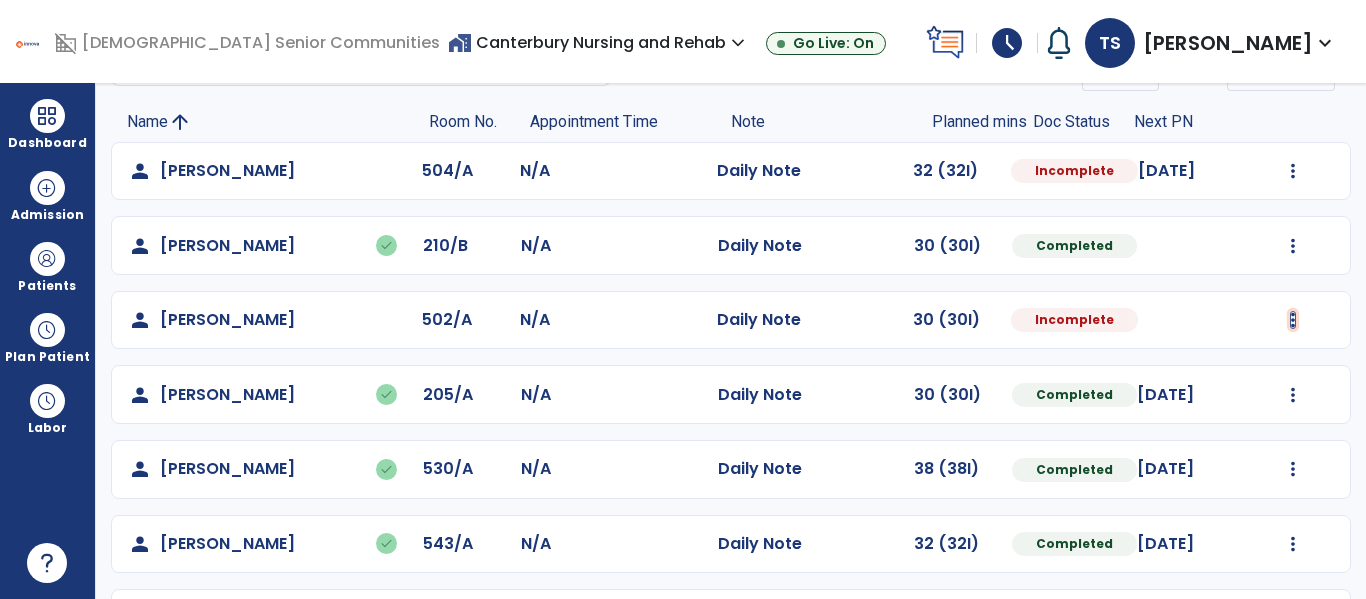 click at bounding box center (1293, 171) 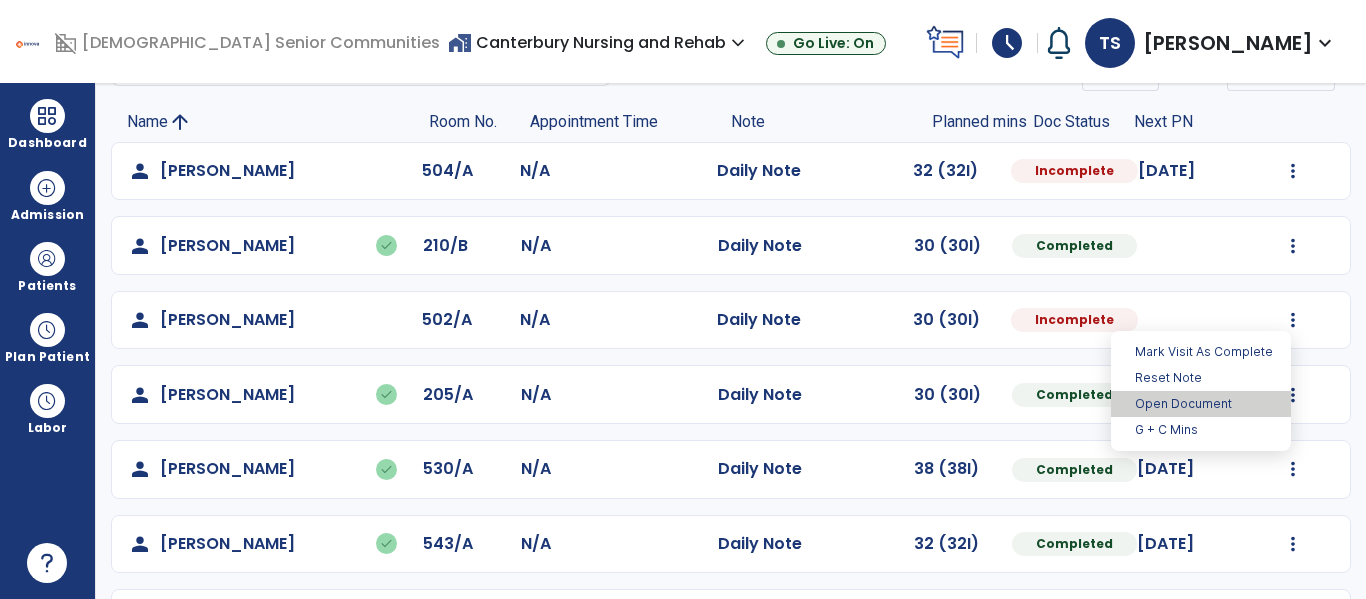 click on "Open Document" at bounding box center (1201, 404) 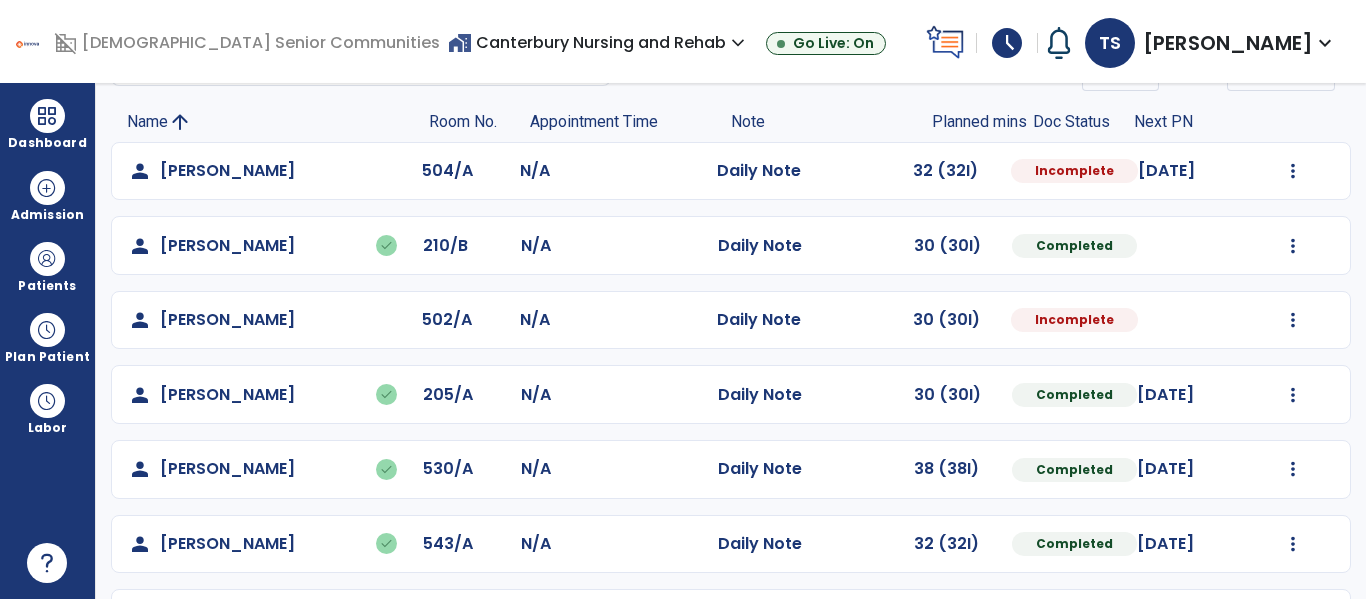 select on "*" 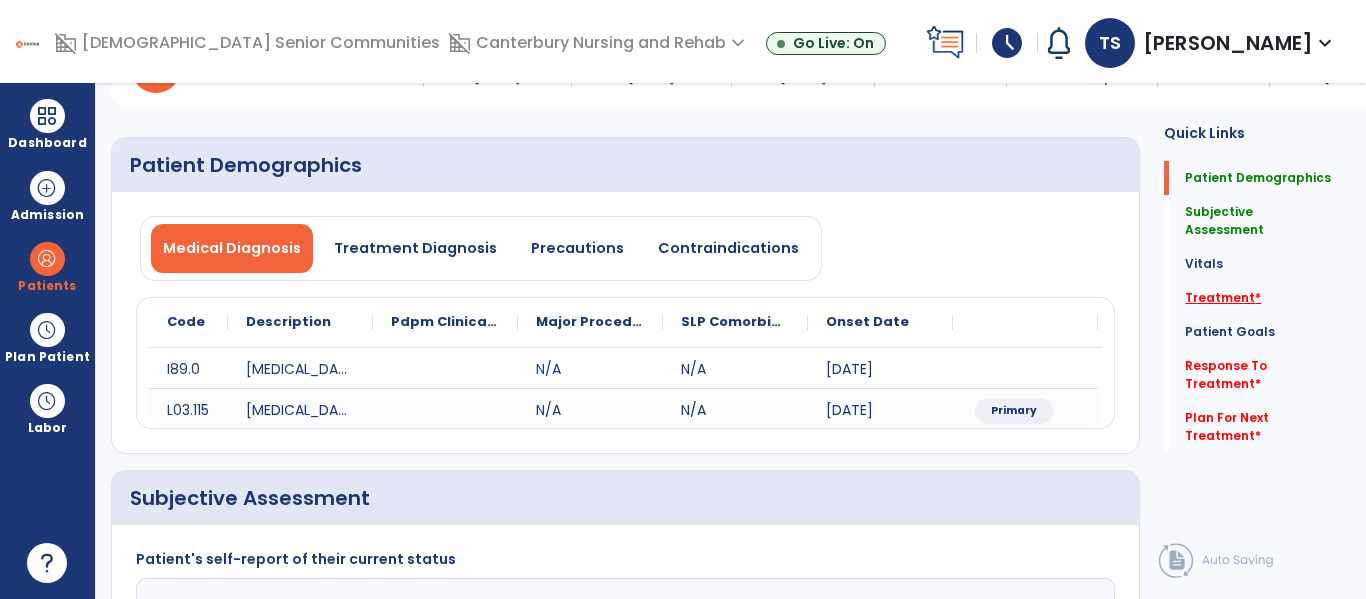 click on "Treatment   *" 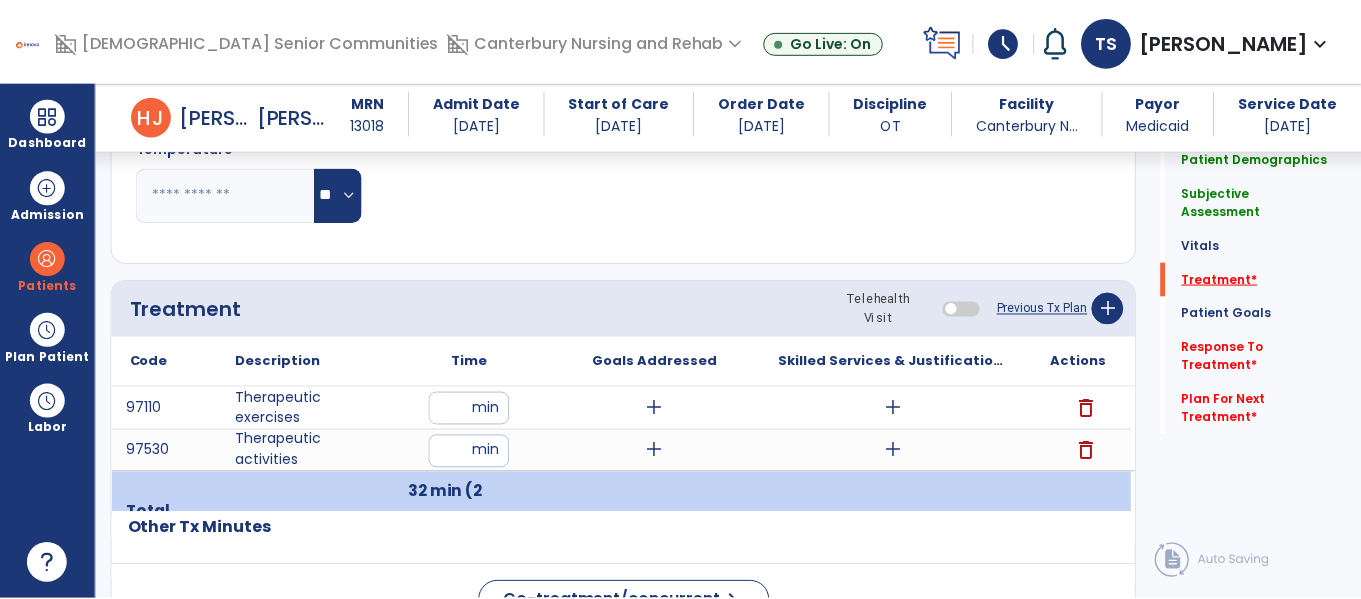 scroll, scrollTop: 1145, scrollLeft: 0, axis: vertical 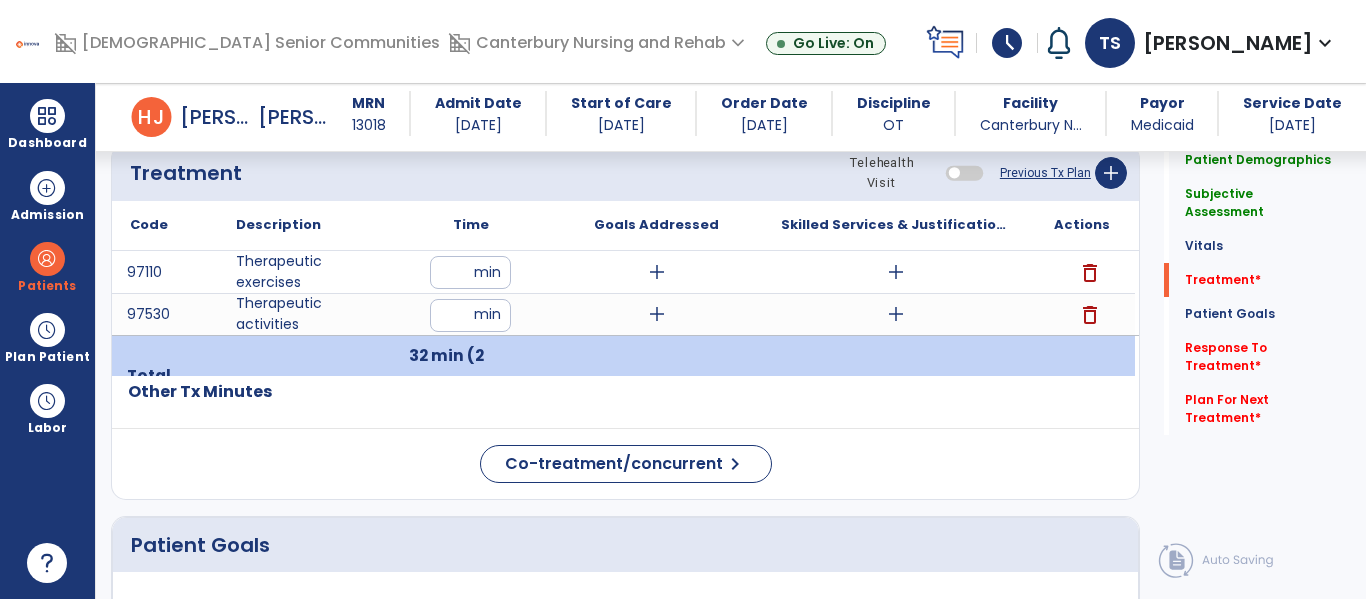 click on "add" at bounding box center (896, 272) 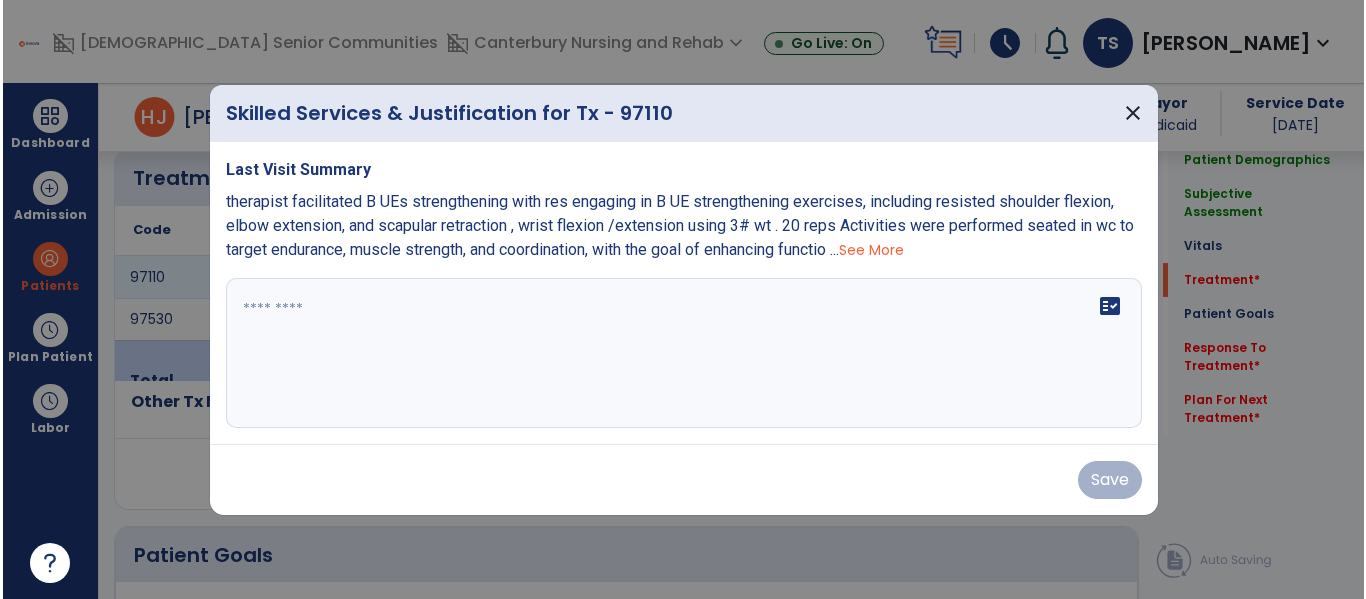 scroll, scrollTop: 1145, scrollLeft: 0, axis: vertical 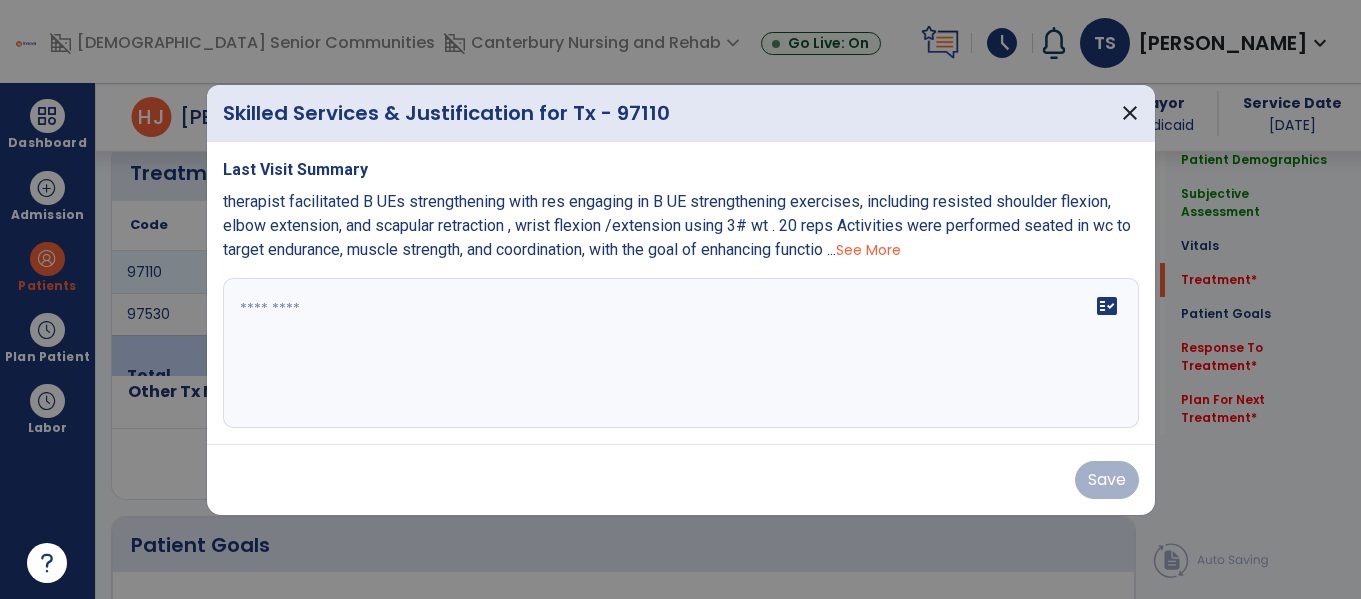 click at bounding box center [681, 353] 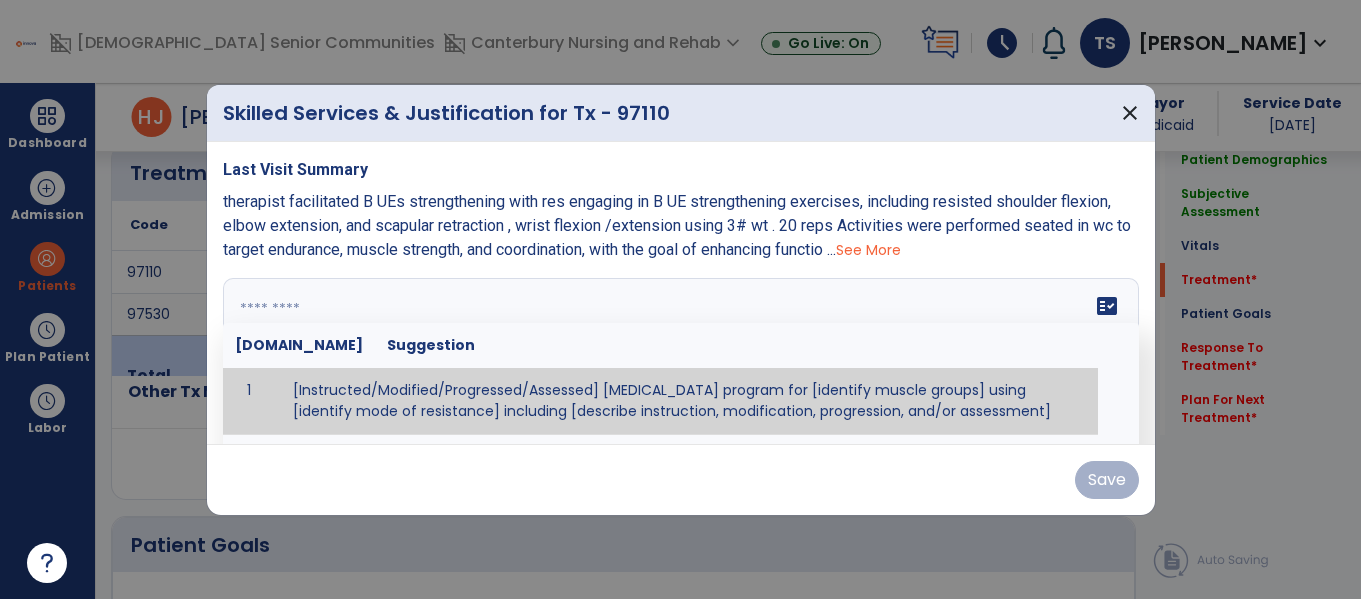 click at bounding box center [678, 353] 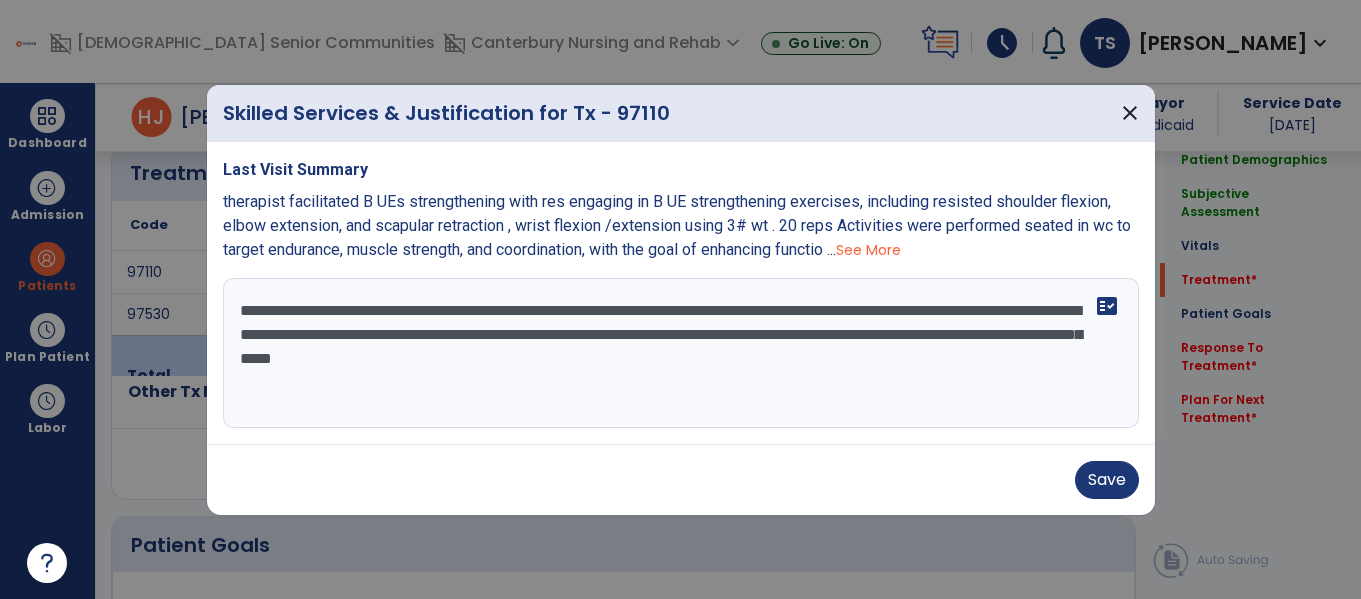click on "**********" at bounding box center [681, 353] 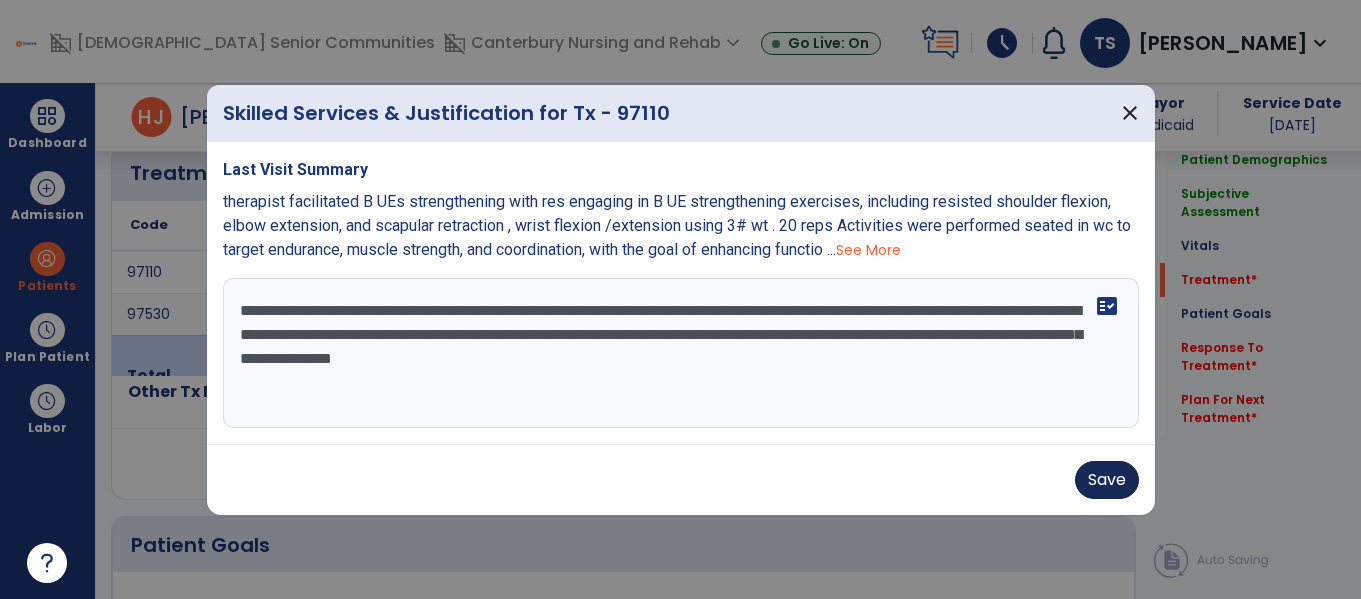 type on "**********" 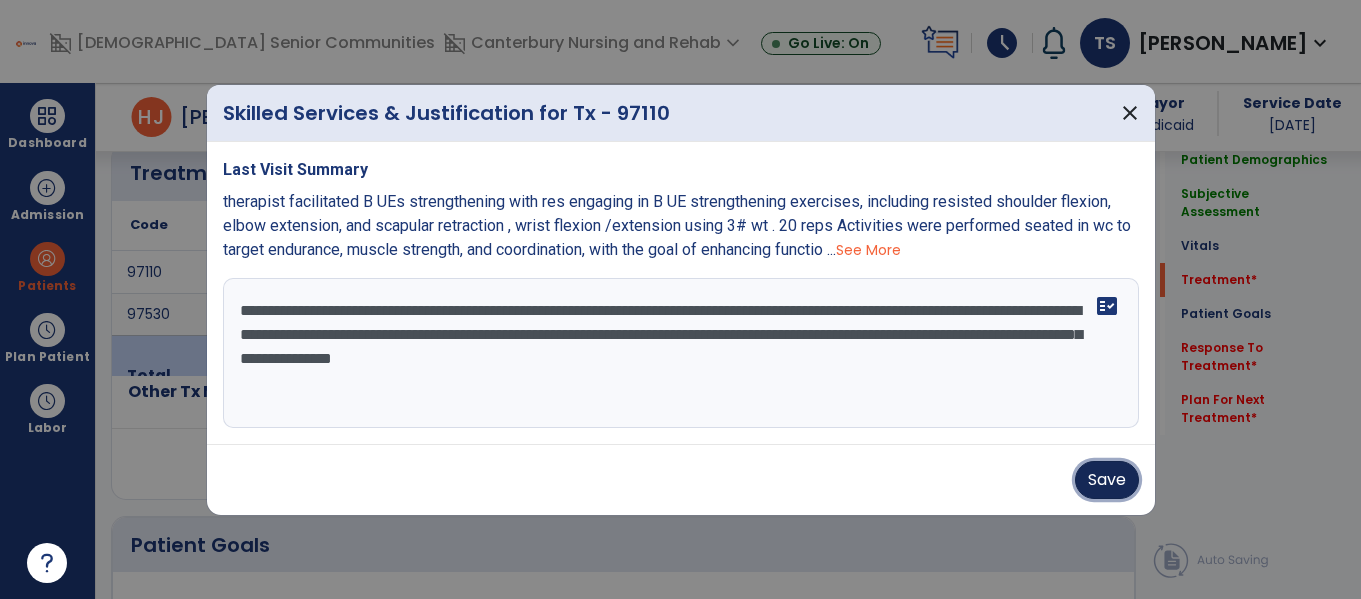 click on "Save" at bounding box center (1107, 480) 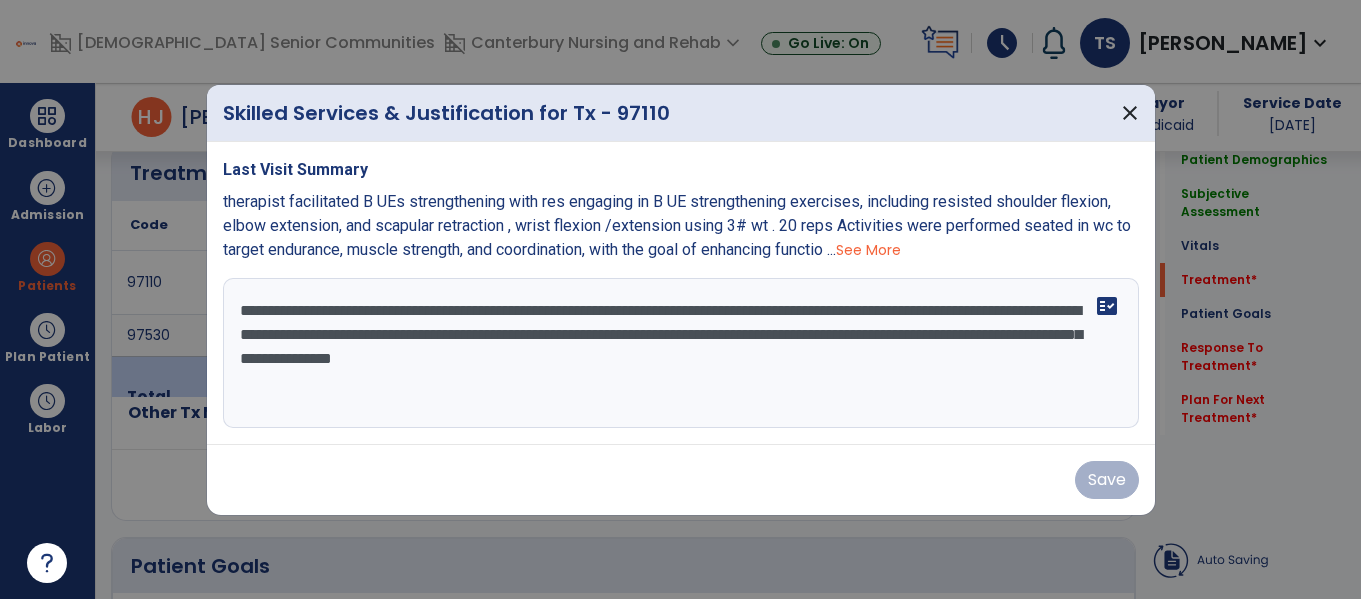 click on "**********" at bounding box center [681, 353] 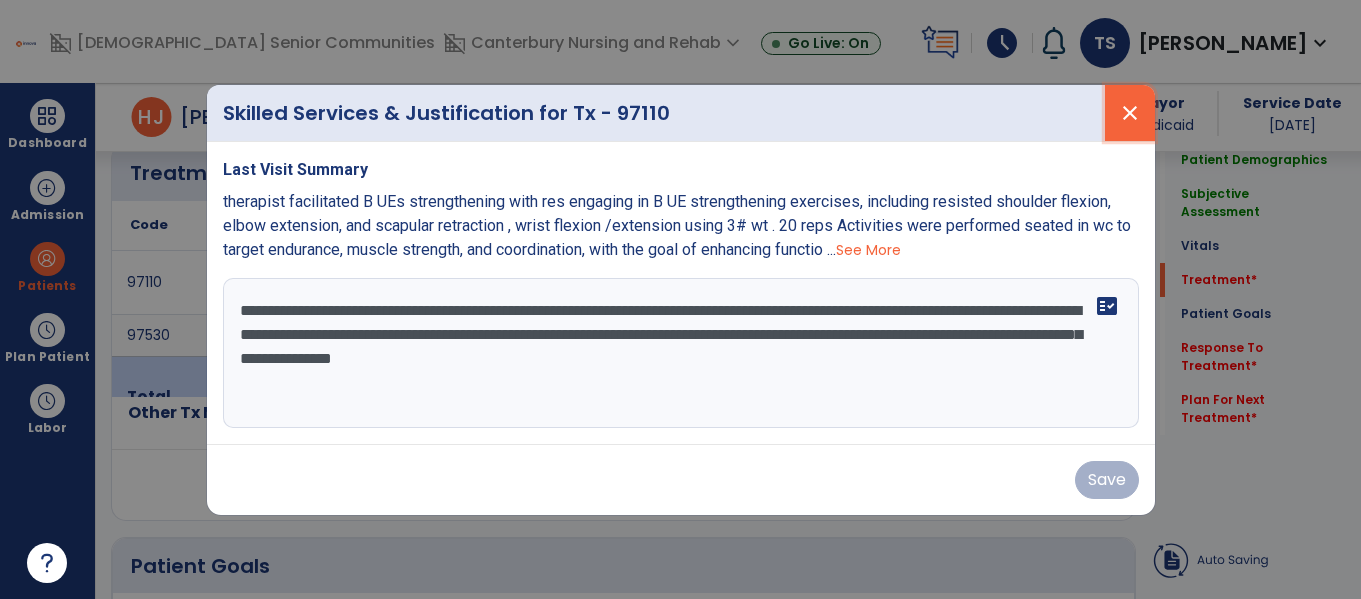 click on "close" at bounding box center (1130, 113) 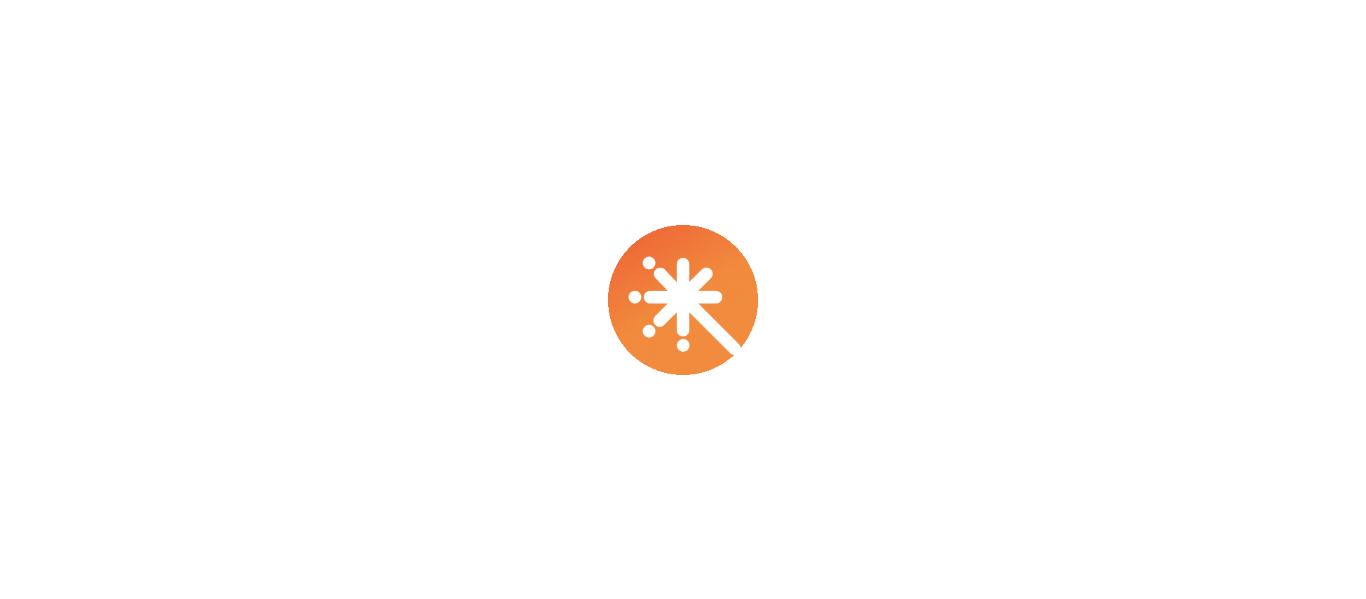 scroll, scrollTop: 0, scrollLeft: 0, axis: both 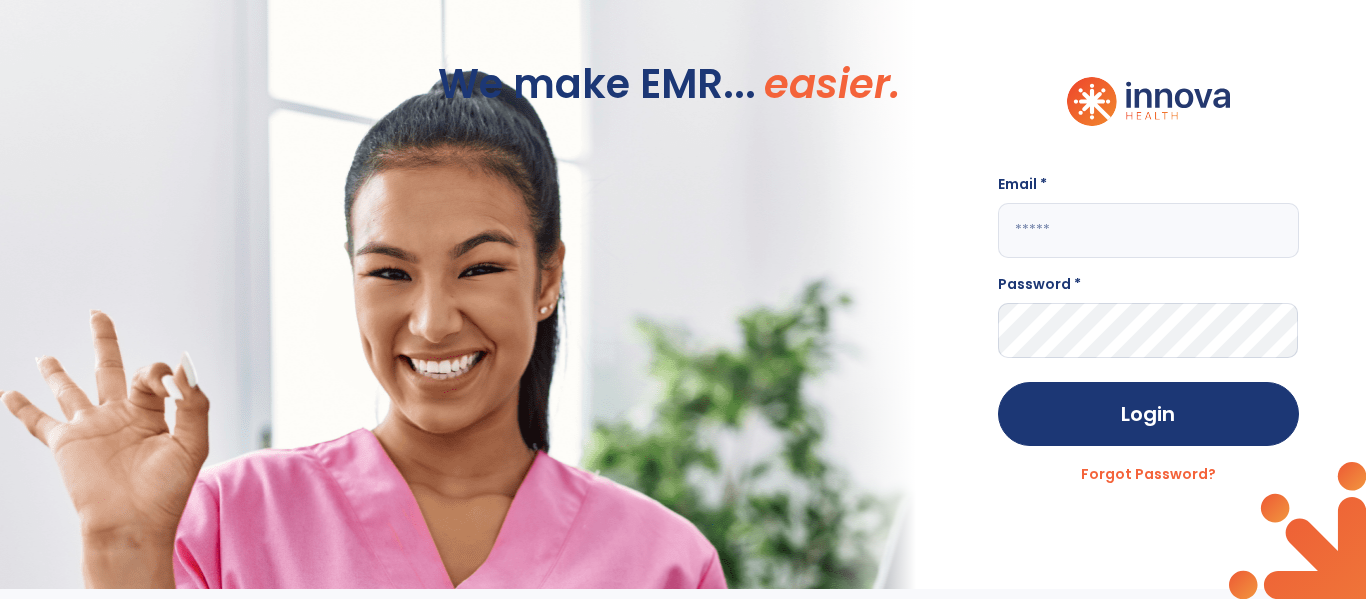 click 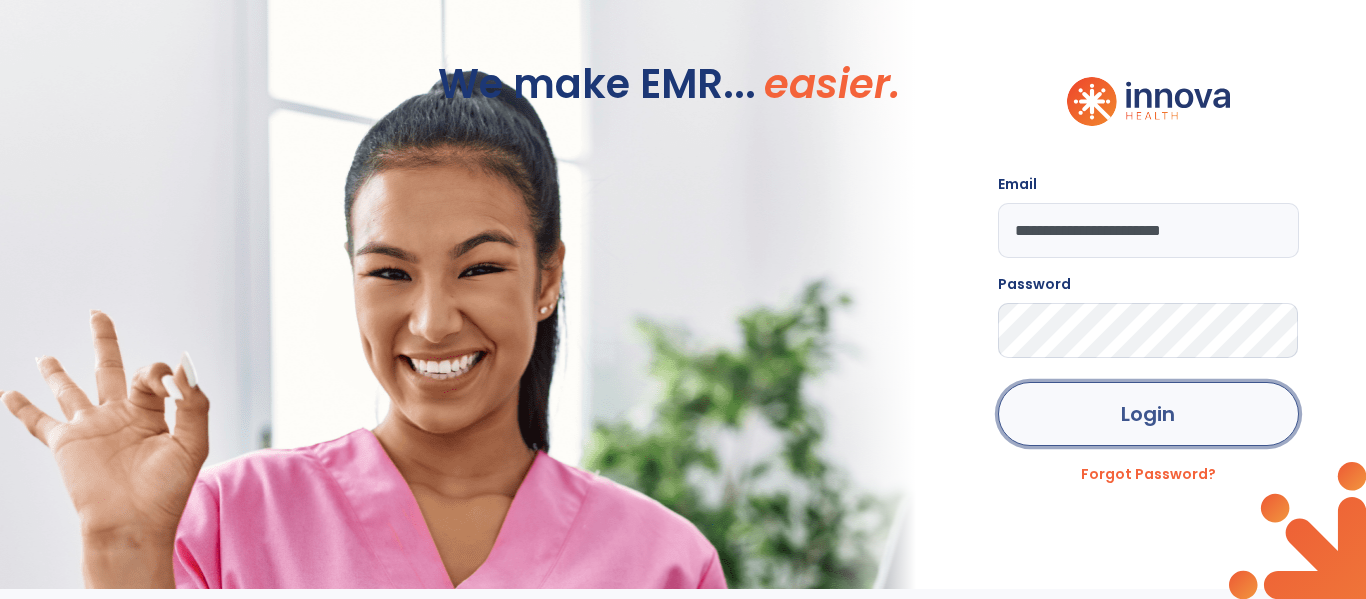click on "Login" 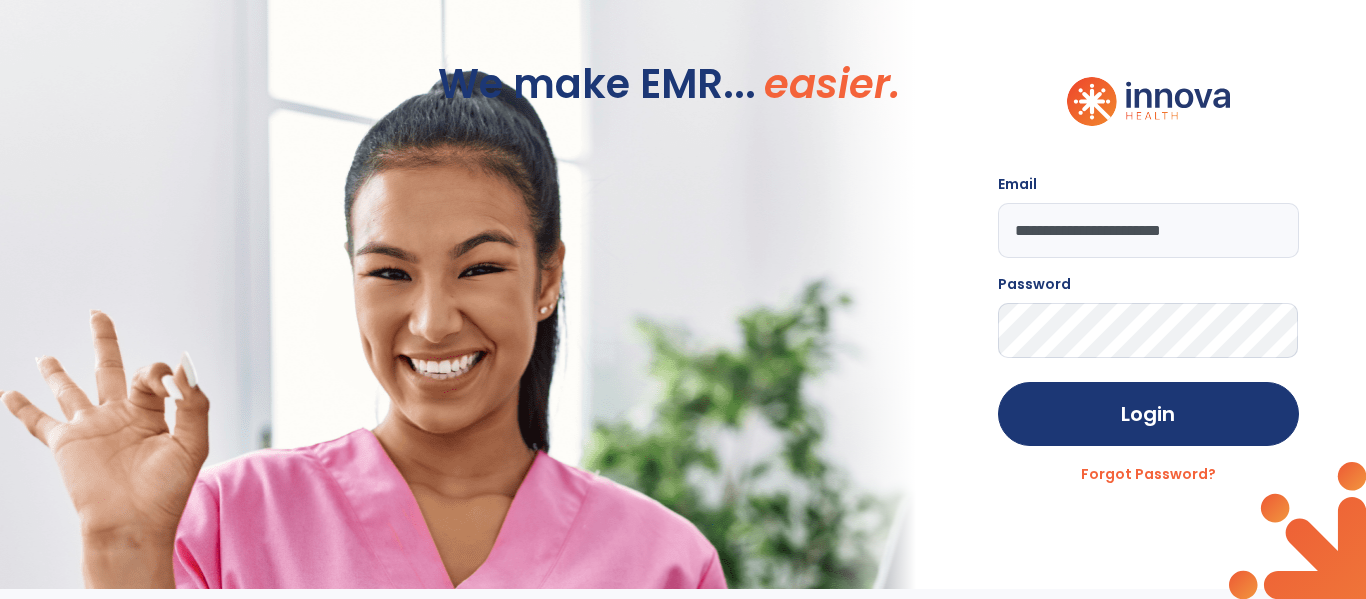 click on "We make EMR... easier." 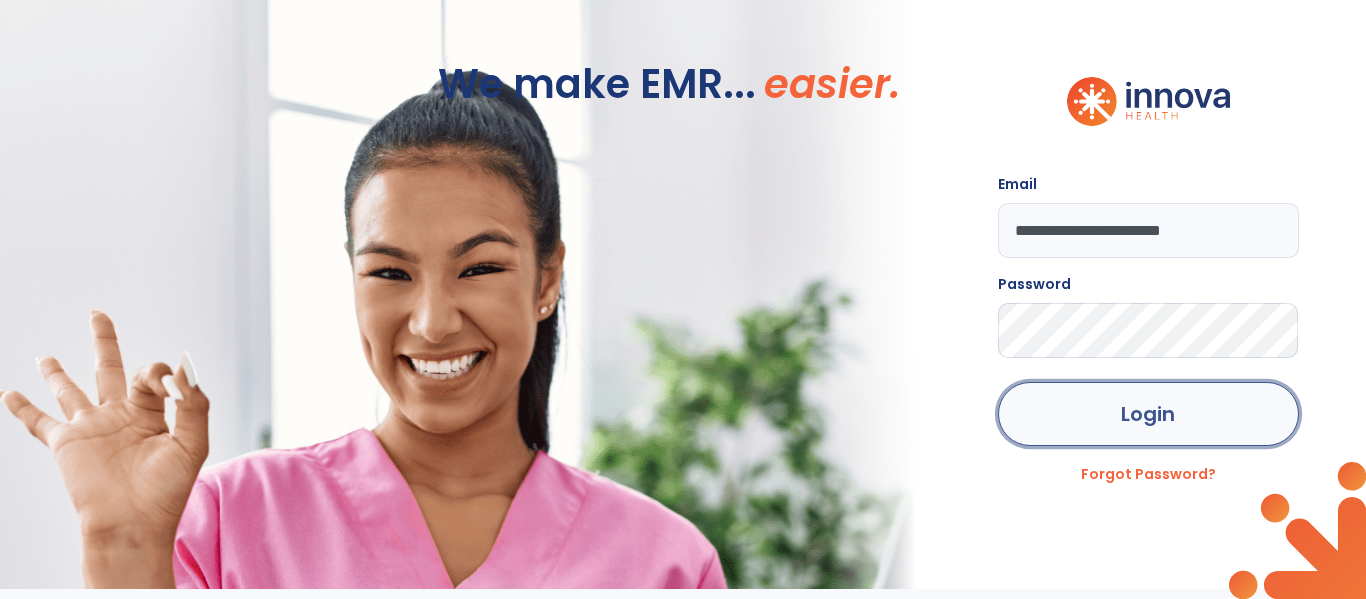 click on "Login" 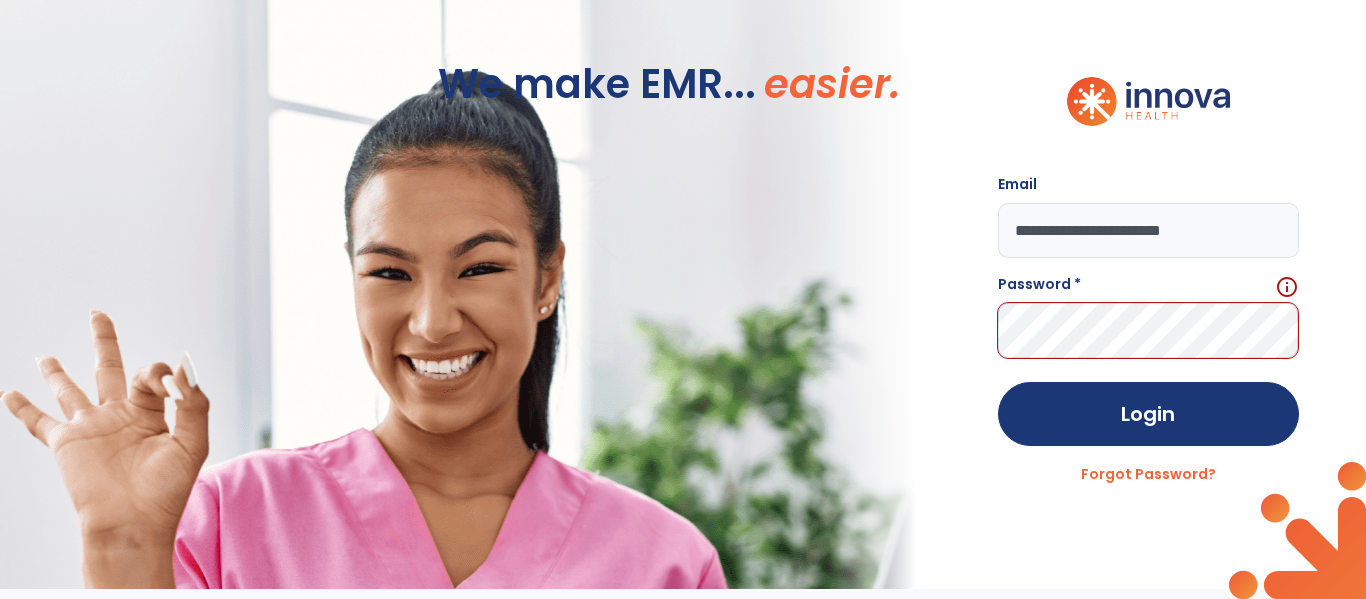 click on "**********" 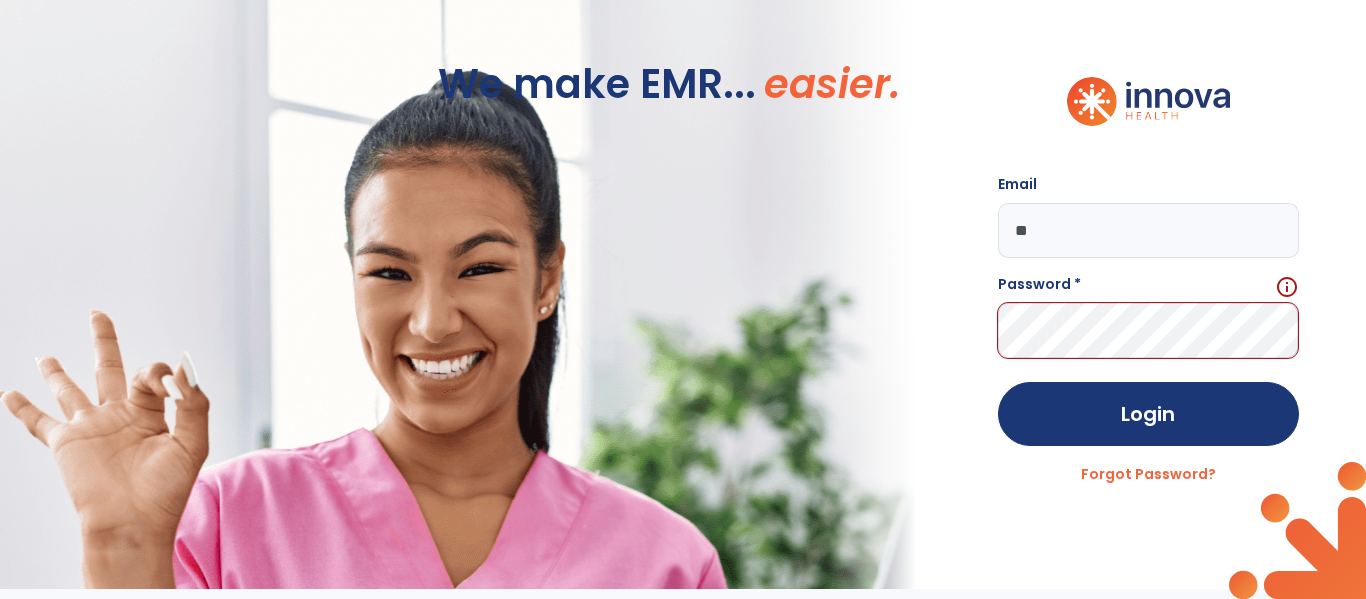 type on "*" 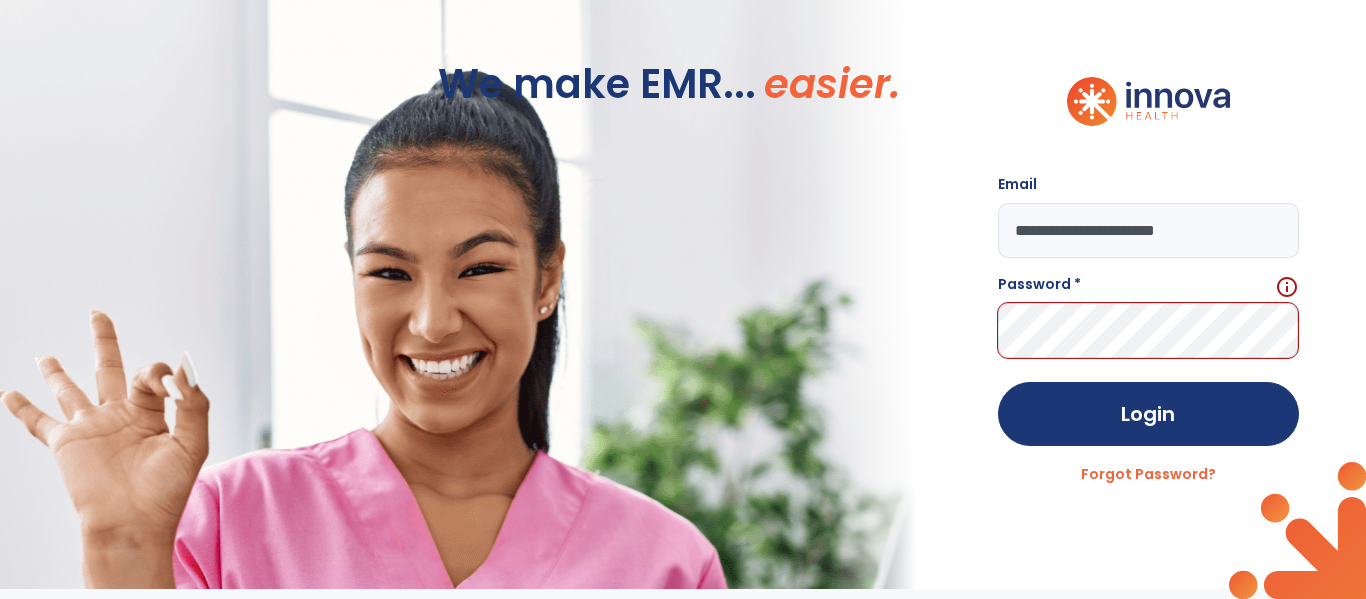 type on "**********" 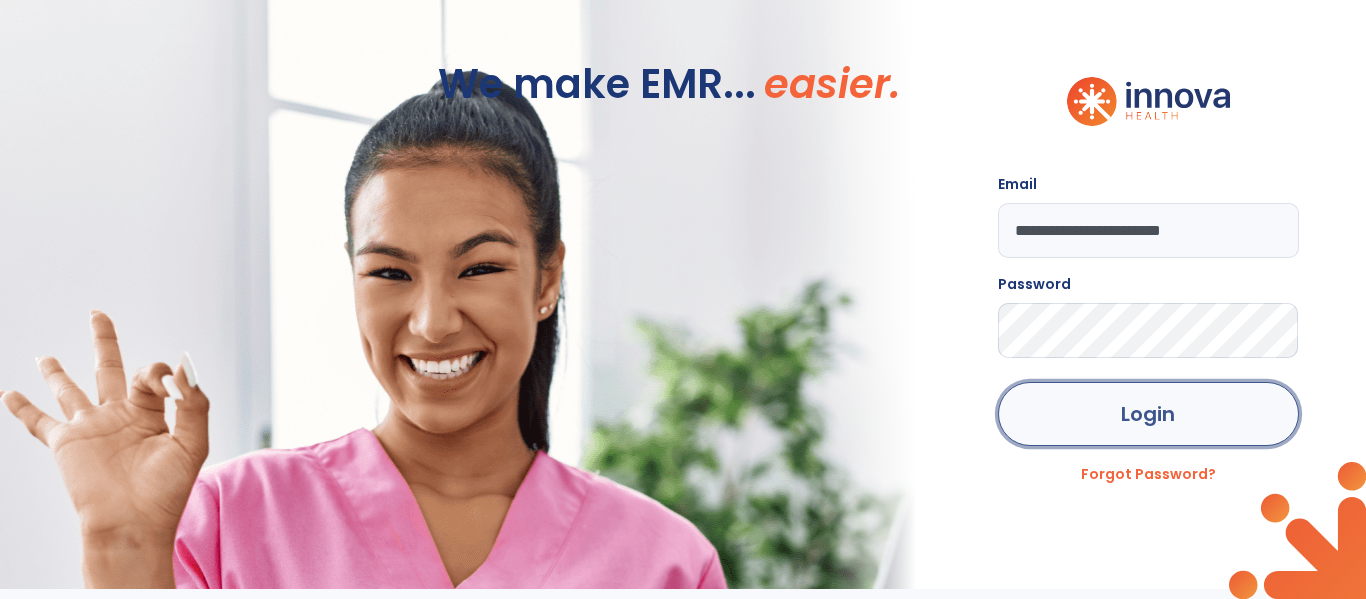click on "Login" 